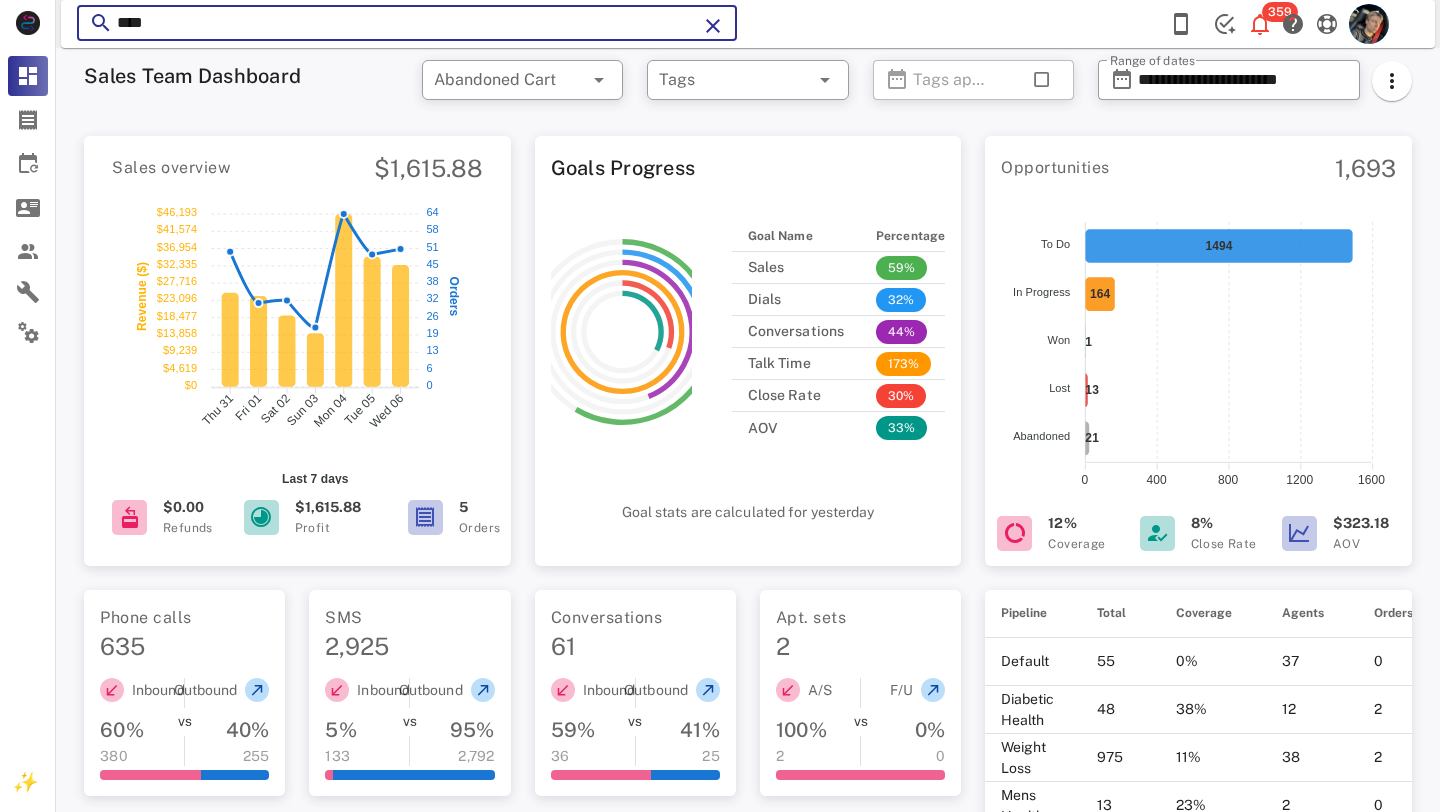 scroll, scrollTop: 0, scrollLeft: 0, axis: both 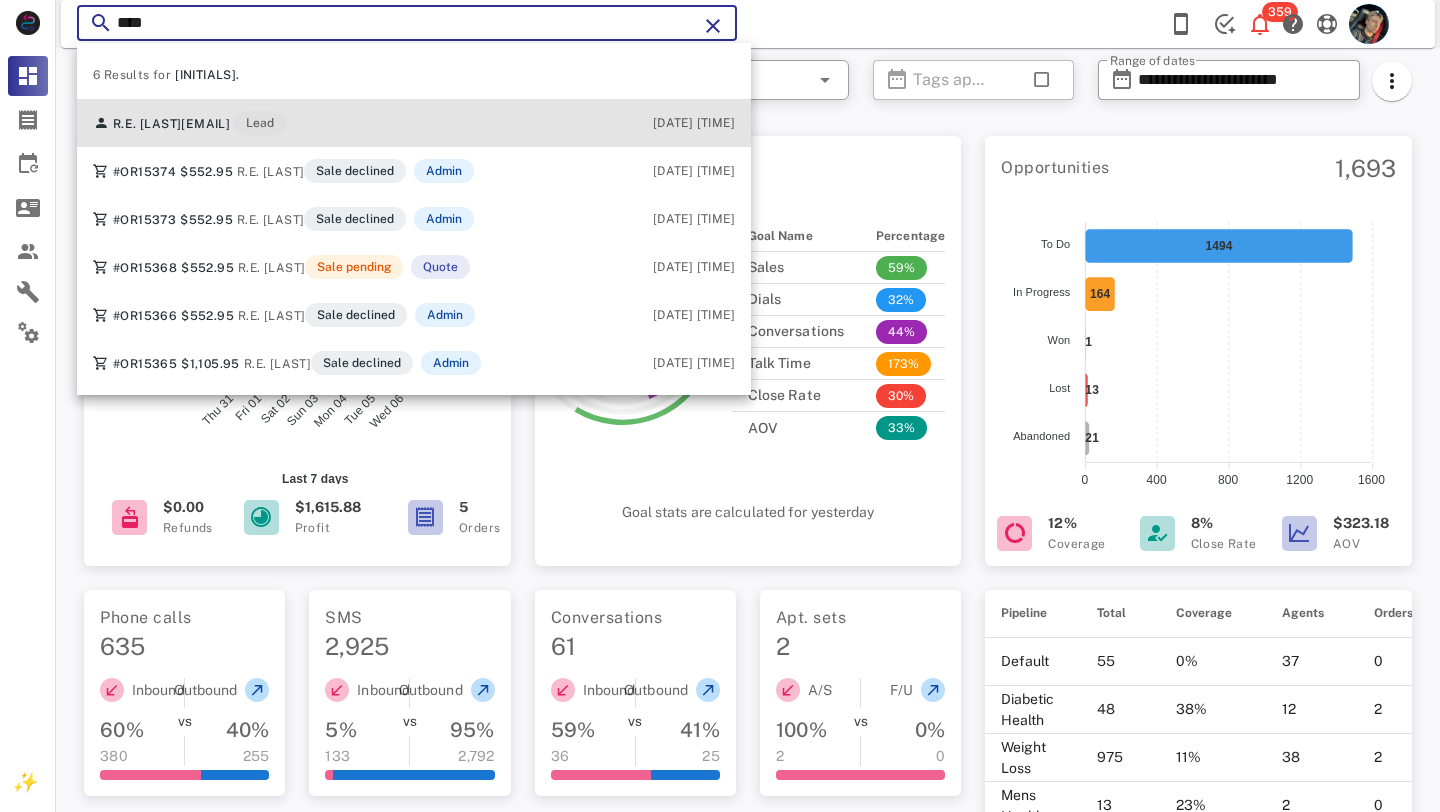 click on "[EMAIL]" at bounding box center (205, 124) 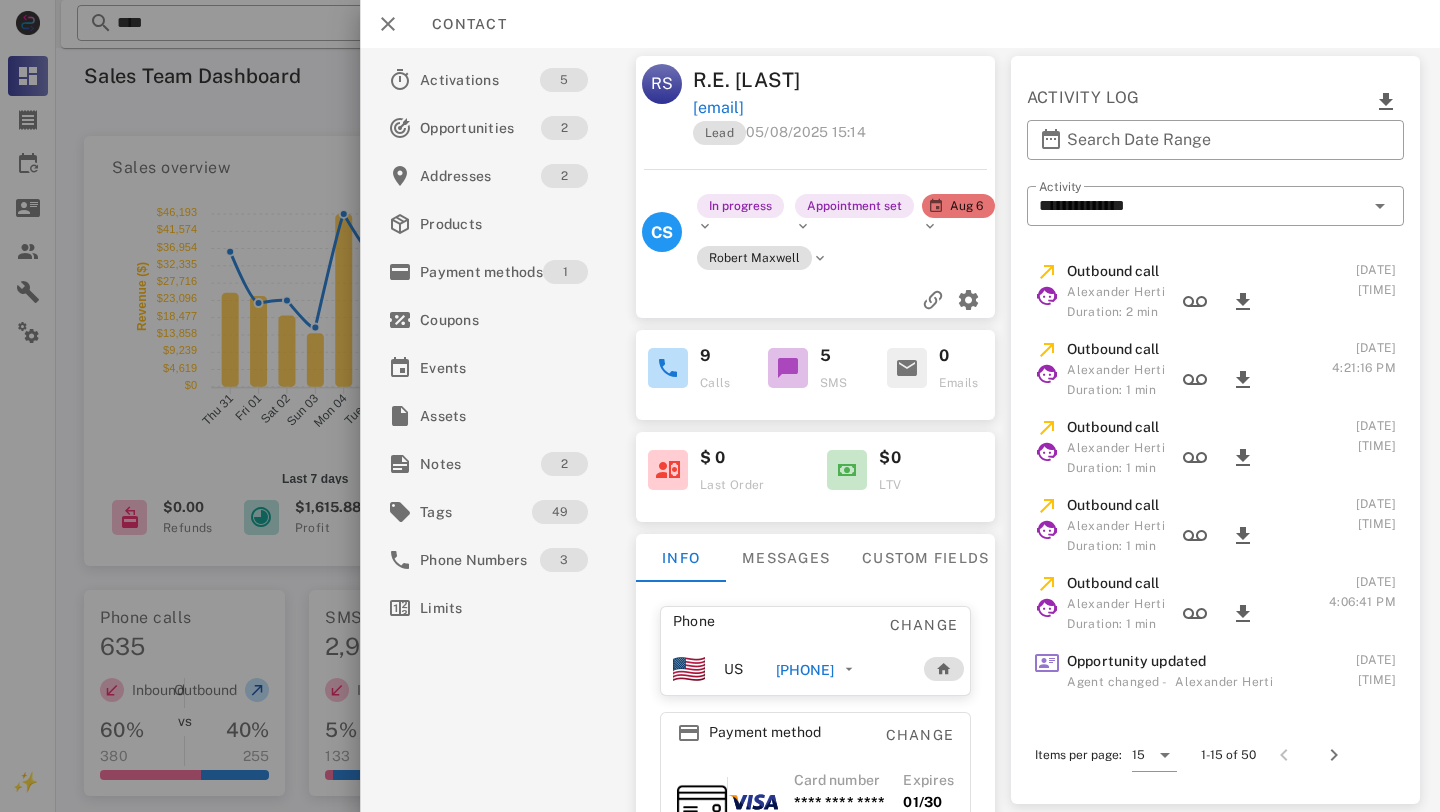 click on "[PHONE]" at bounding box center [805, 670] 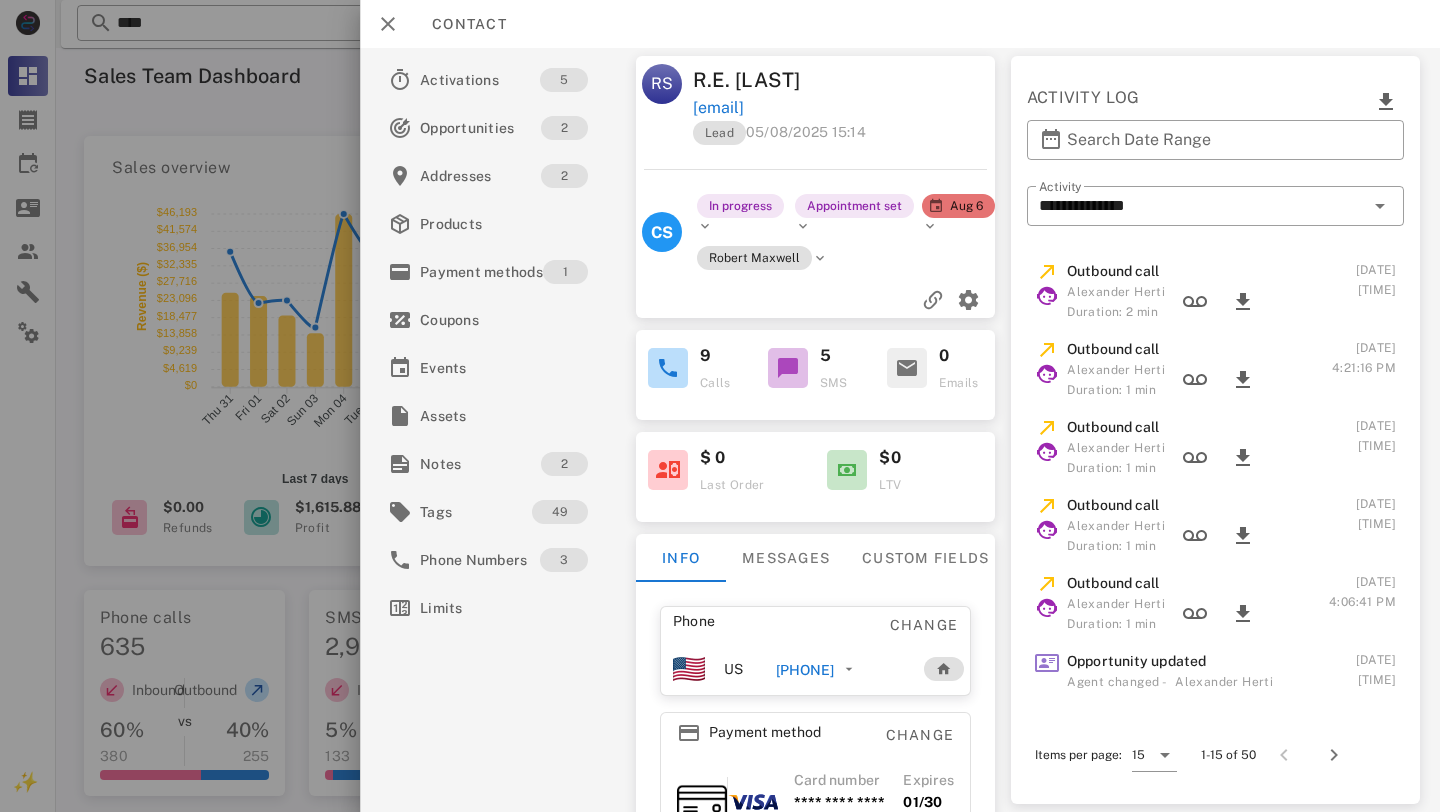 type on "**********" 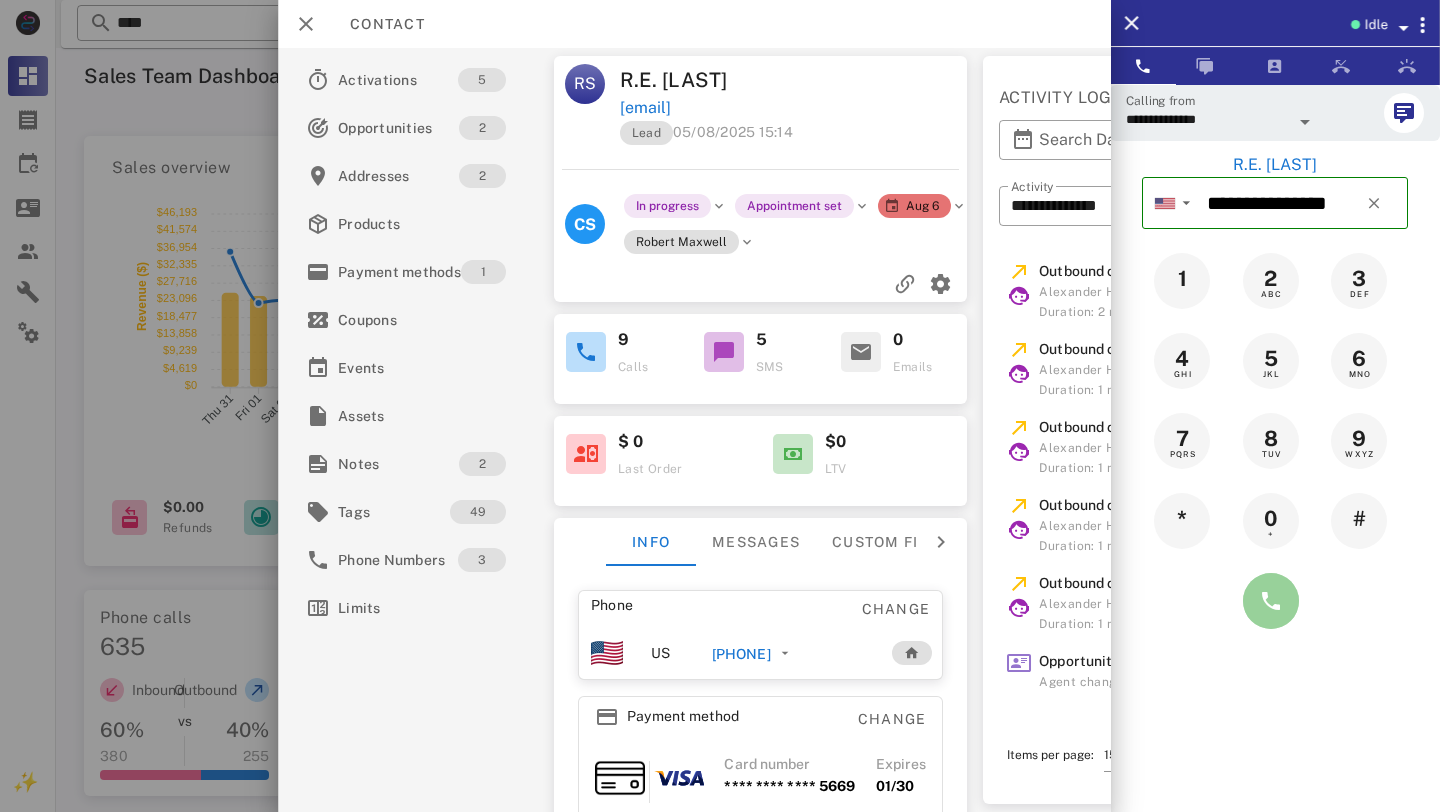 click at bounding box center (1271, 601) 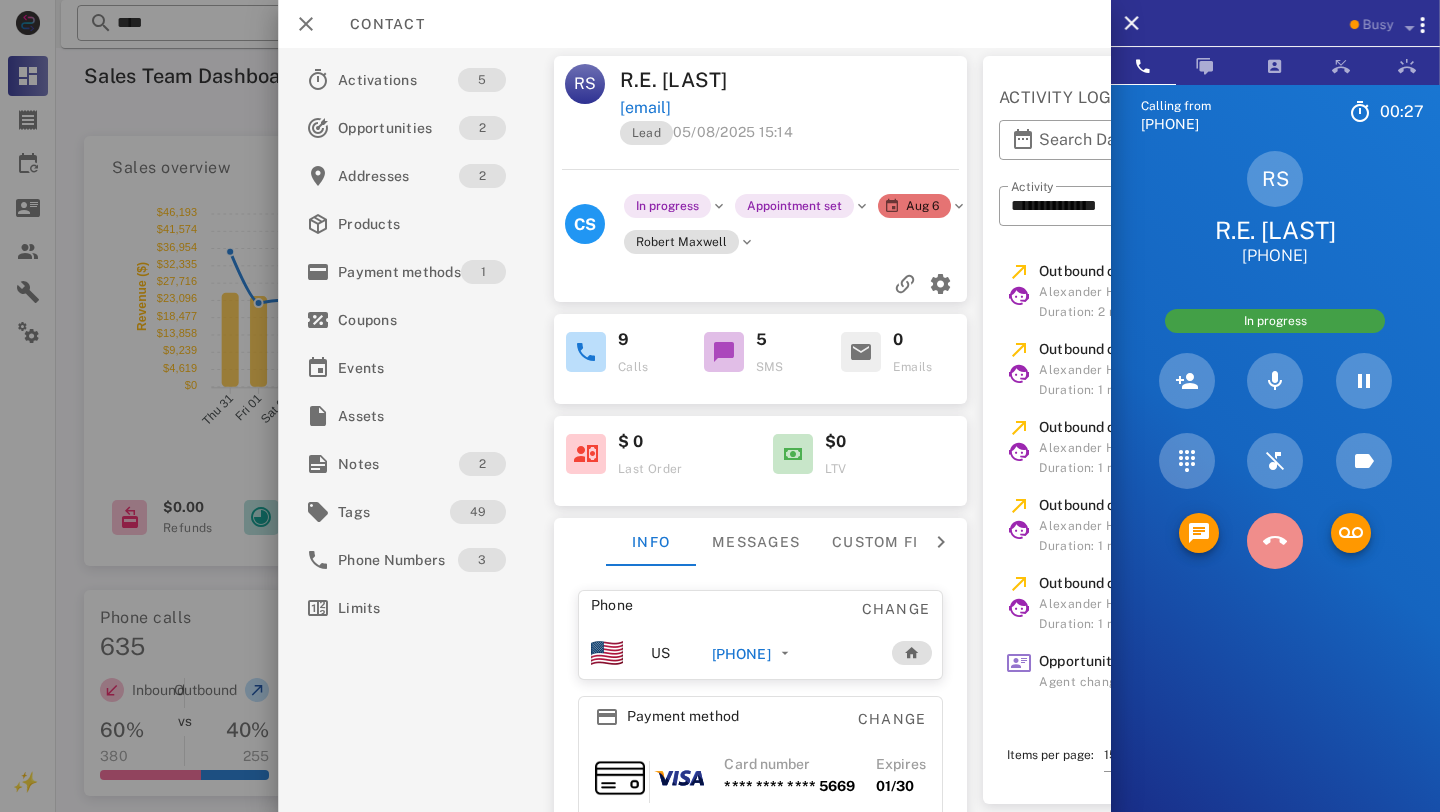 click at bounding box center [1275, 541] 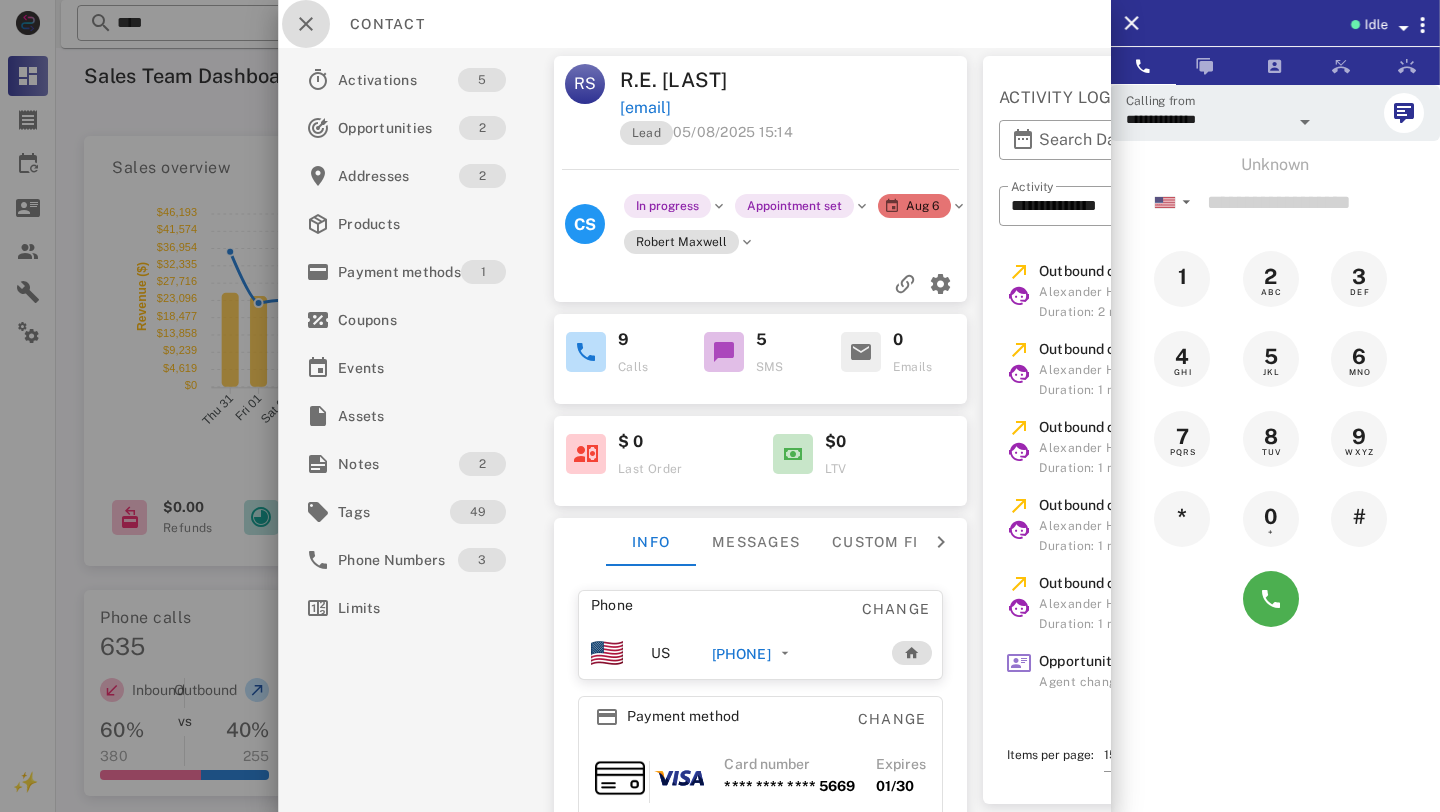 click at bounding box center [306, 24] 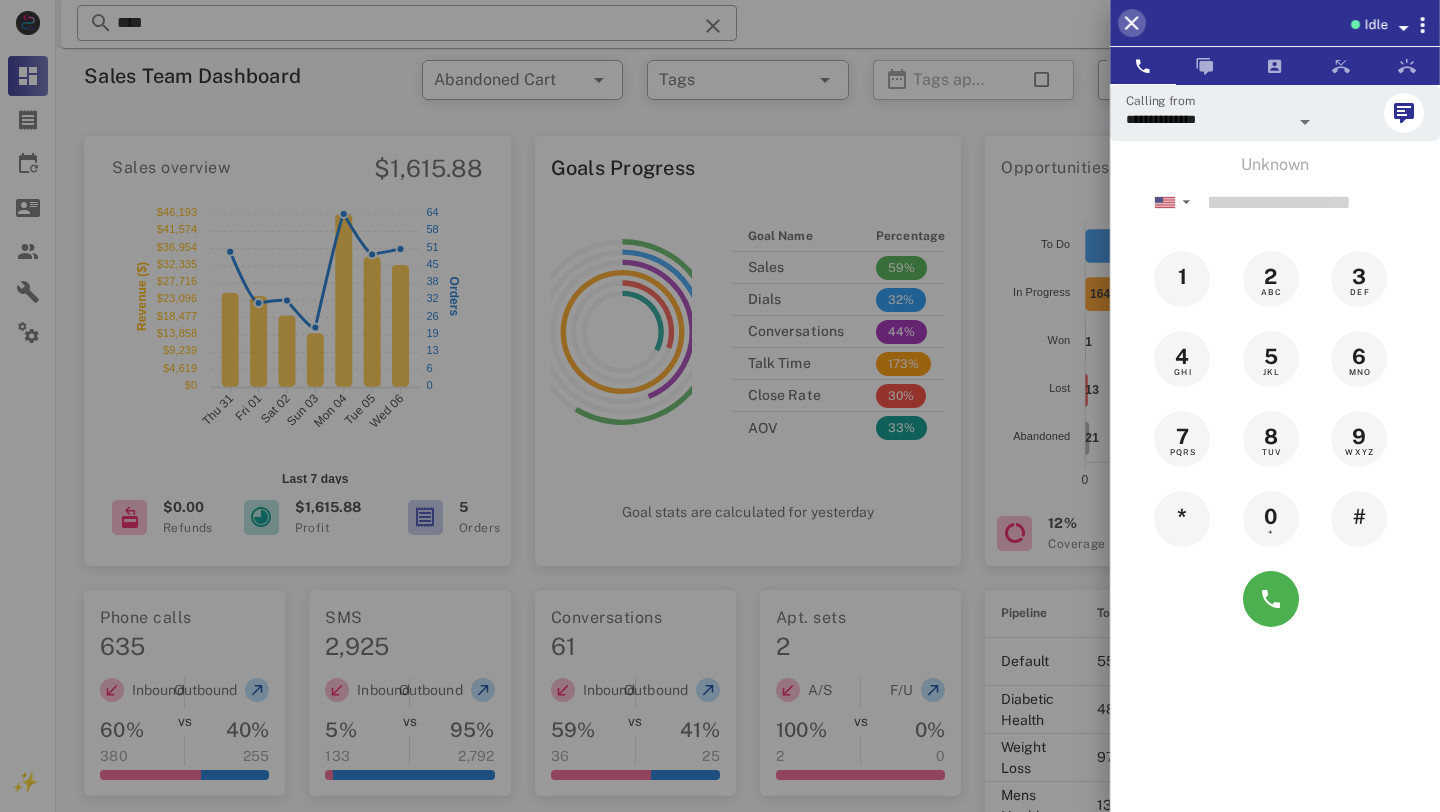 click at bounding box center (1132, 23) 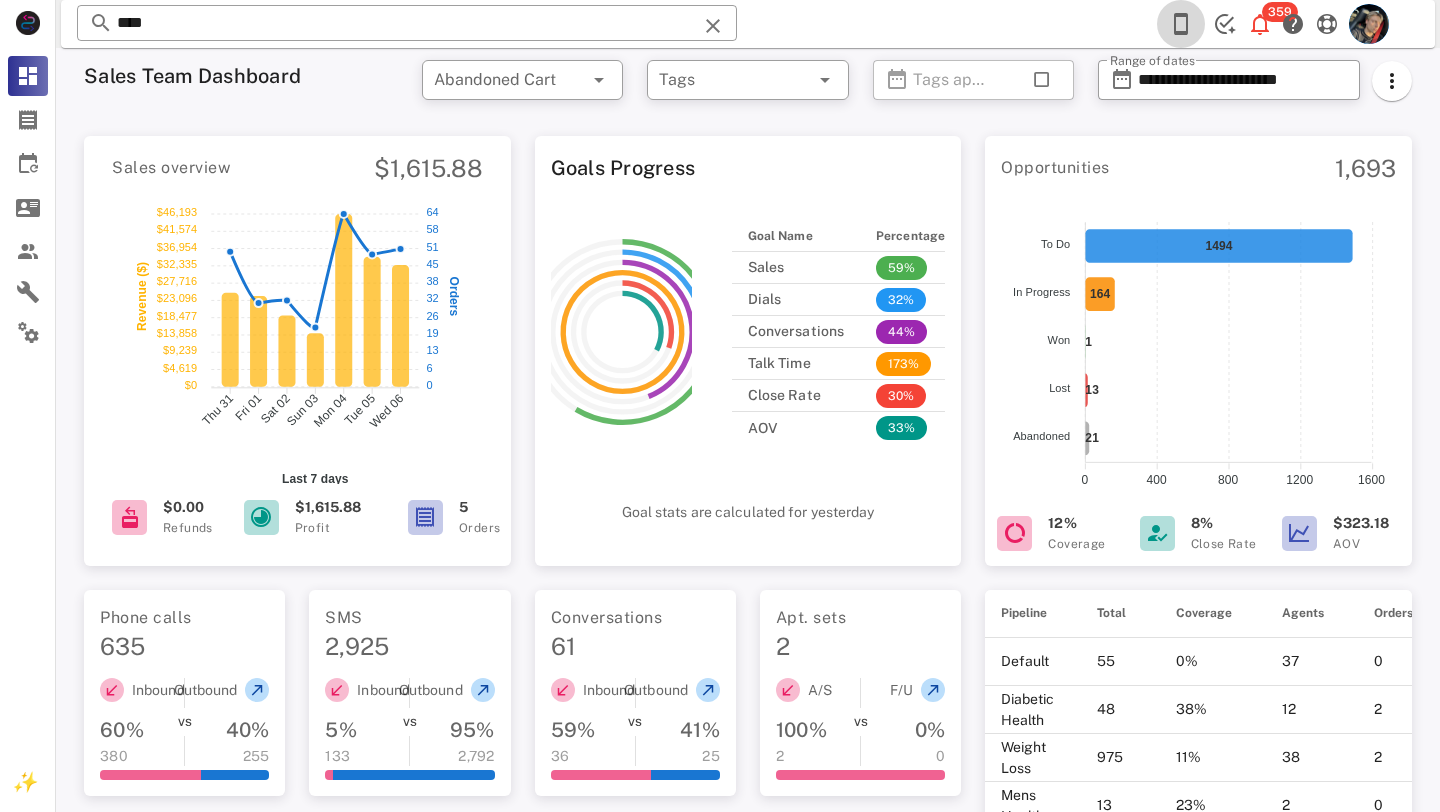 click at bounding box center [1181, 24] 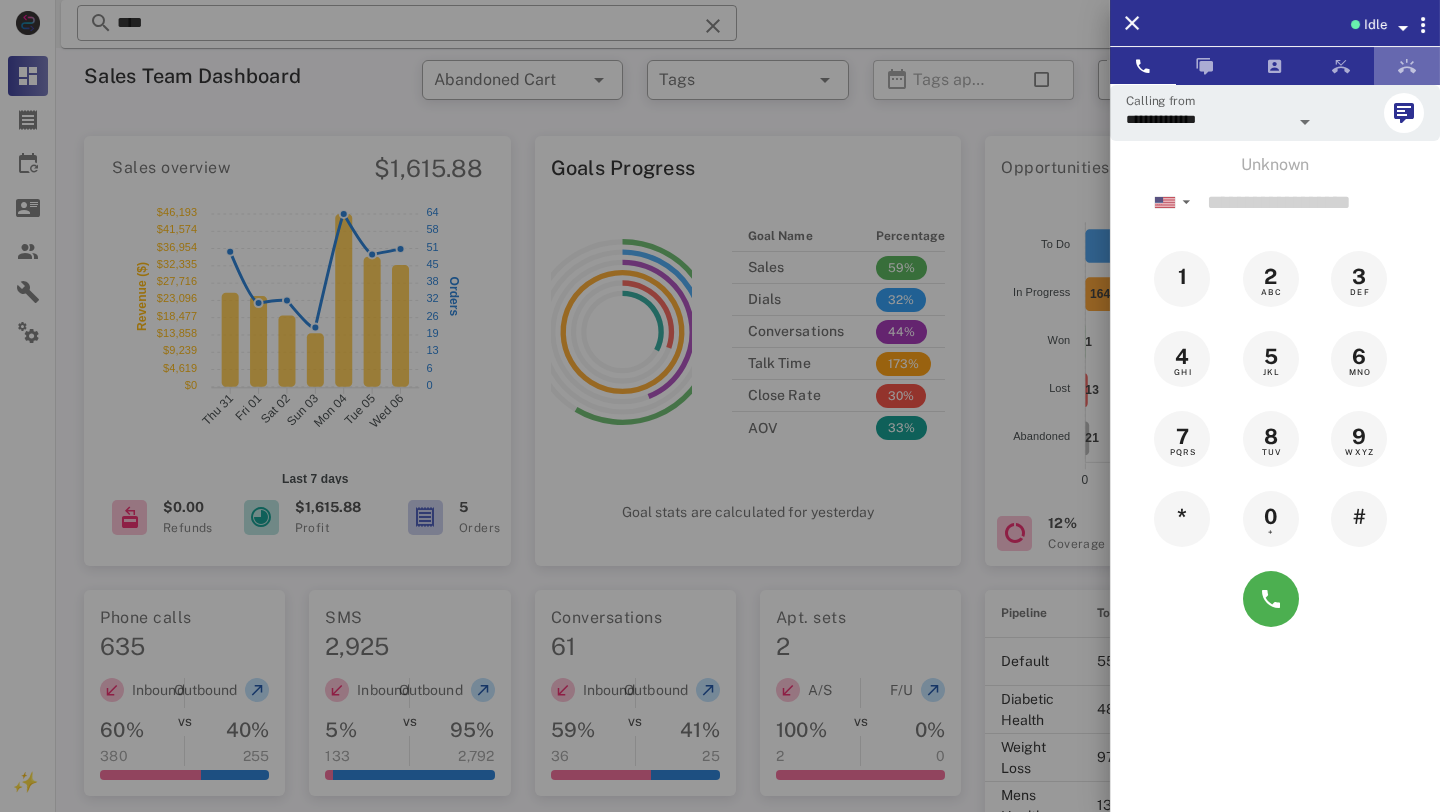 click at bounding box center (1407, 66) 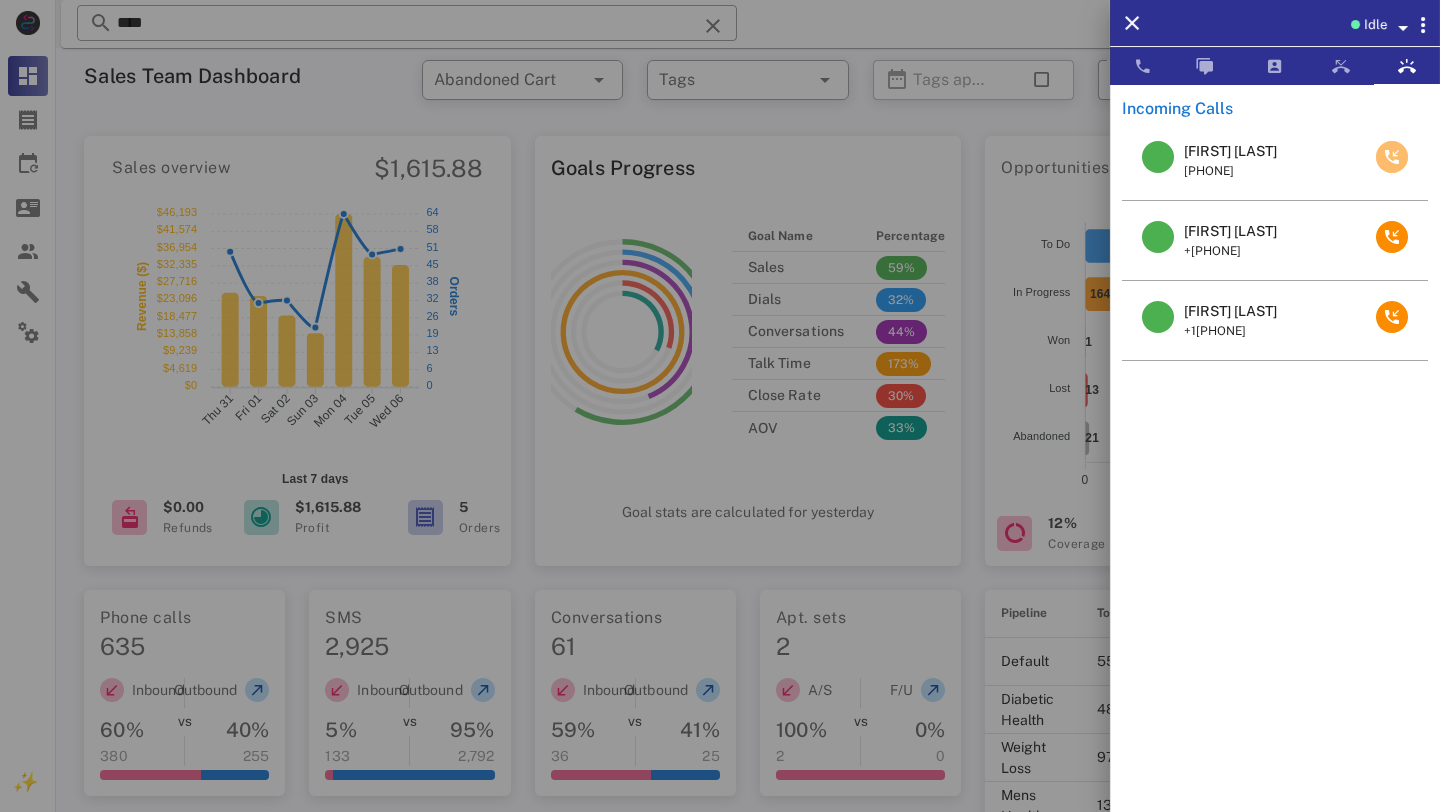 click at bounding box center (1392, 157) 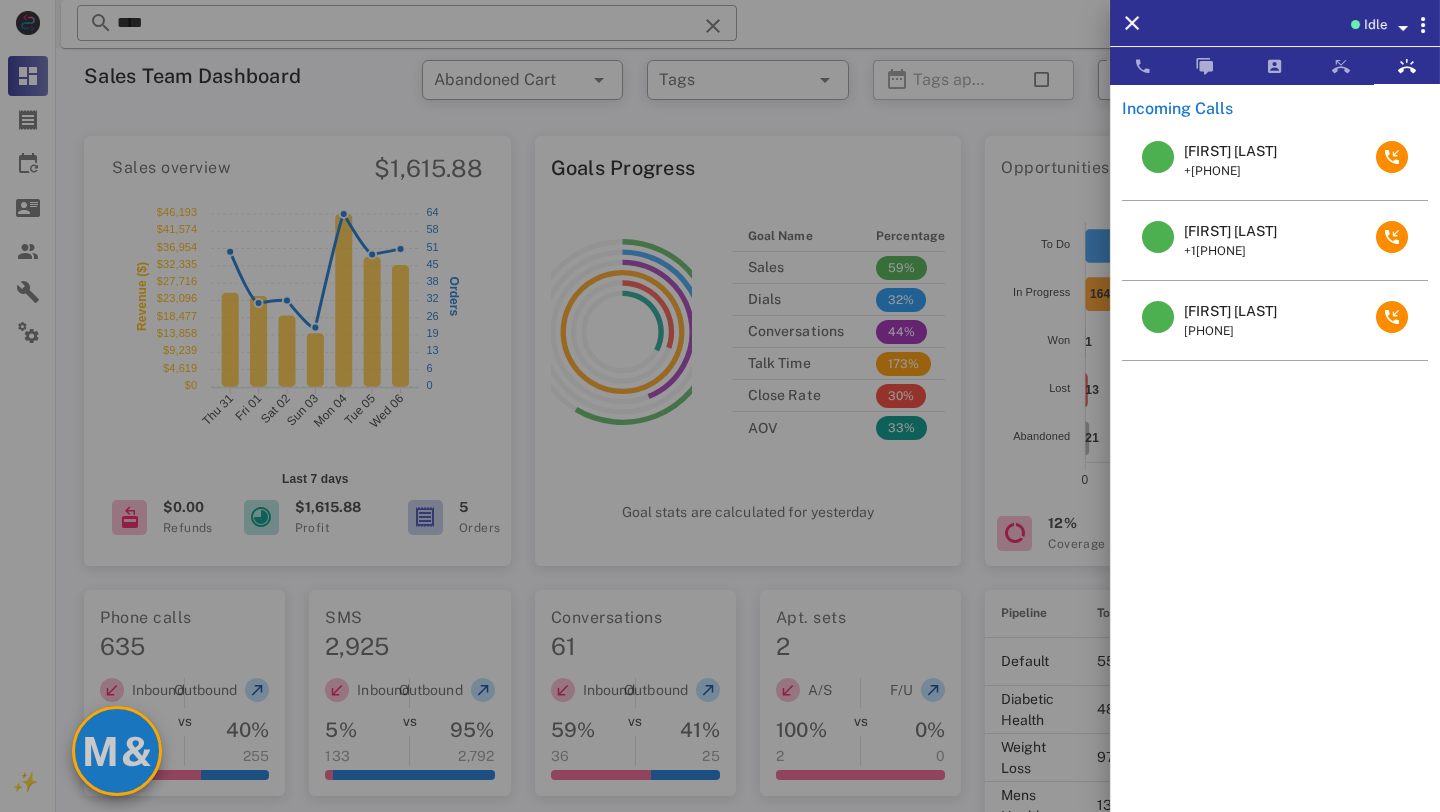 click on "M&" at bounding box center [117, 751] 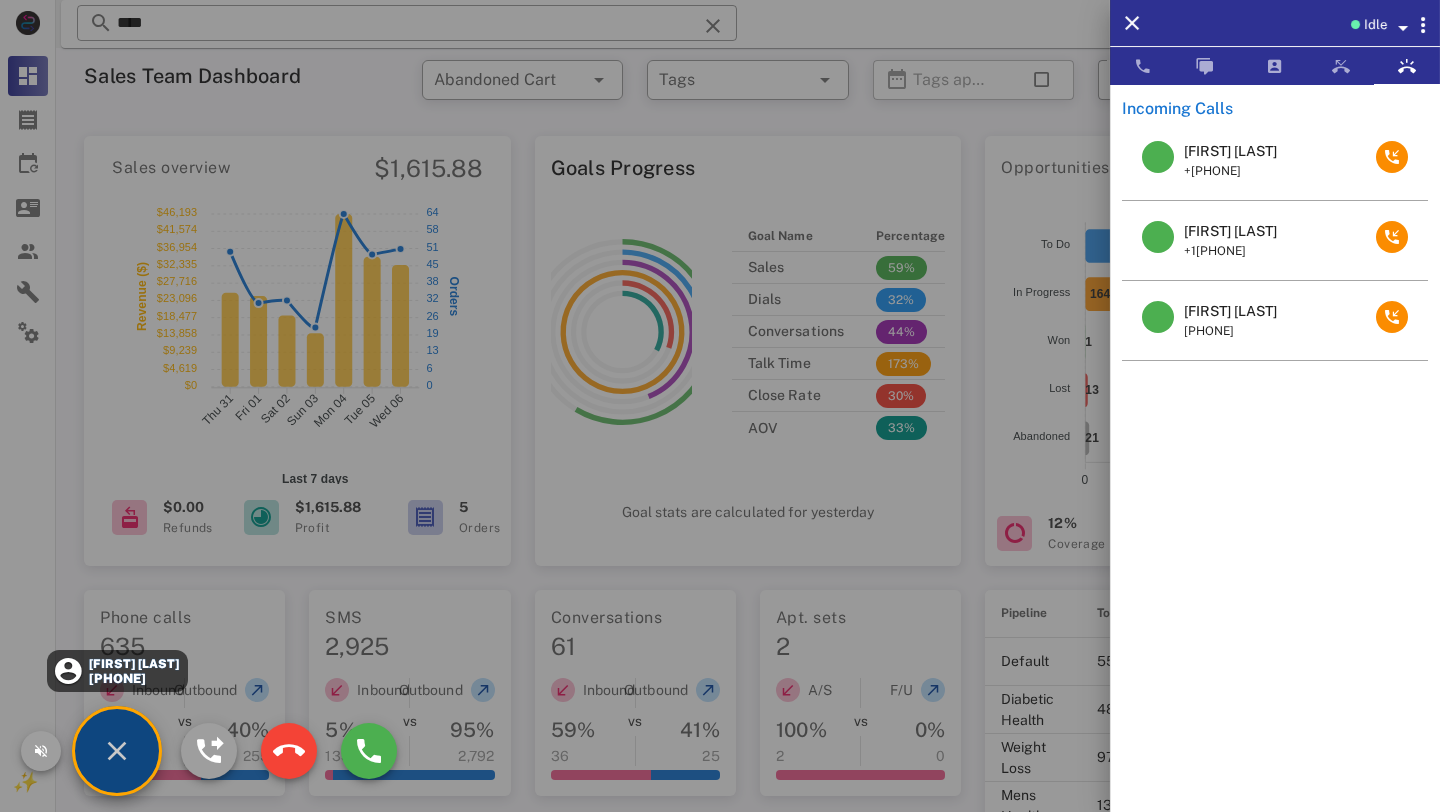 click on "[PHONE]" at bounding box center (133, 678) 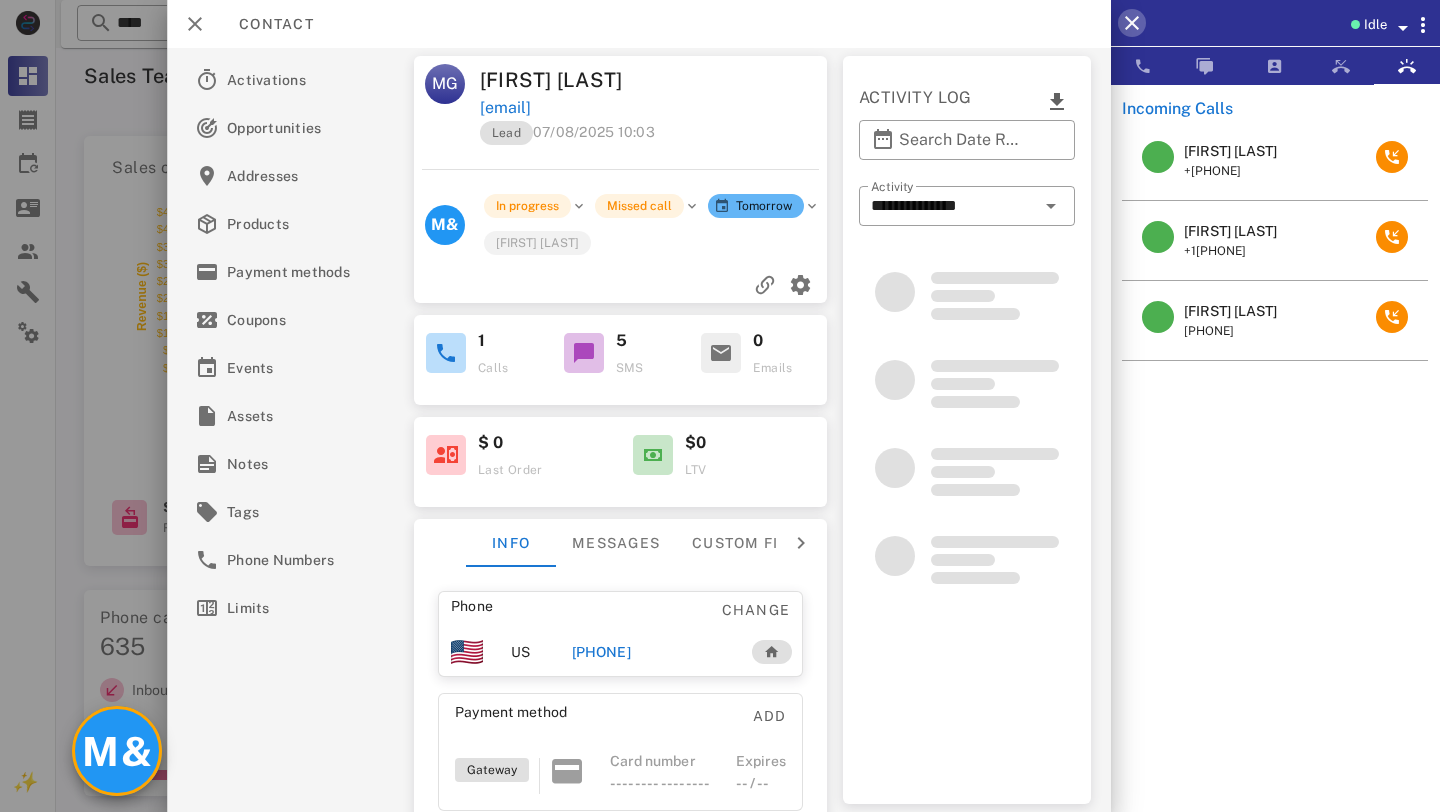 click at bounding box center (1132, 23) 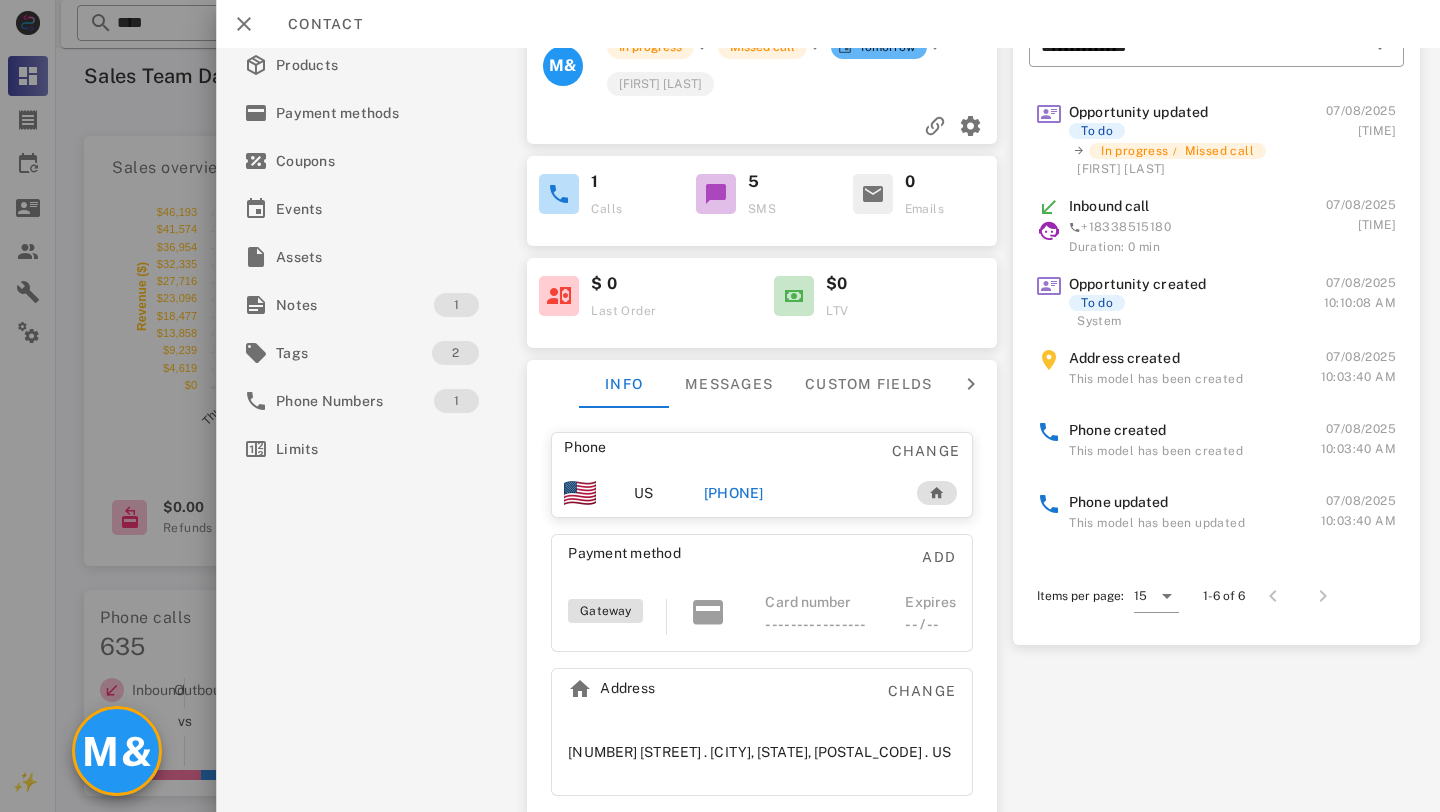scroll, scrollTop: 165, scrollLeft: 0, axis: vertical 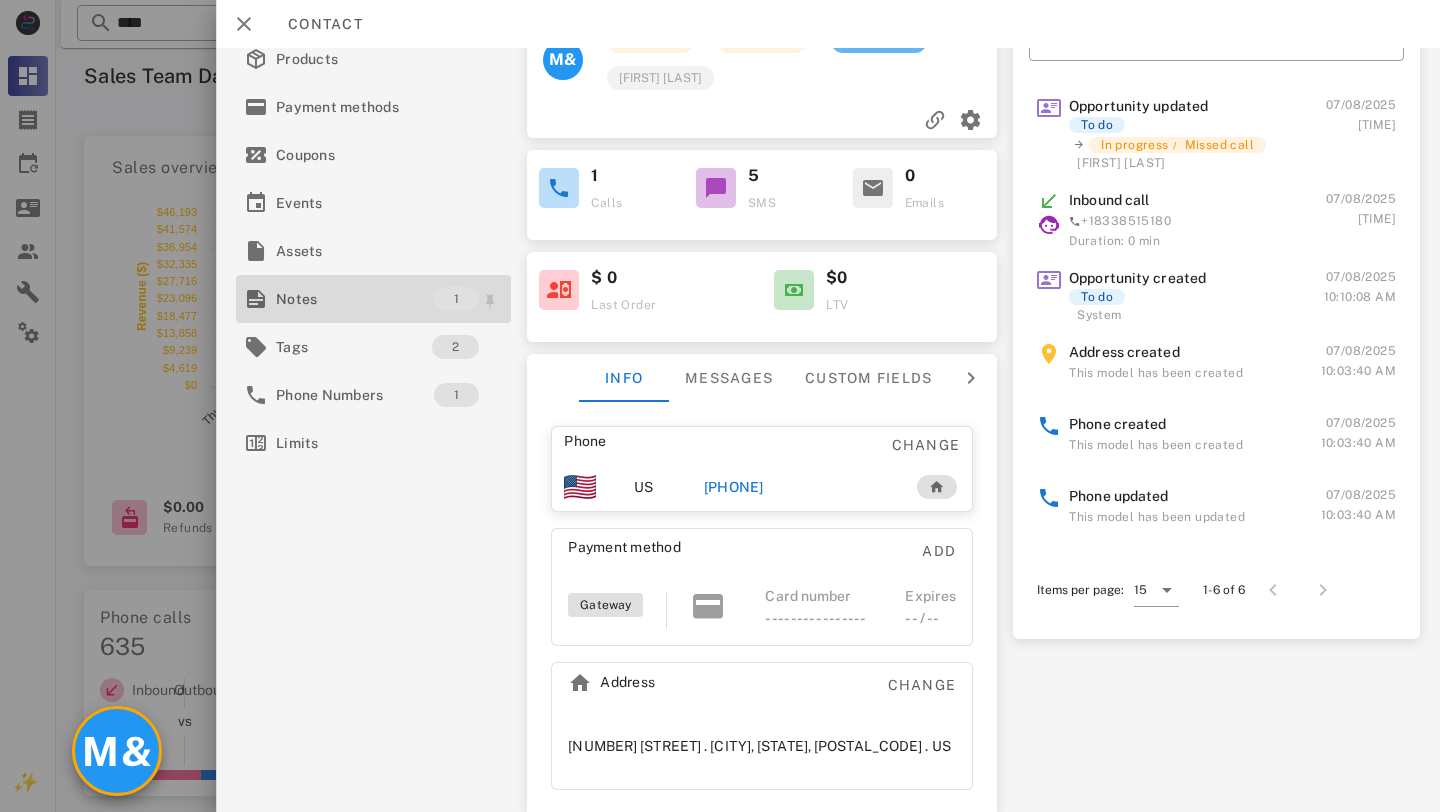 click on "Notes" at bounding box center (355, 299) 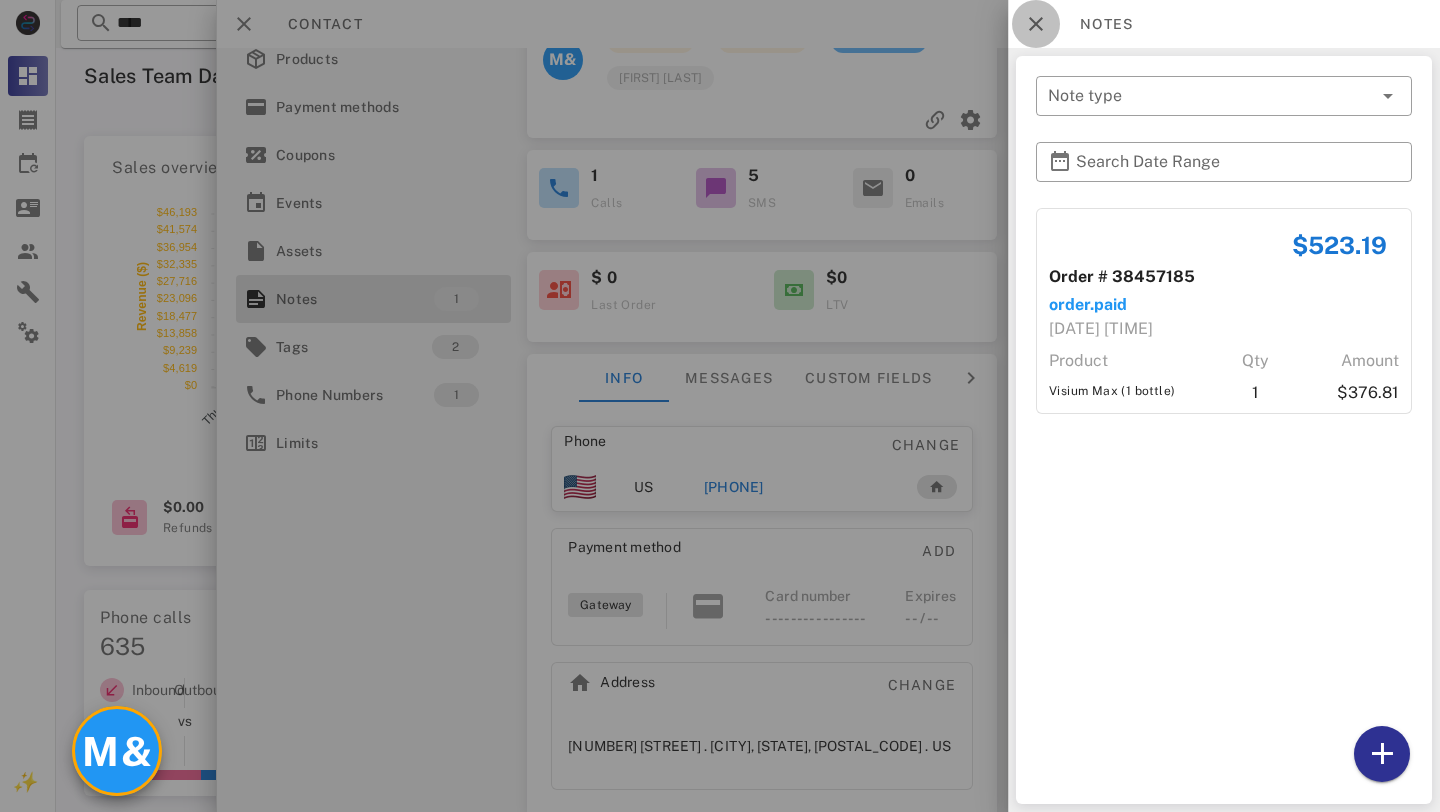 click at bounding box center [1036, 24] 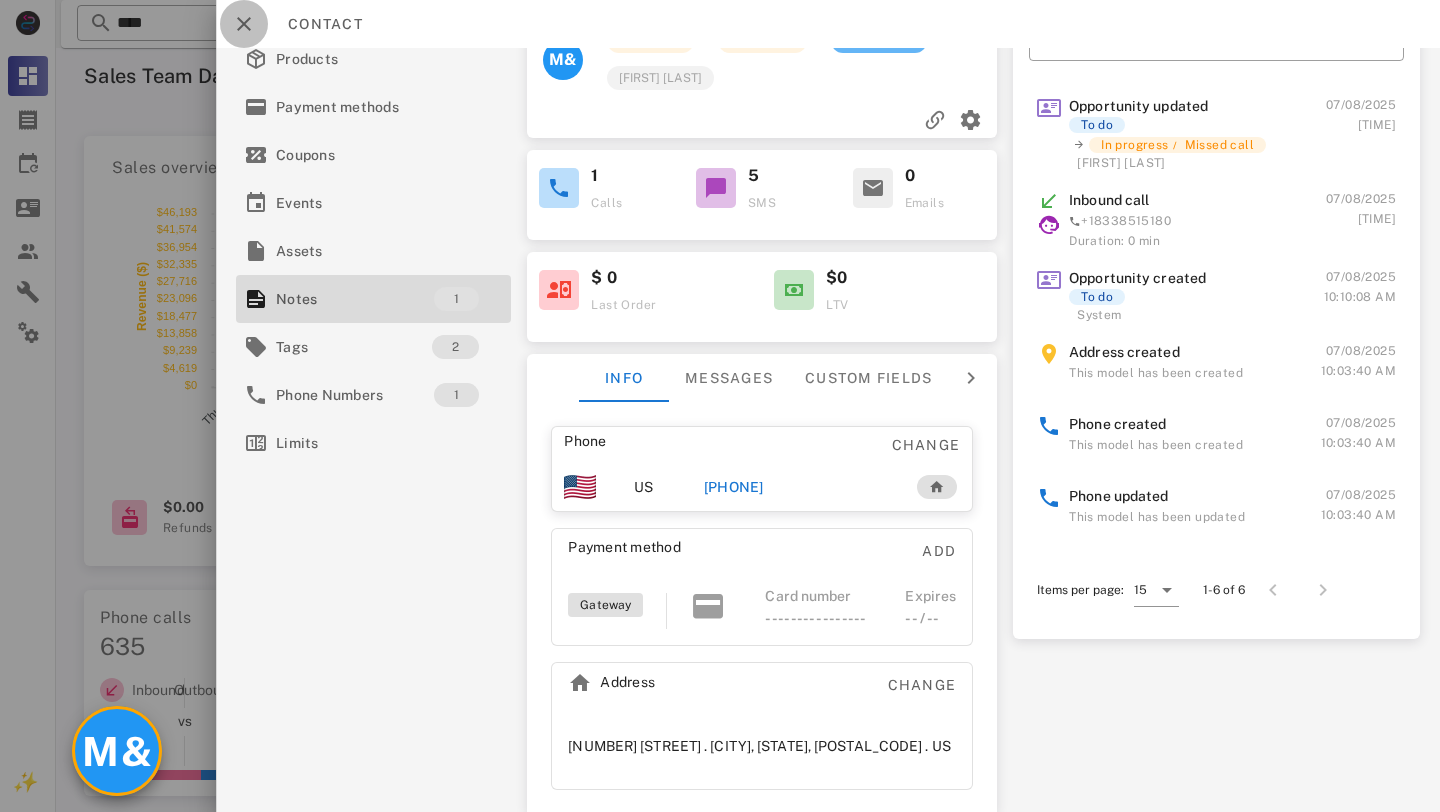 click at bounding box center [244, 24] 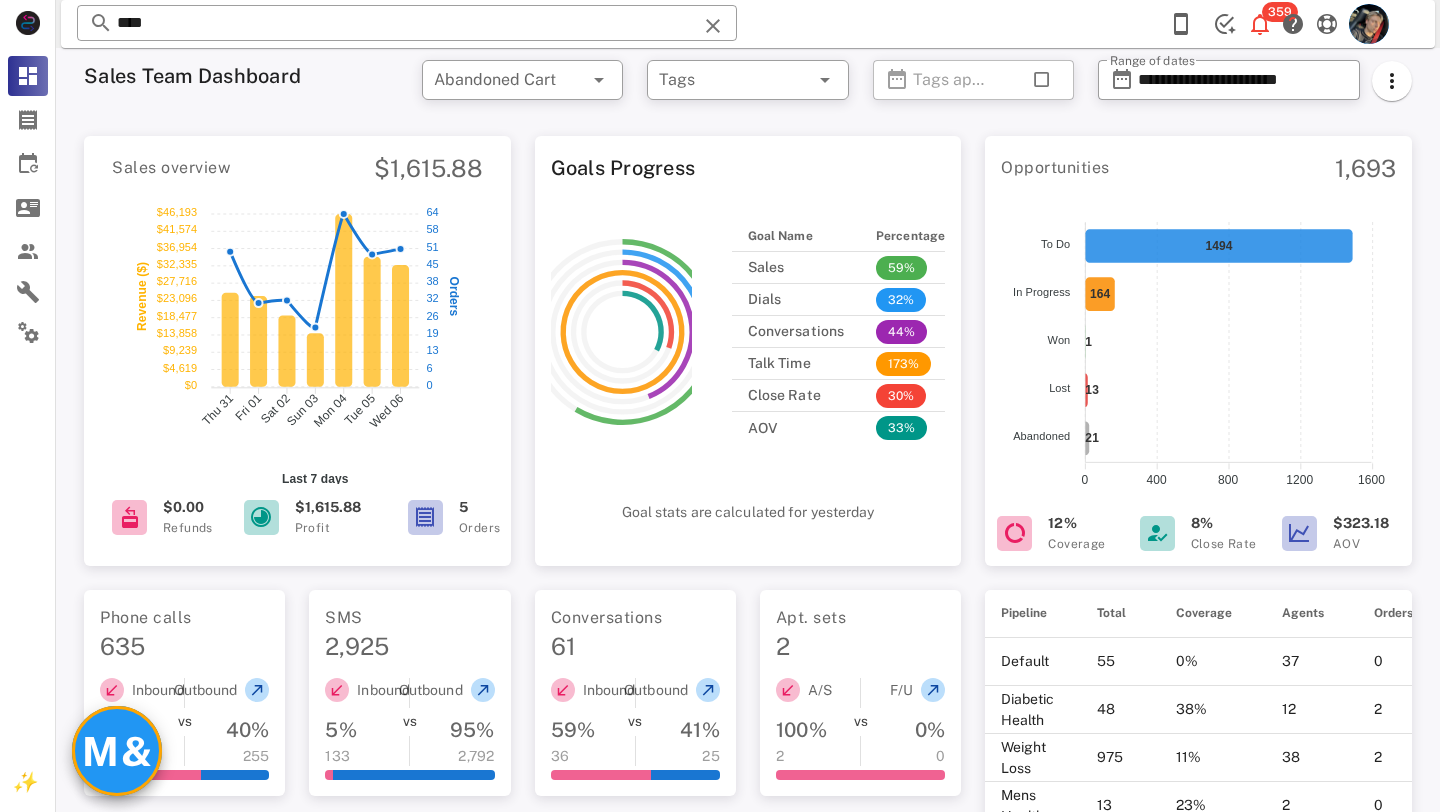 click on "M&" at bounding box center [117, 751] 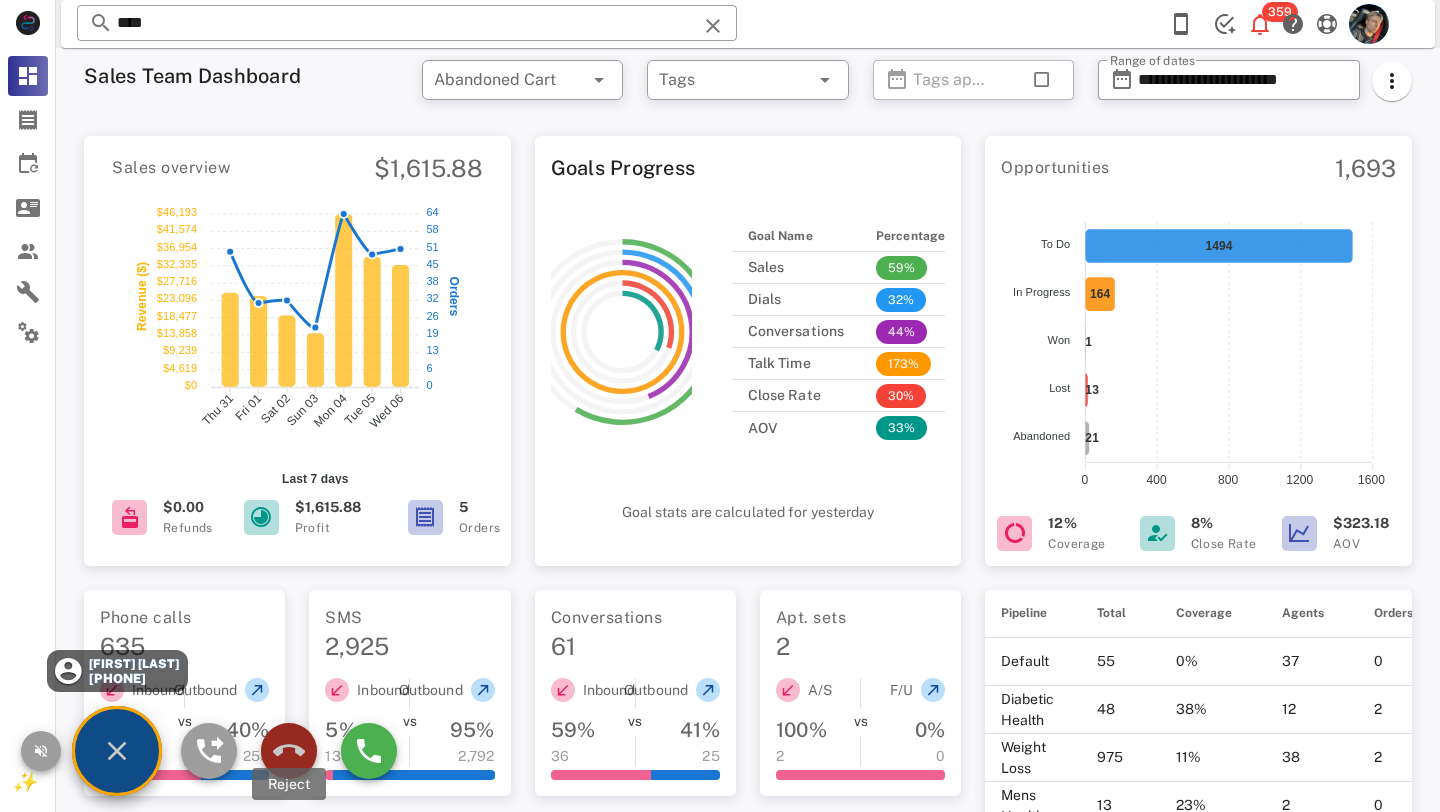 click at bounding box center (289, 751) 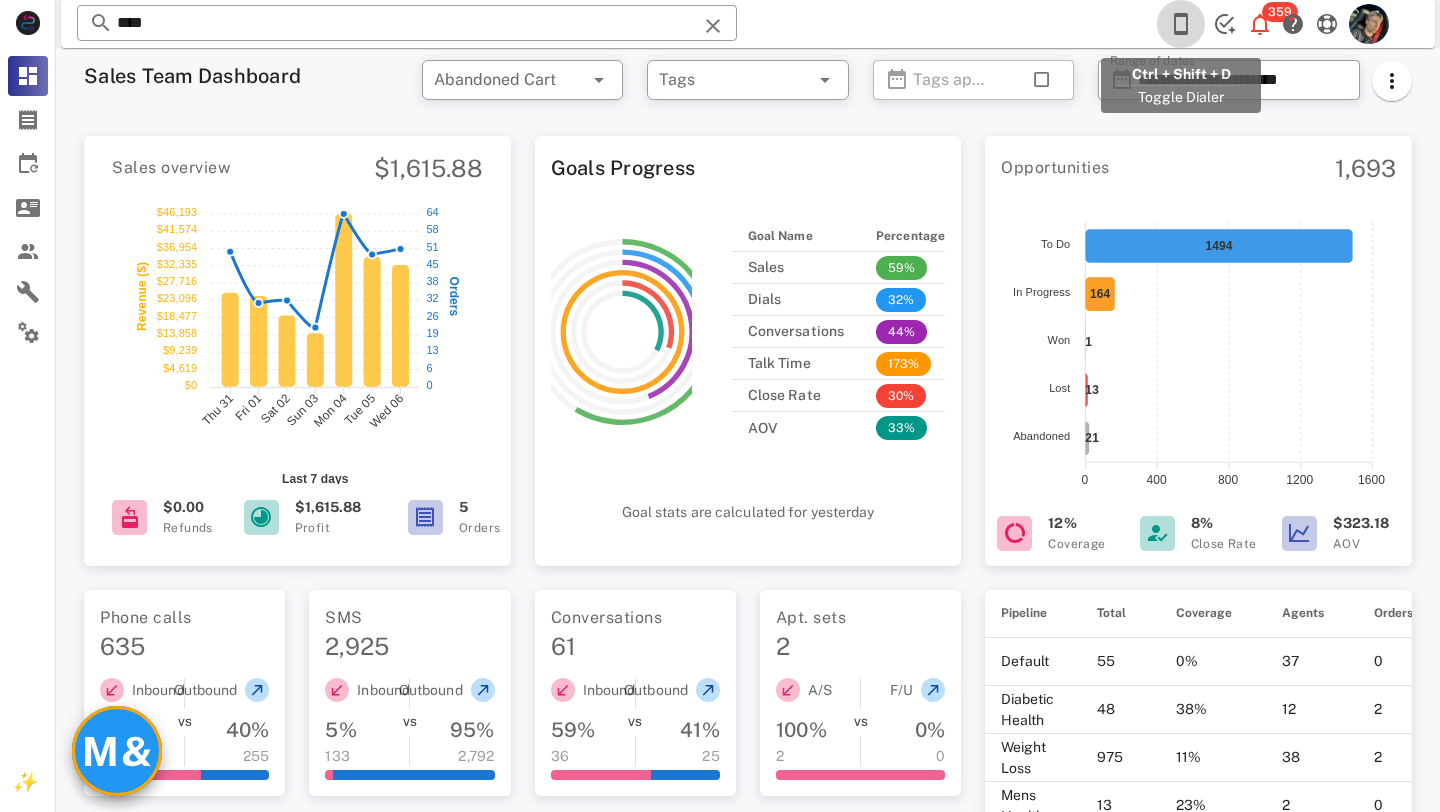 click at bounding box center [1181, 24] 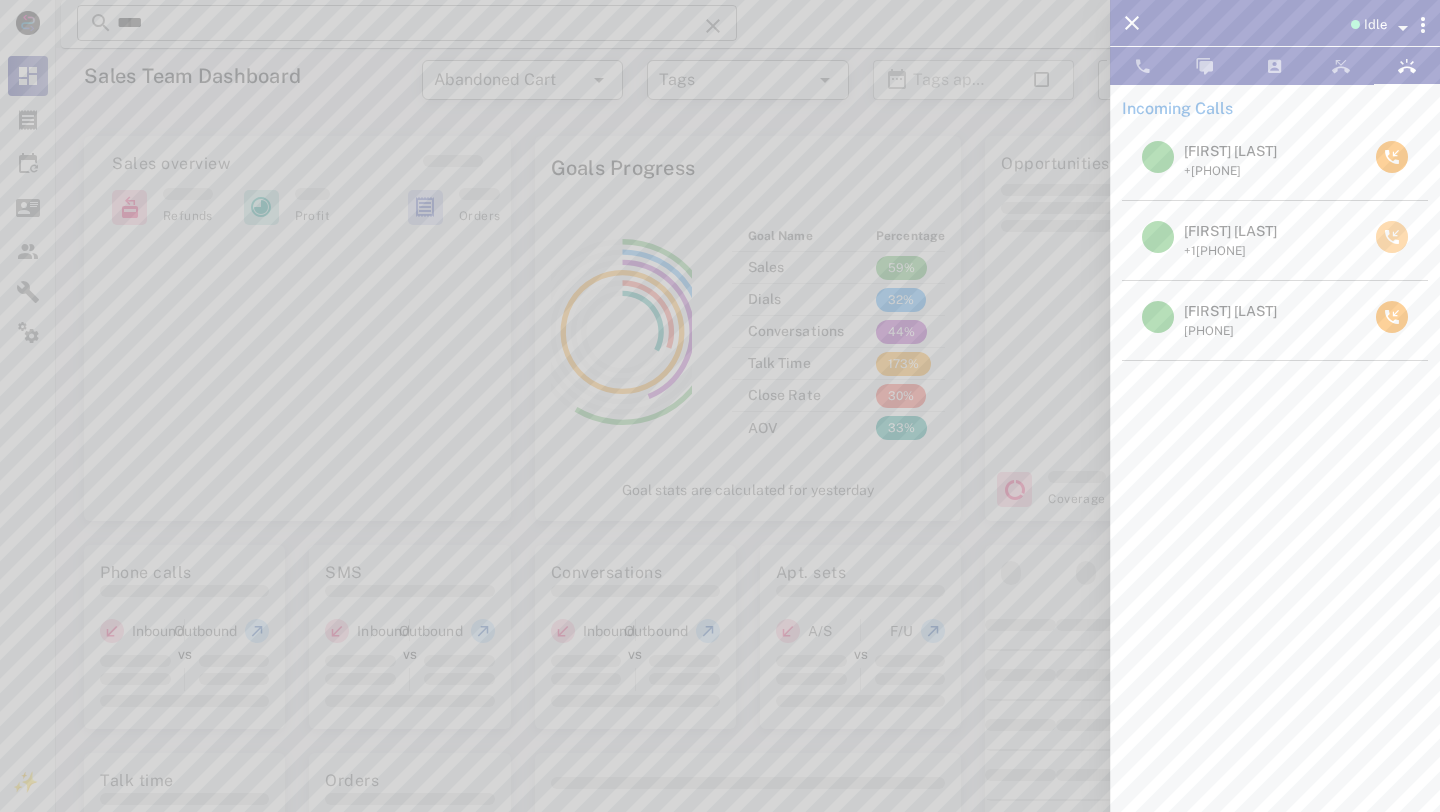 click at bounding box center [1392, 237] 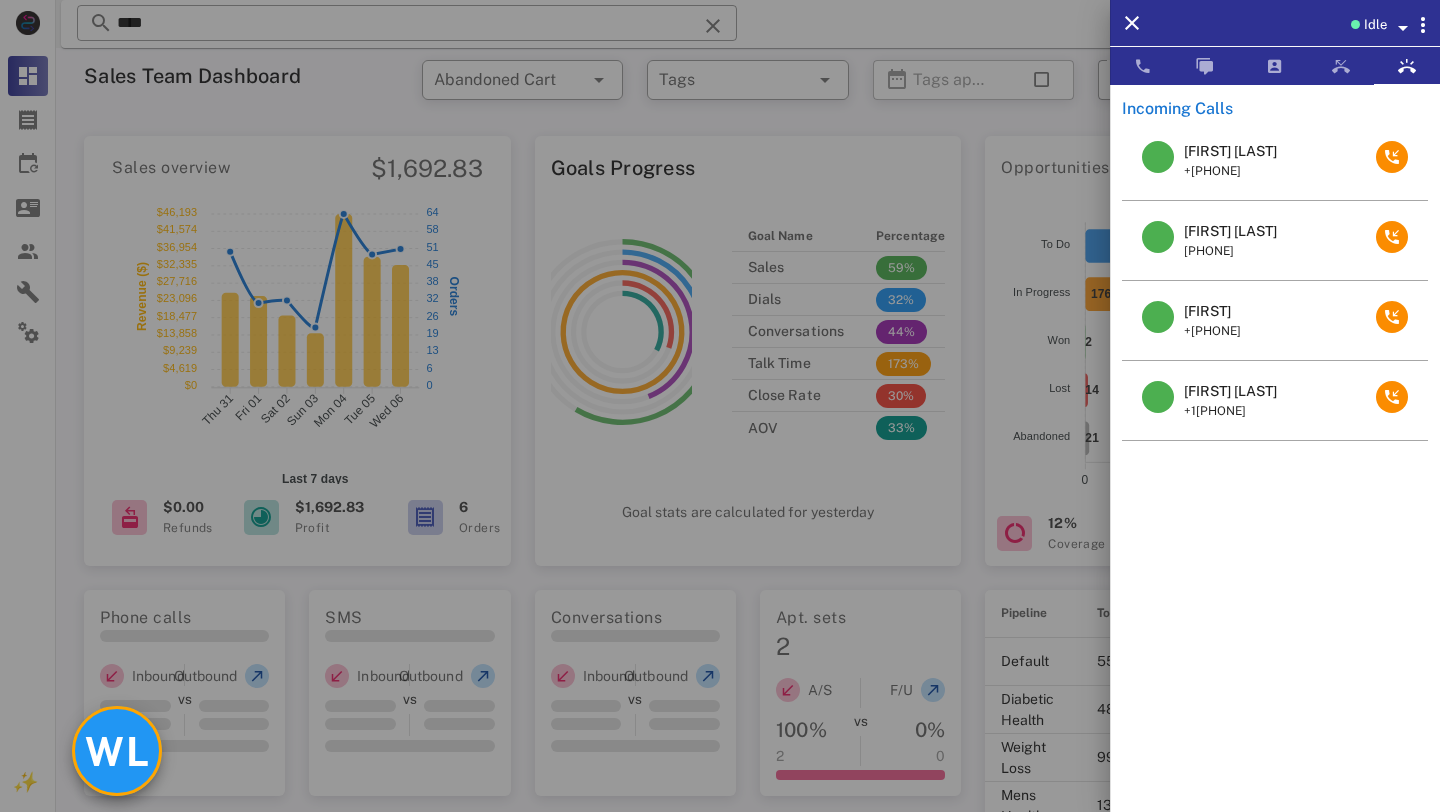 click on "WL" at bounding box center (117, 751) 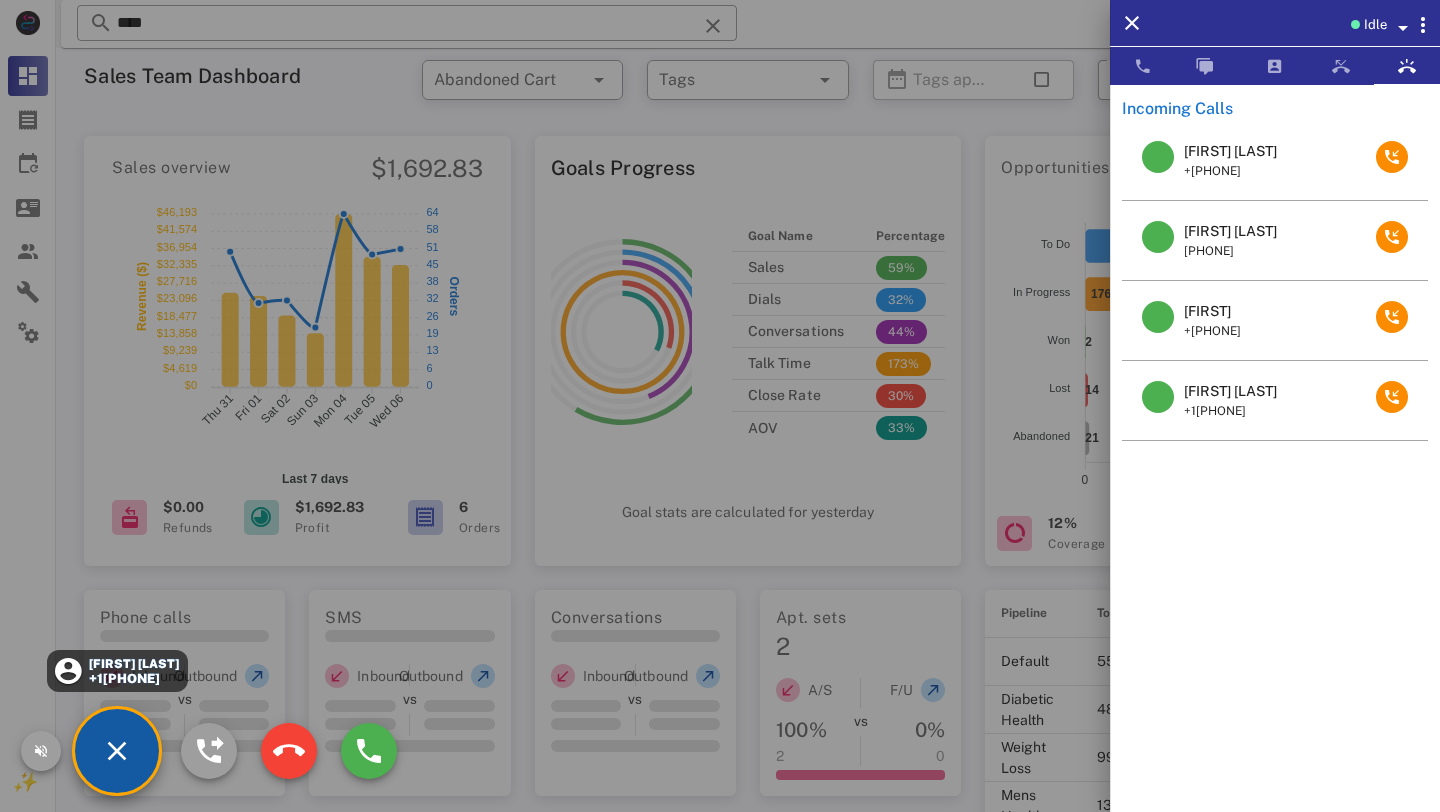click on "+1[PHONE]" at bounding box center (133, 678) 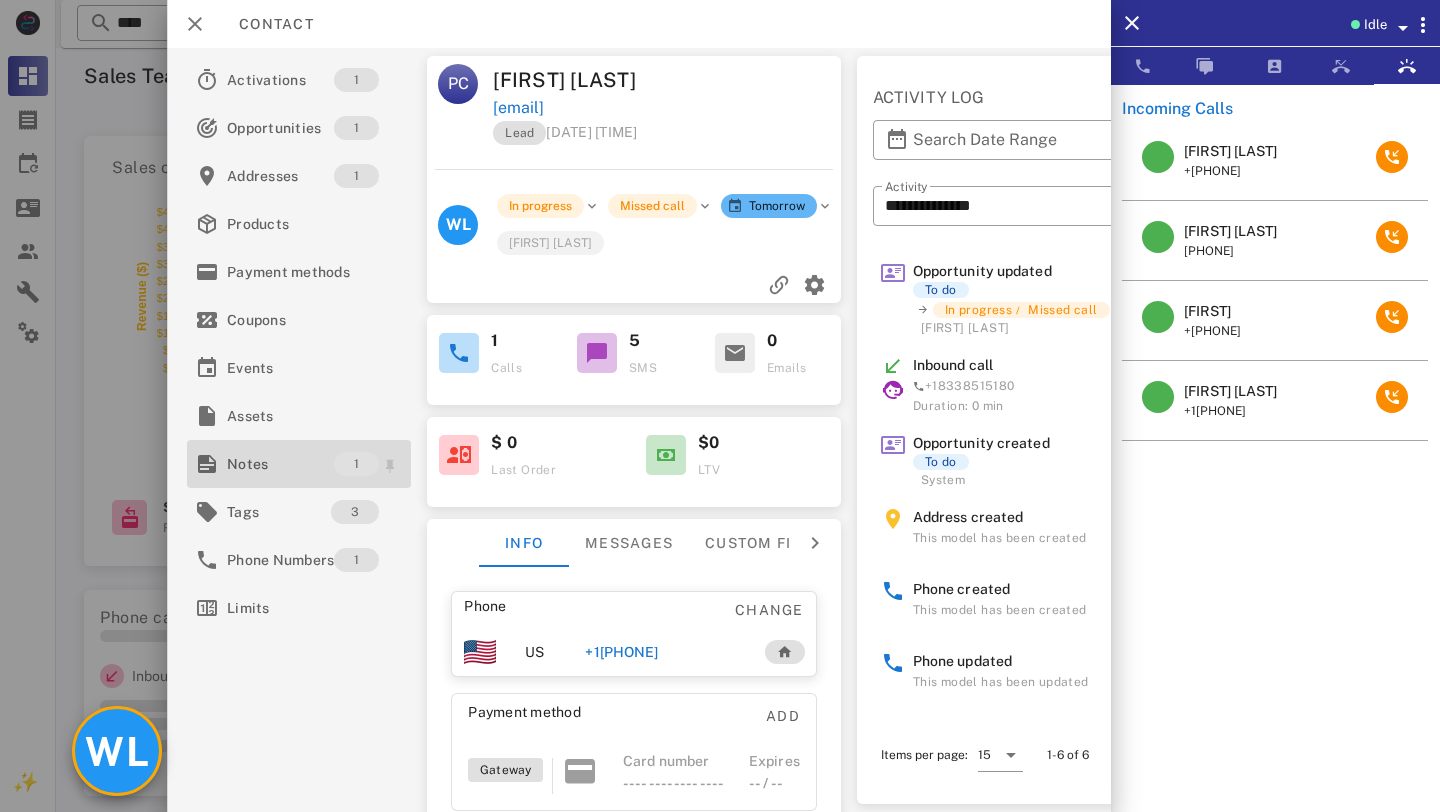click on "Notes" at bounding box center (280, 464) 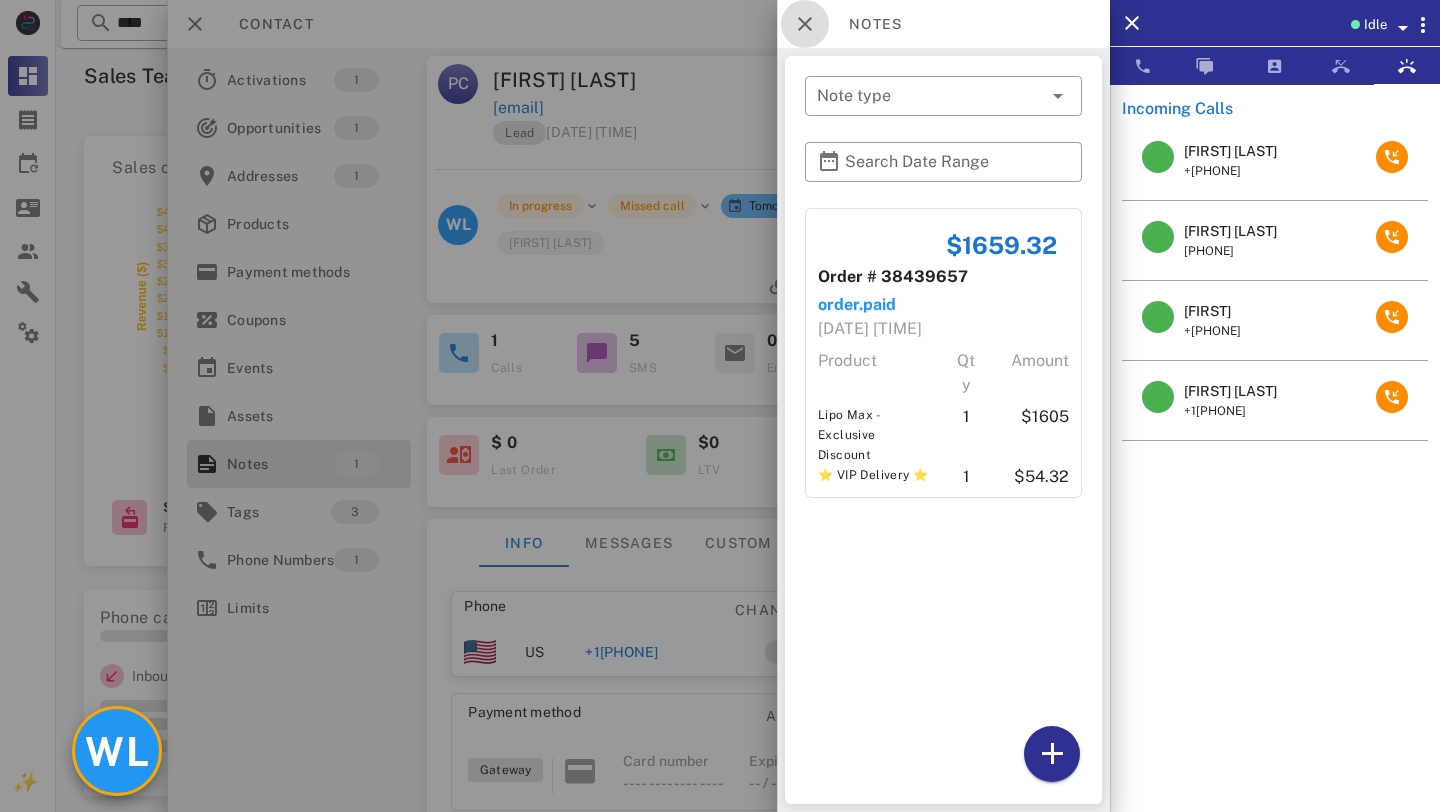 click at bounding box center (805, 24) 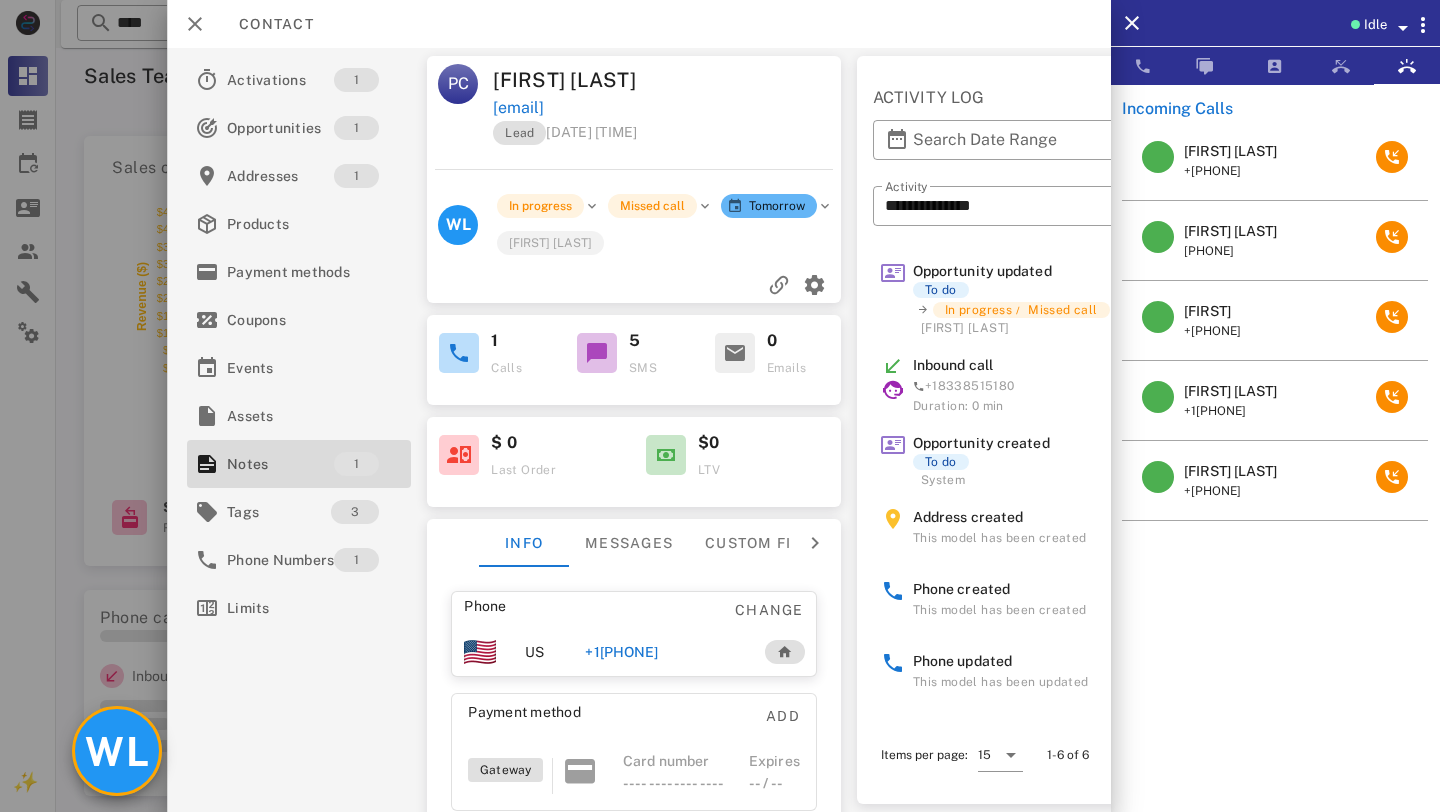 click on "WL" at bounding box center (117, 751) 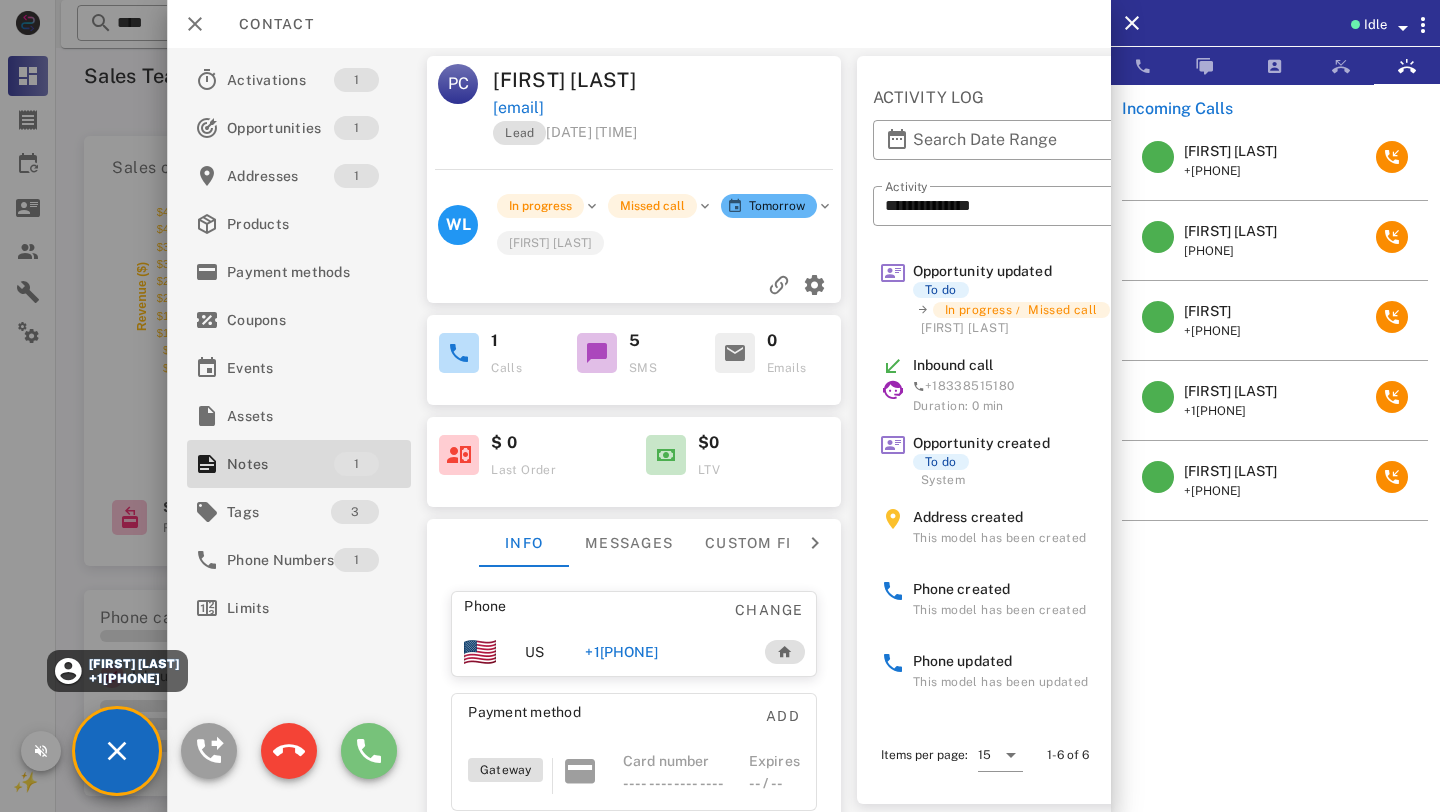 click at bounding box center [369, 751] 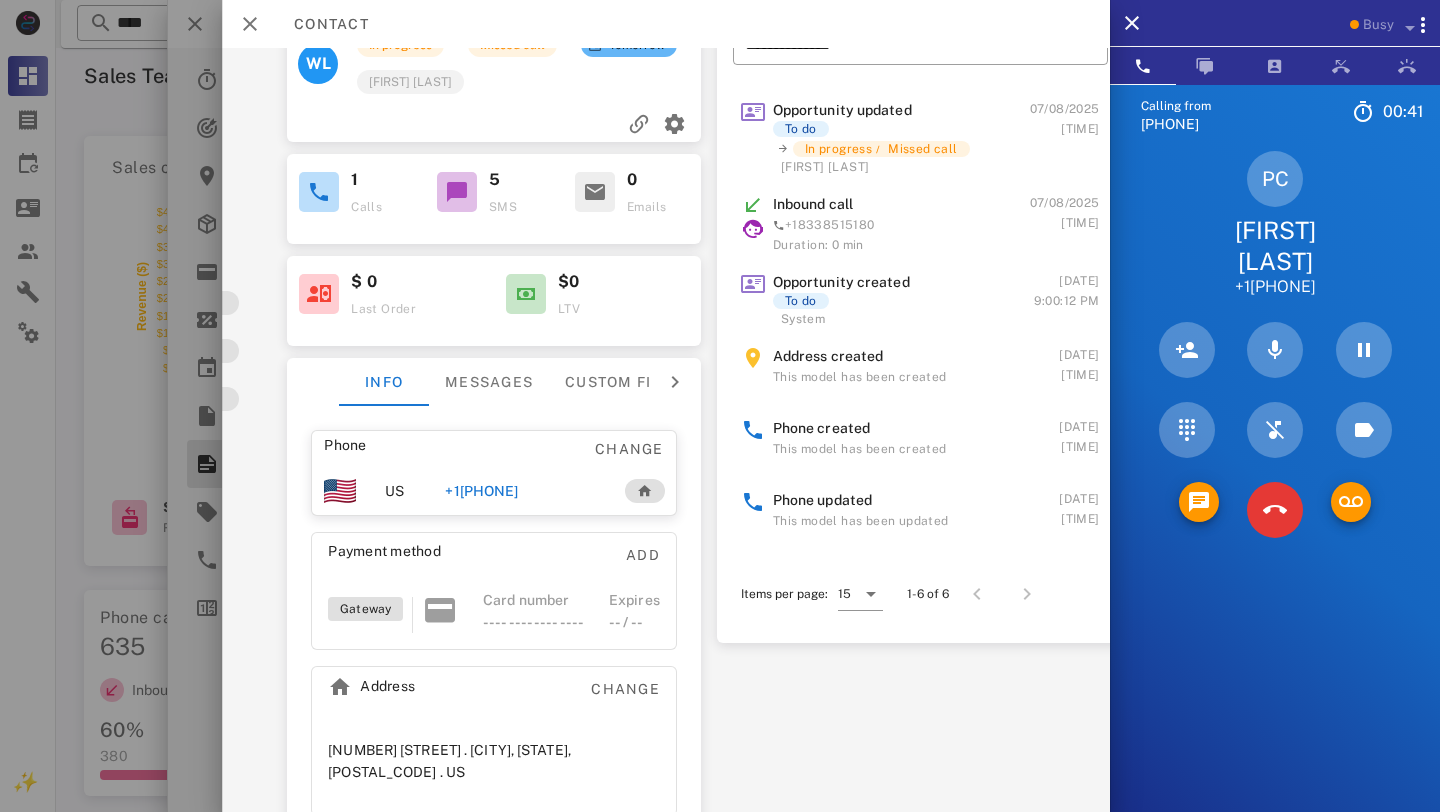scroll, scrollTop: 161, scrollLeft: 207, axis: both 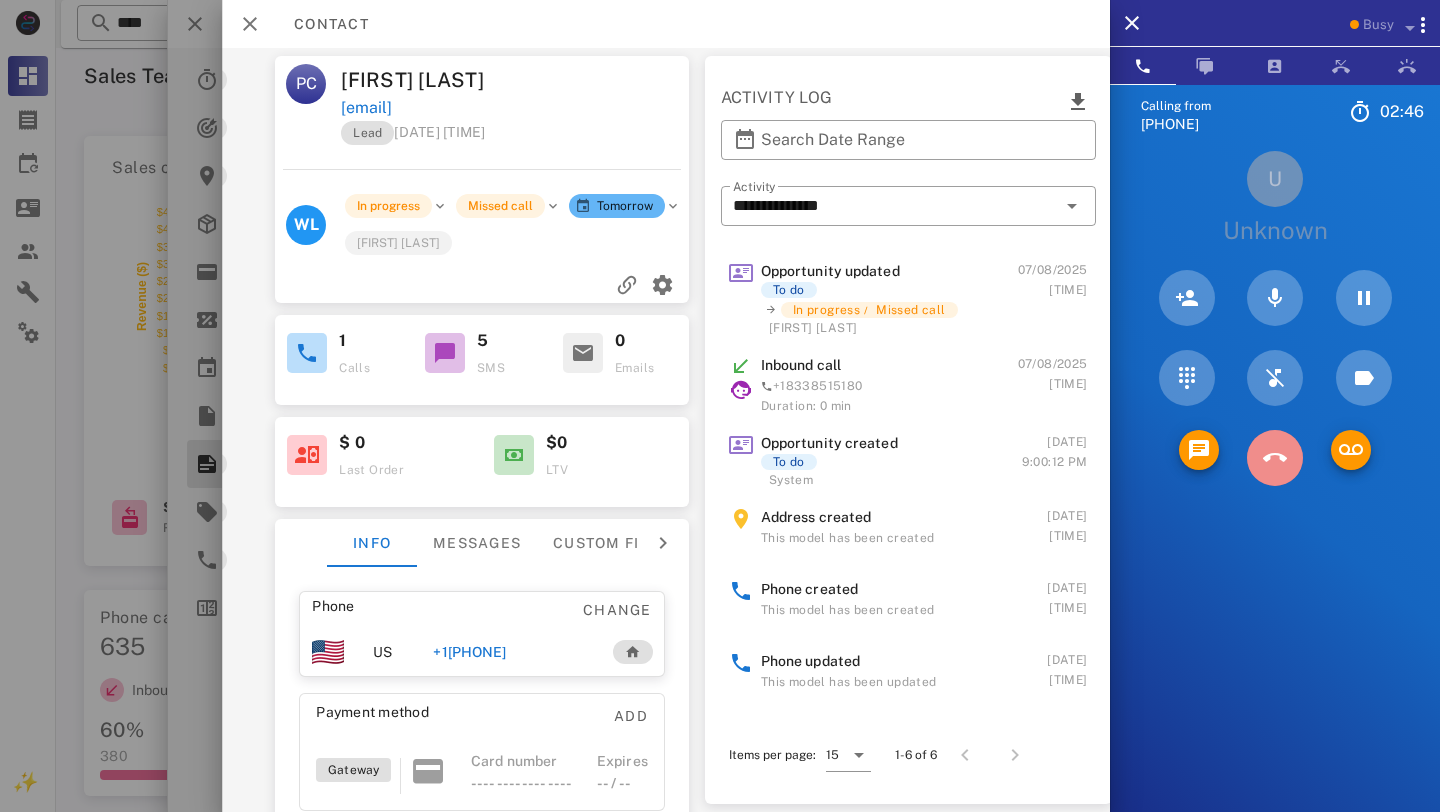 click at bounding box center [1275, 458] 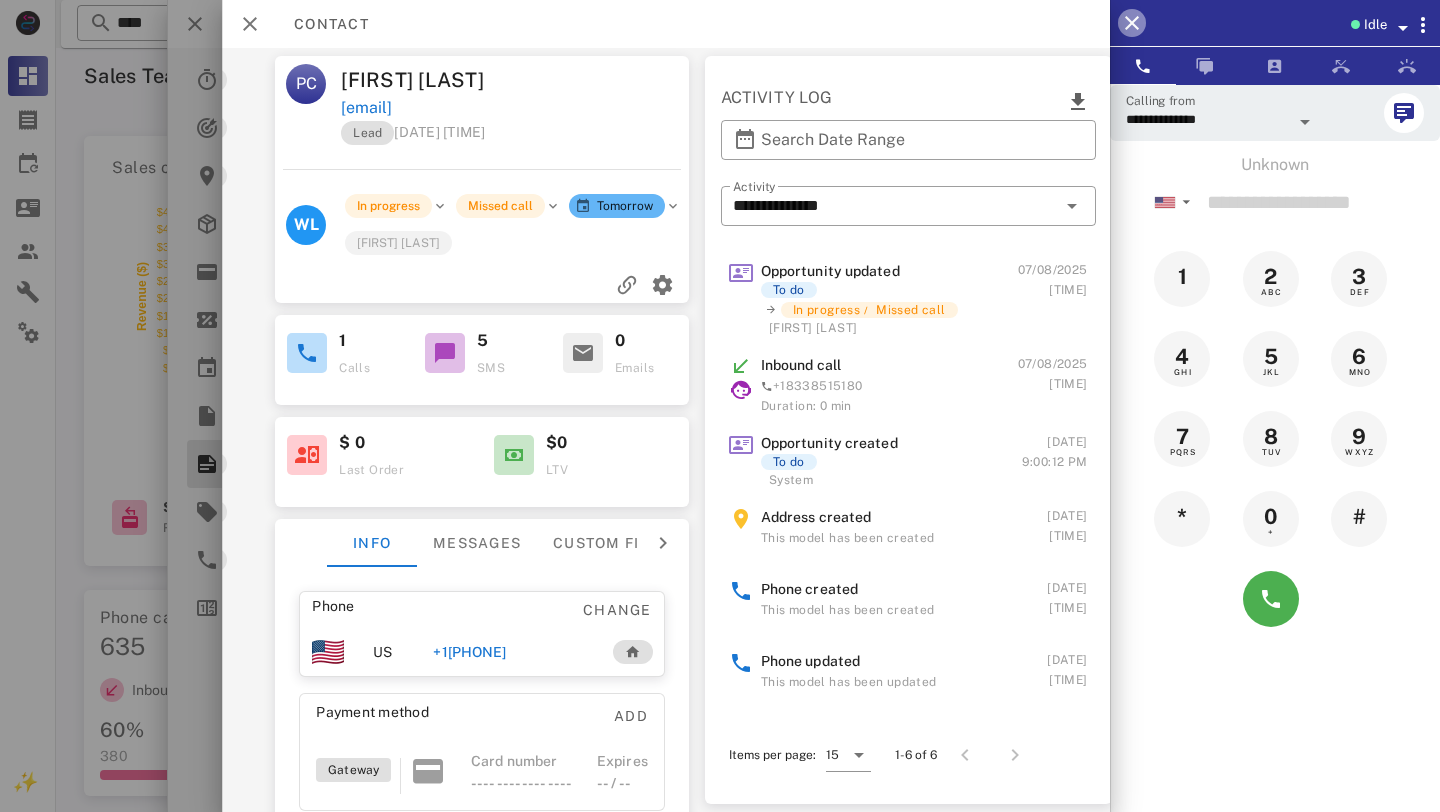 click at bounding box center (1132, 23) 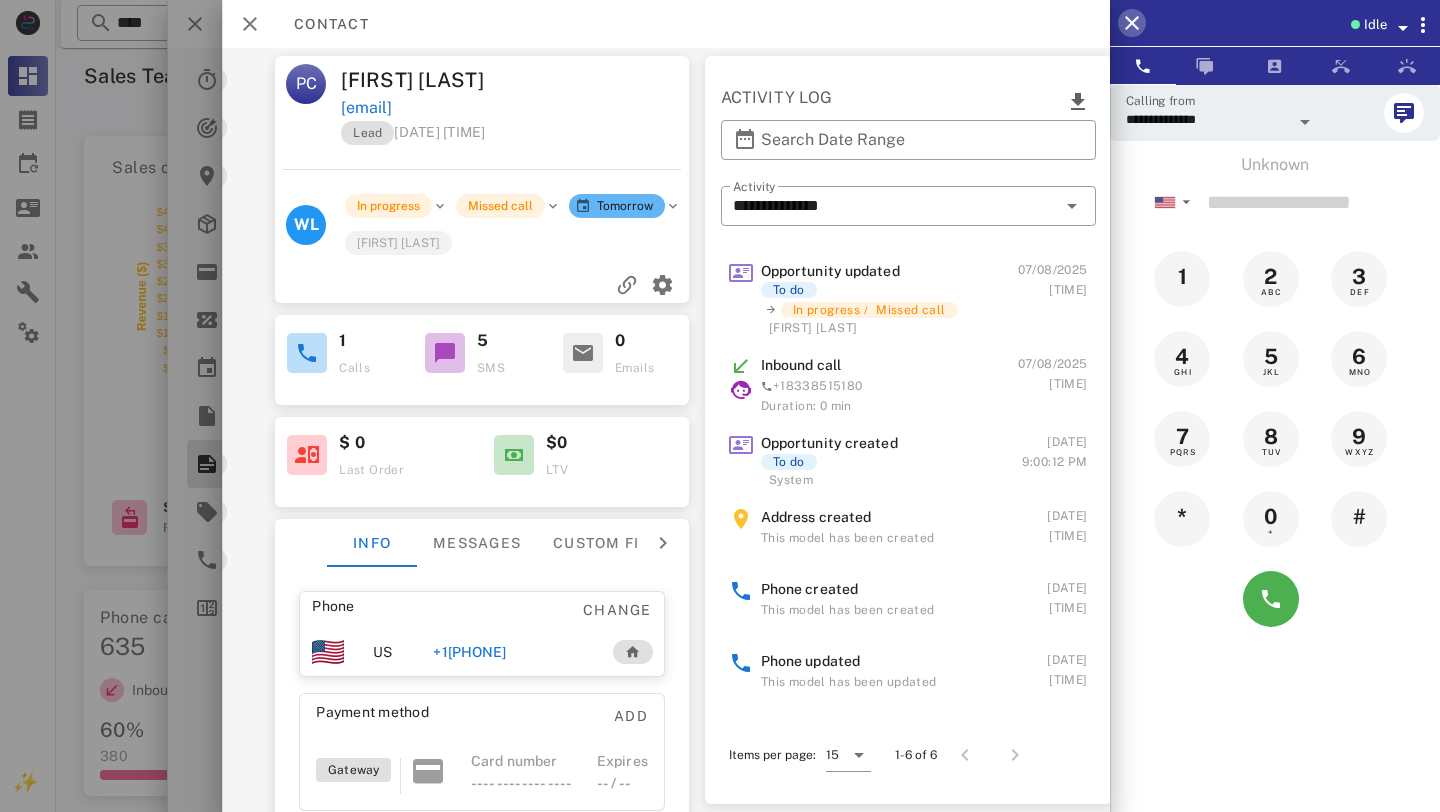 scroll, scrollTop: 0, scrollLeft: 0, axis: both 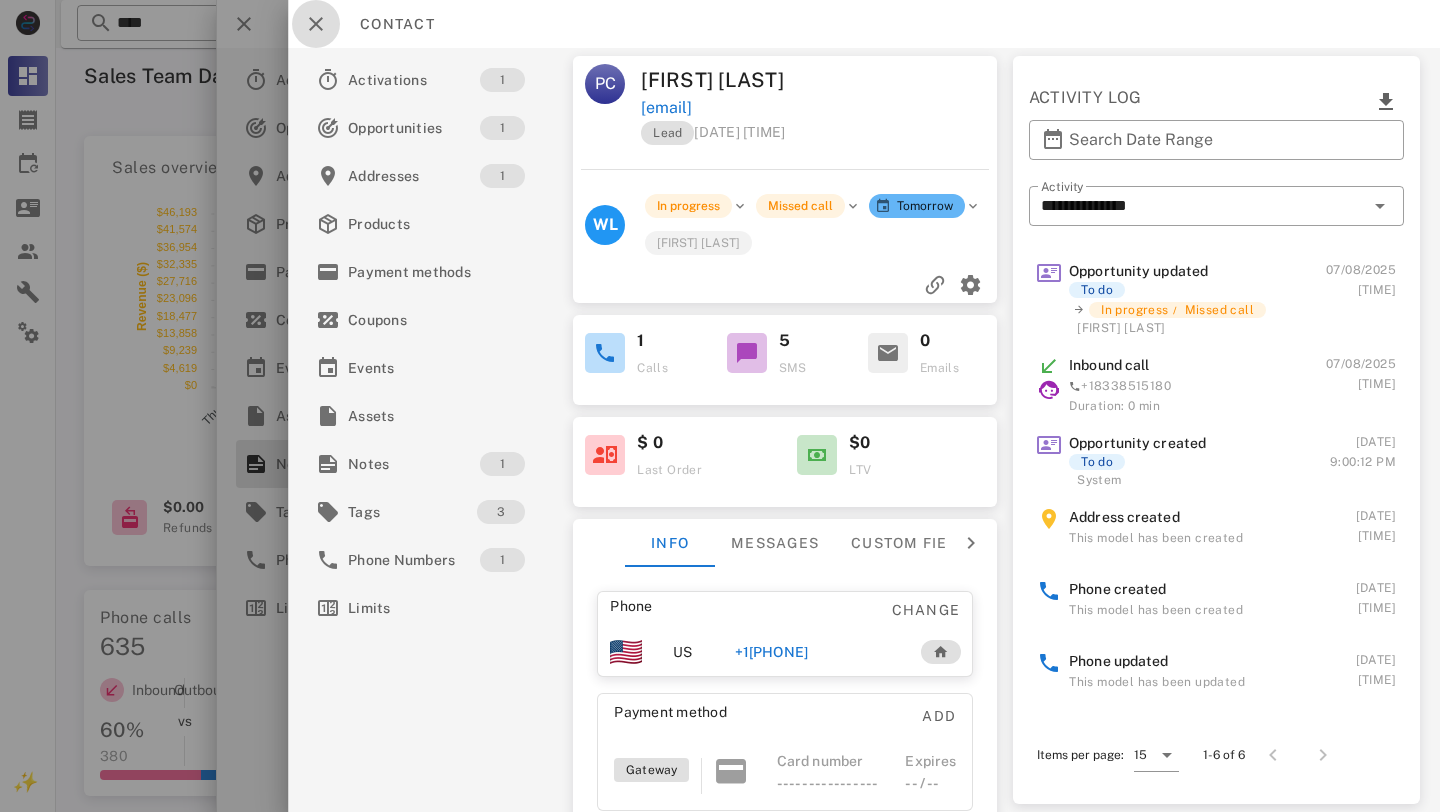 click at bounding box center (316, 24) 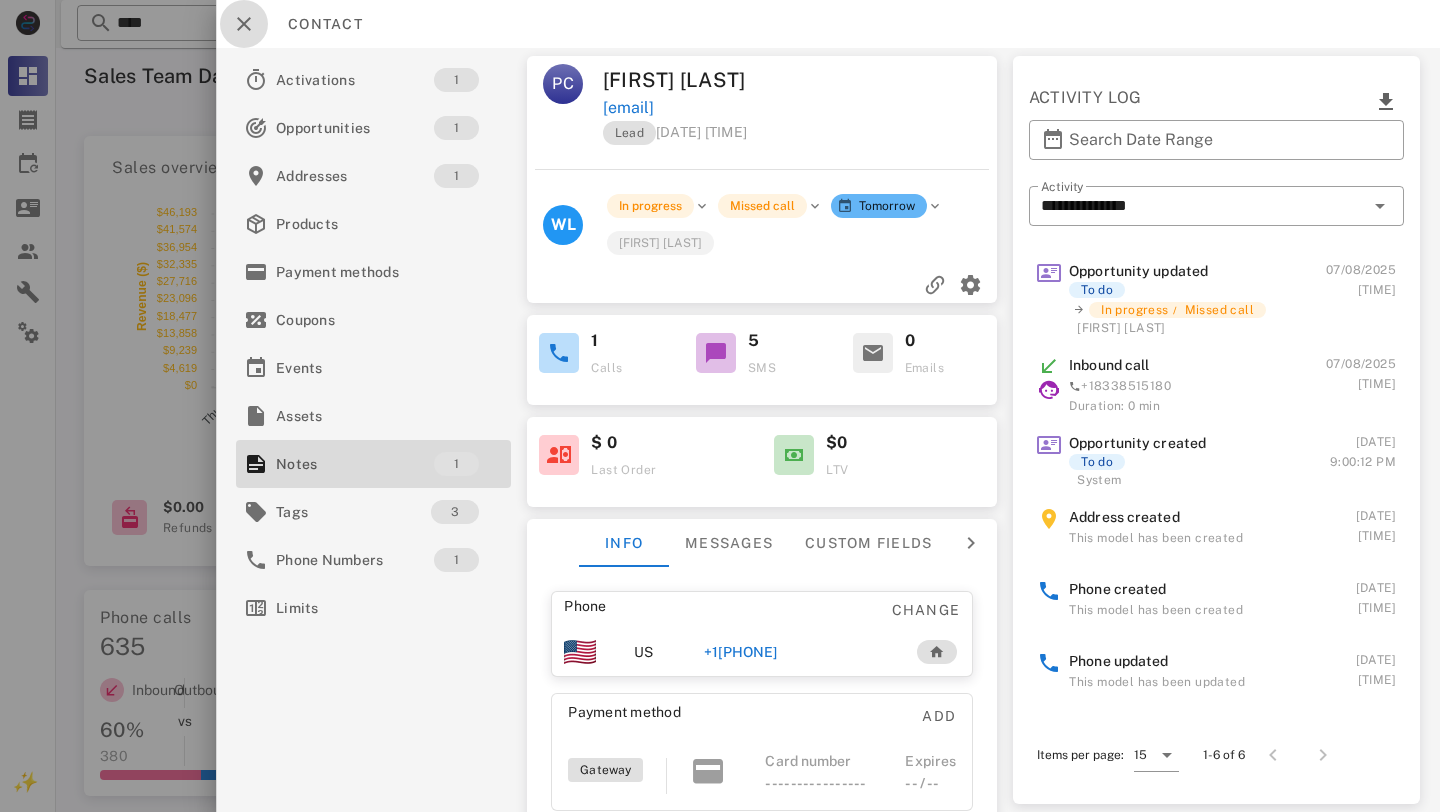 click at bounding box center (244, 24) 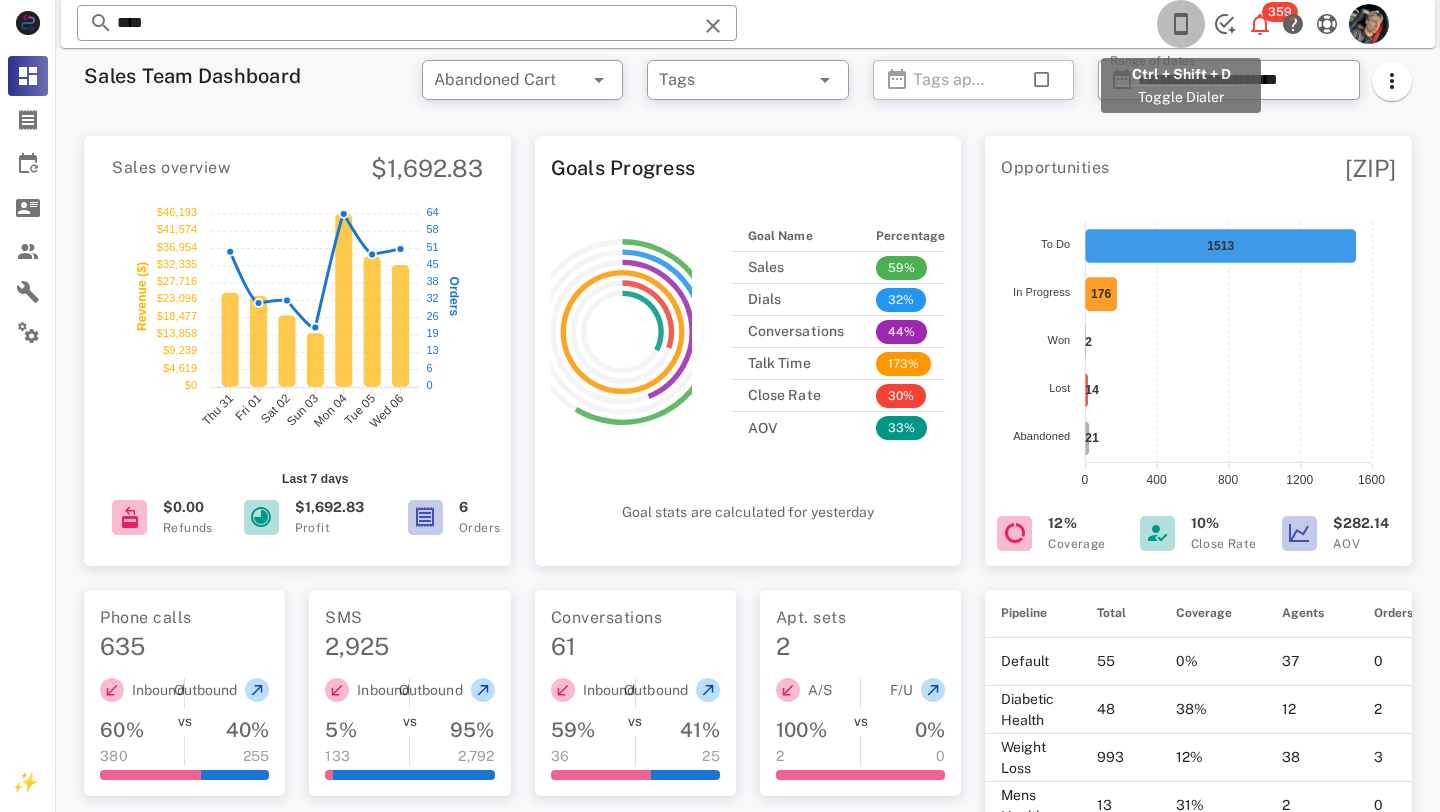 click at bounding box center (1181, 24) 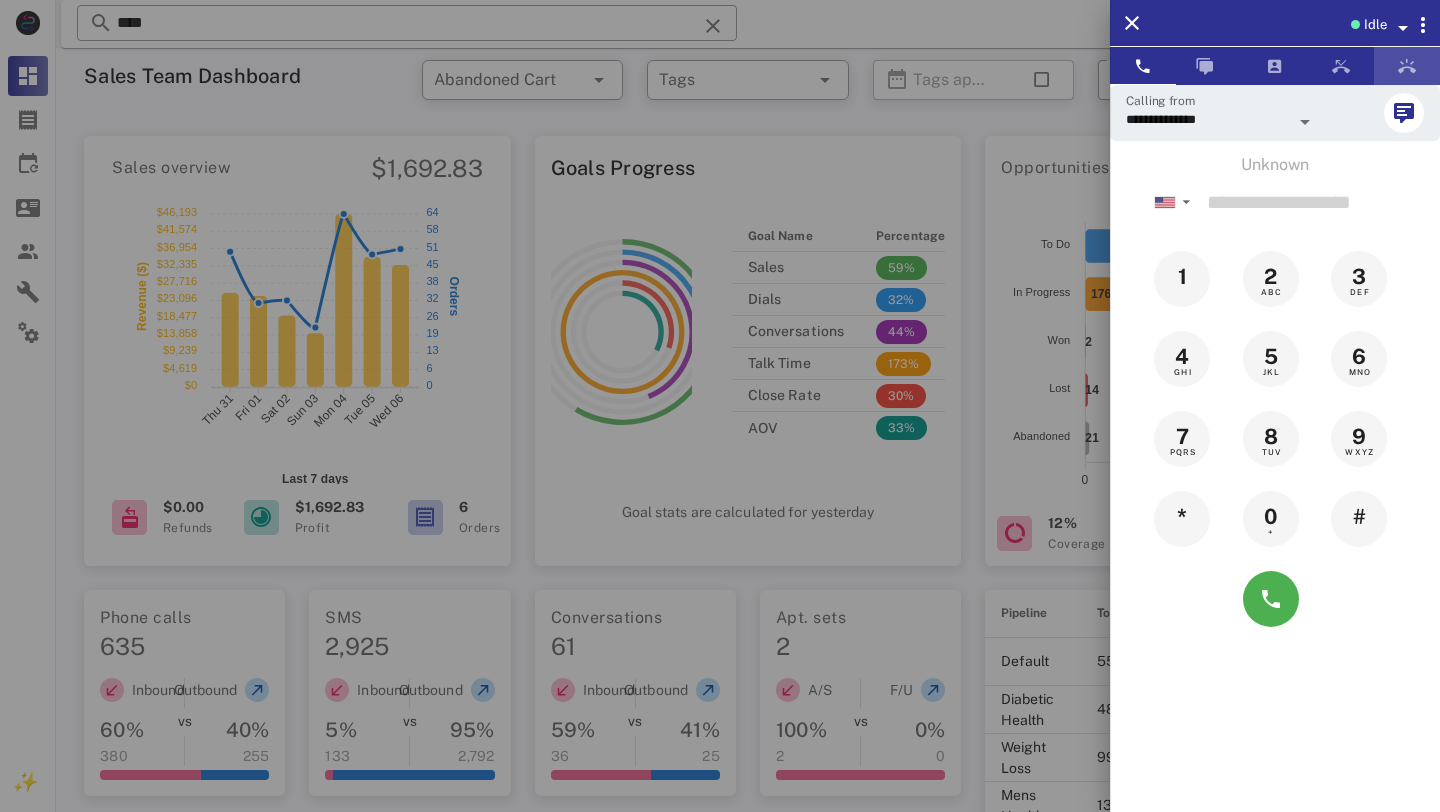 click at bounding box center (1407, 66) 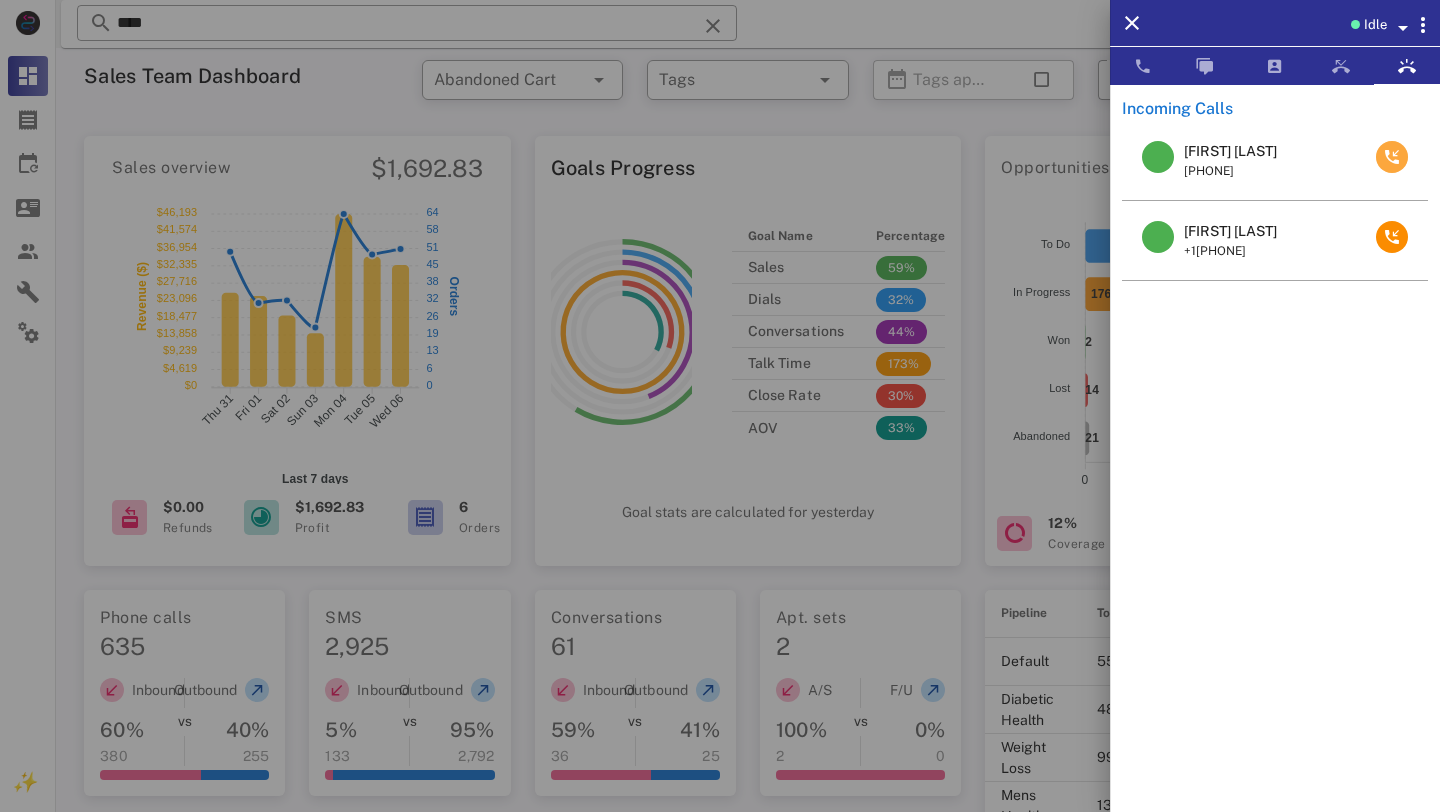 click at bounding box center [1392, 157] 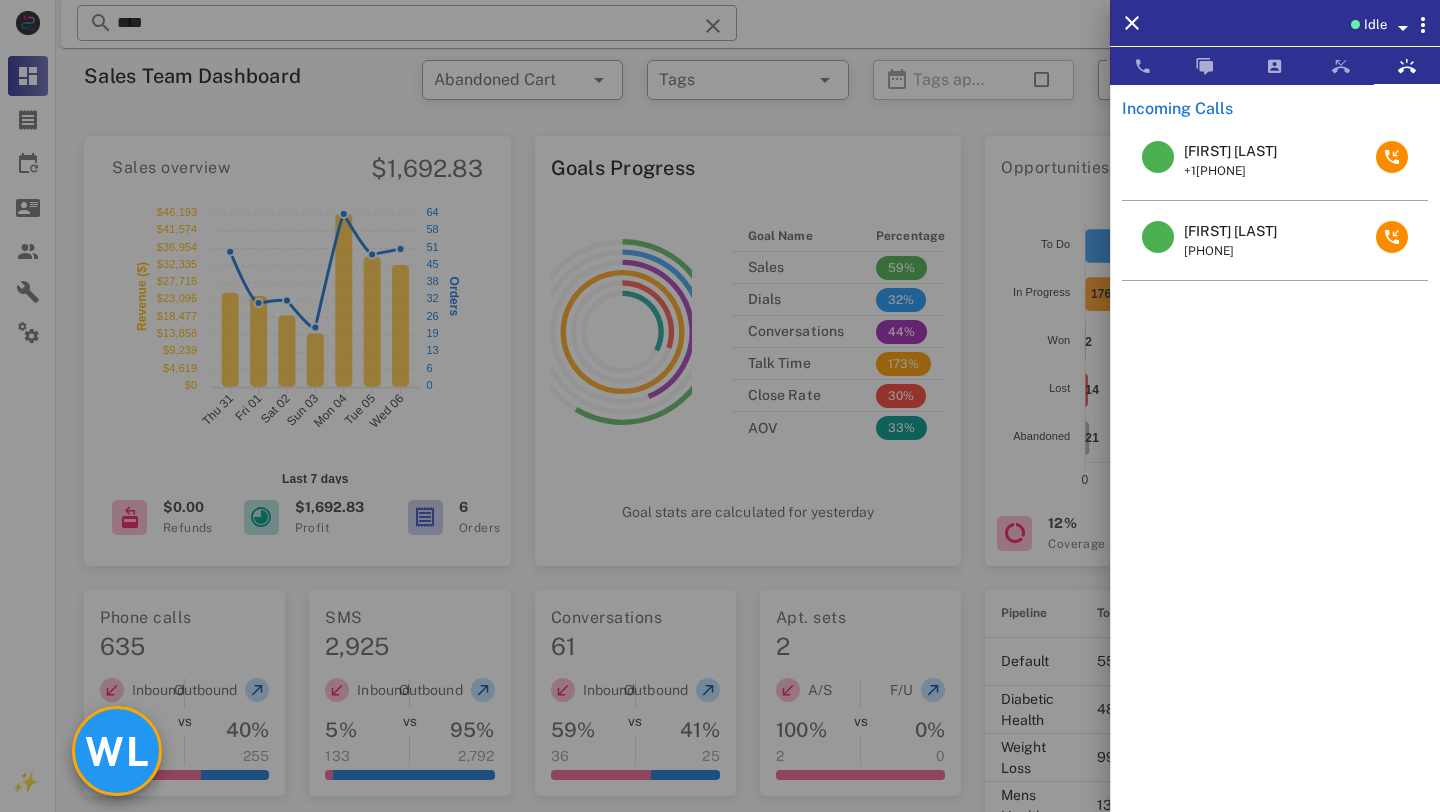 click on "WL" at bounding box center [117, 751] 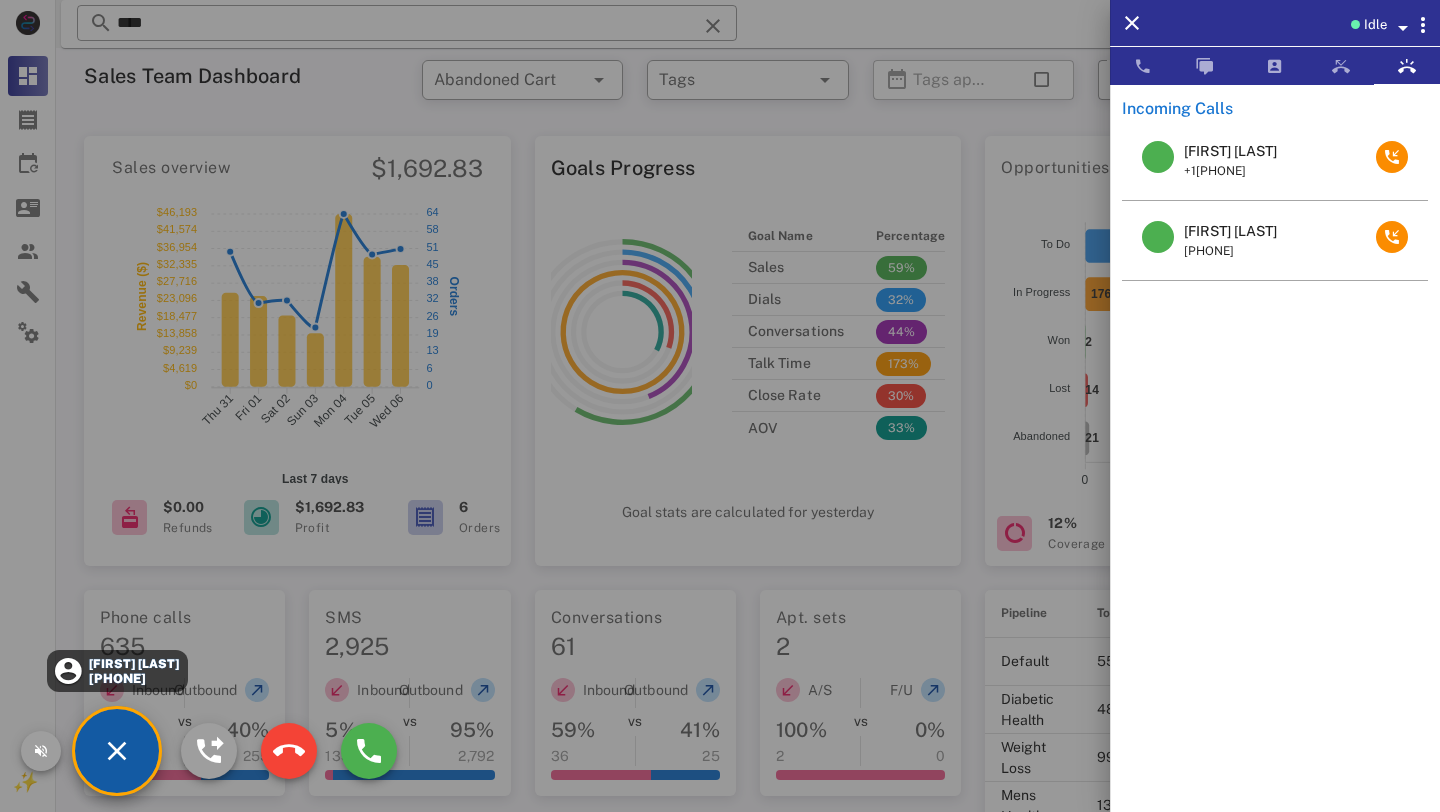 click on "[FIRST] [LAST]" at bounding box center (133, 664) 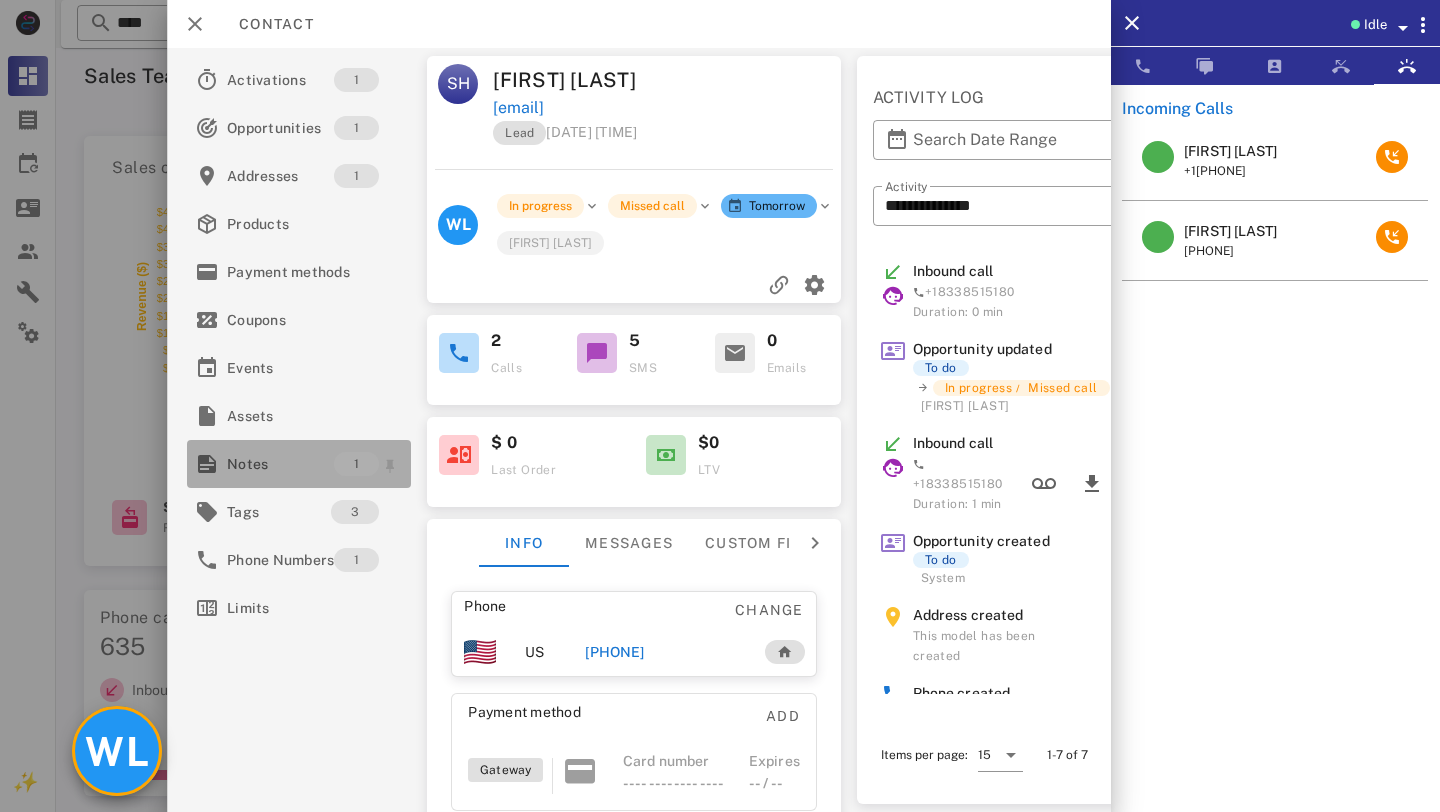 click on "Notes" at bounding box center [280, 464] 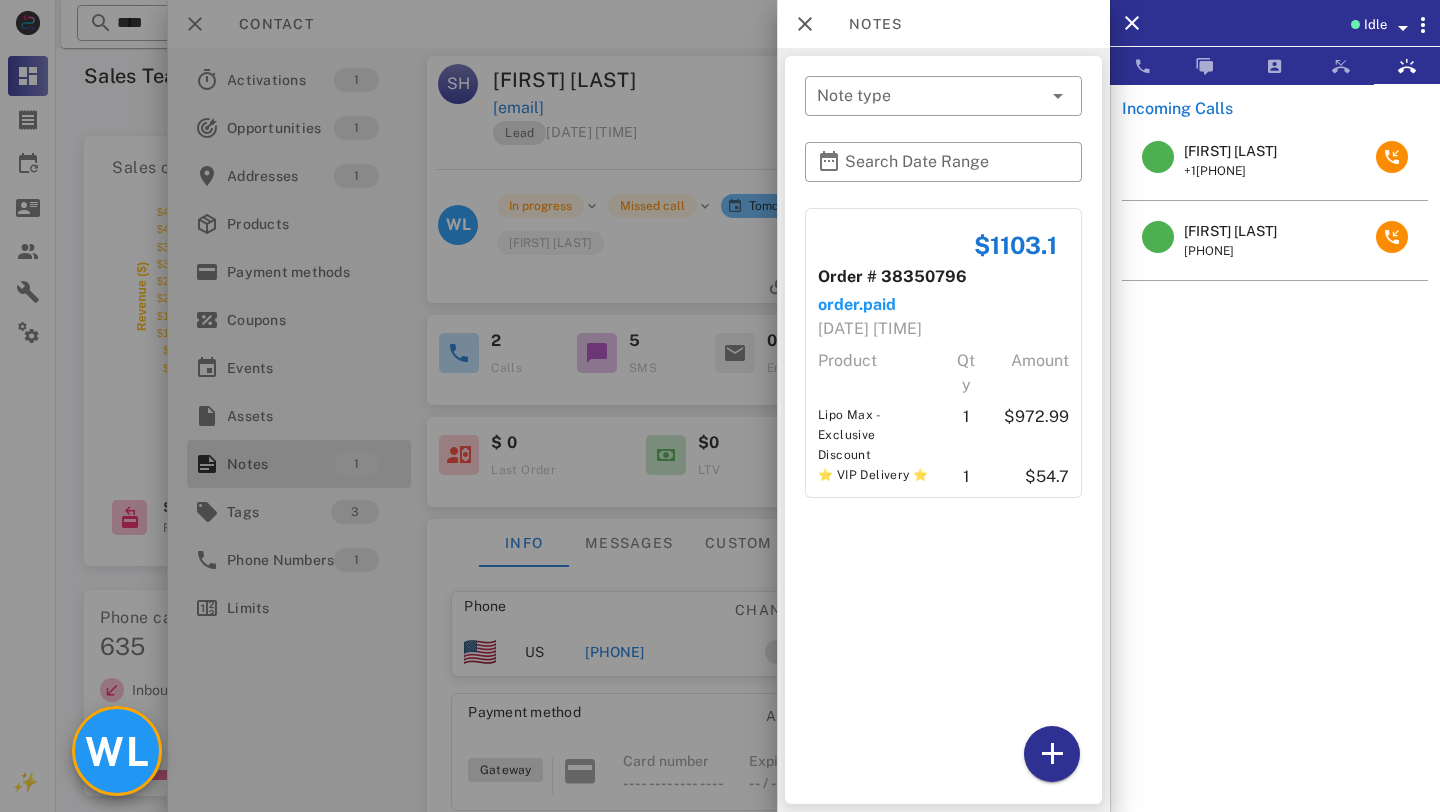 click on "Notes" at bounding box center (943, 24) 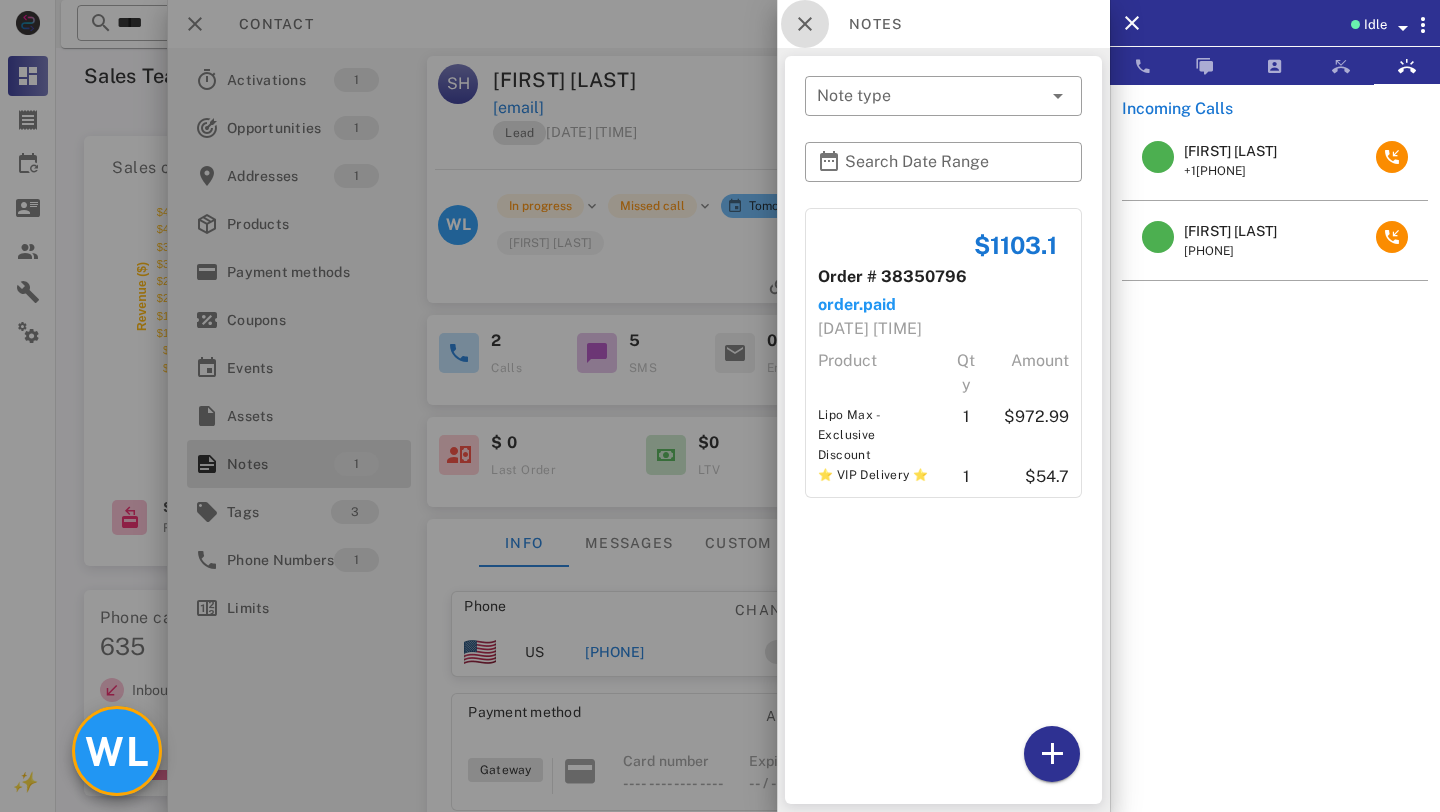 click at bounding box center (805, 24) 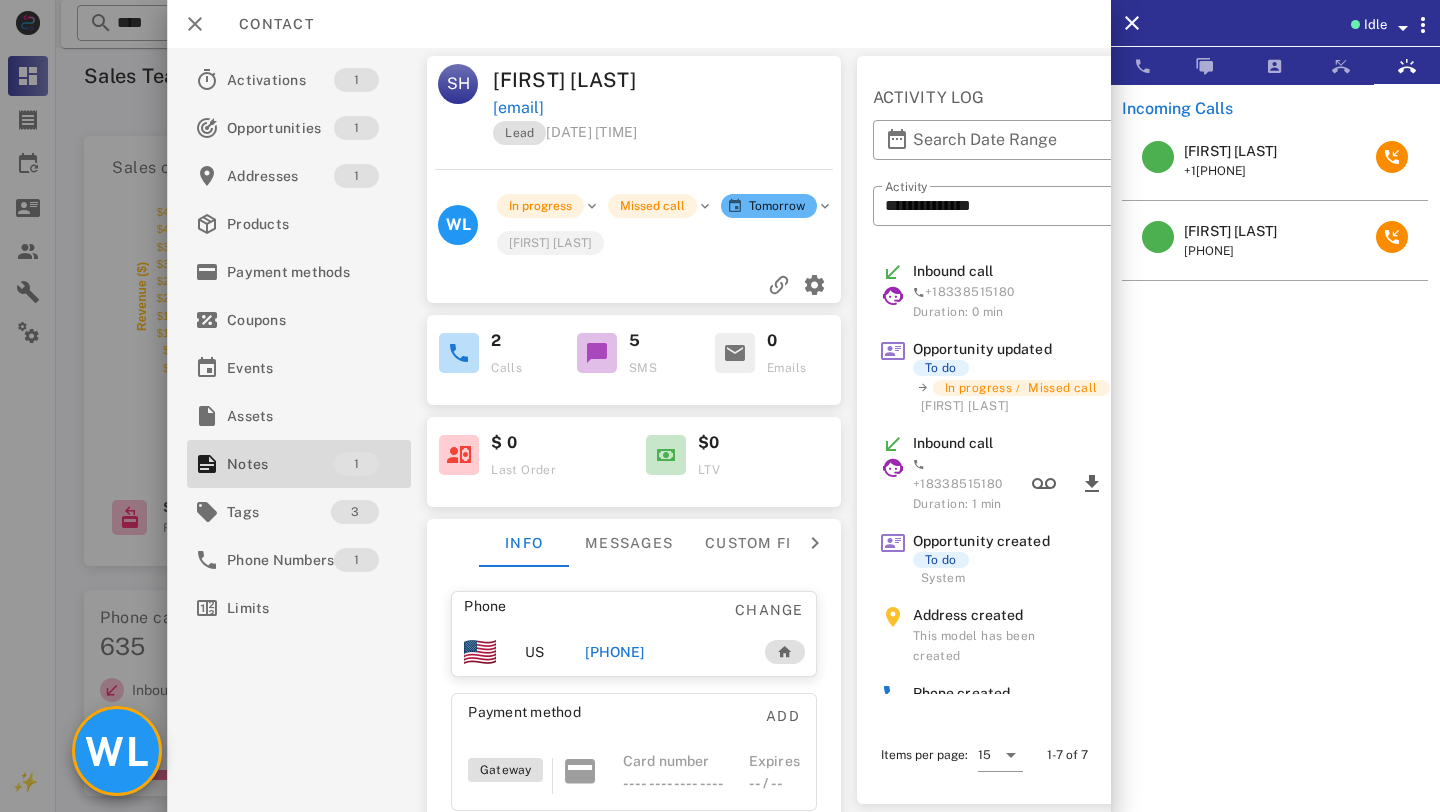 click on "WL" at bounding box center (117, 751) 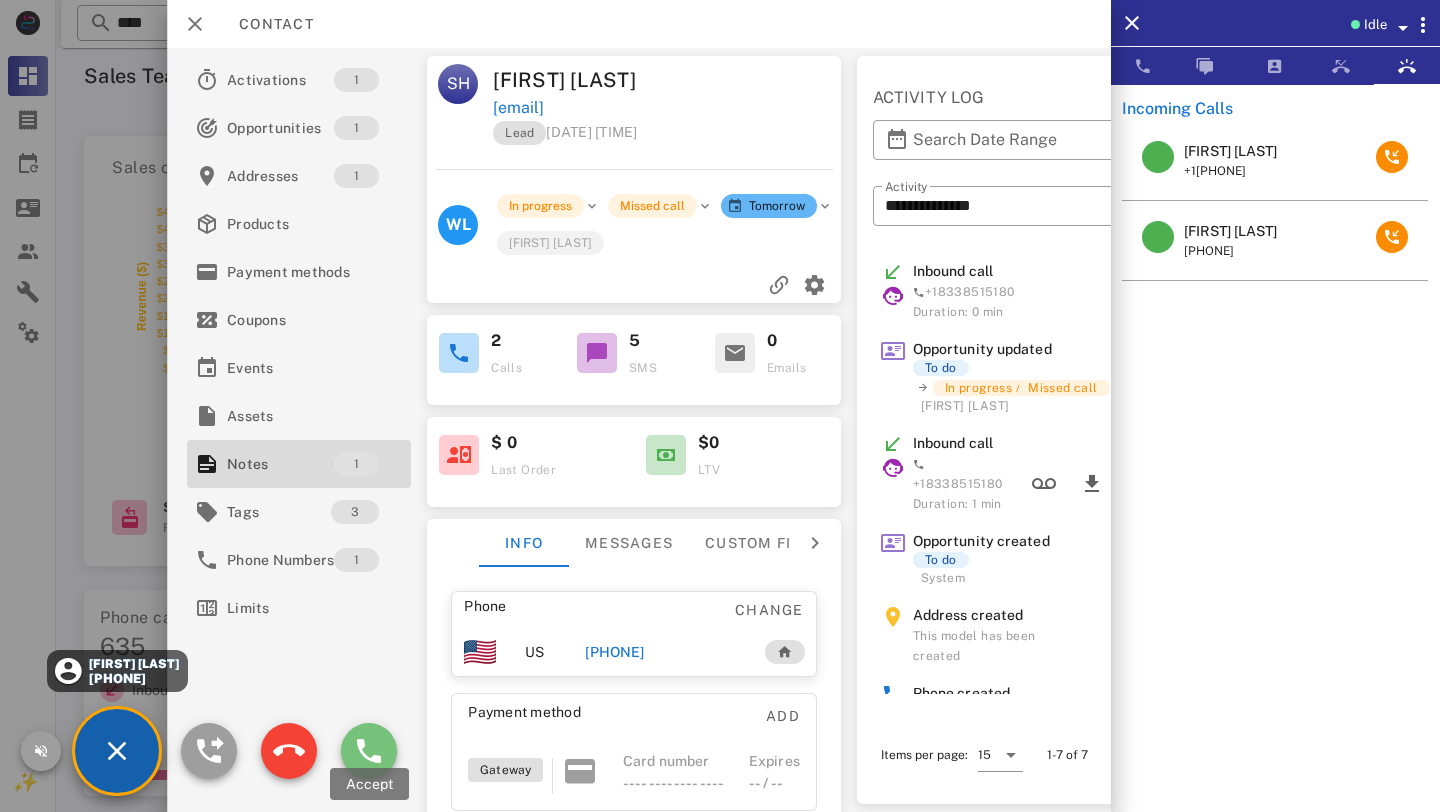 click at bounding box center (369, 751) 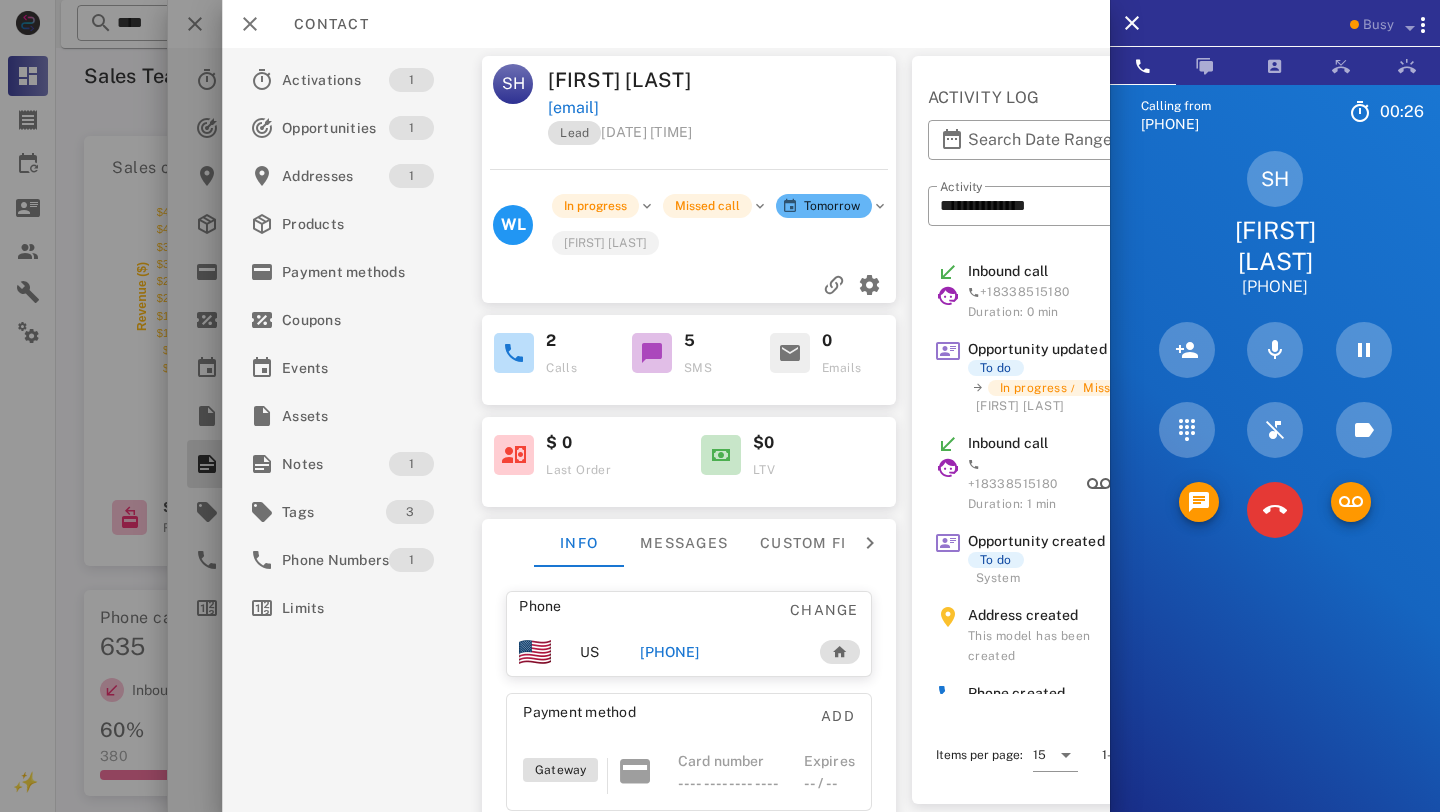 scroll, scrollTop: 168, scrollLeft: 0, axis: vertical 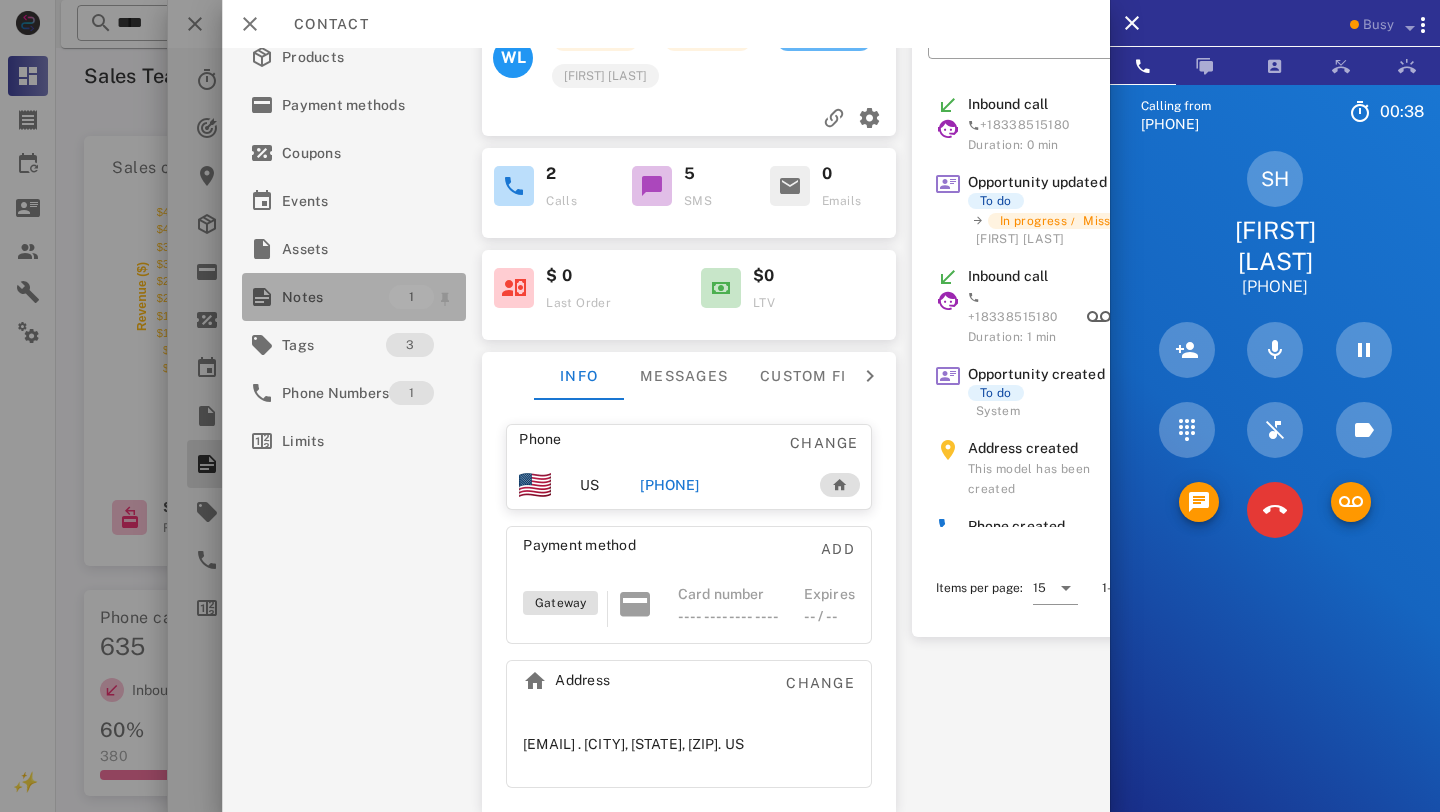 click on "Notes" at bounding box center [335, 297] 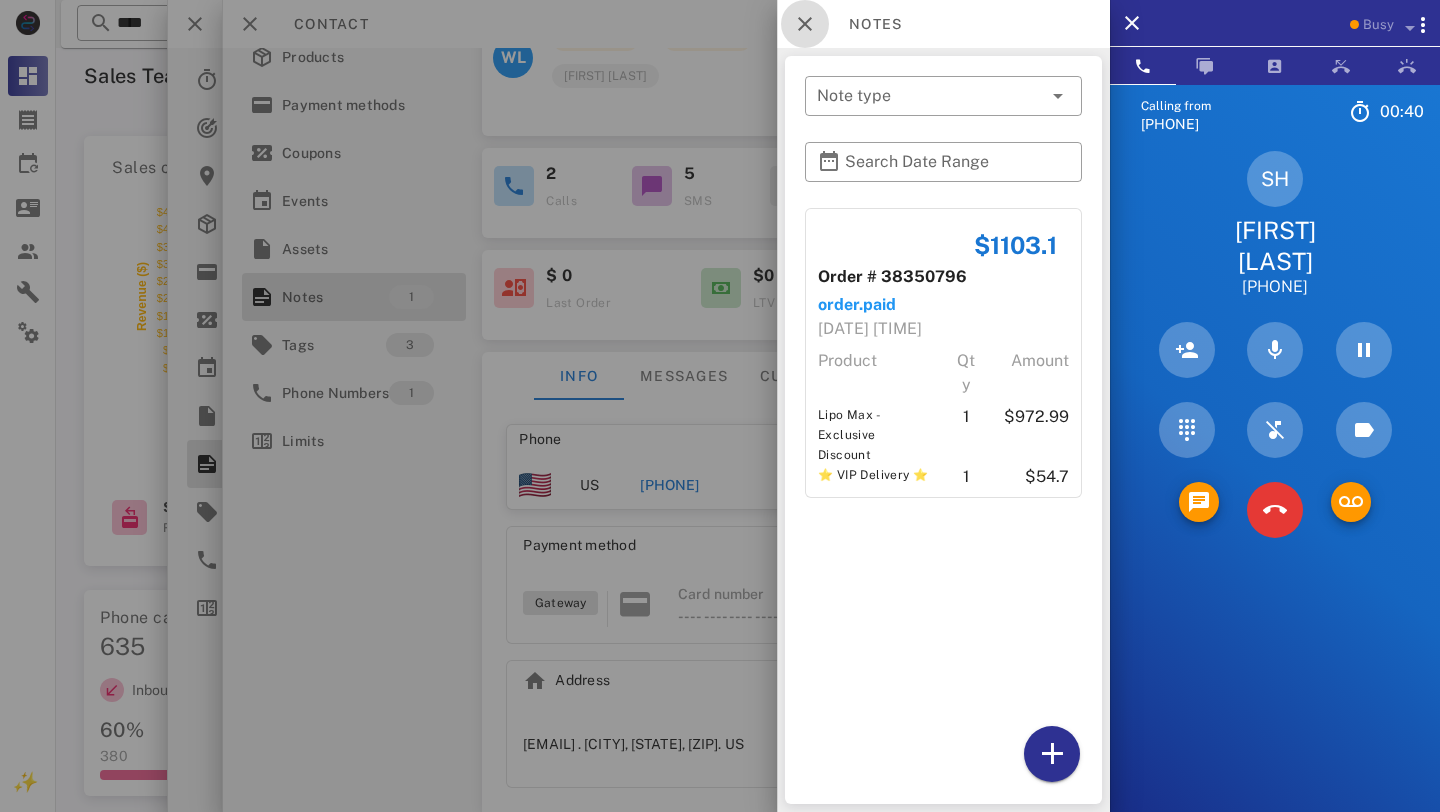 click at bounding box center [805, 24] 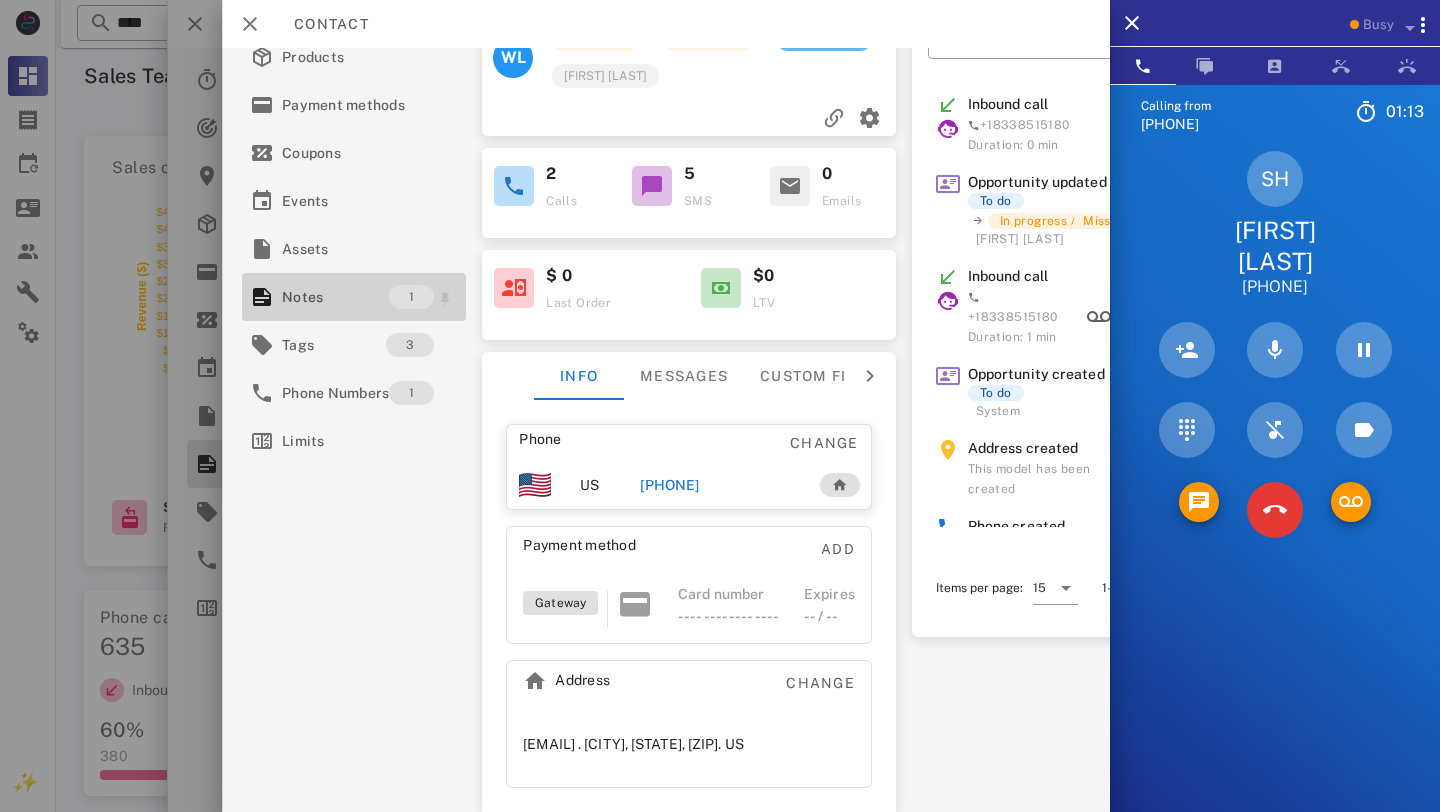 click on "Notes" at bounding box center (335, 297) 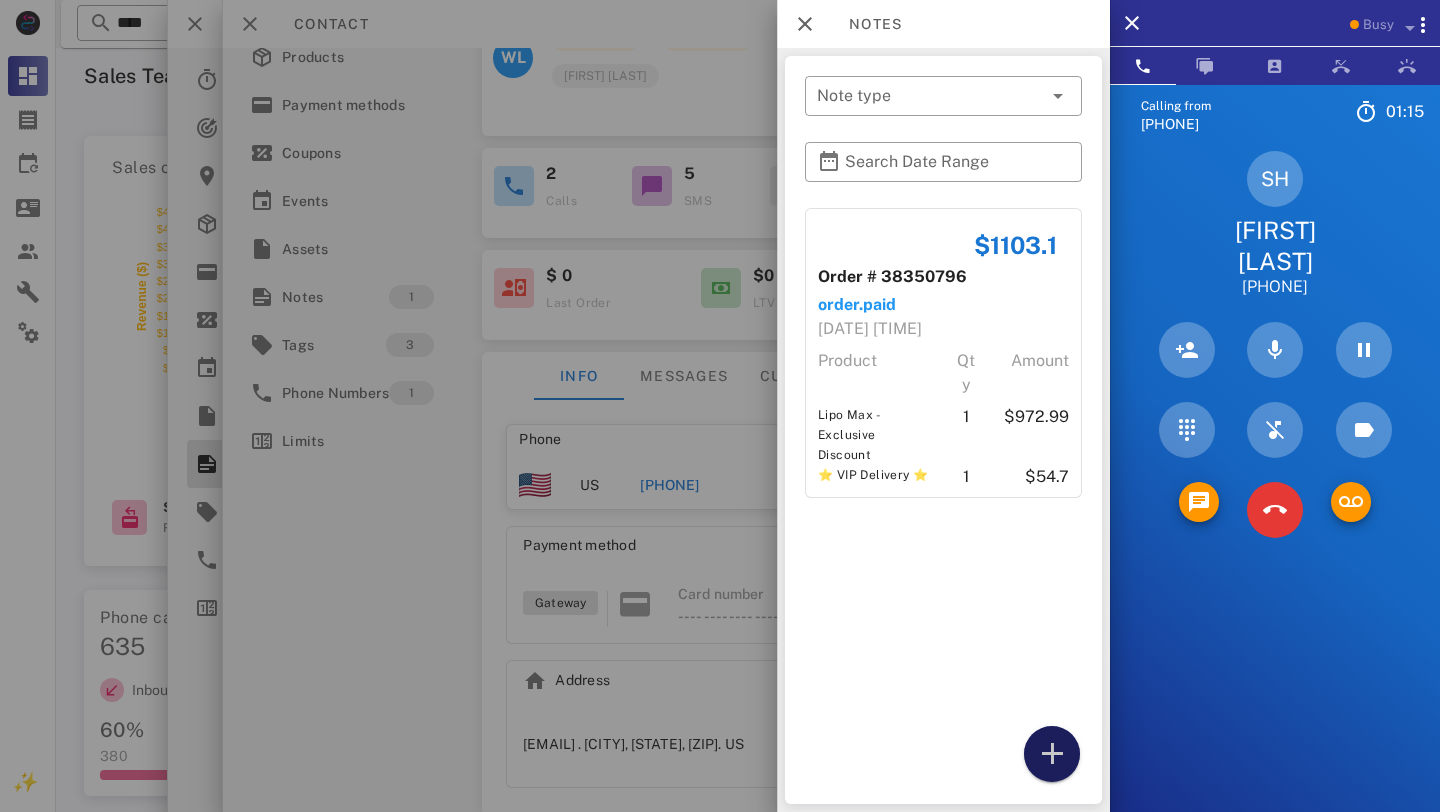 click at bounding box center [1052, 754] 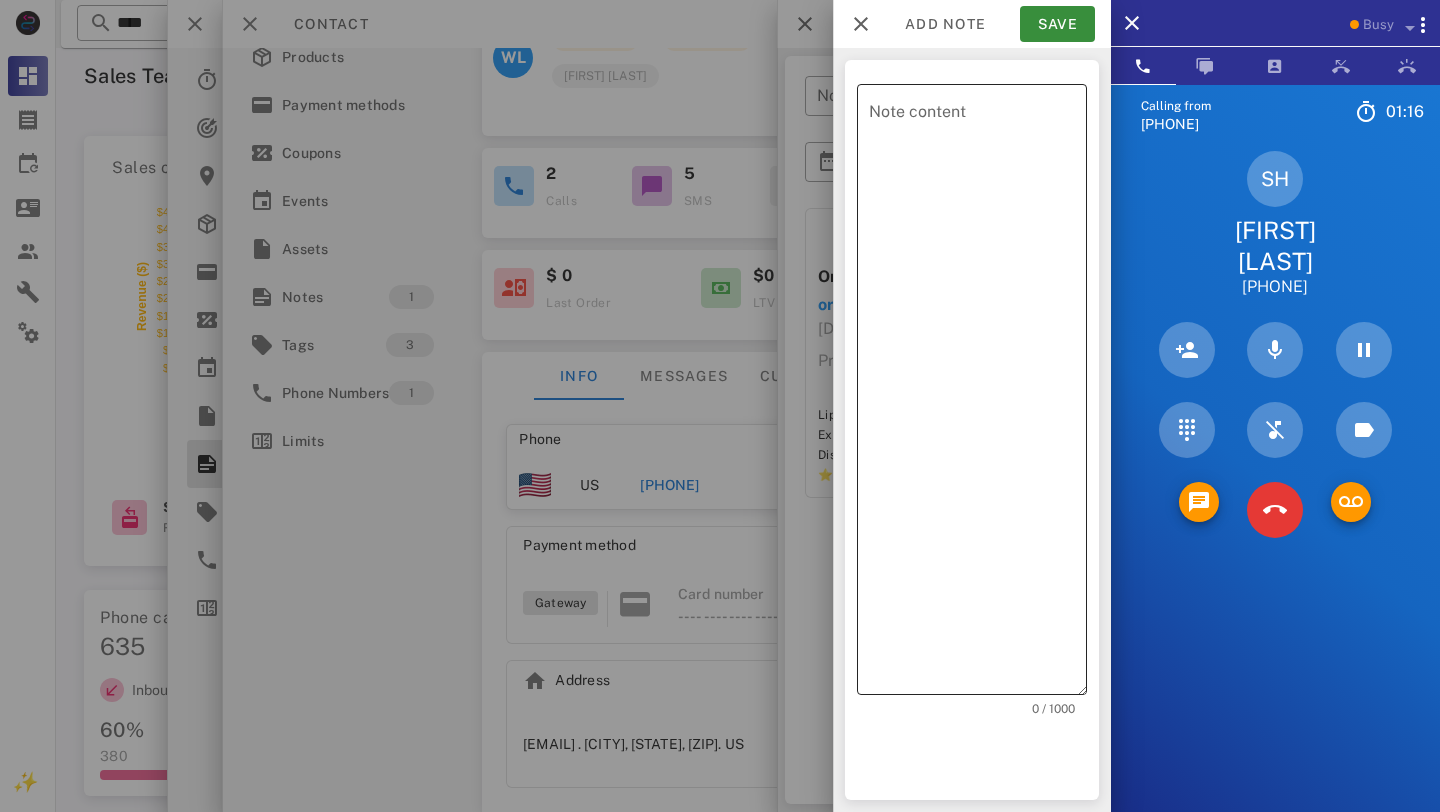 click on "Note content" at bounding box center [978, 394] 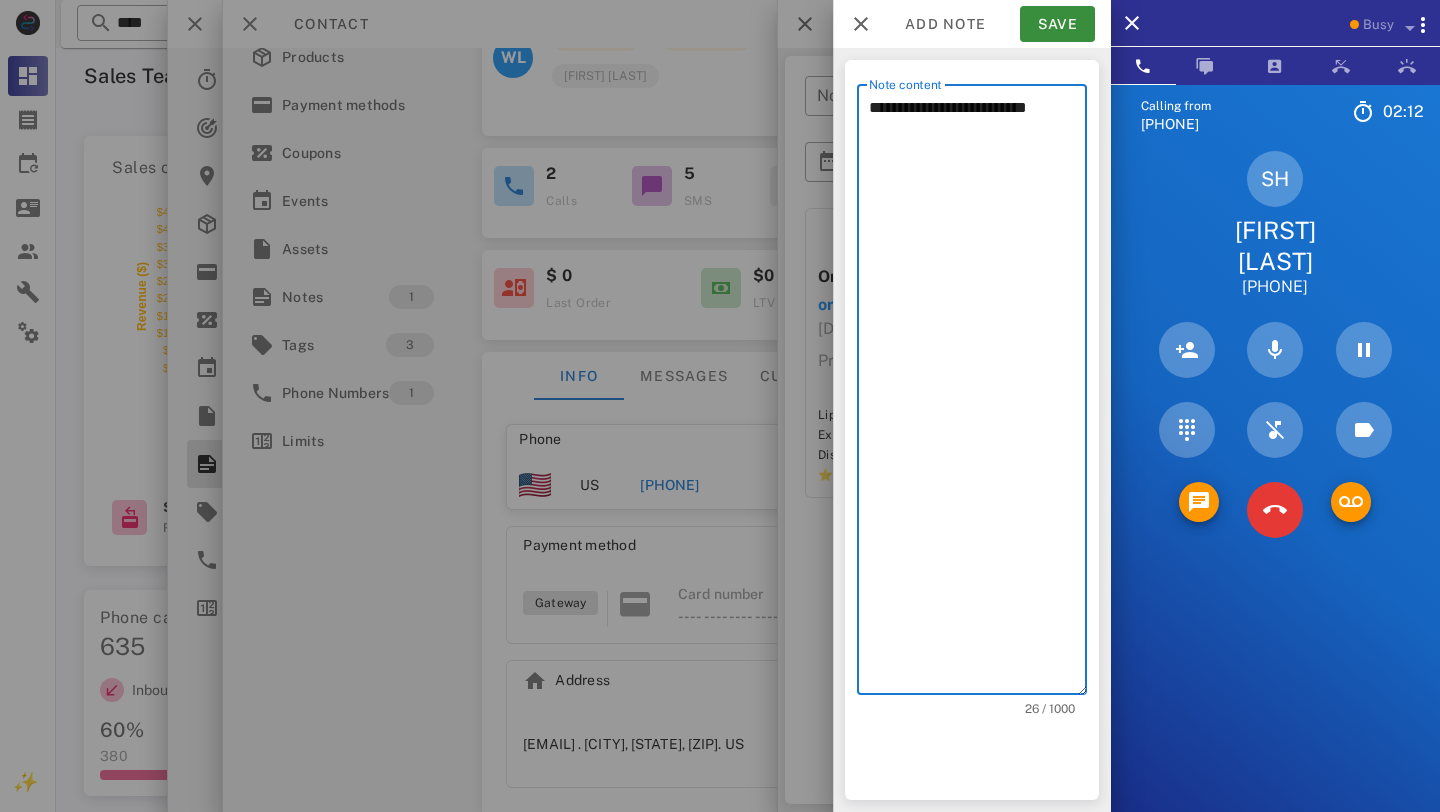click on "**********" at bounding box center (978, 394) 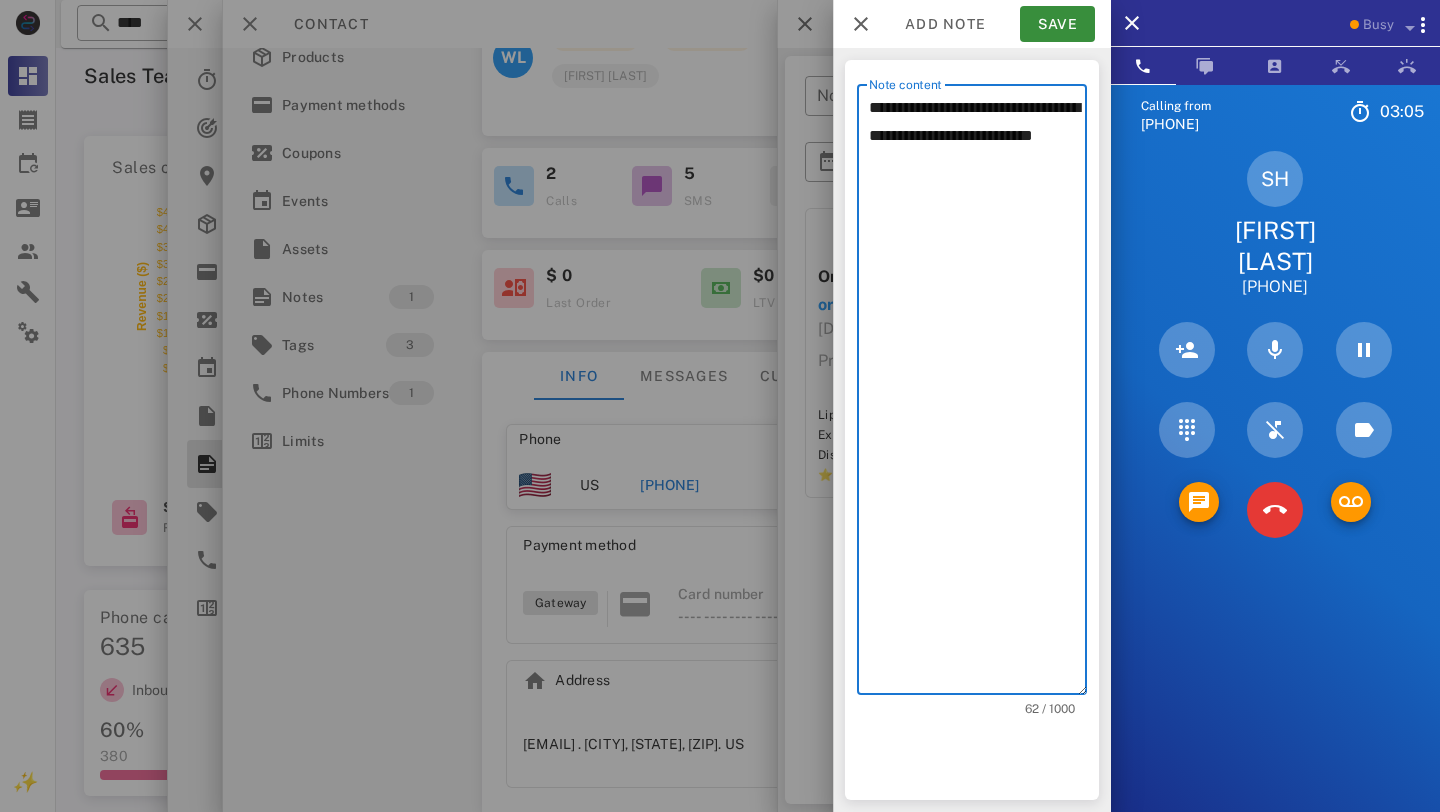 click on "**********" at bounding box center (978, 394) 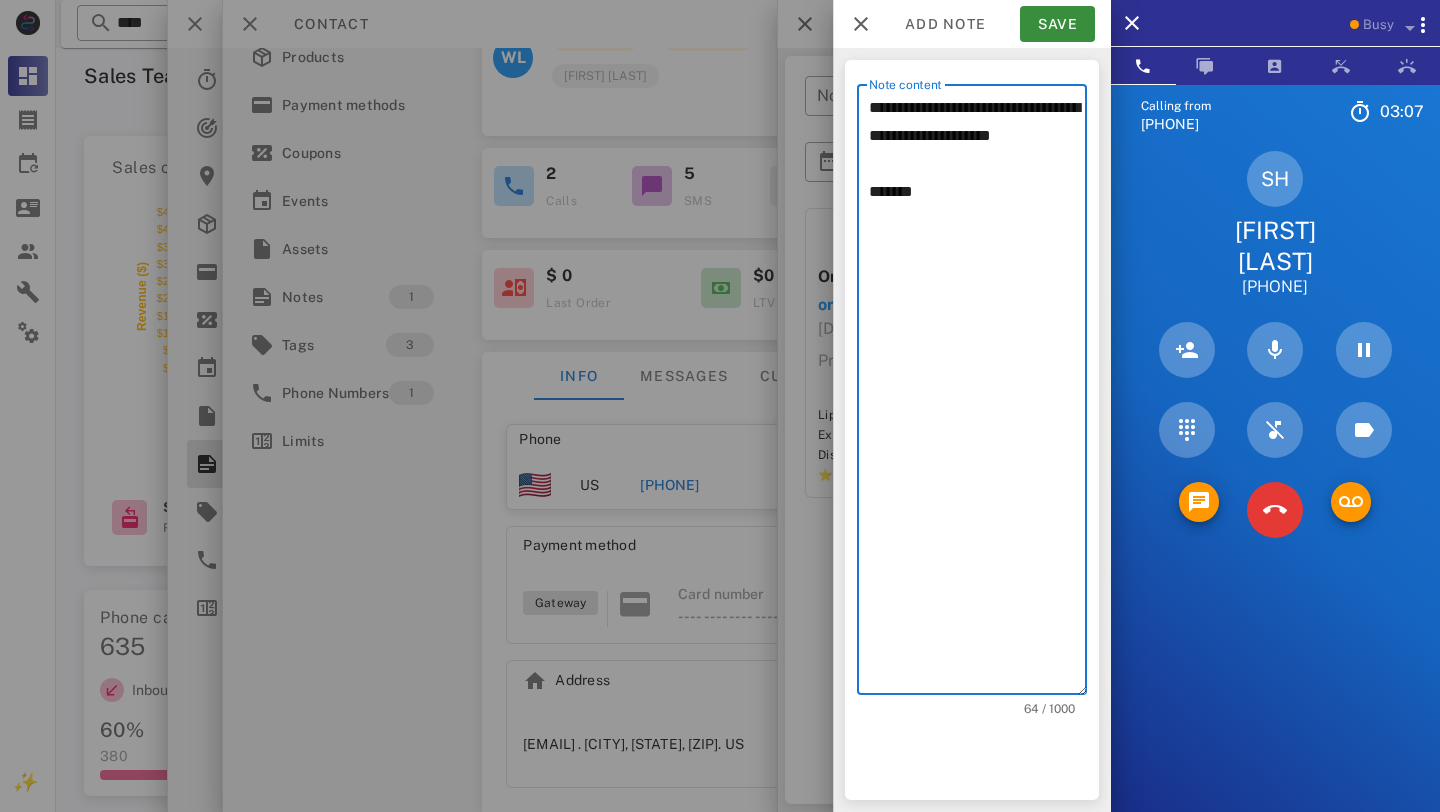 click on "**********" at bounding box center [978, 394] 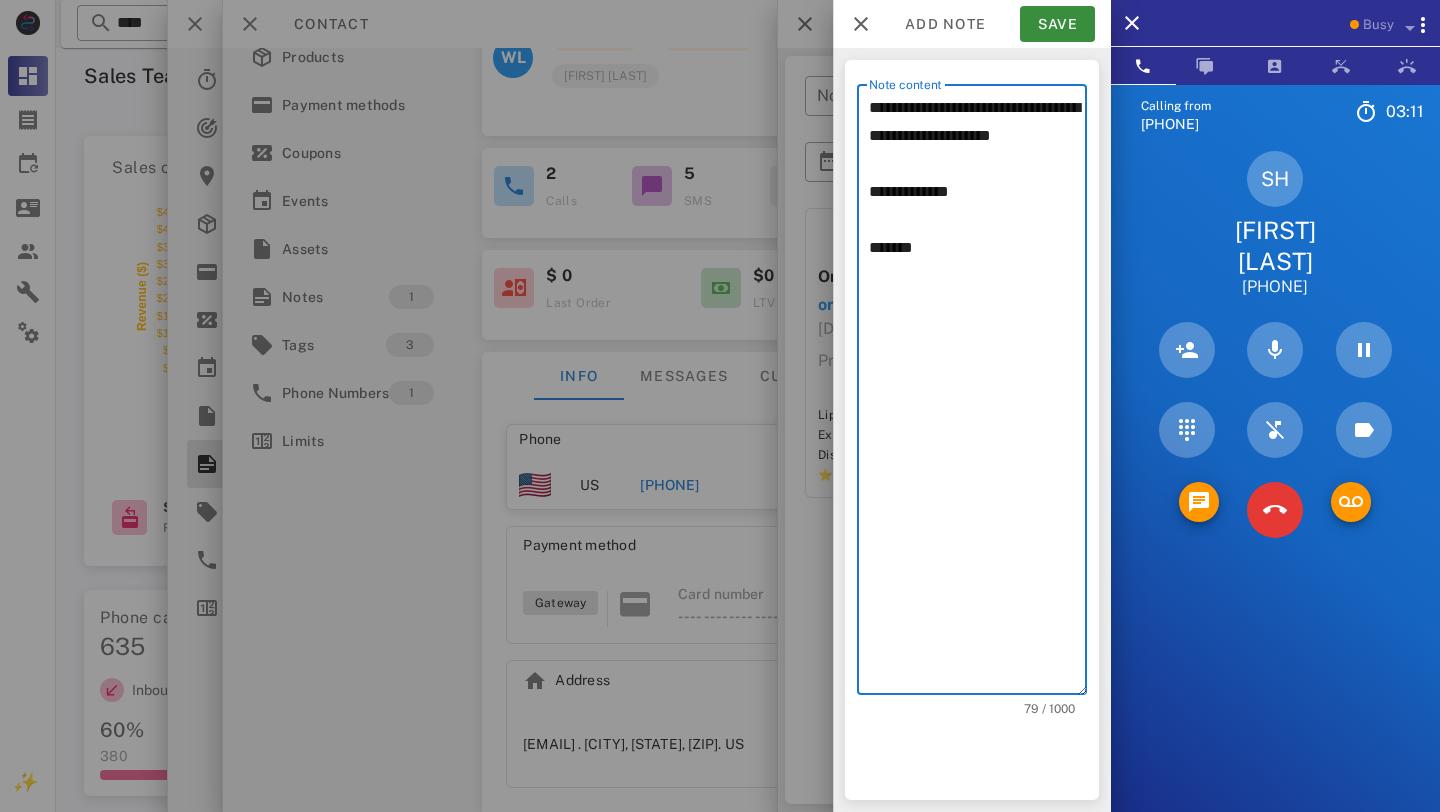 click on "**********" at bounding box center [978, 394] 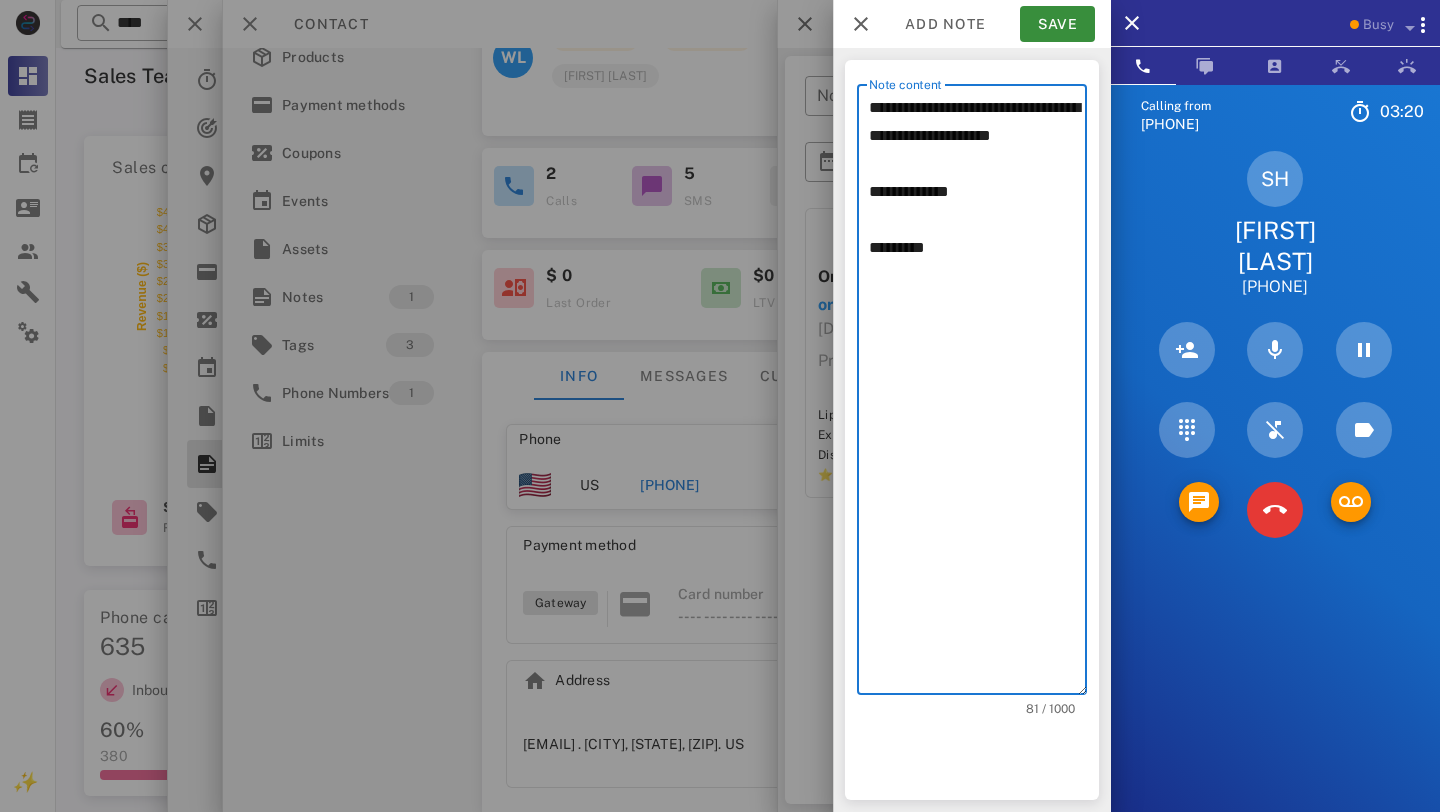 click on "**********" at bounding box center (978, 394) 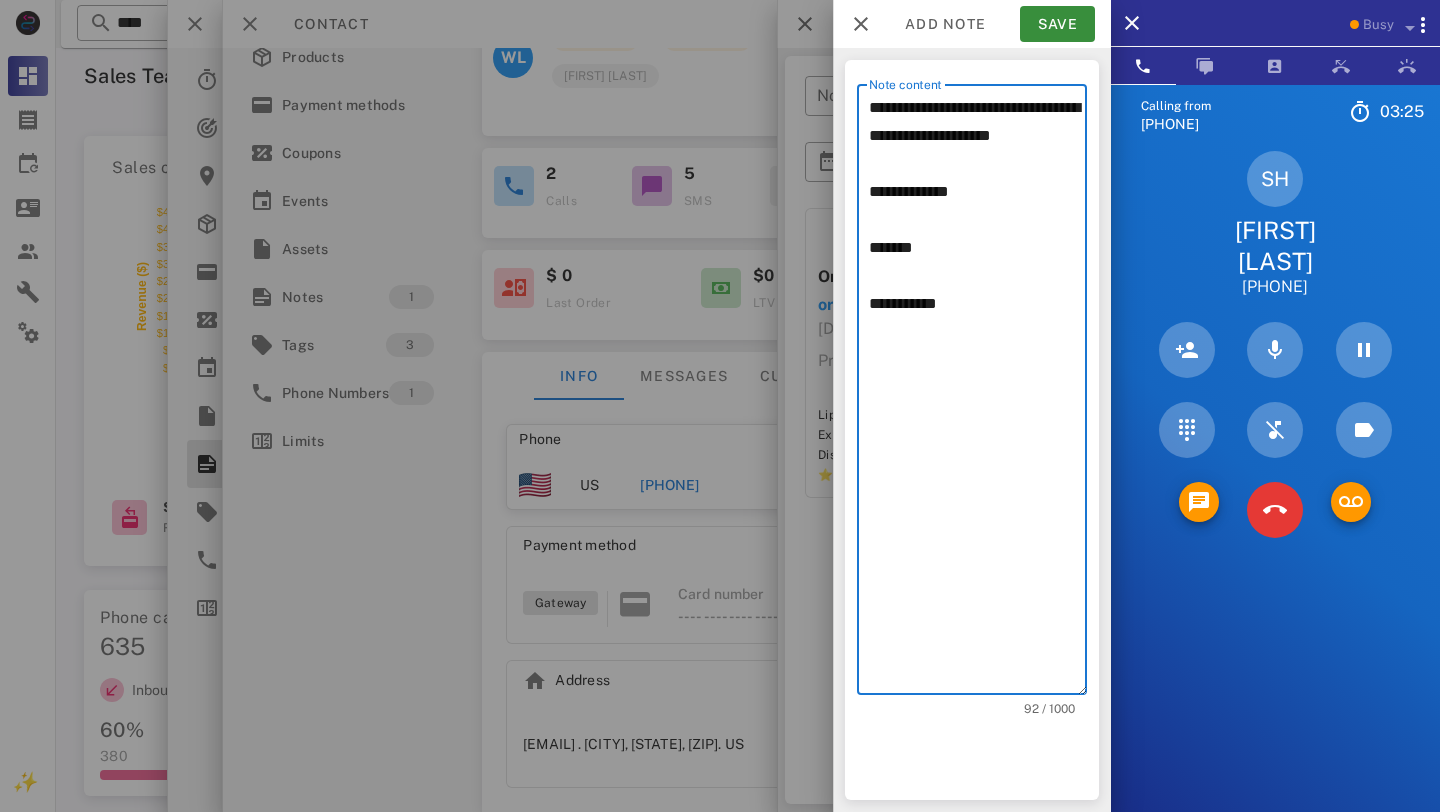 paste on "*********" 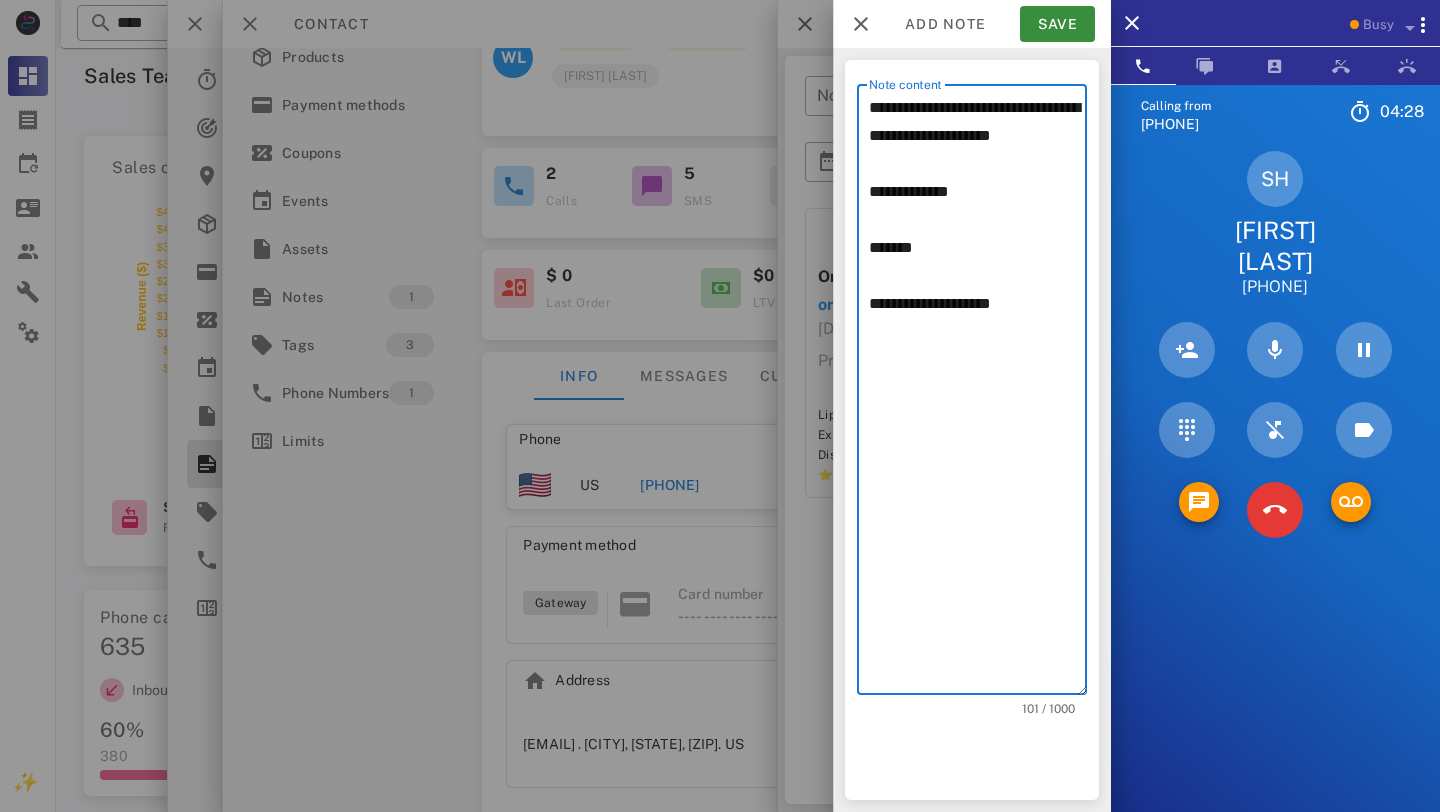 click on "**********" at bounding box center (978, 394) 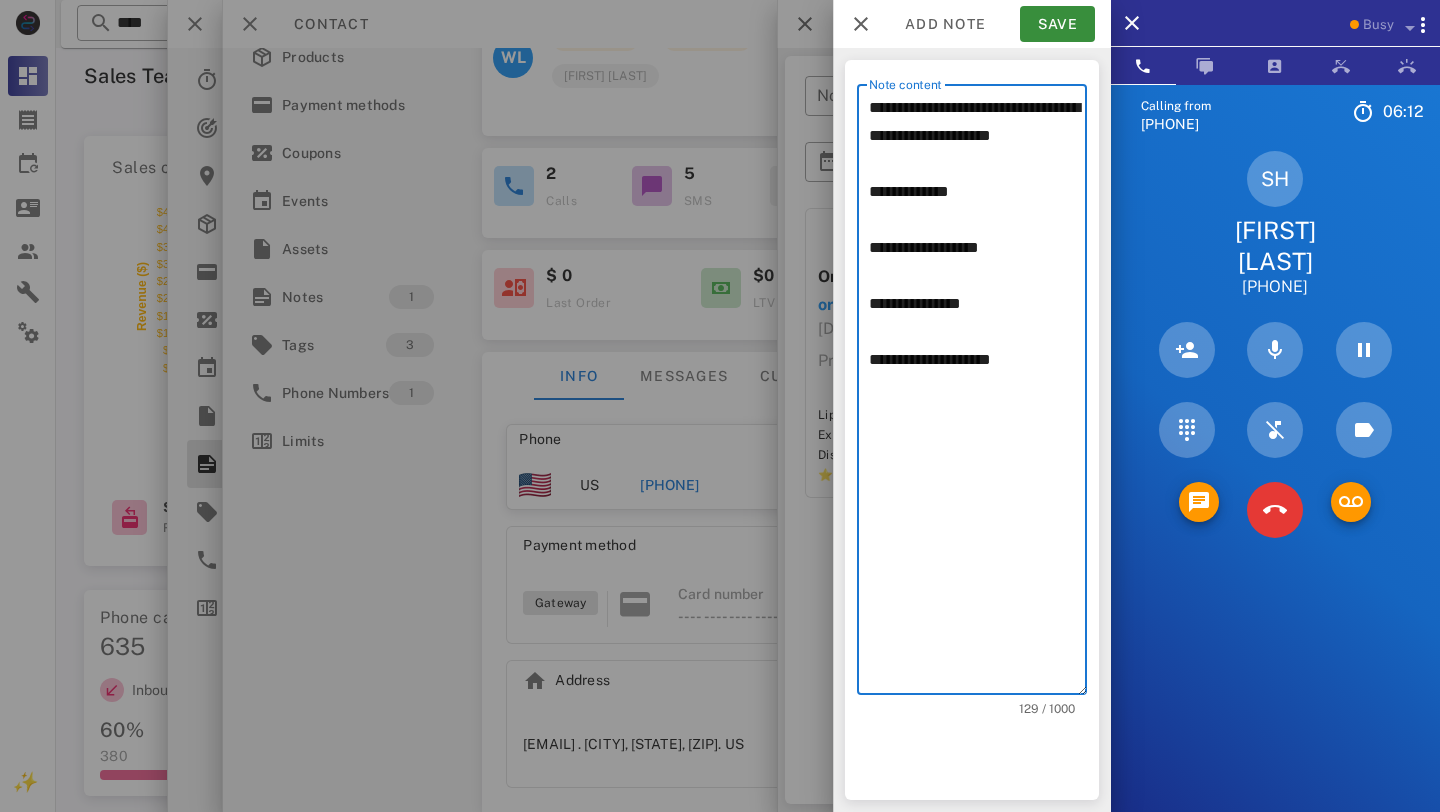 click on "**********" at bounding box center (978, 394) 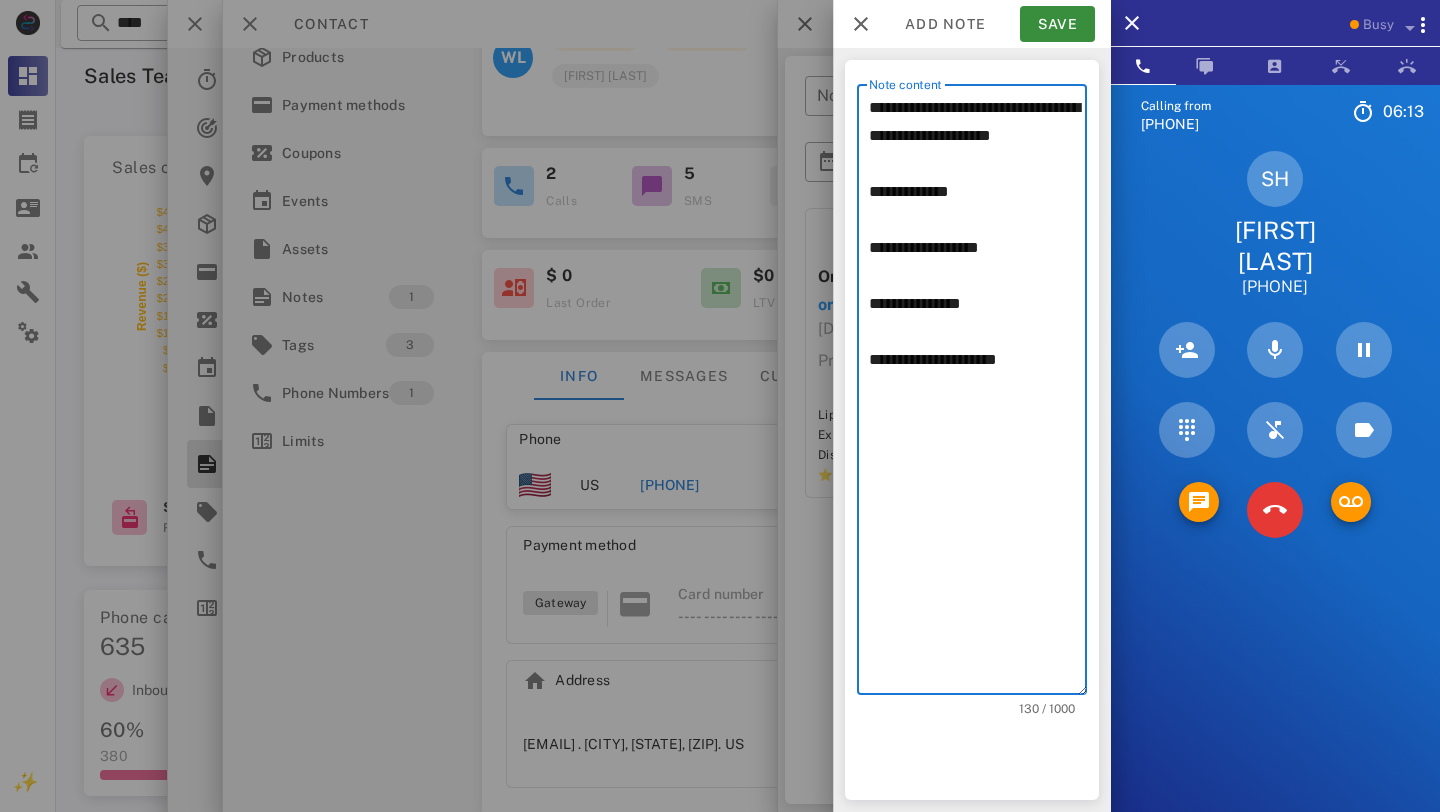 paste on "**********" 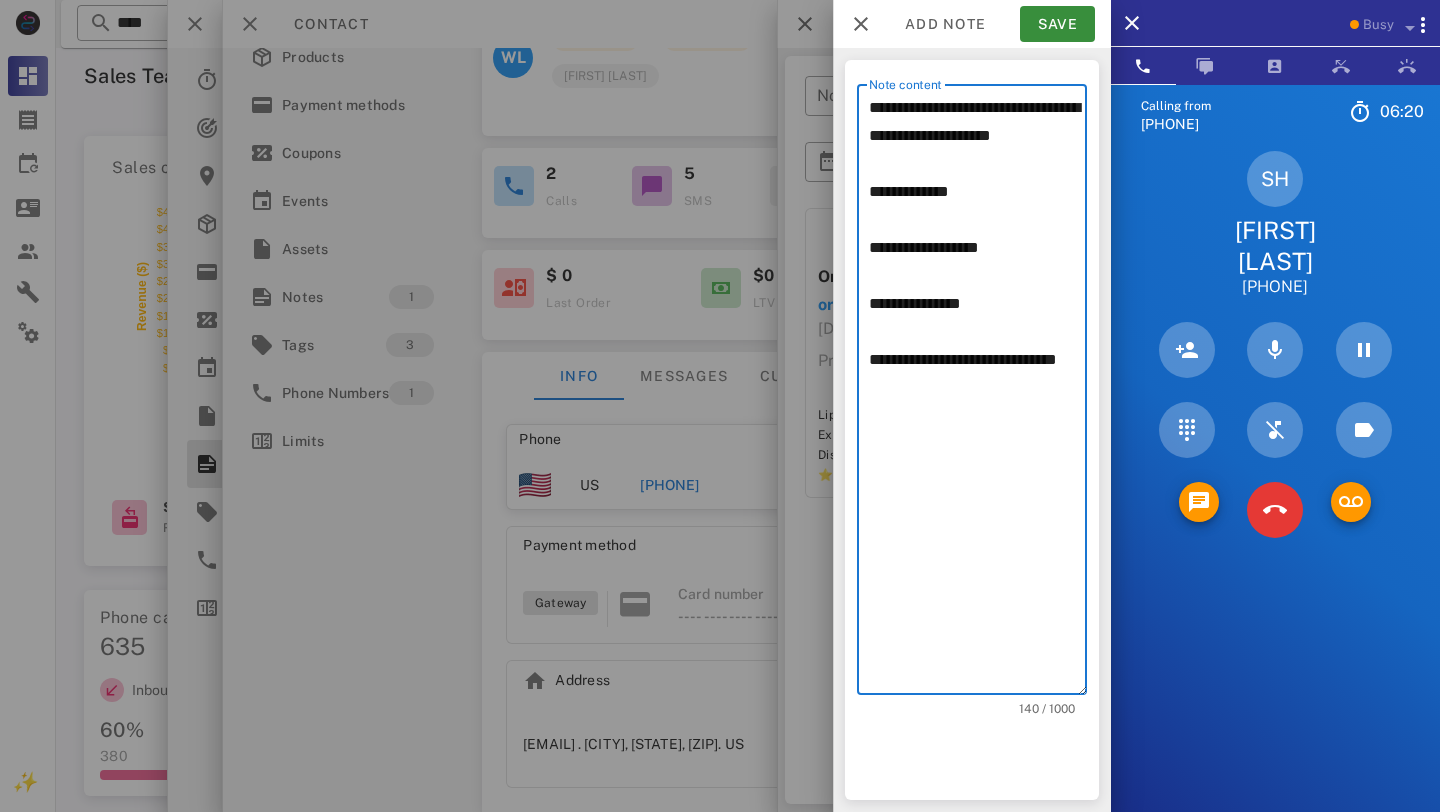 click on "**********" at bounding box center (978, 394) 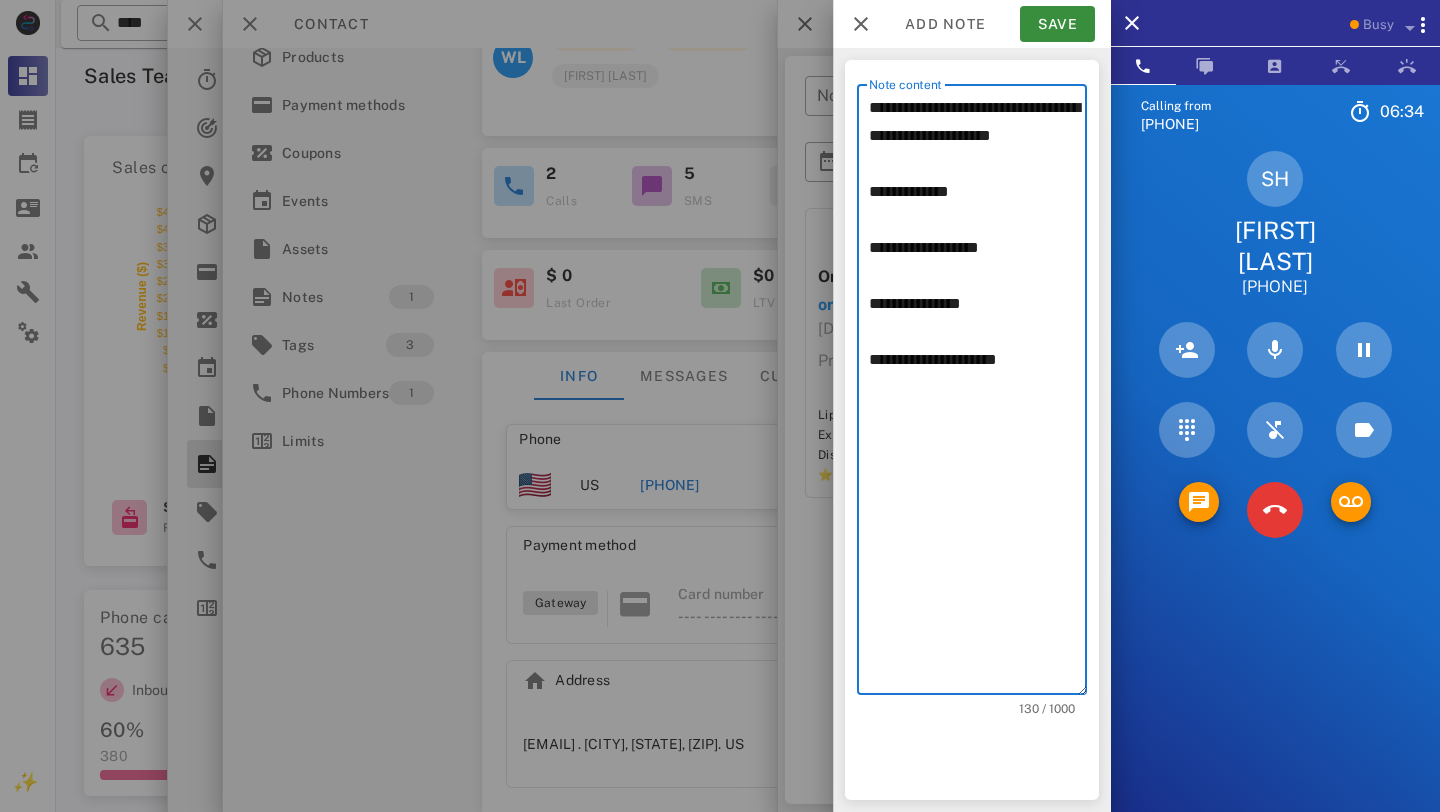 paste on "**********" 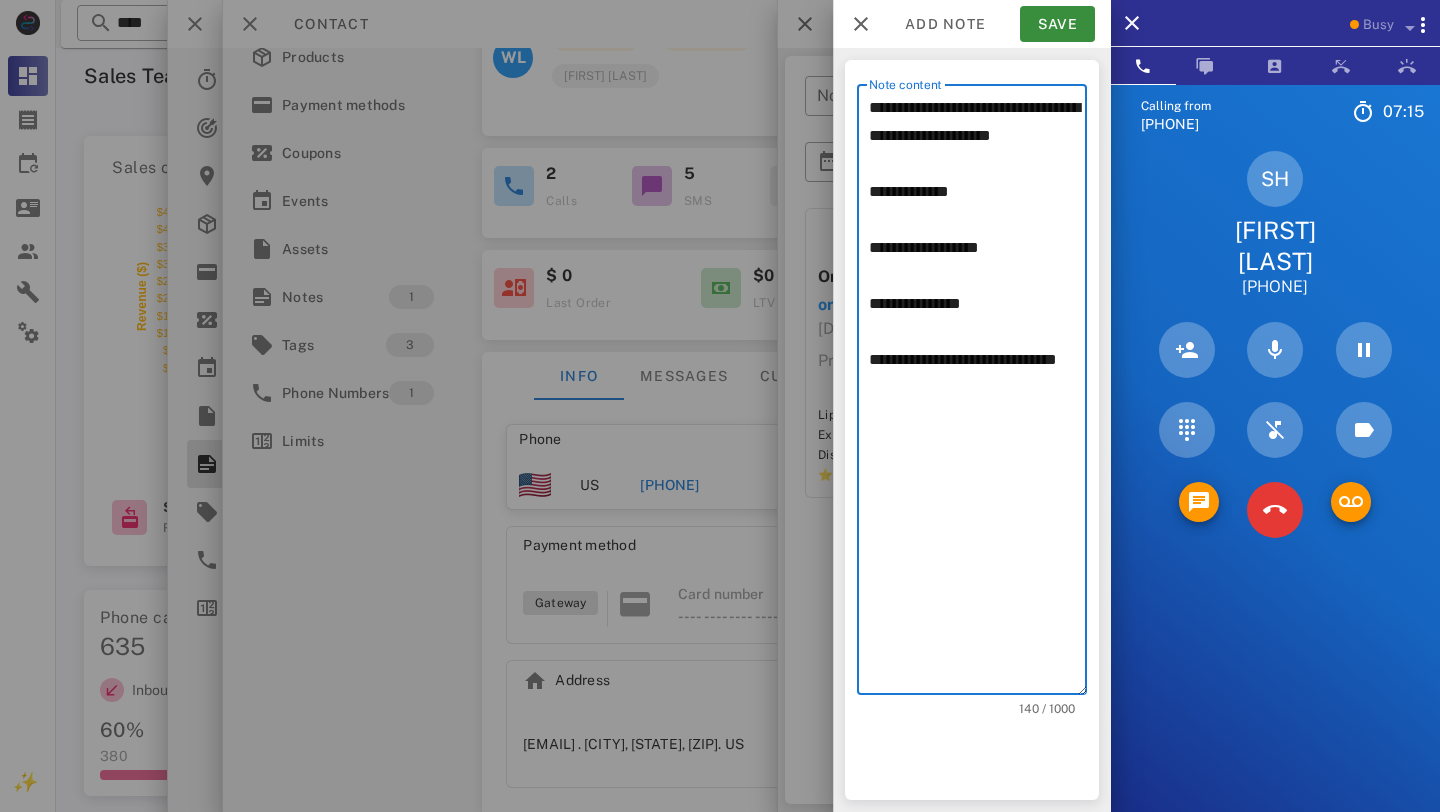 click on "**********" at bounding box center [978, 394] 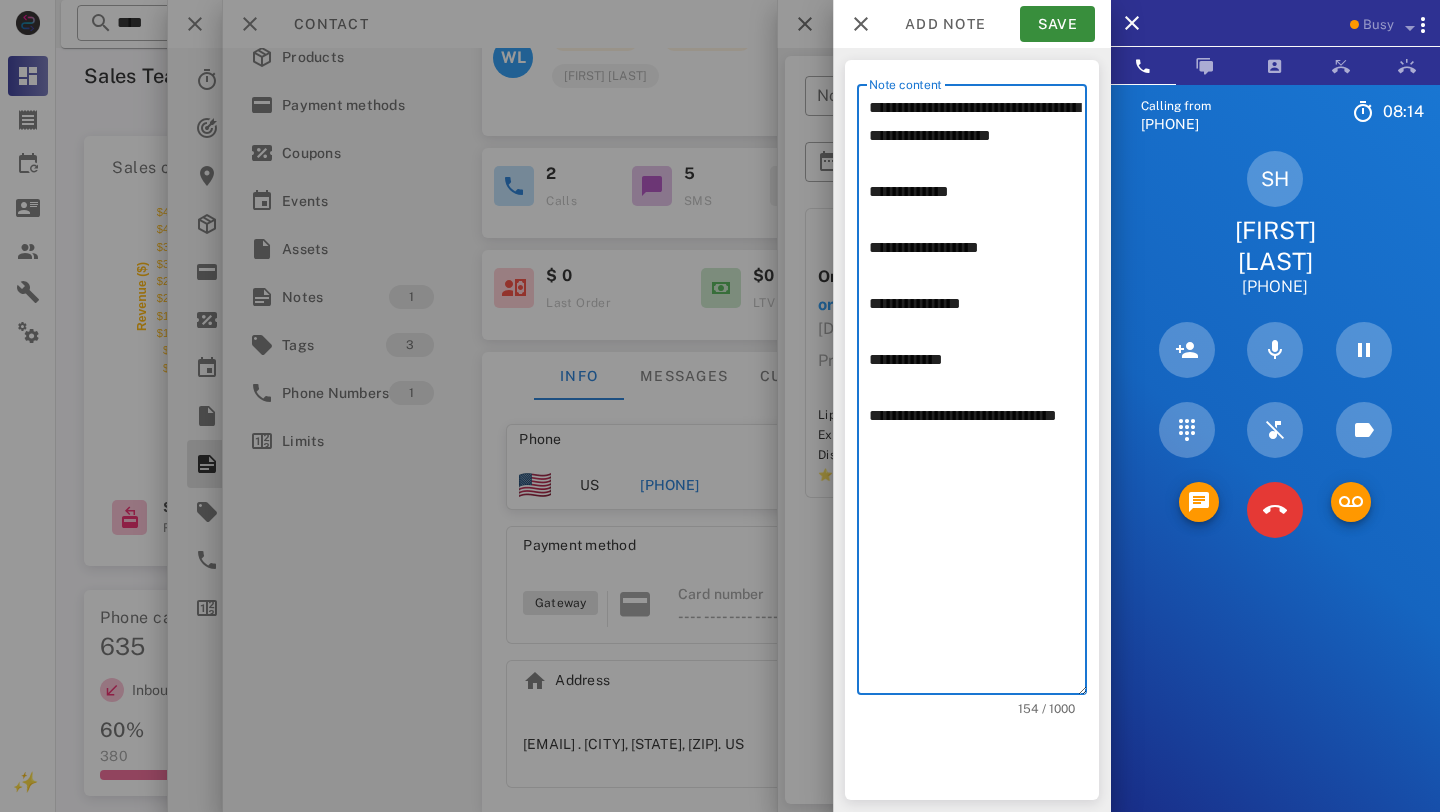 click on "**********" at bounding box center [978, 394] 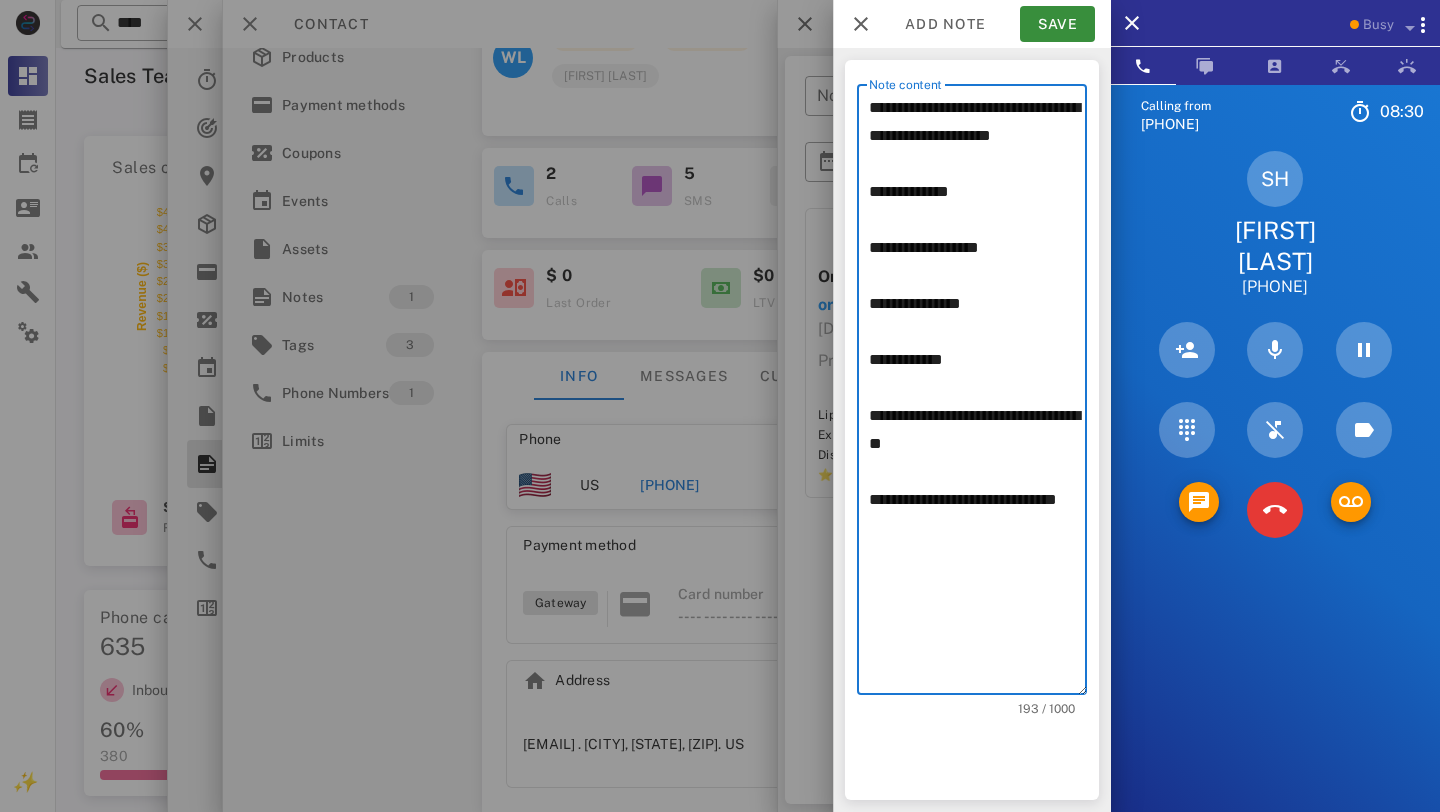 click on "**********" at bounding box center (978, 394) 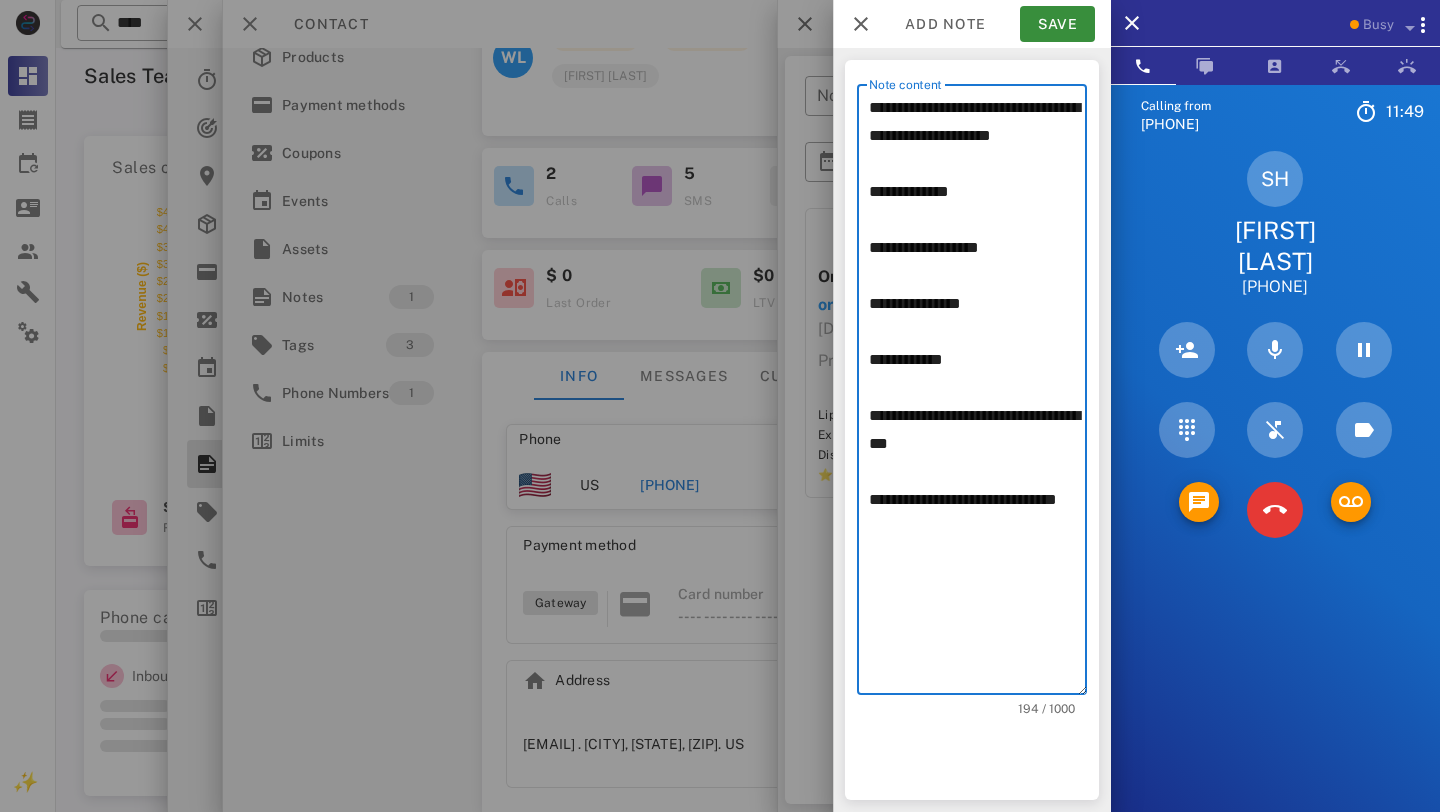 click on "**********" at bounding box center [978, 394] 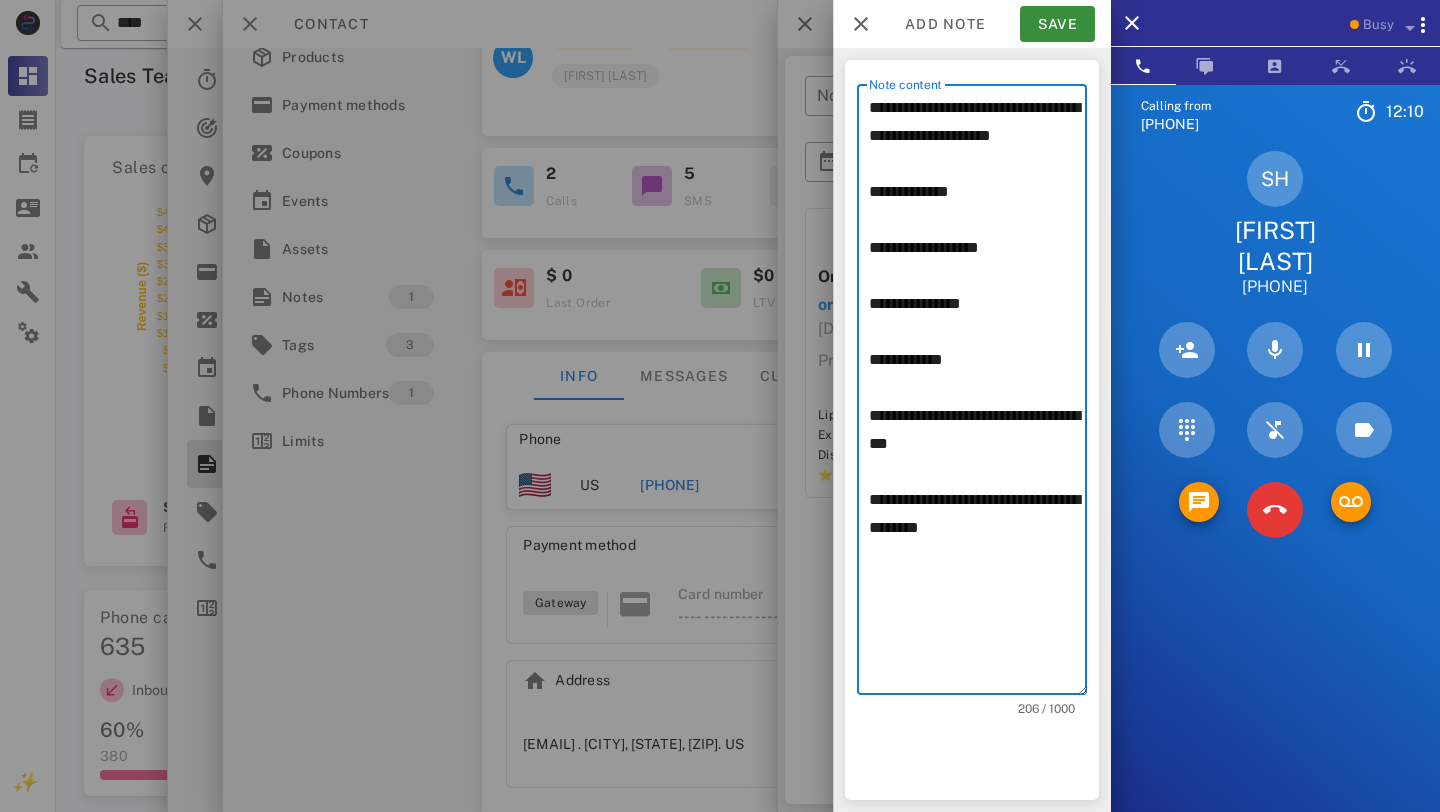 drag, startPoint x: 1066, startPoint y: 528, endPoint x: 868, endPoint y: 100, distance: 471.58032 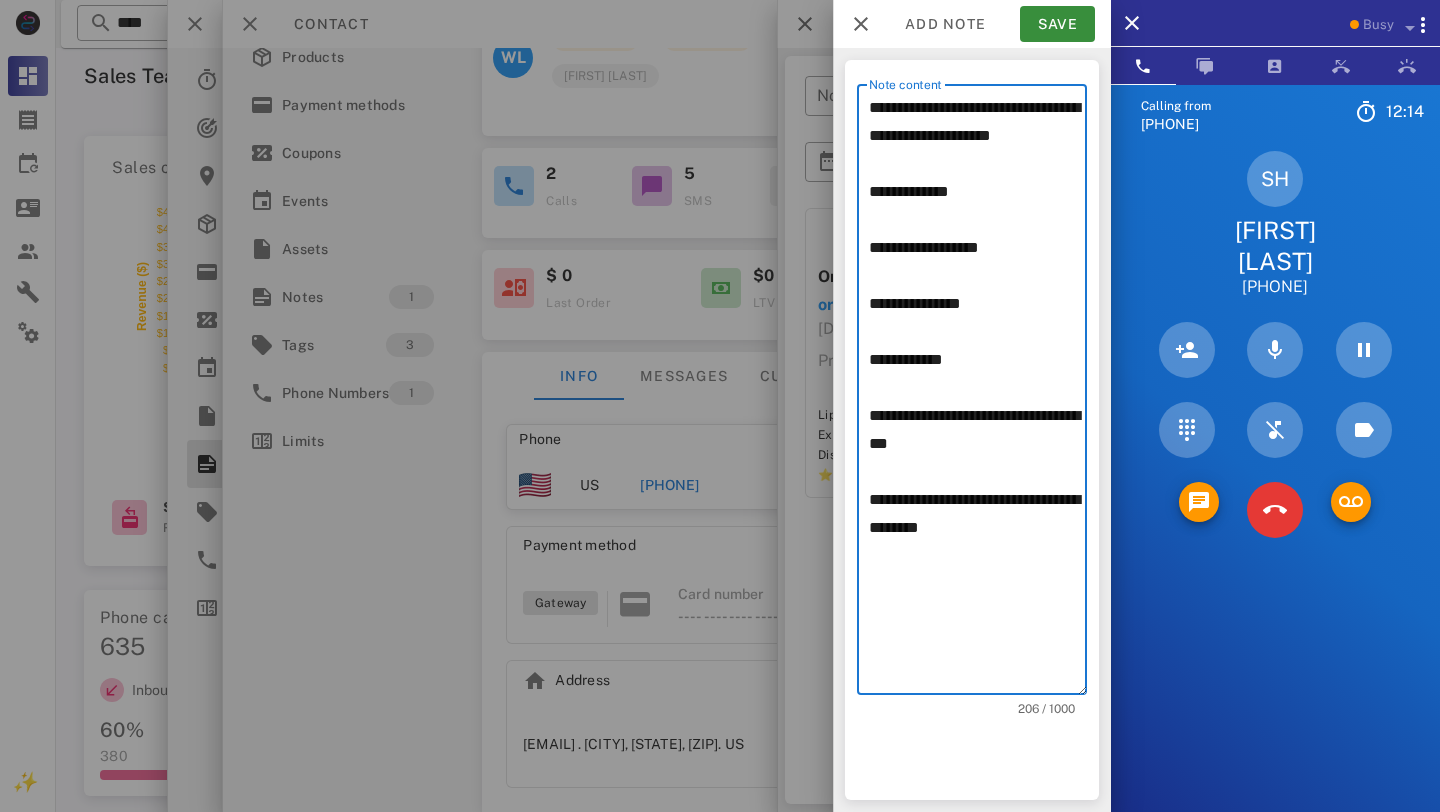 type on "**********" 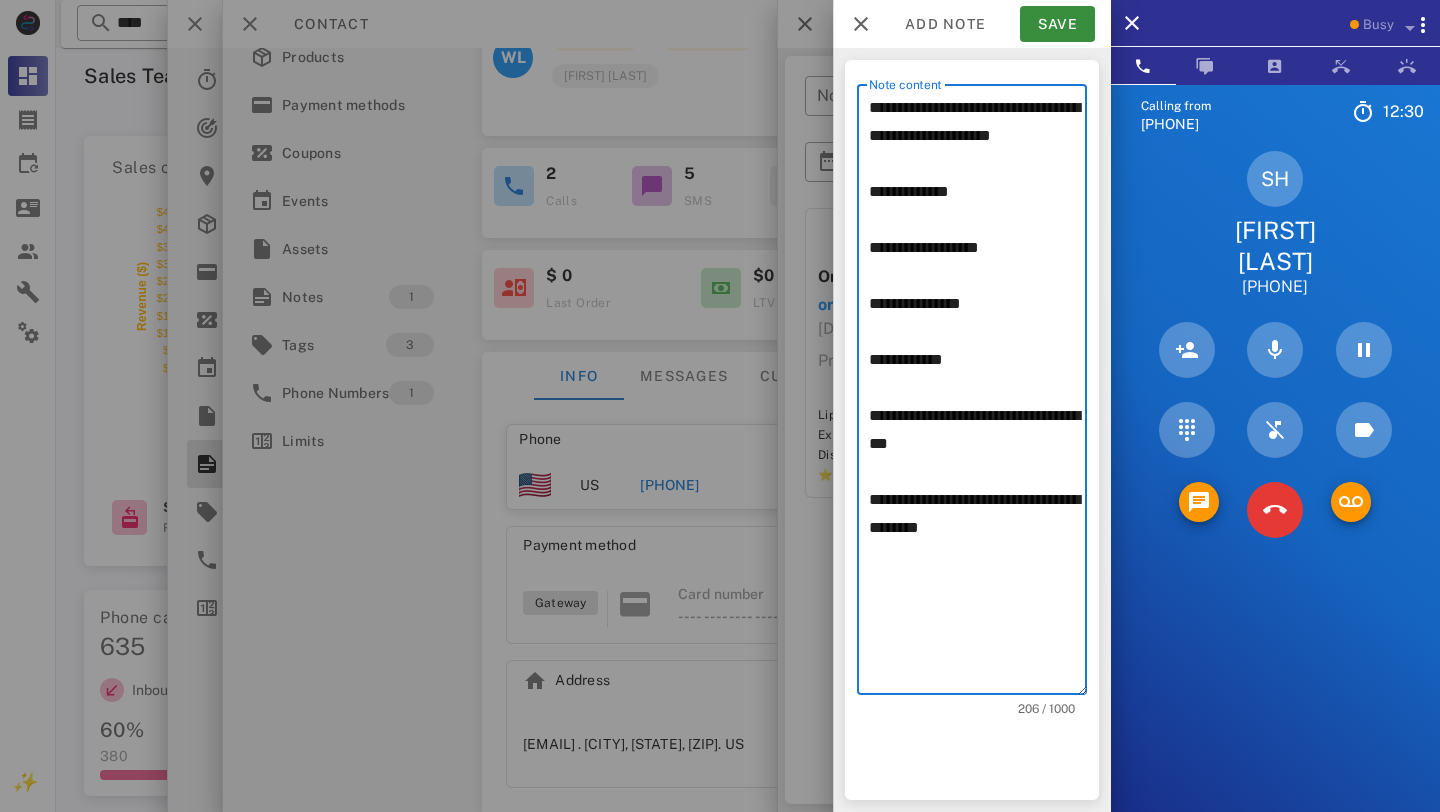 drag, startPoint x: 923, startPoint y: 331, endPoint x: 895, endPoint y: 443, distance: 115.44696 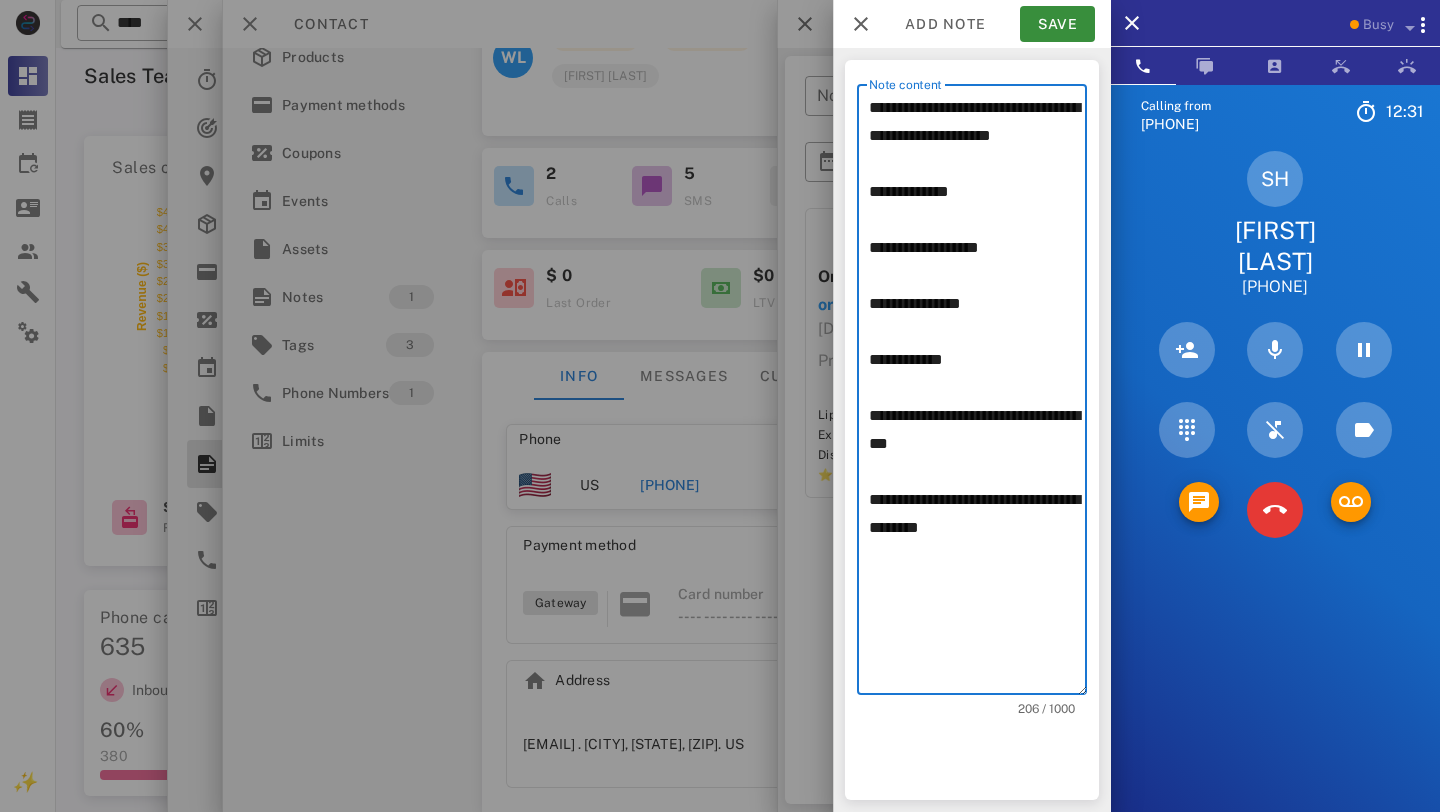 click on "**********" at bounding box center [978, 394] 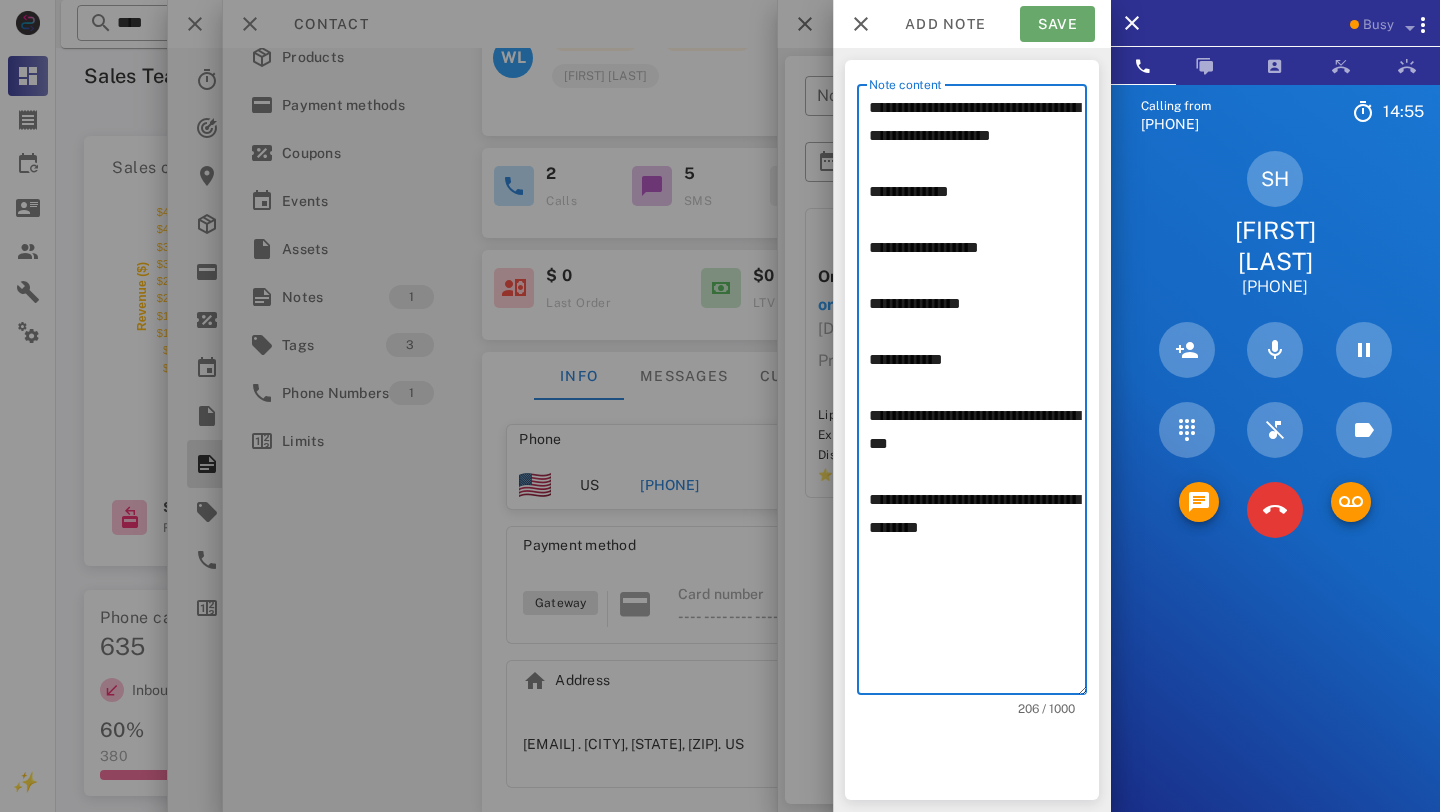 click on "Save" at bounding box center [1057, 24] 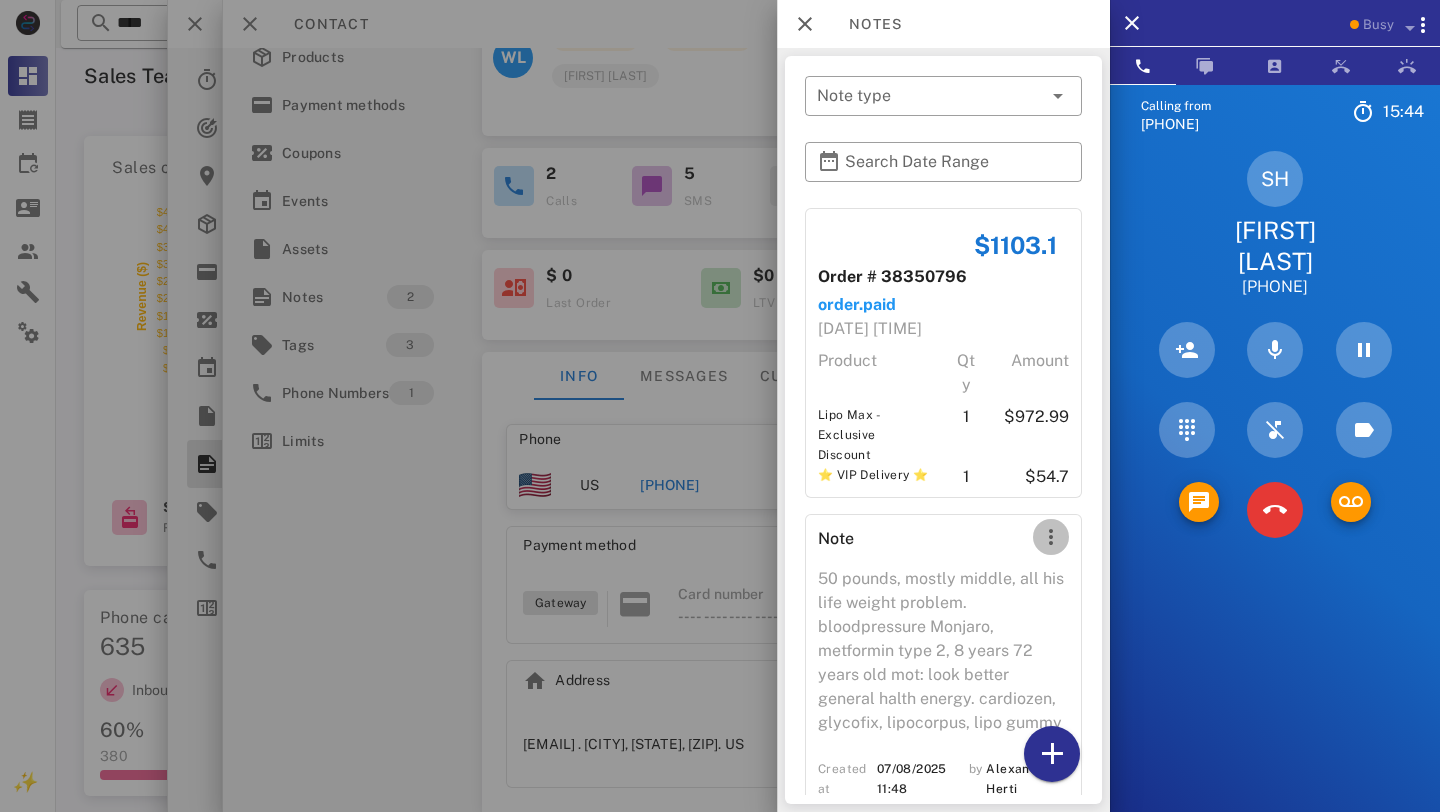 click at bounding box center (1051, 537) 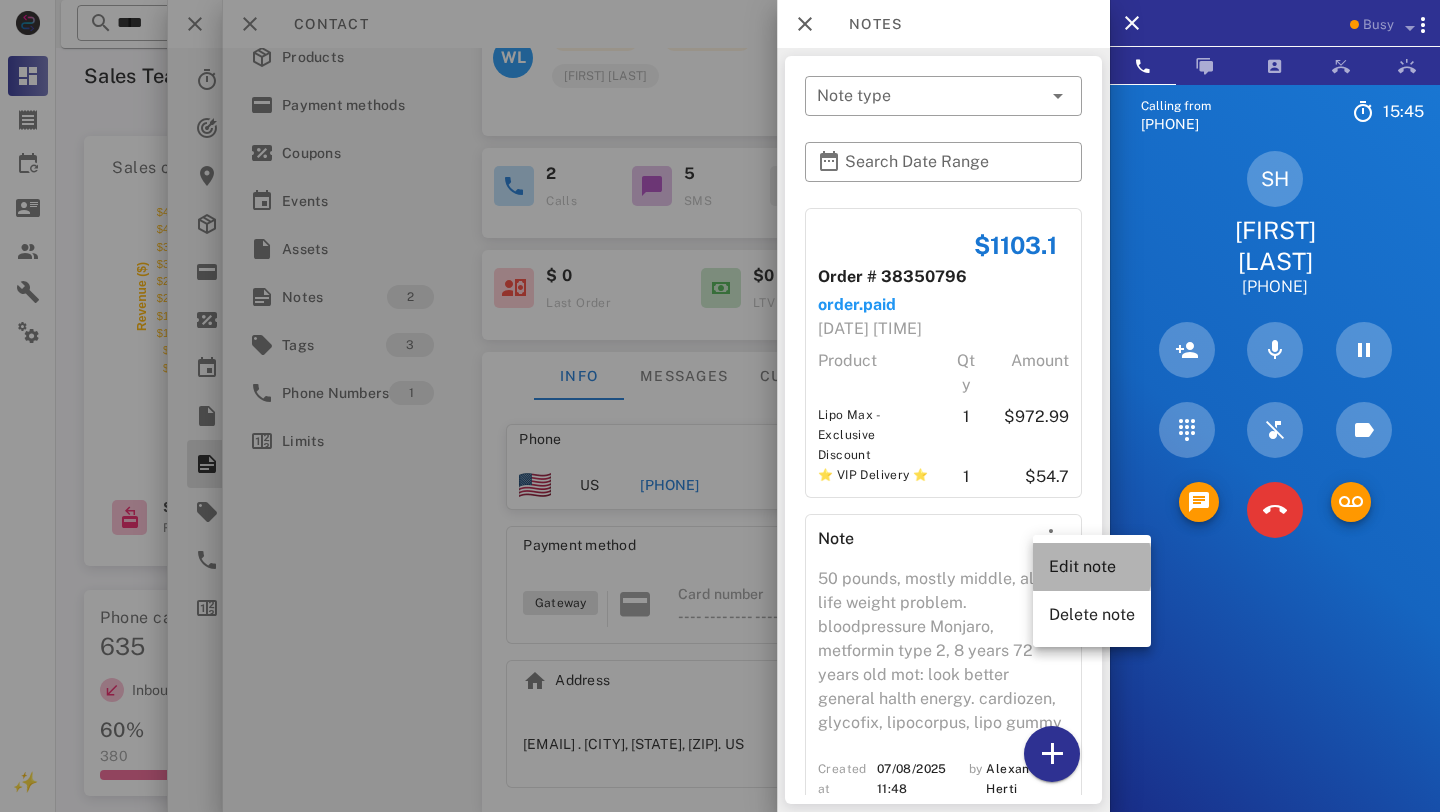 click on "Edit note" at bounding box center [1092, 567] 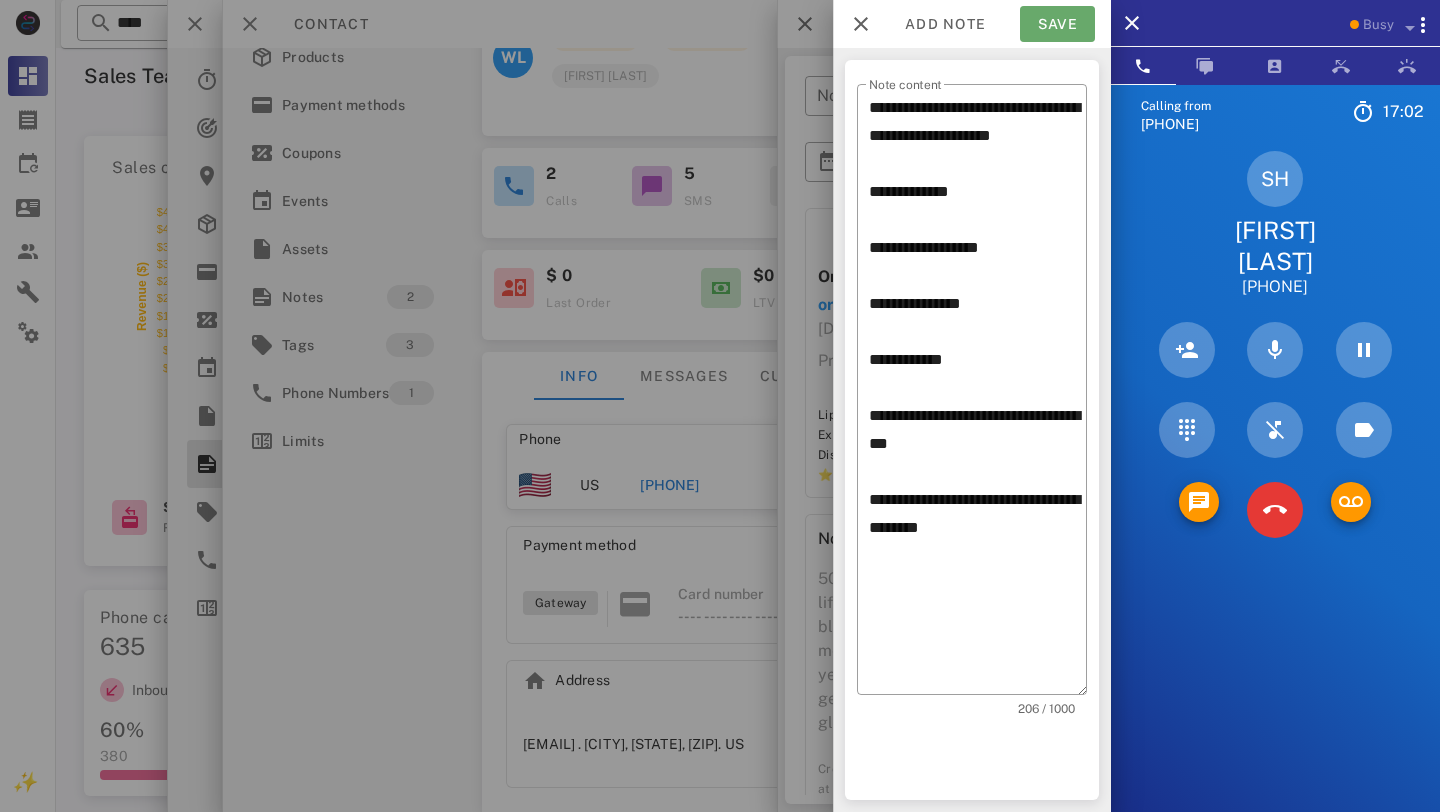 click on "Save" at bounding box center [1057, 24] 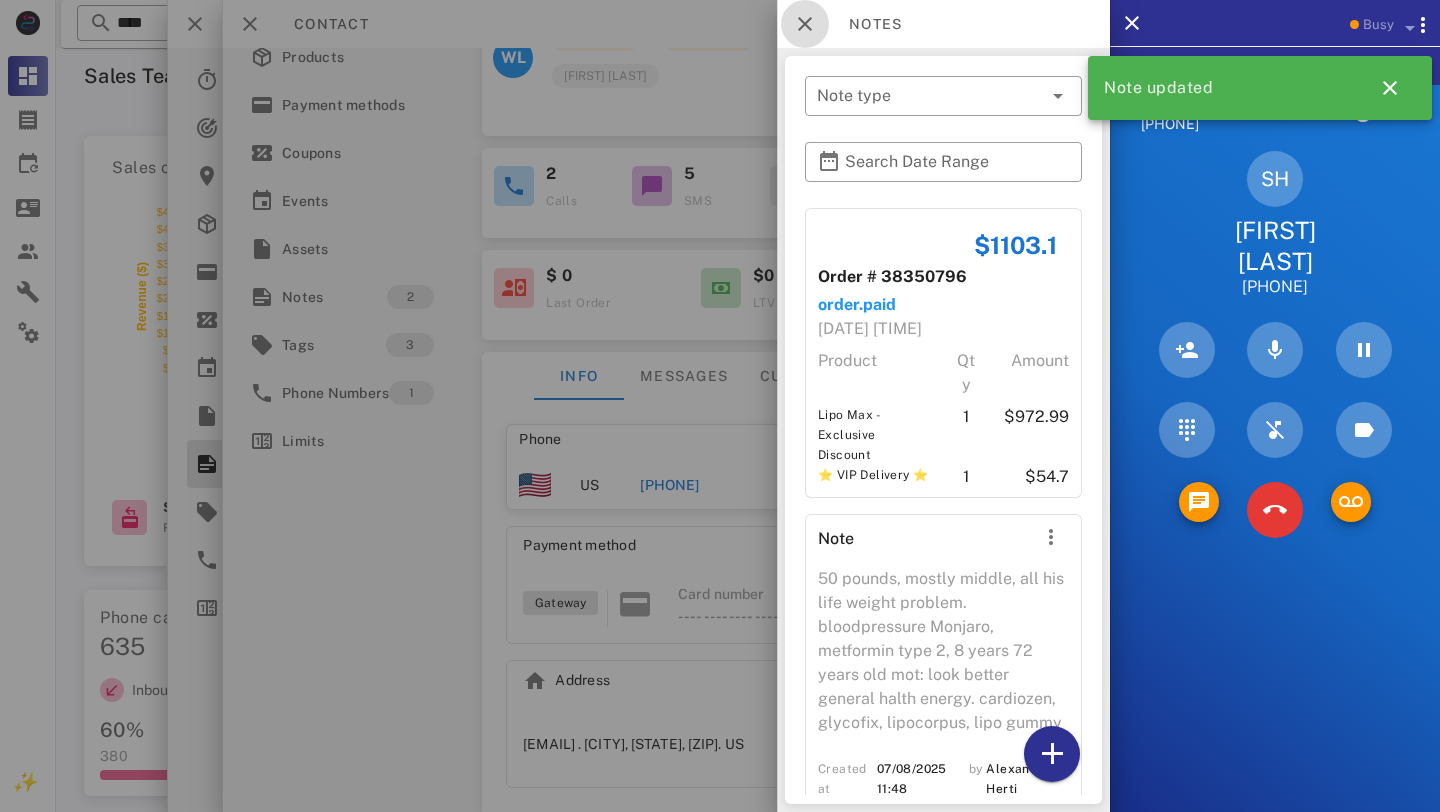 click at bounding box center (805, 24) 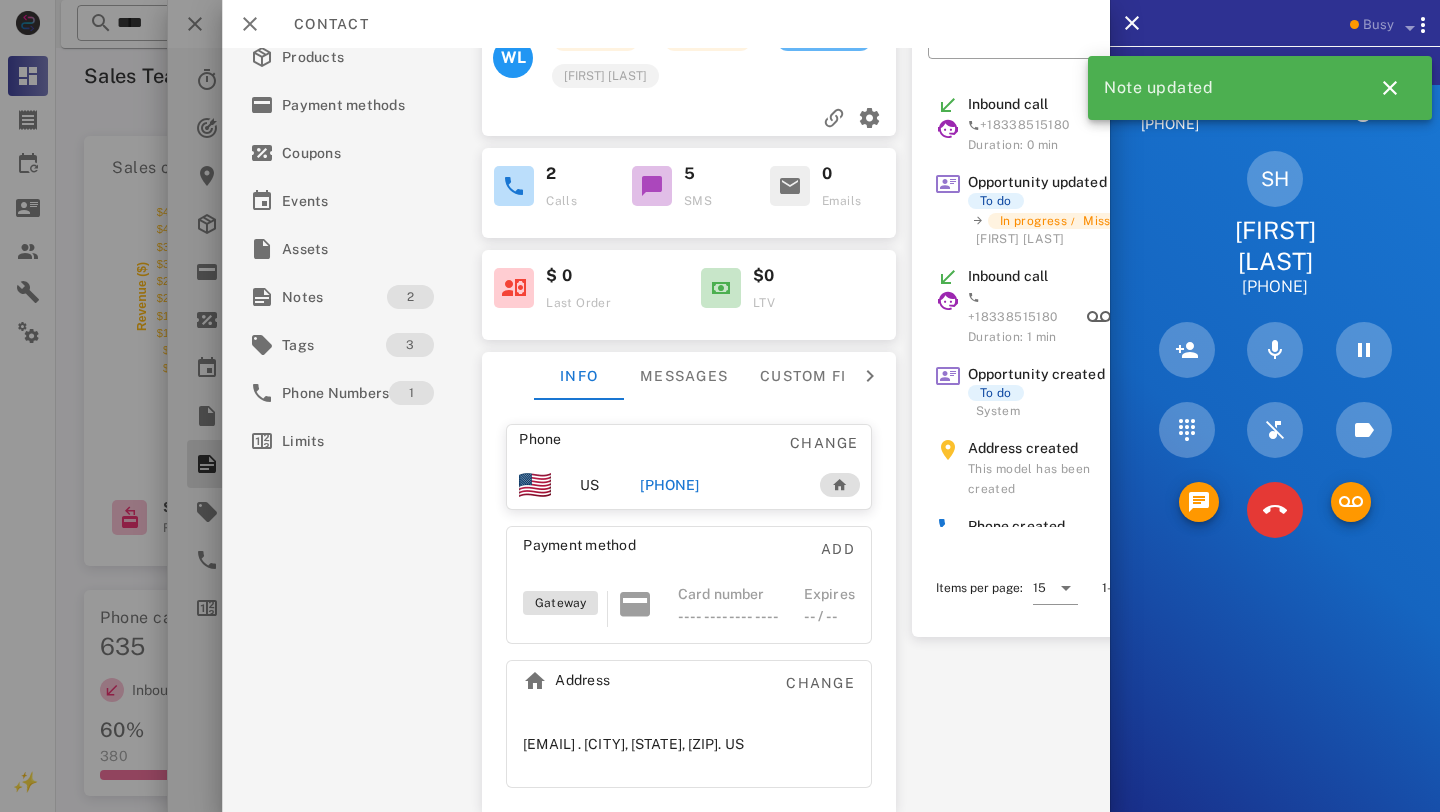 scroll, scrollTop: 0, scrollLeft: 0, axis: both 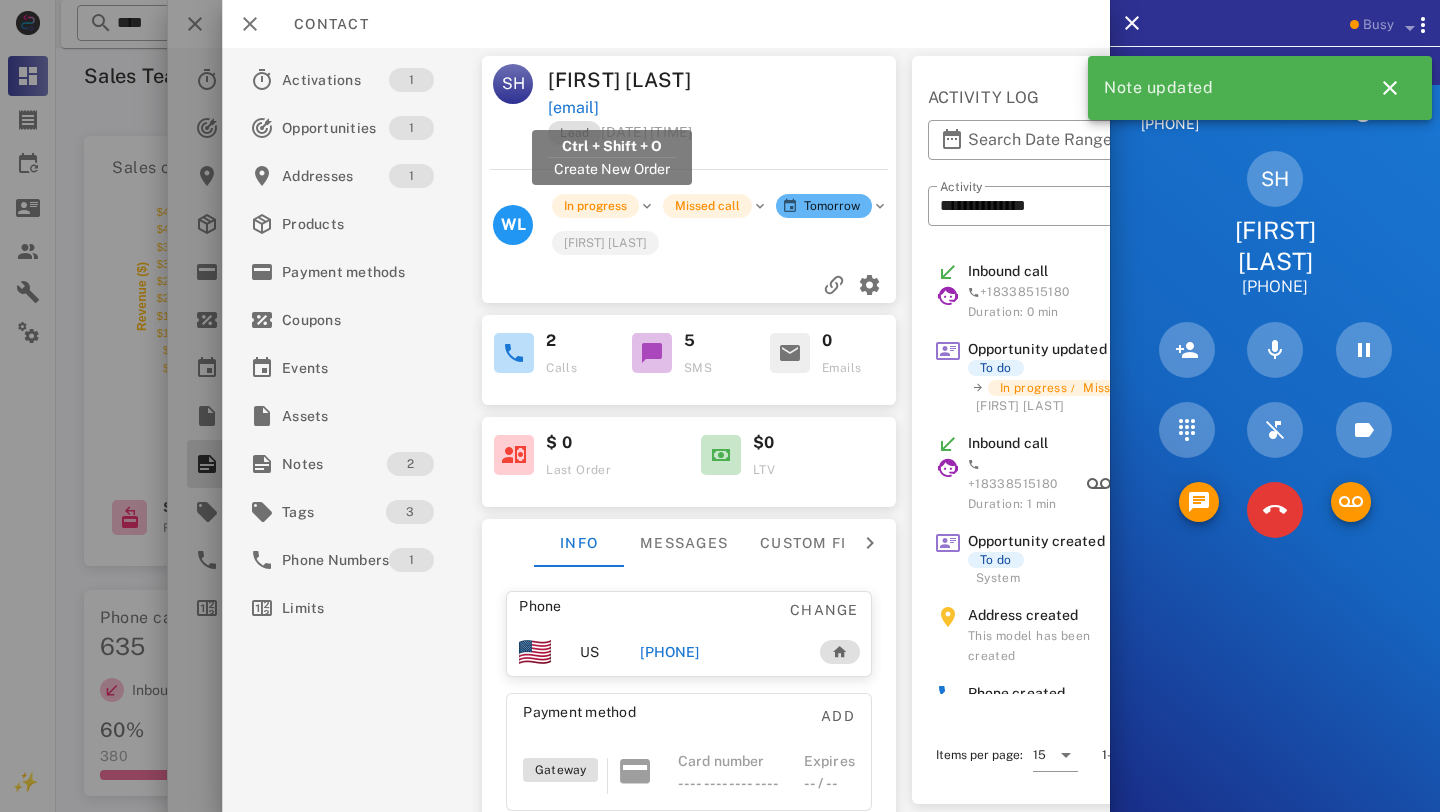 click on "[EMAIL]" at bounding box center (573, 108) 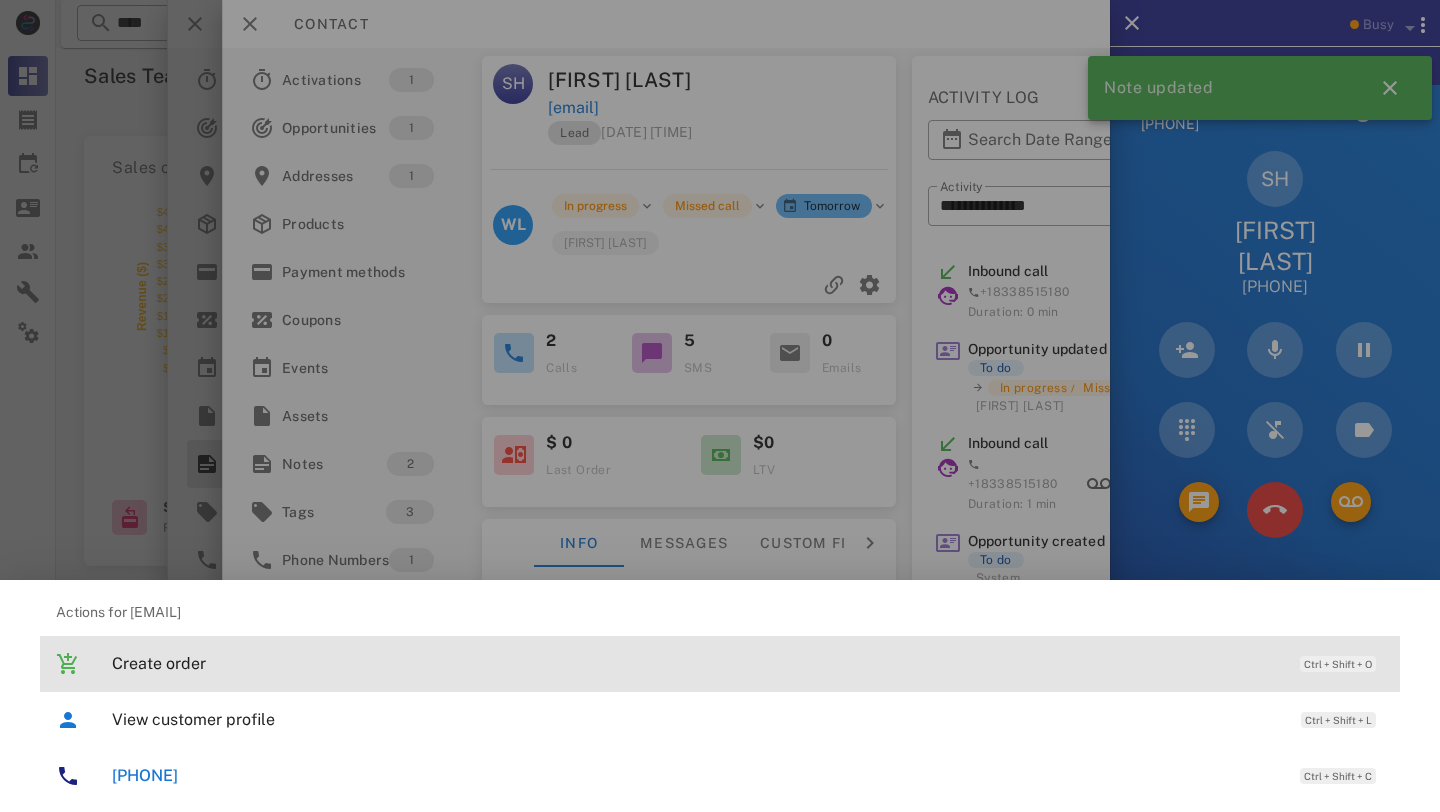 click on "Create order Ctrl + Shift + O" at bounding box center [720, 664] 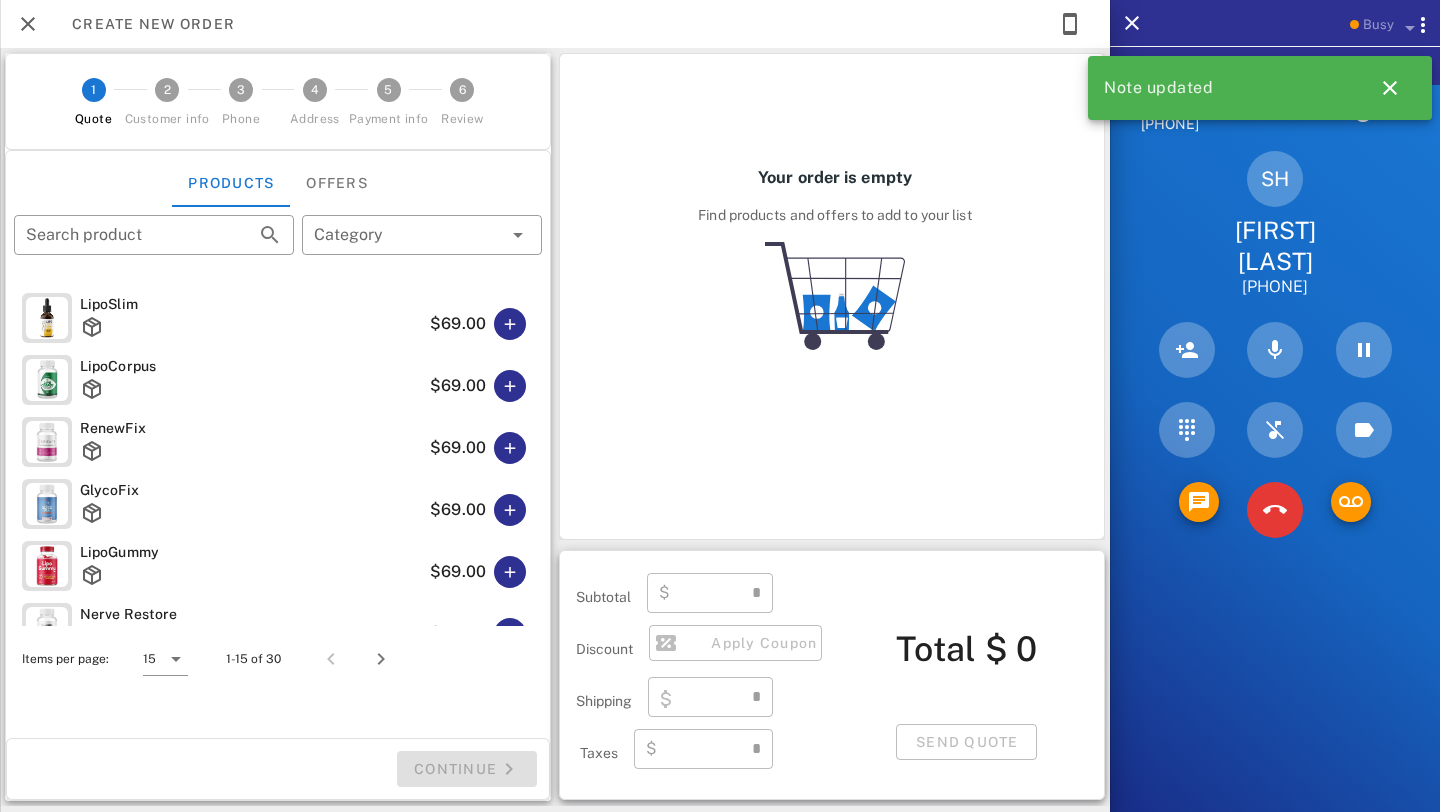 type on "**********" 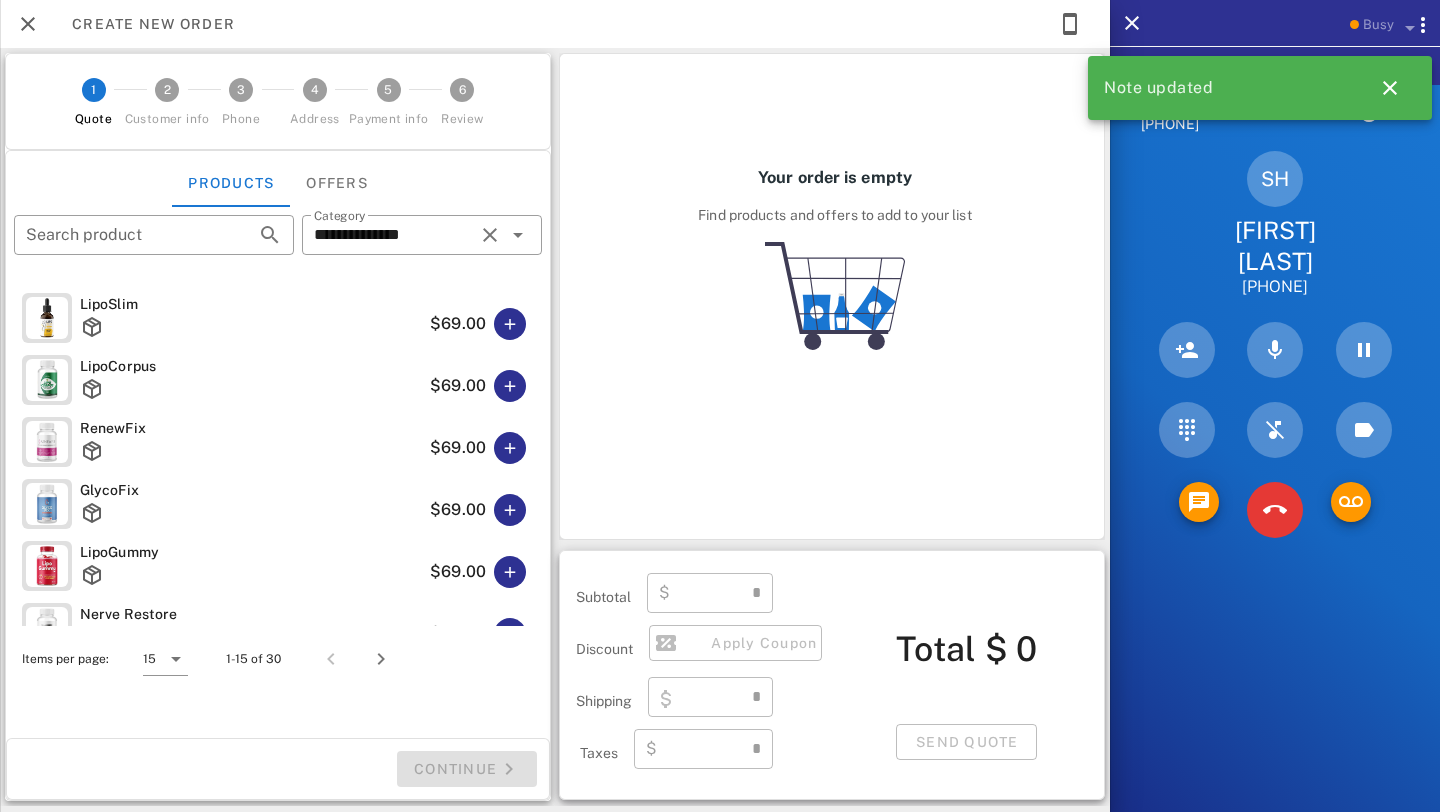type on "****" 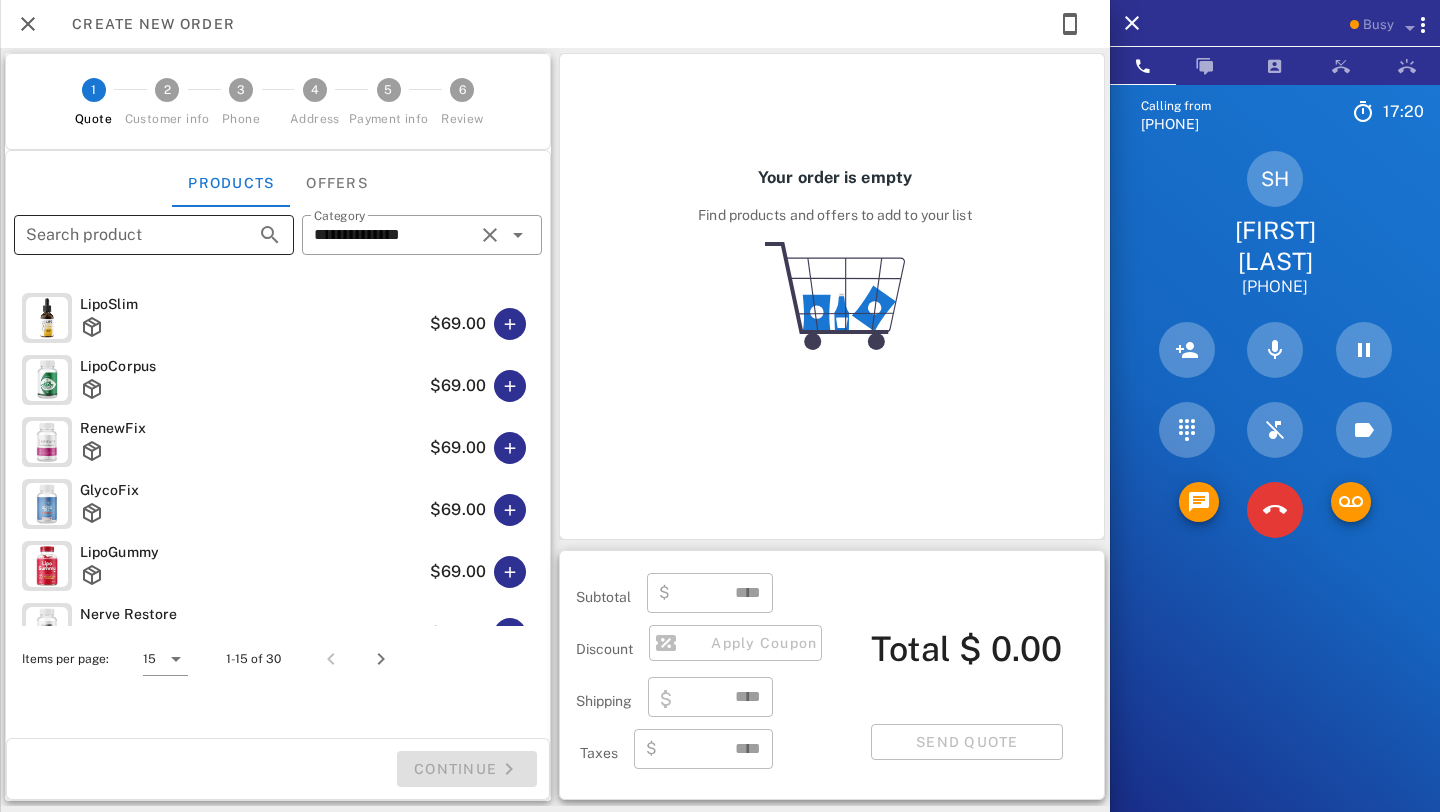 click at bounding box center [270, 235] 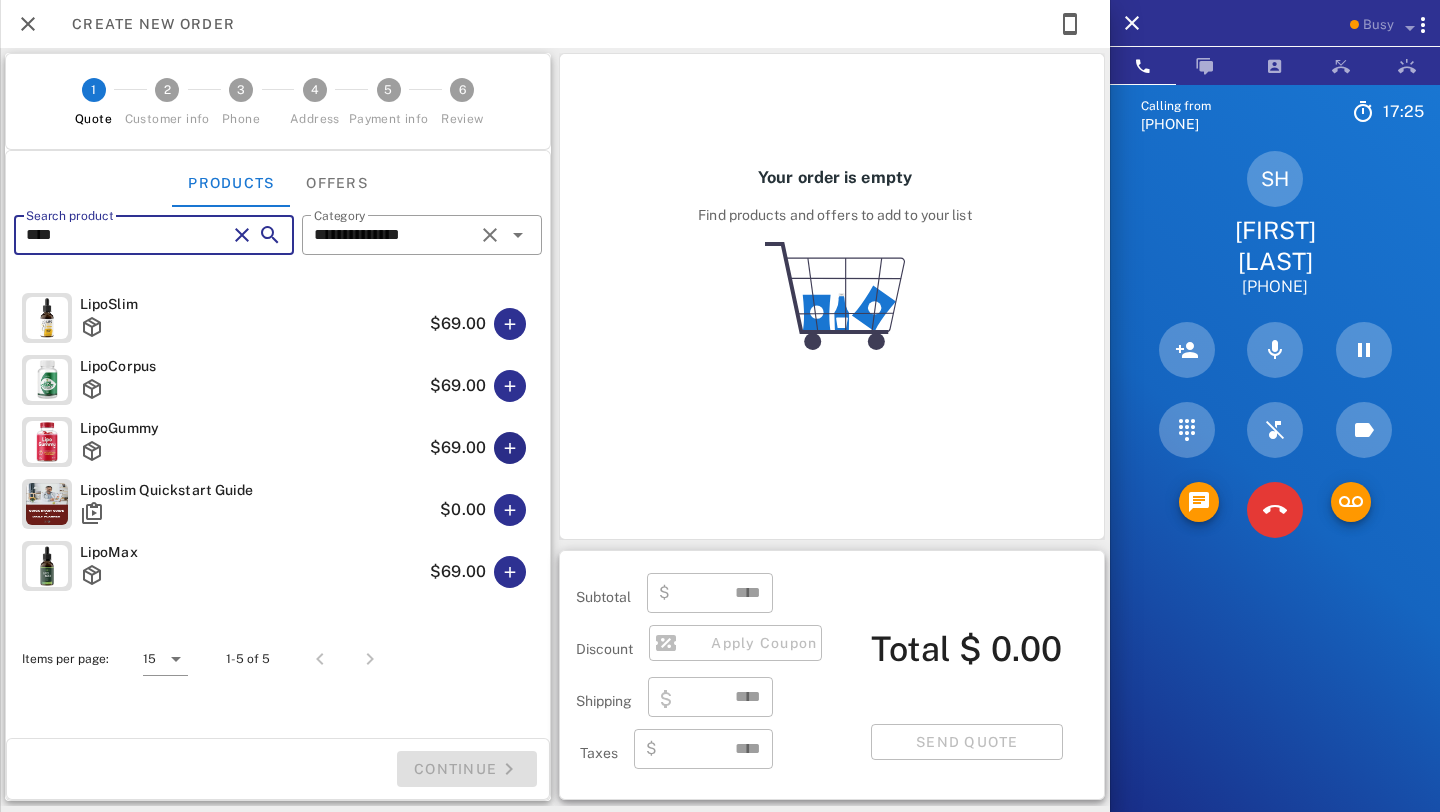 type on "****" 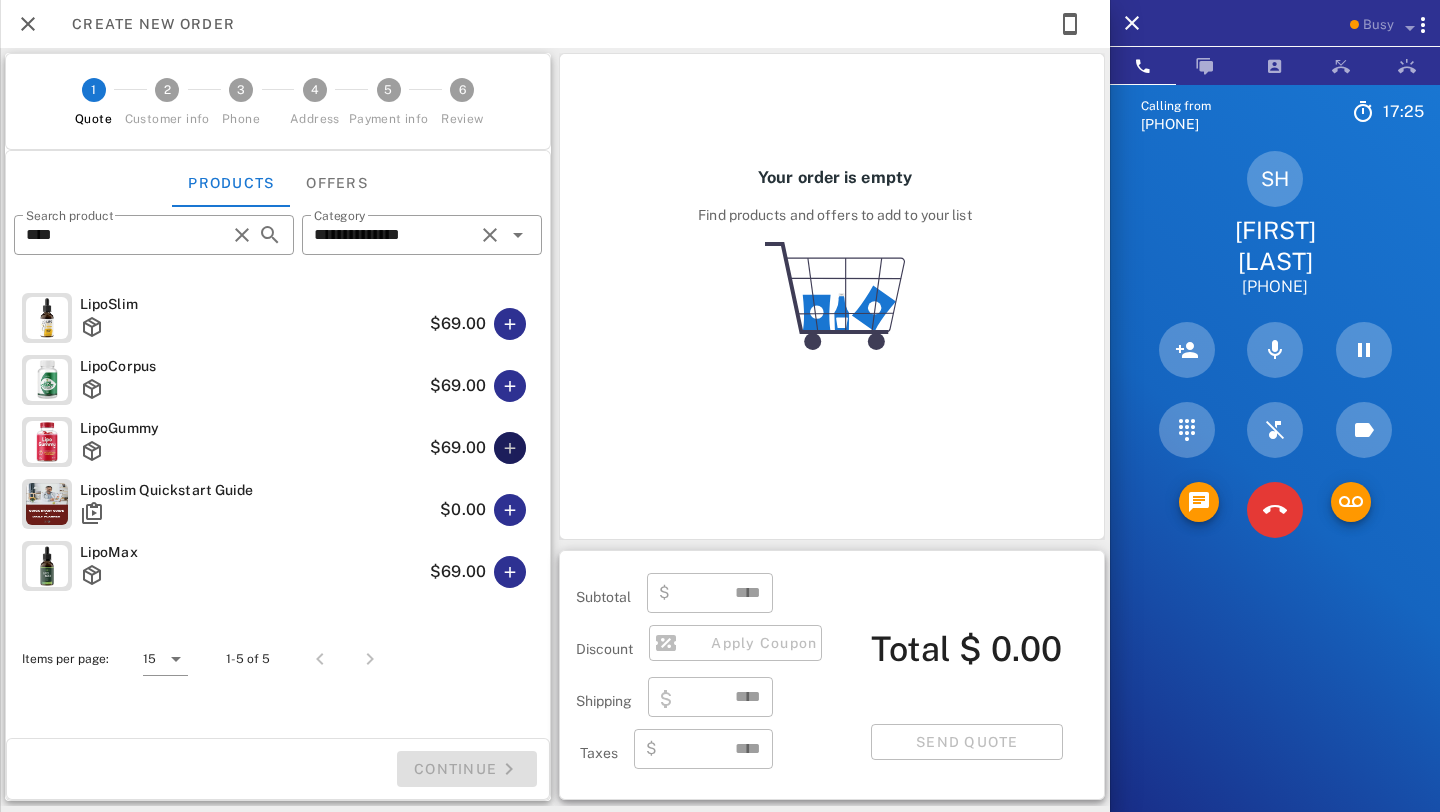 click at bounding box center [510, 448] 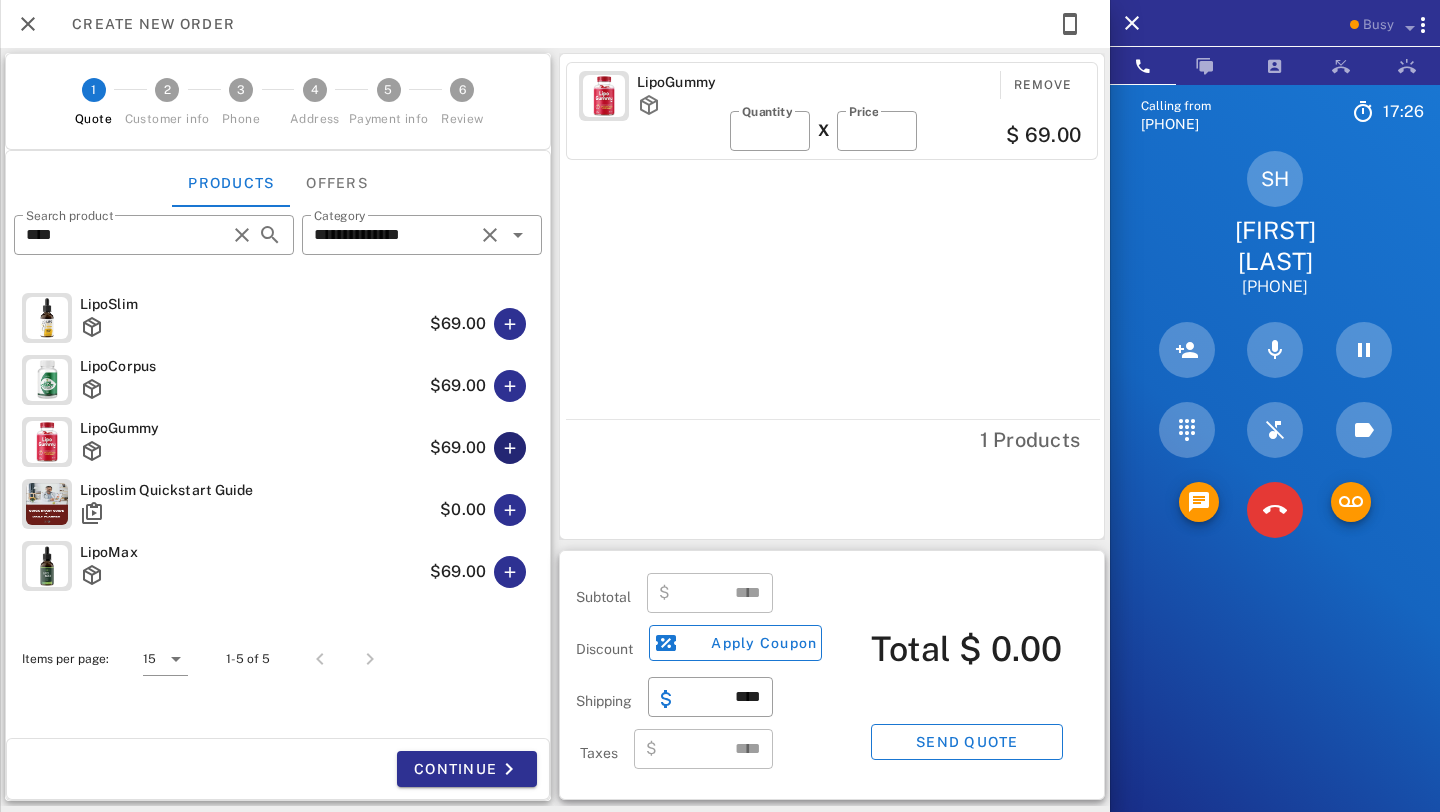 type on "*****" 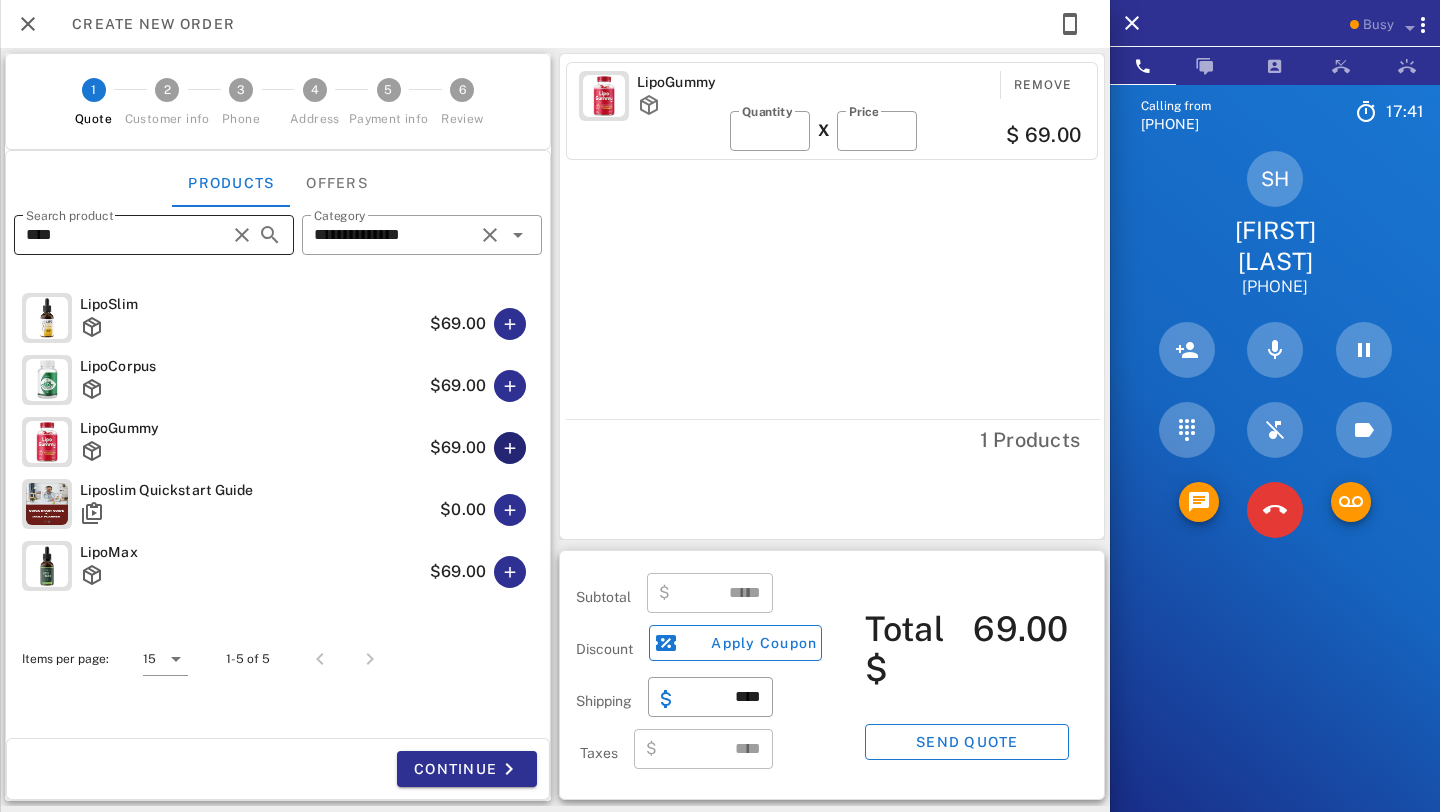 click at bounding box center [242, 235] 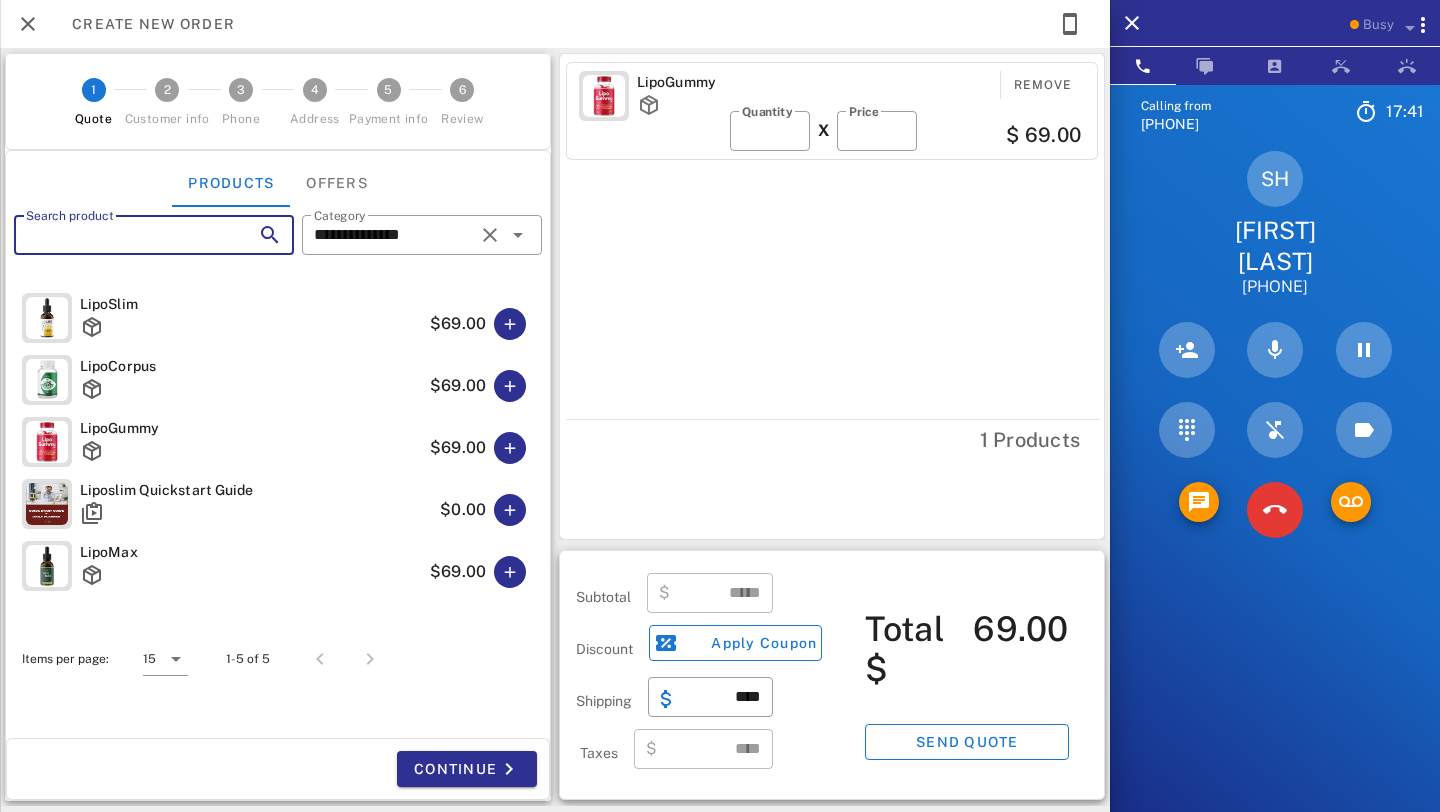 click on "Search product" at bounding box center [126, 235] 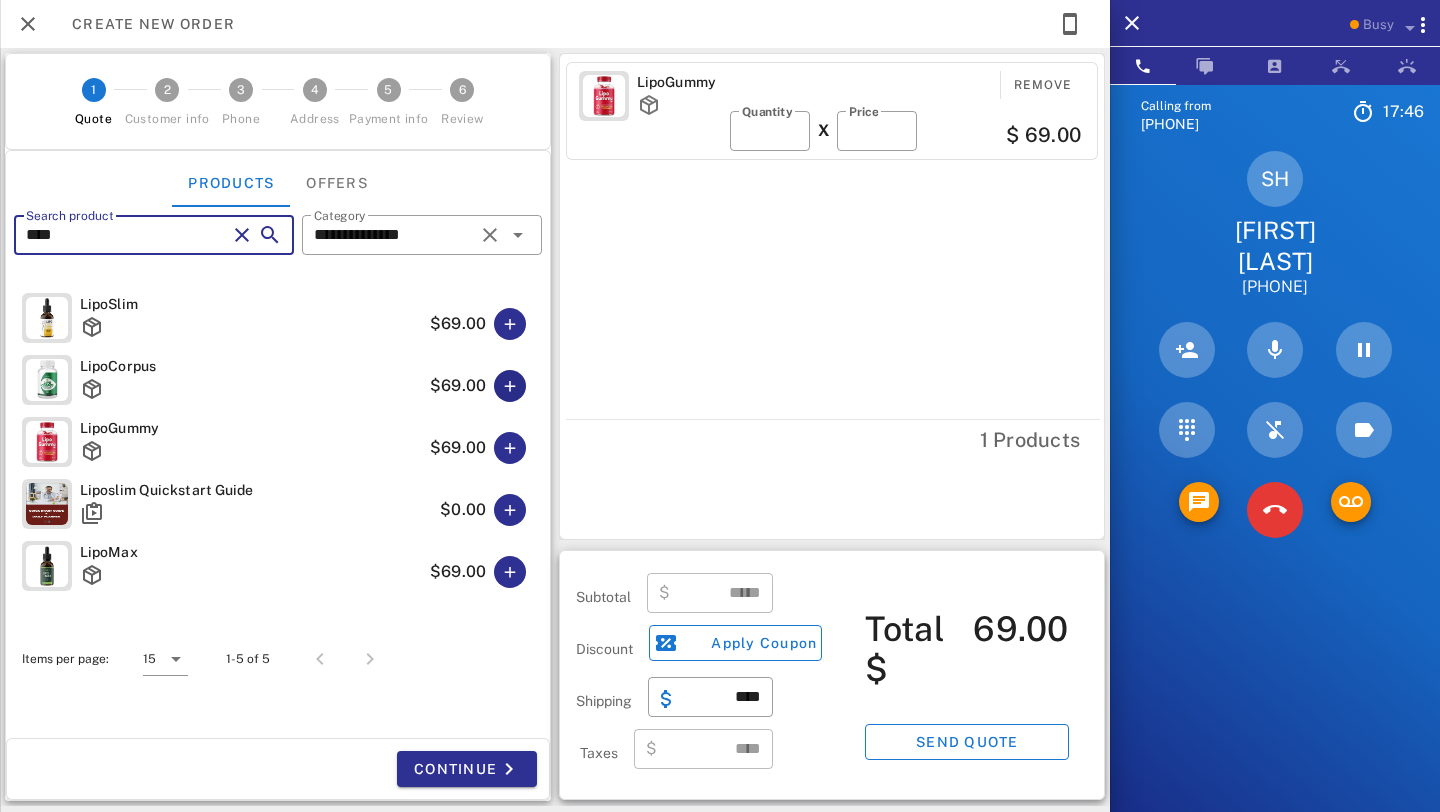 type on "****" 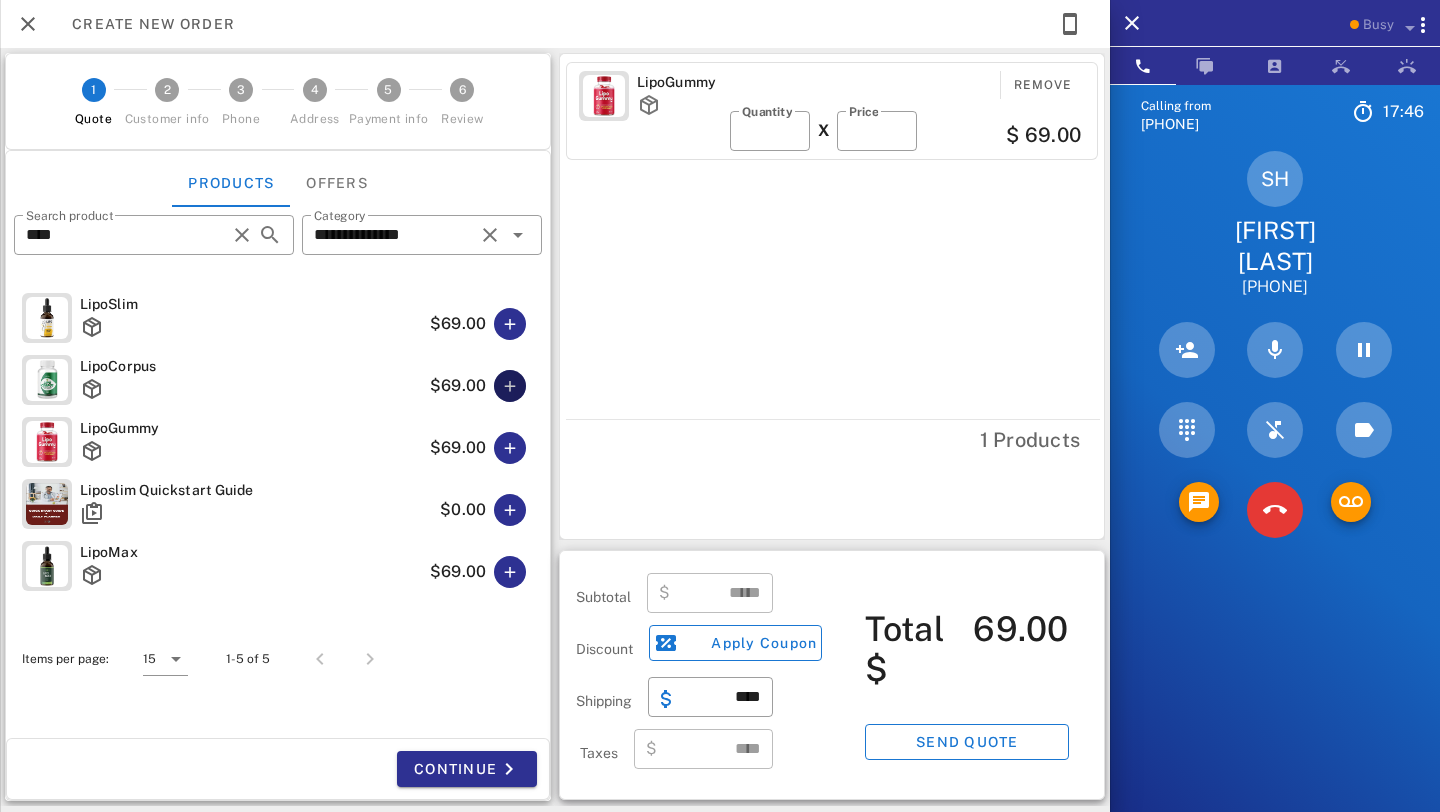 click at bounding box center (510, 386) 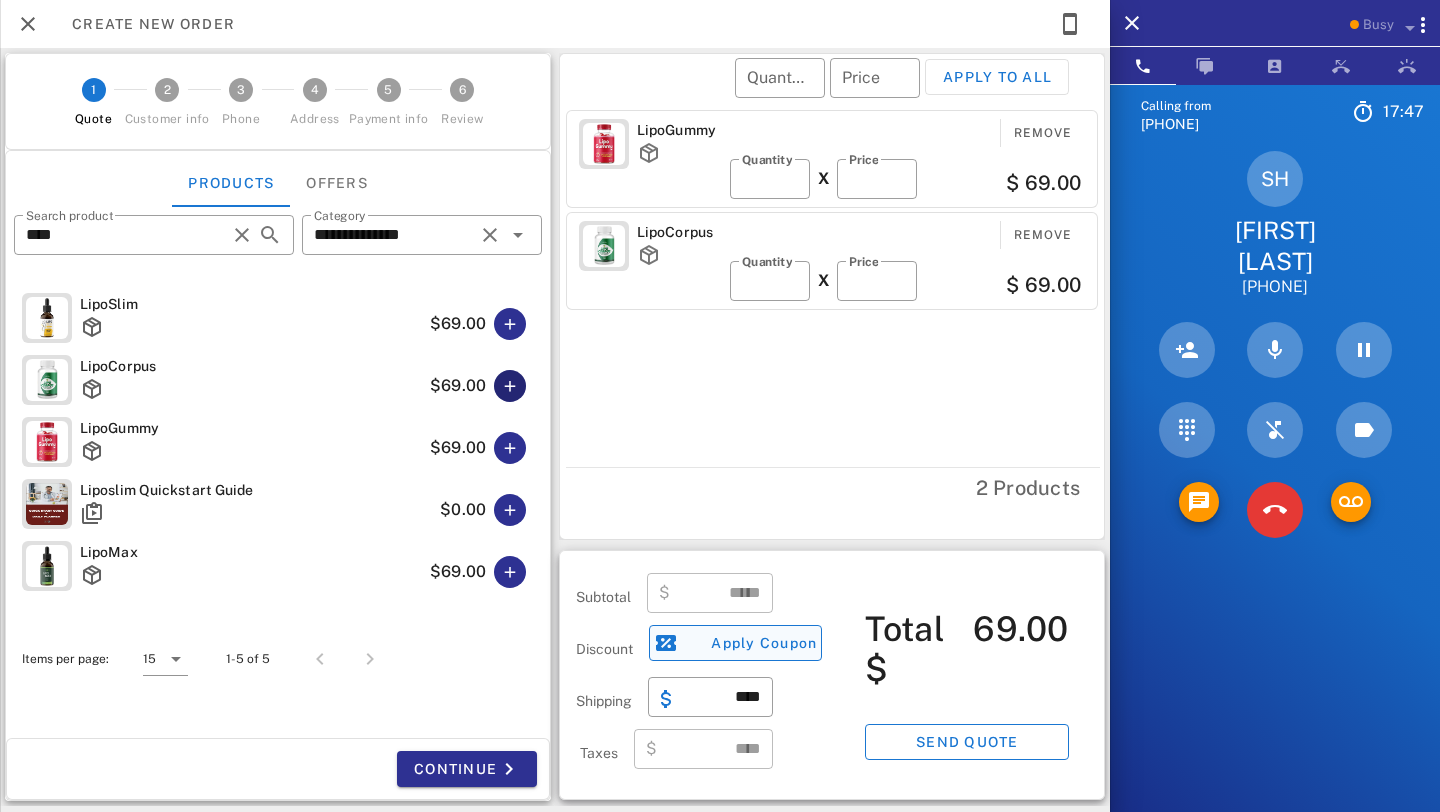 type on "******" 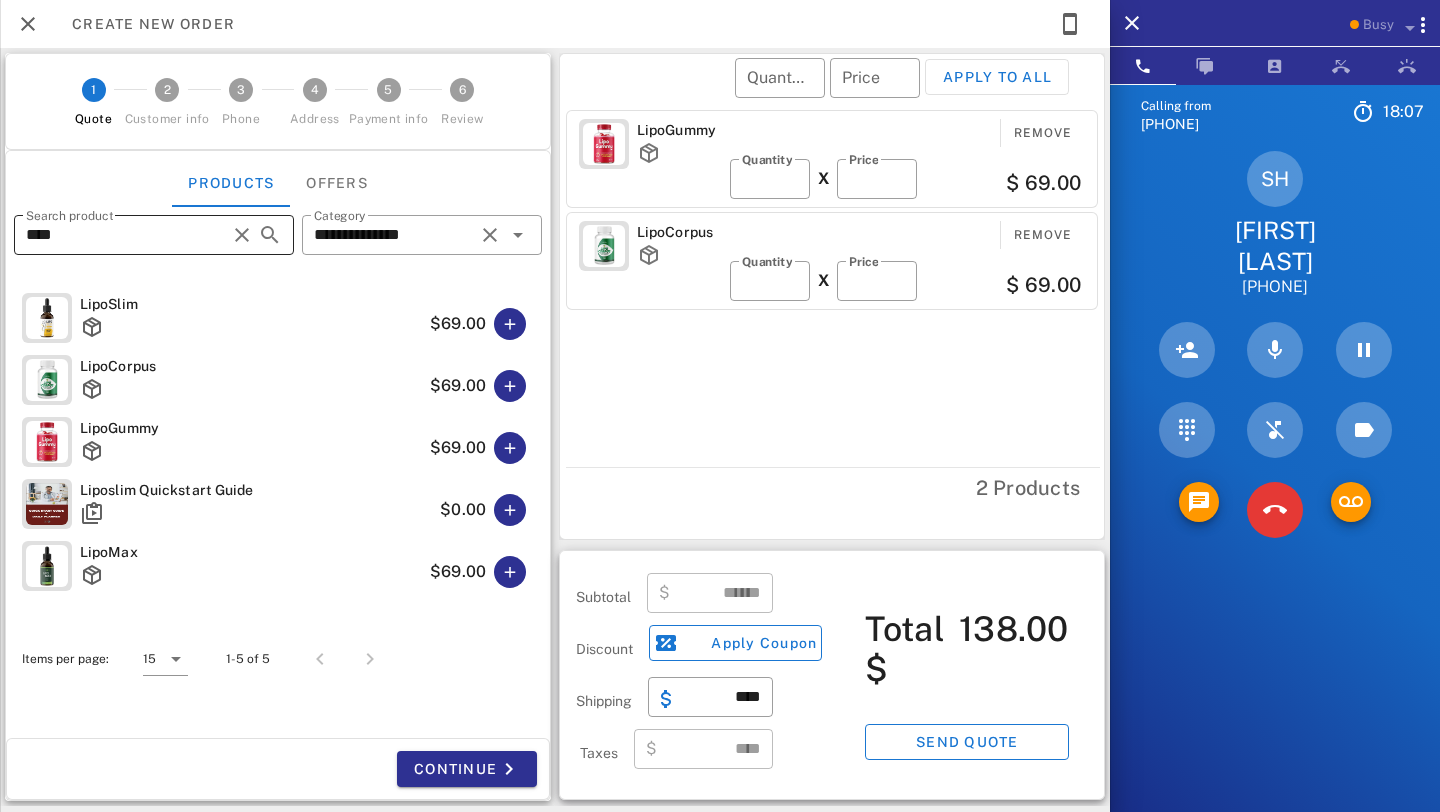 click on "****" at bounding box center [126, 235] 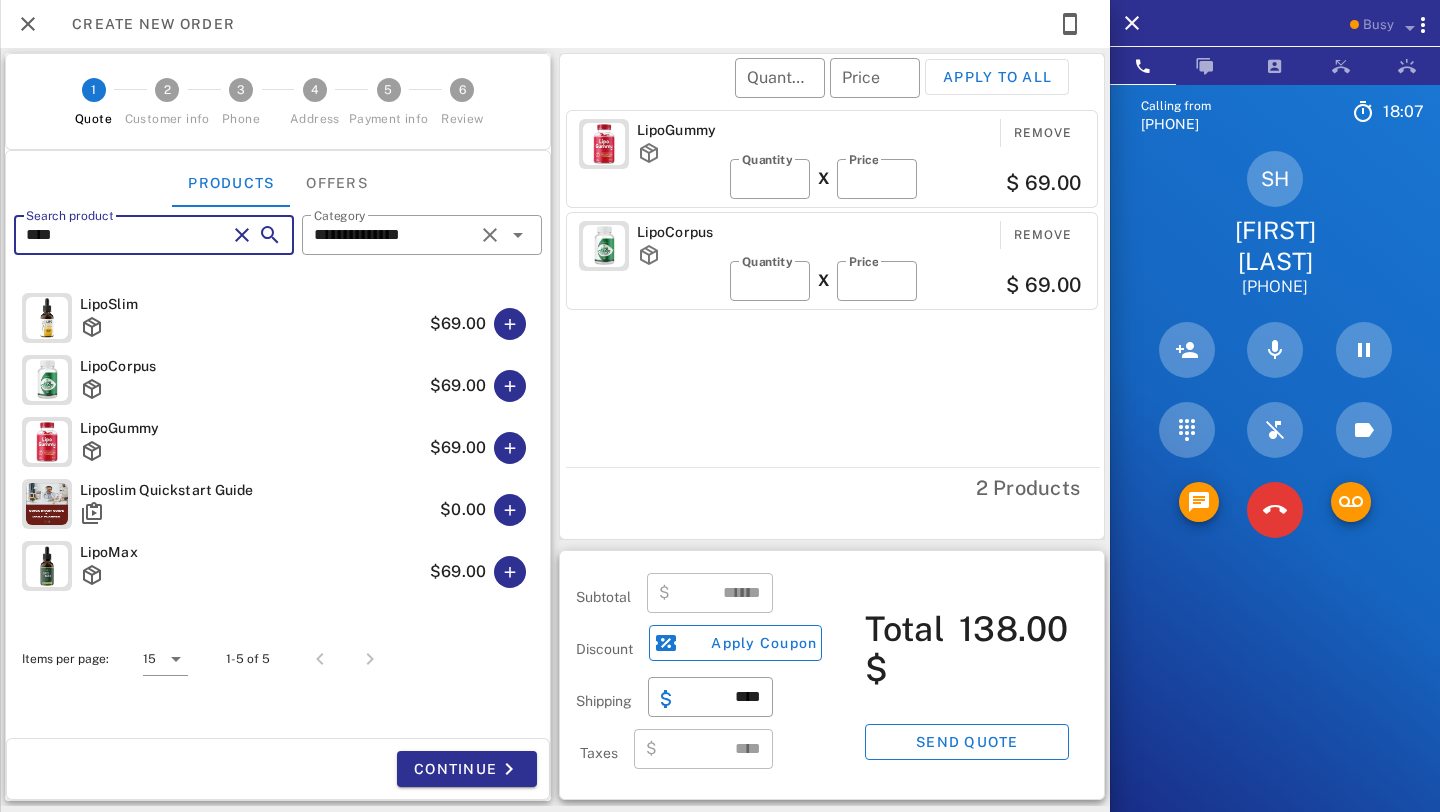 click on "****" at bounding box center [126, 235] 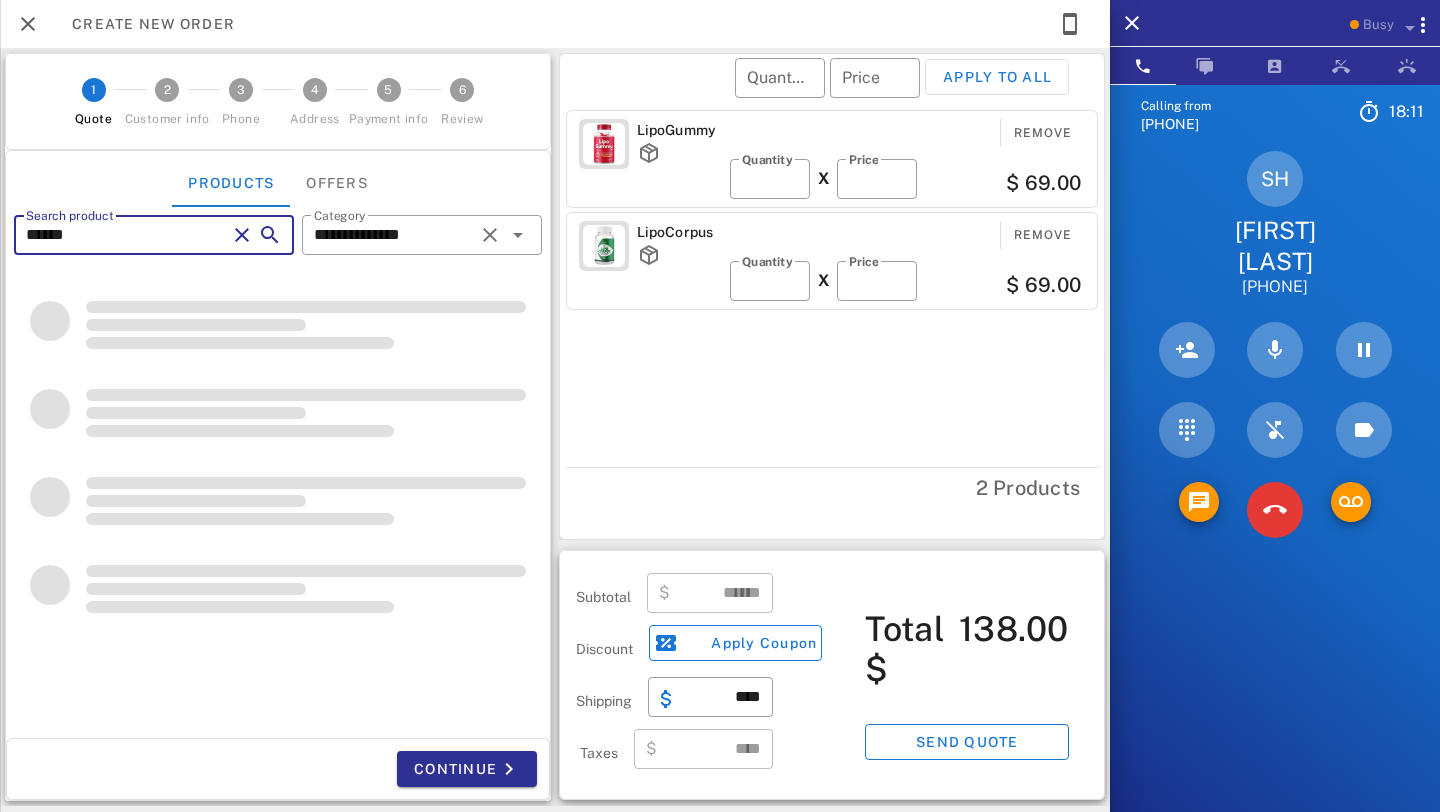 type on "******" 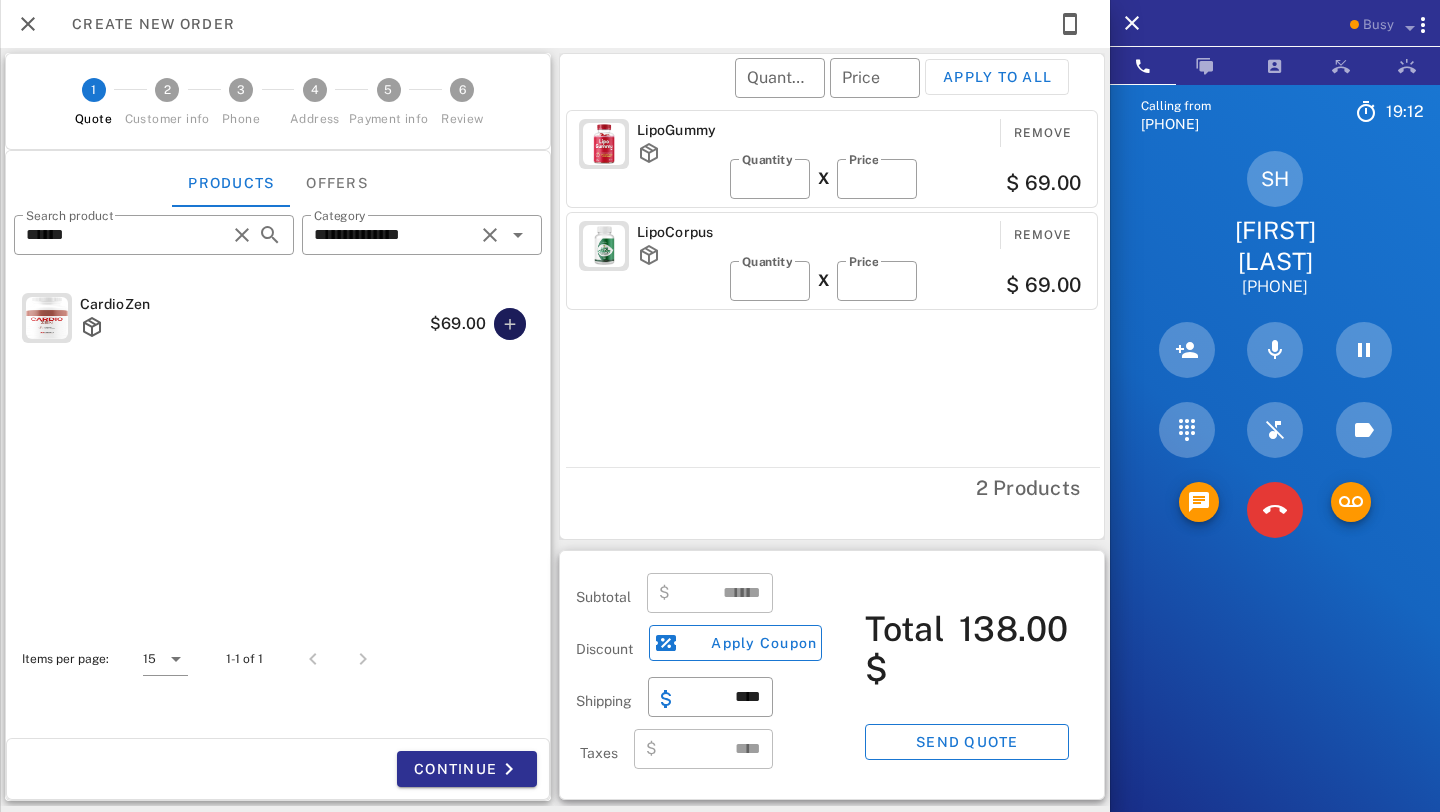 click at bounding box center [510, 324] 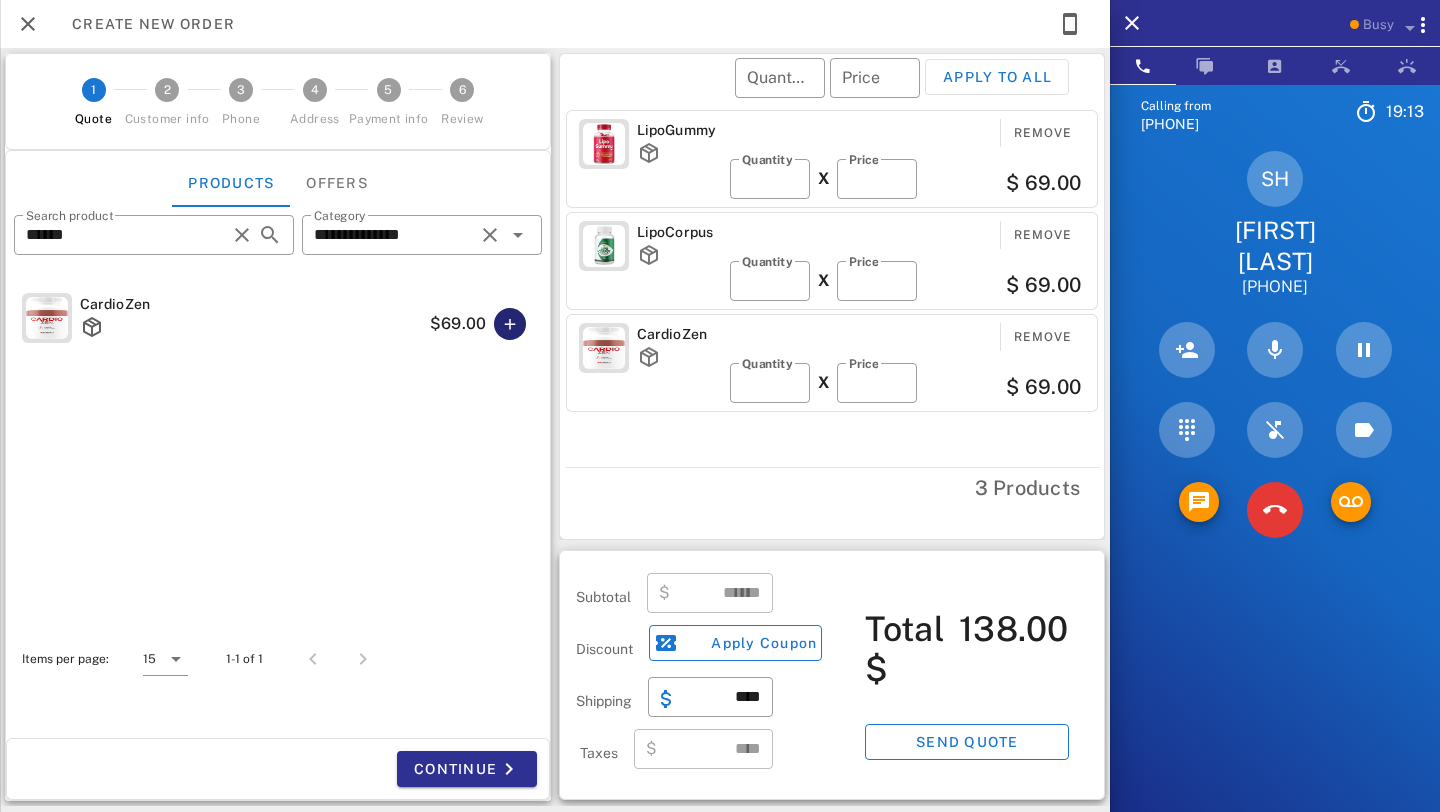 type on "******" 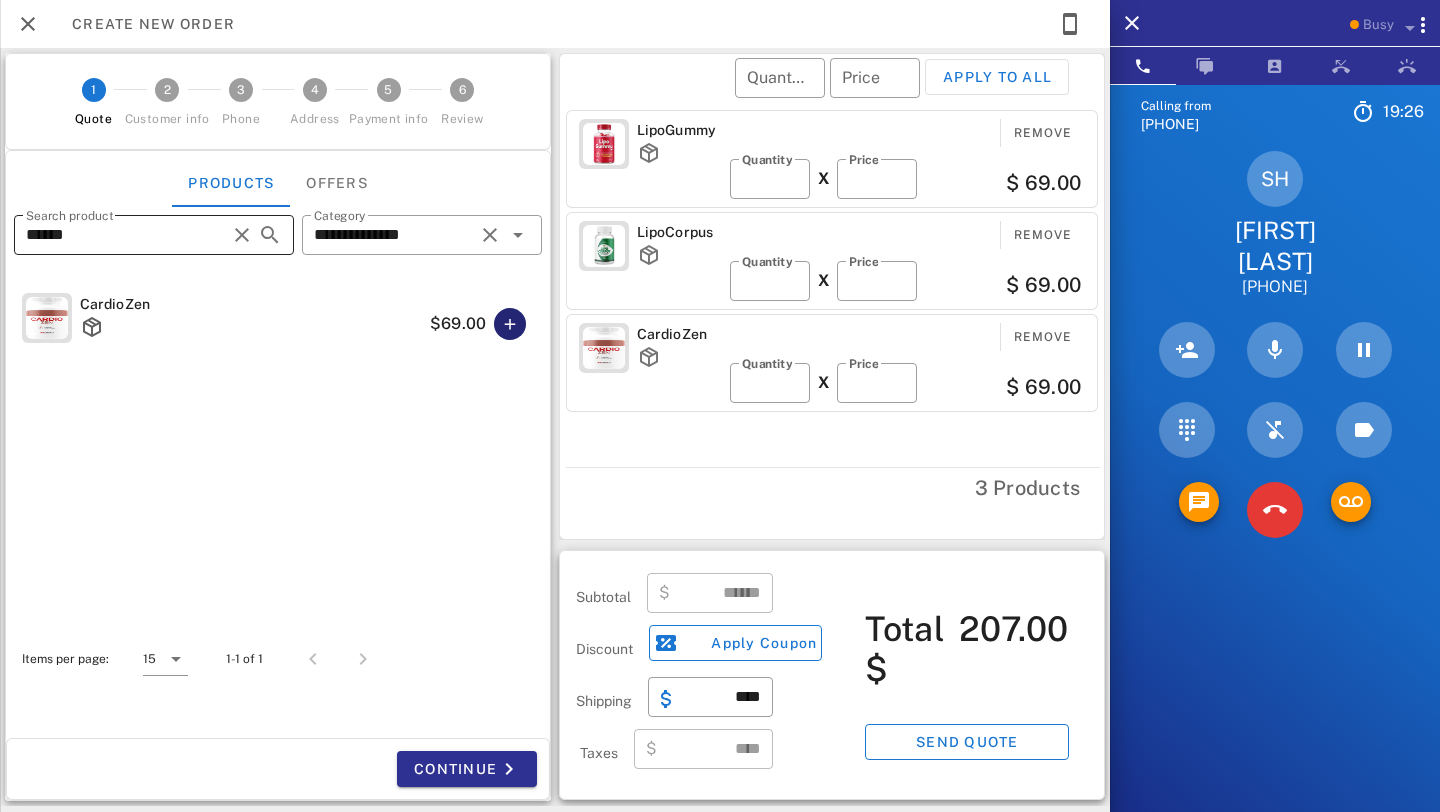 click at bounding box center (242, 235) 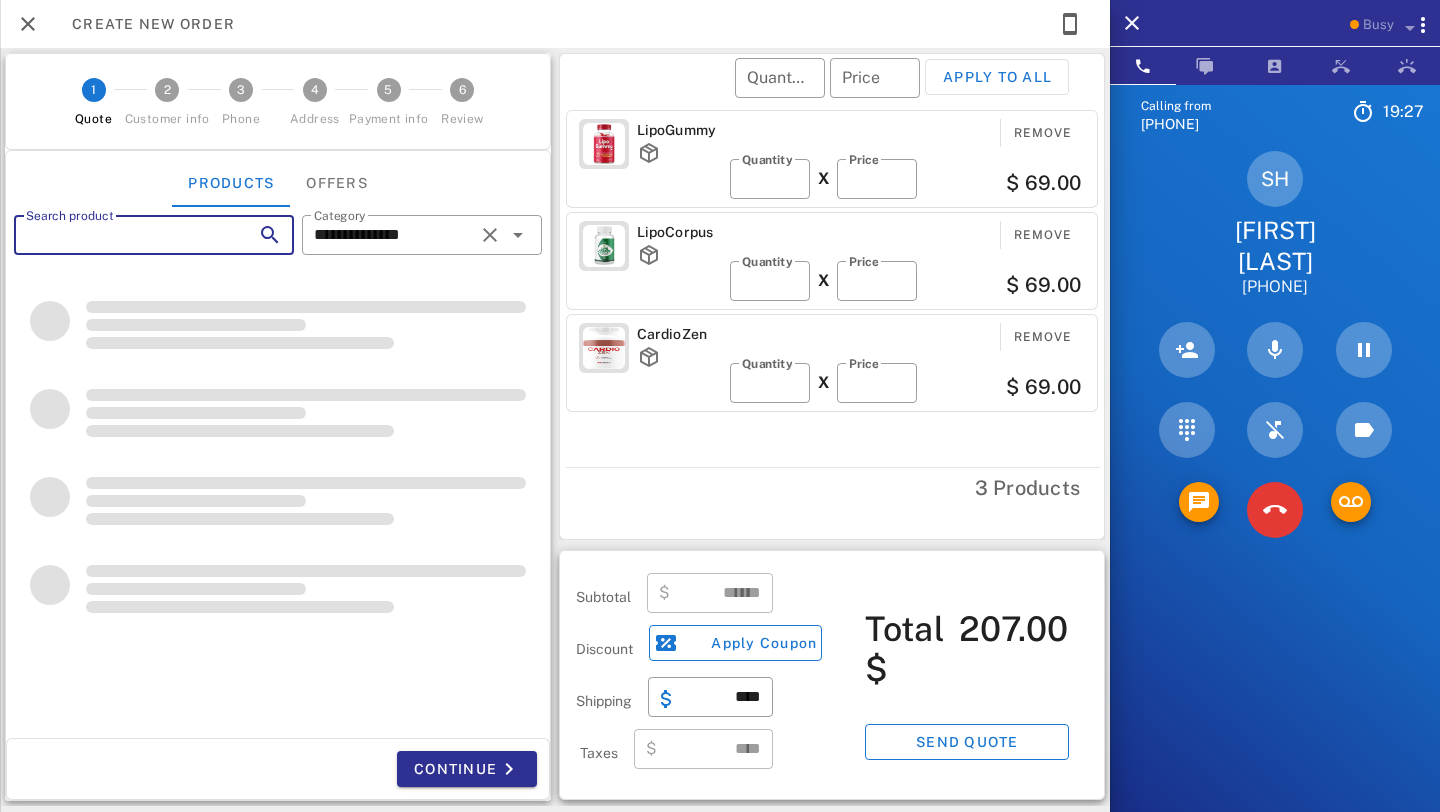 click on "Search product" at bounding box center (126, 235) 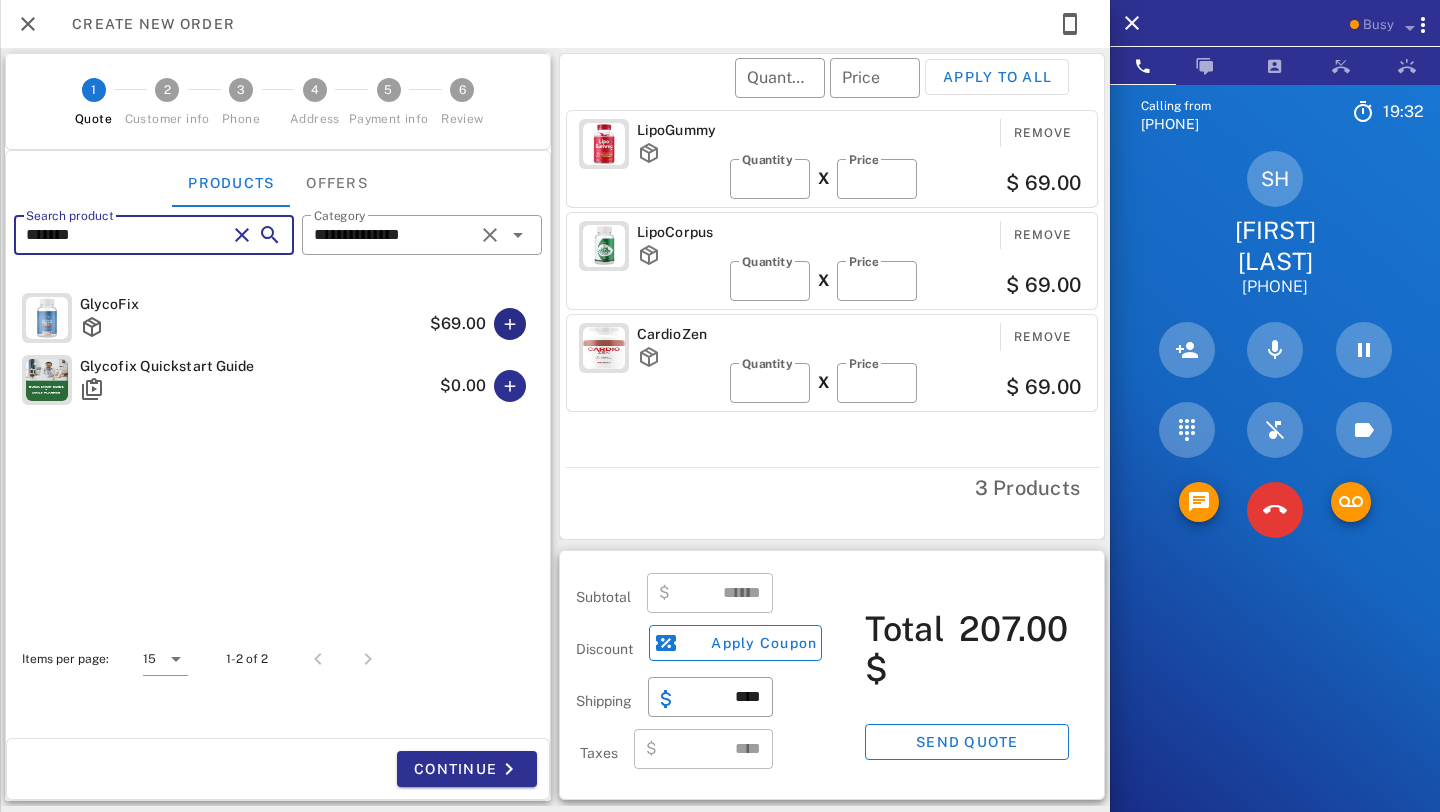 type on "*******" 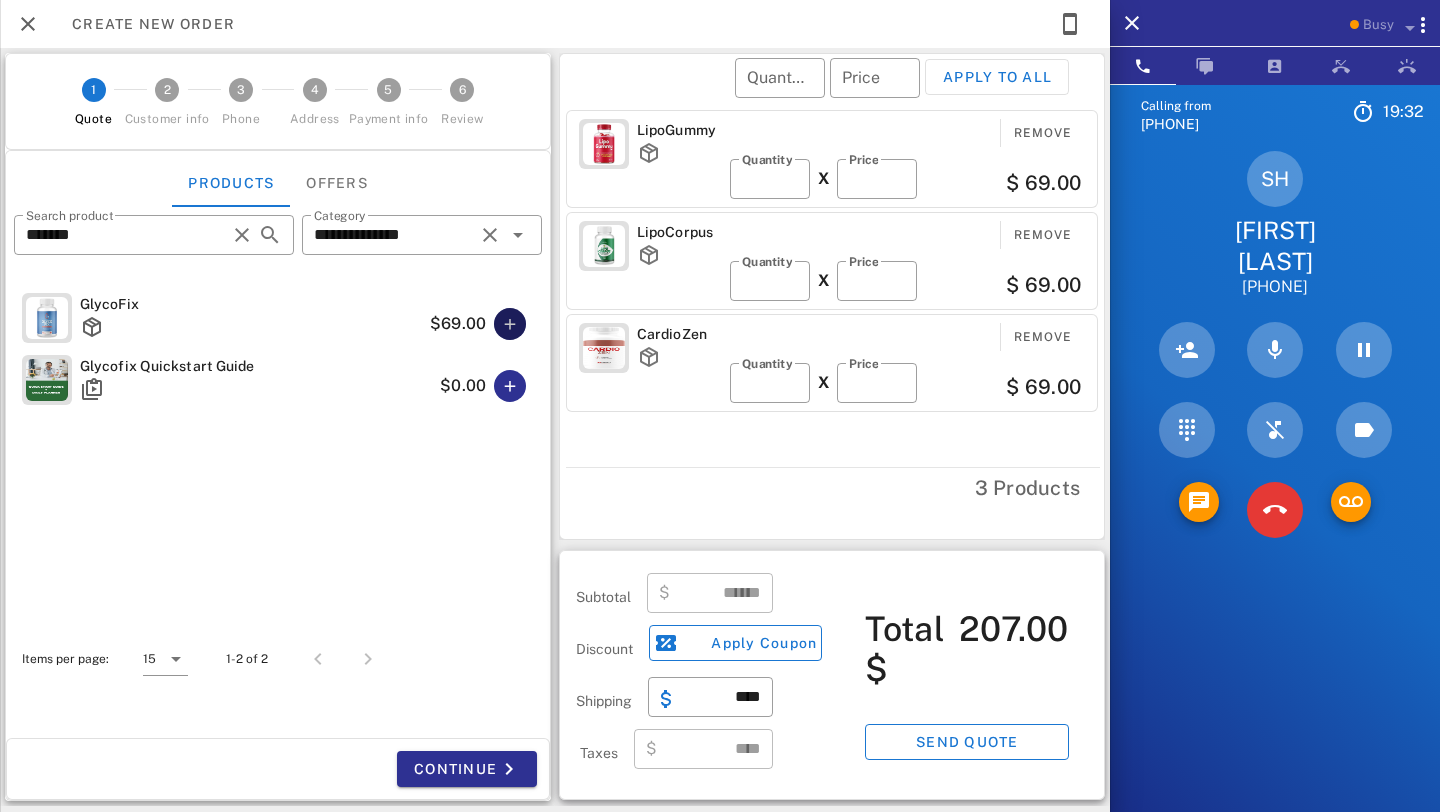 click at bounding box center (510, 324) 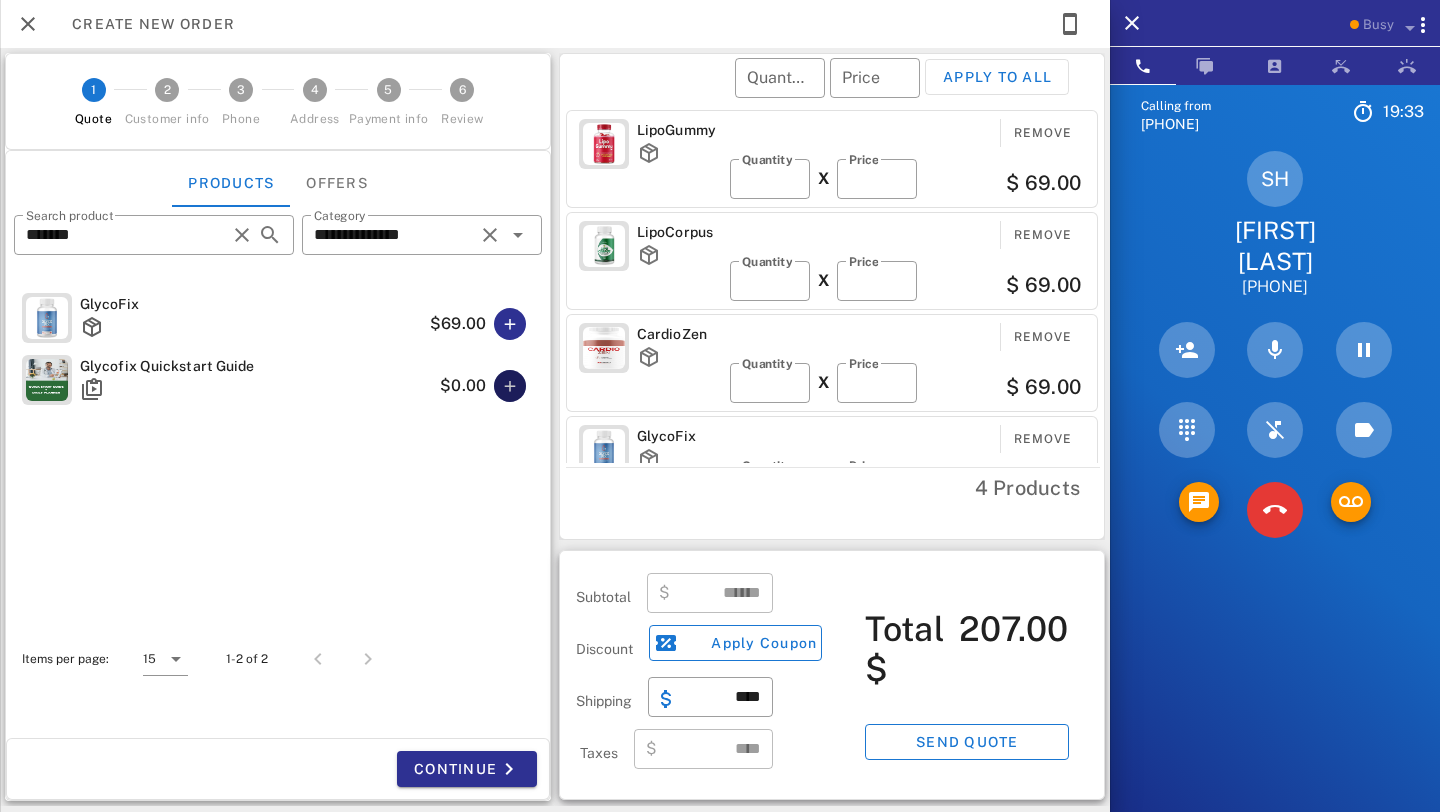 click at bounding box center (510, 386) 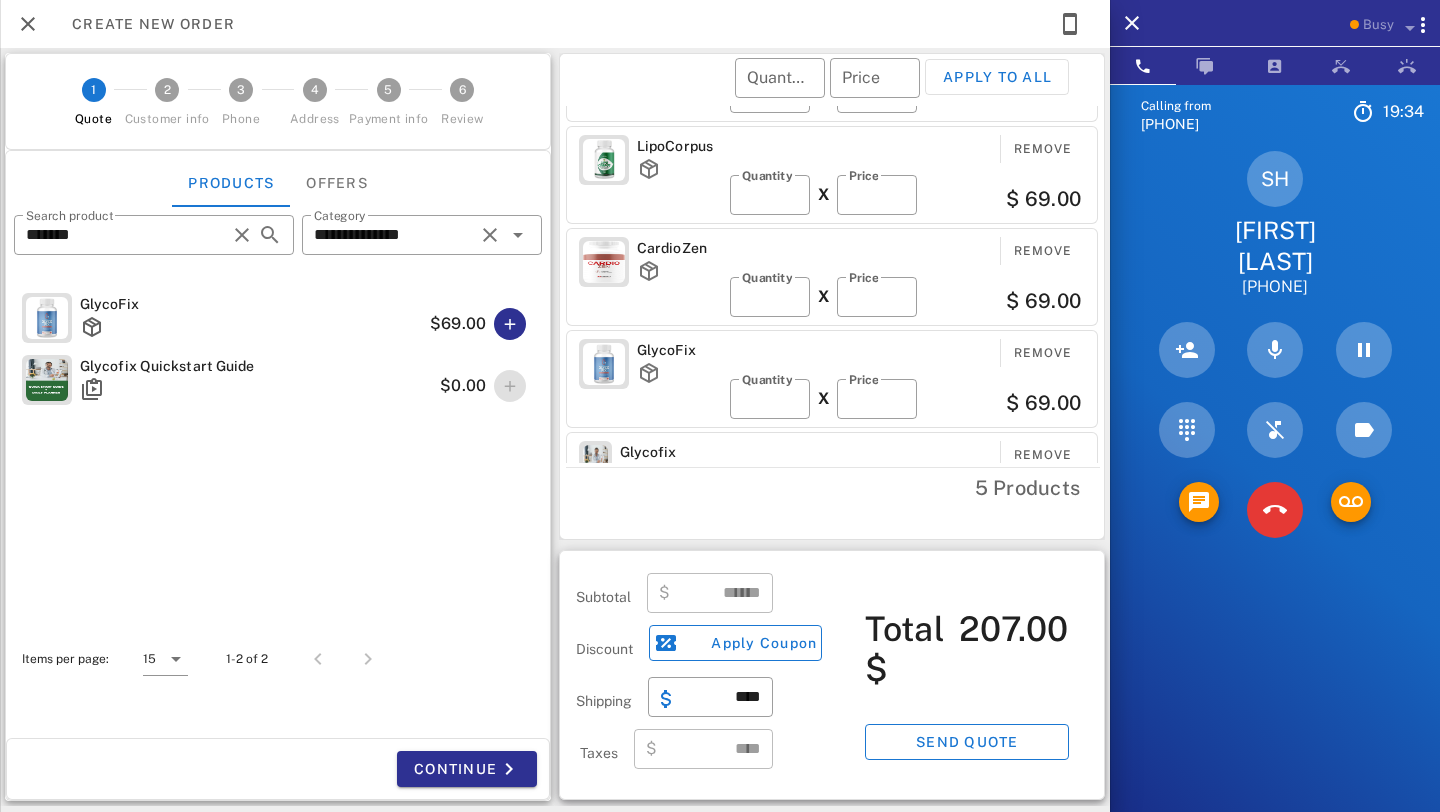 scroll, scrollTop: 87, scrollLeft: 0, axis: vertical 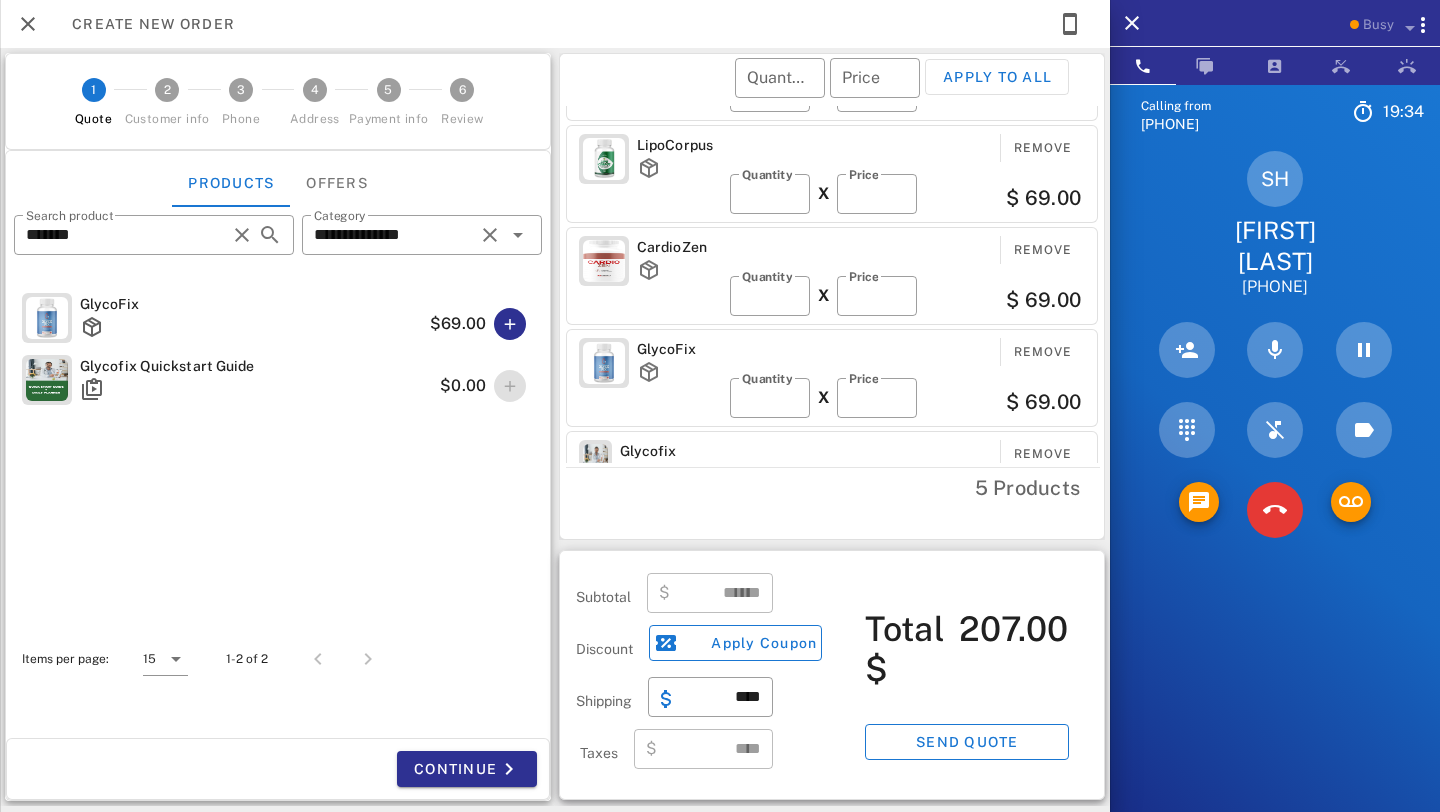 type on "******" 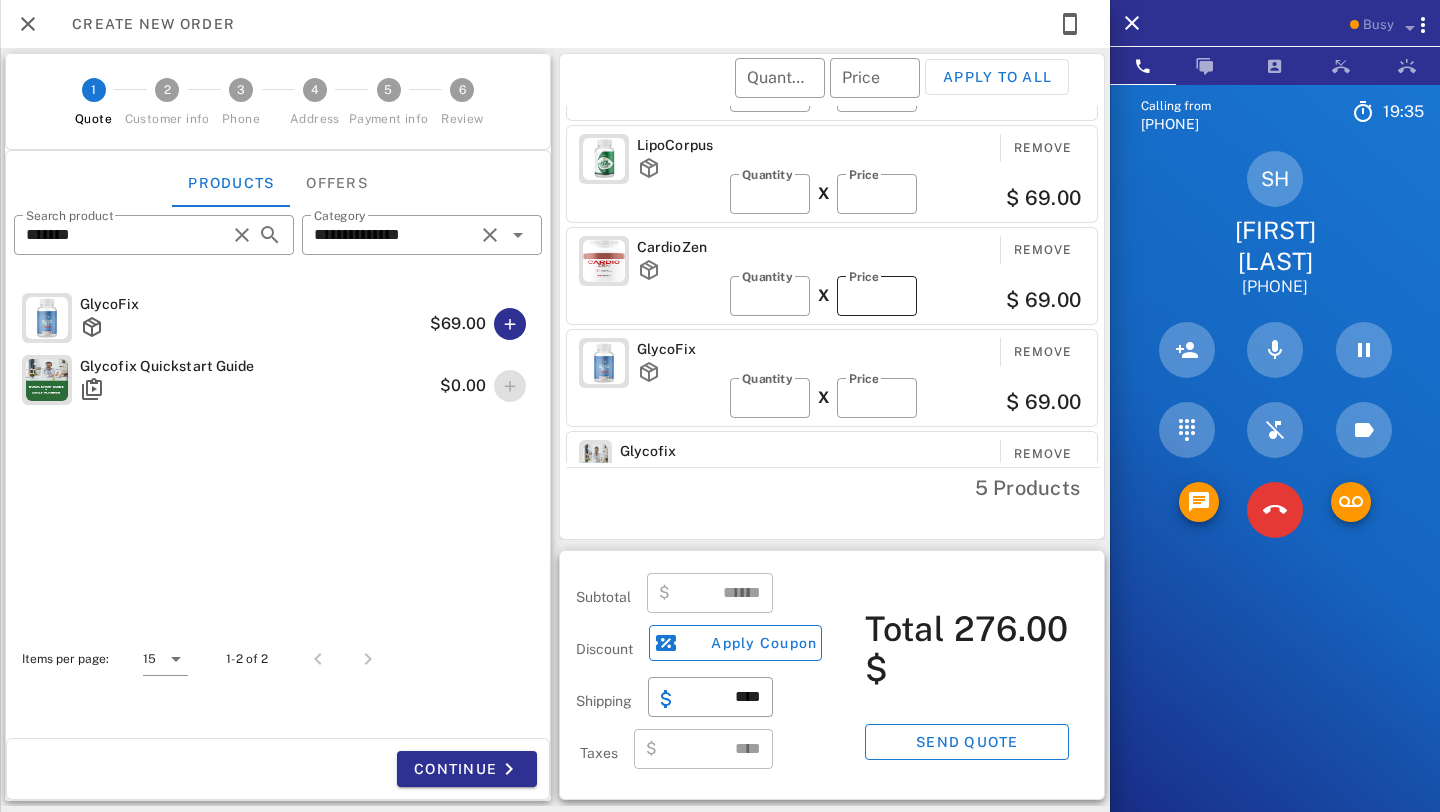 scroll, scrollTop: 0, scrollLeft: 0, axis: both 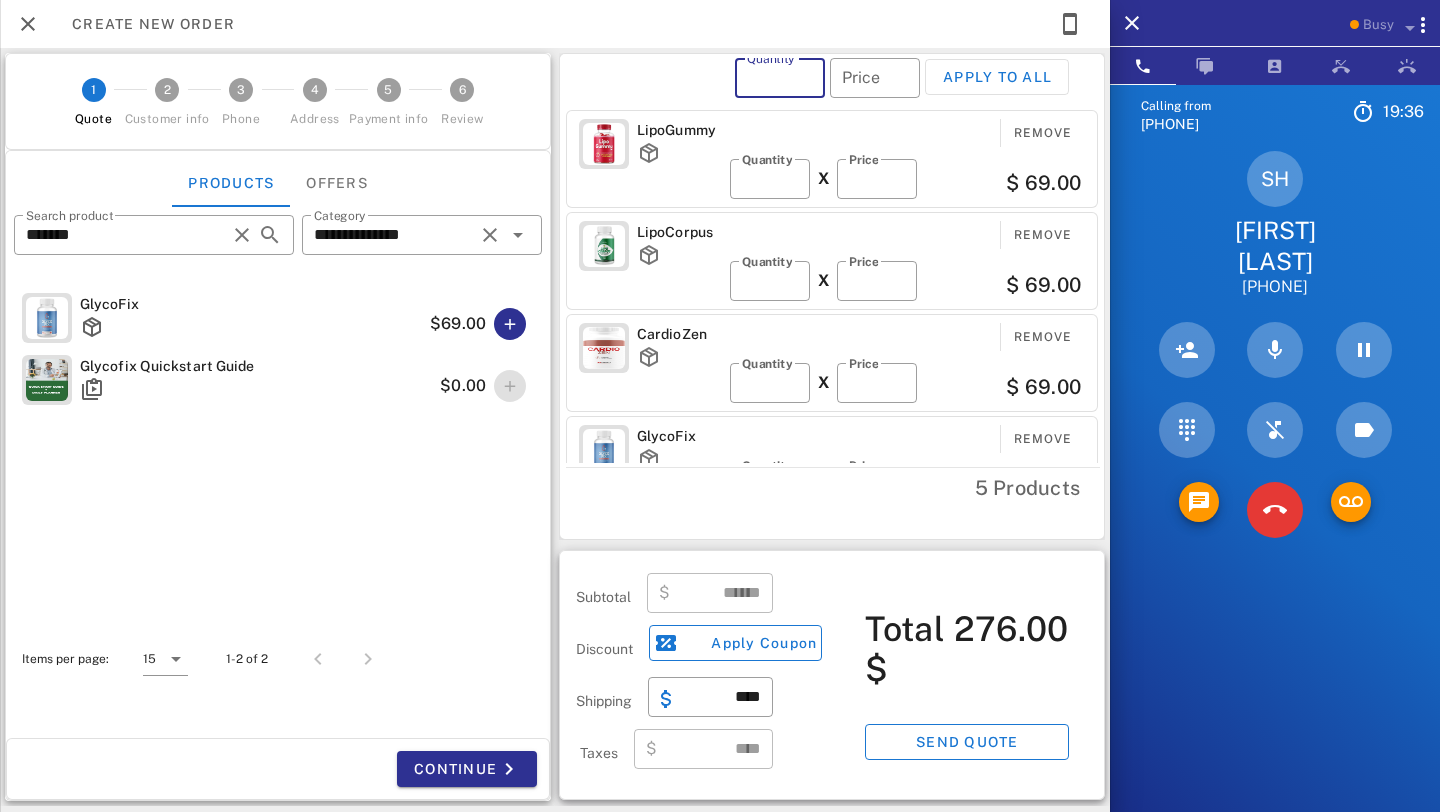 click on "Quantity" at bounding box center [780, 78] 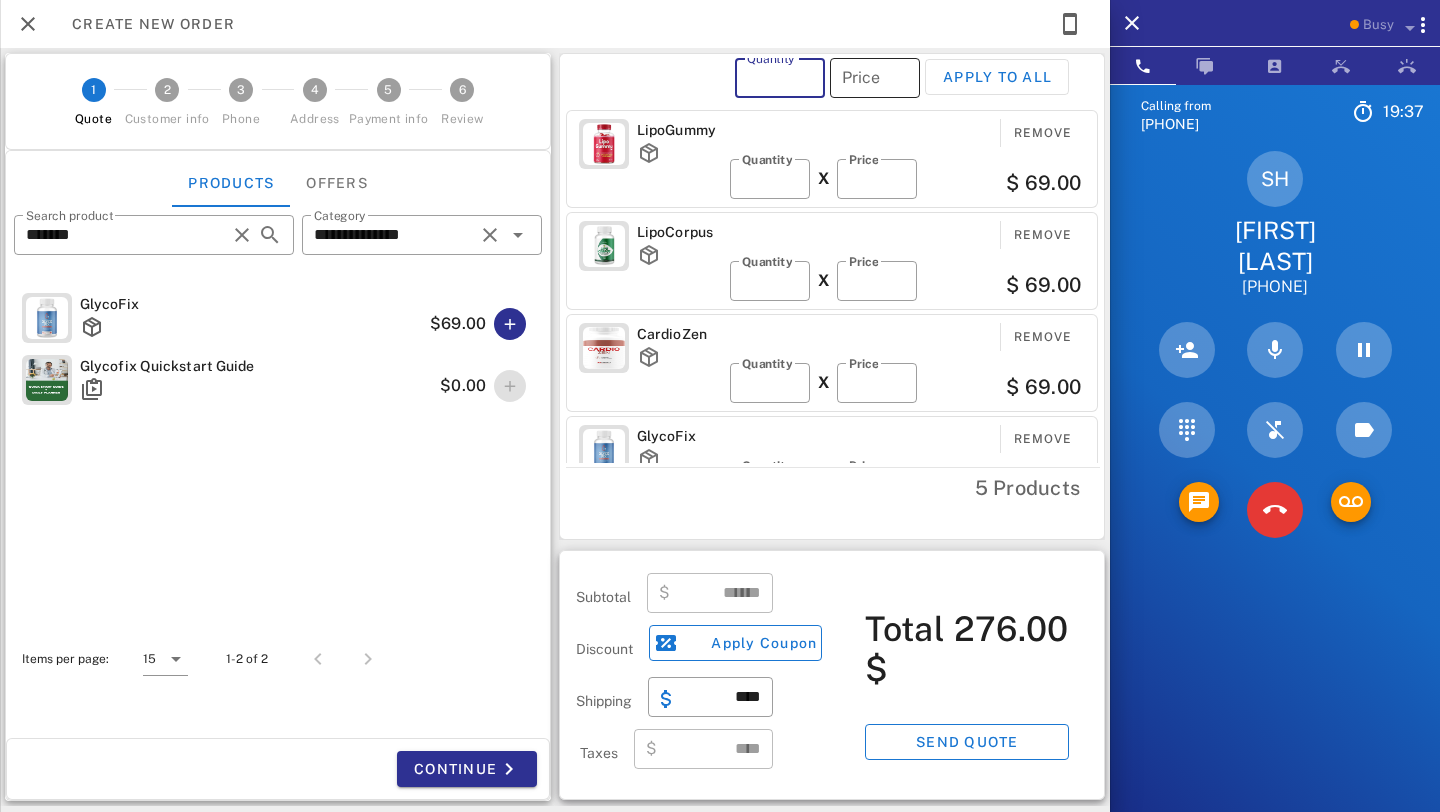 type on "*" 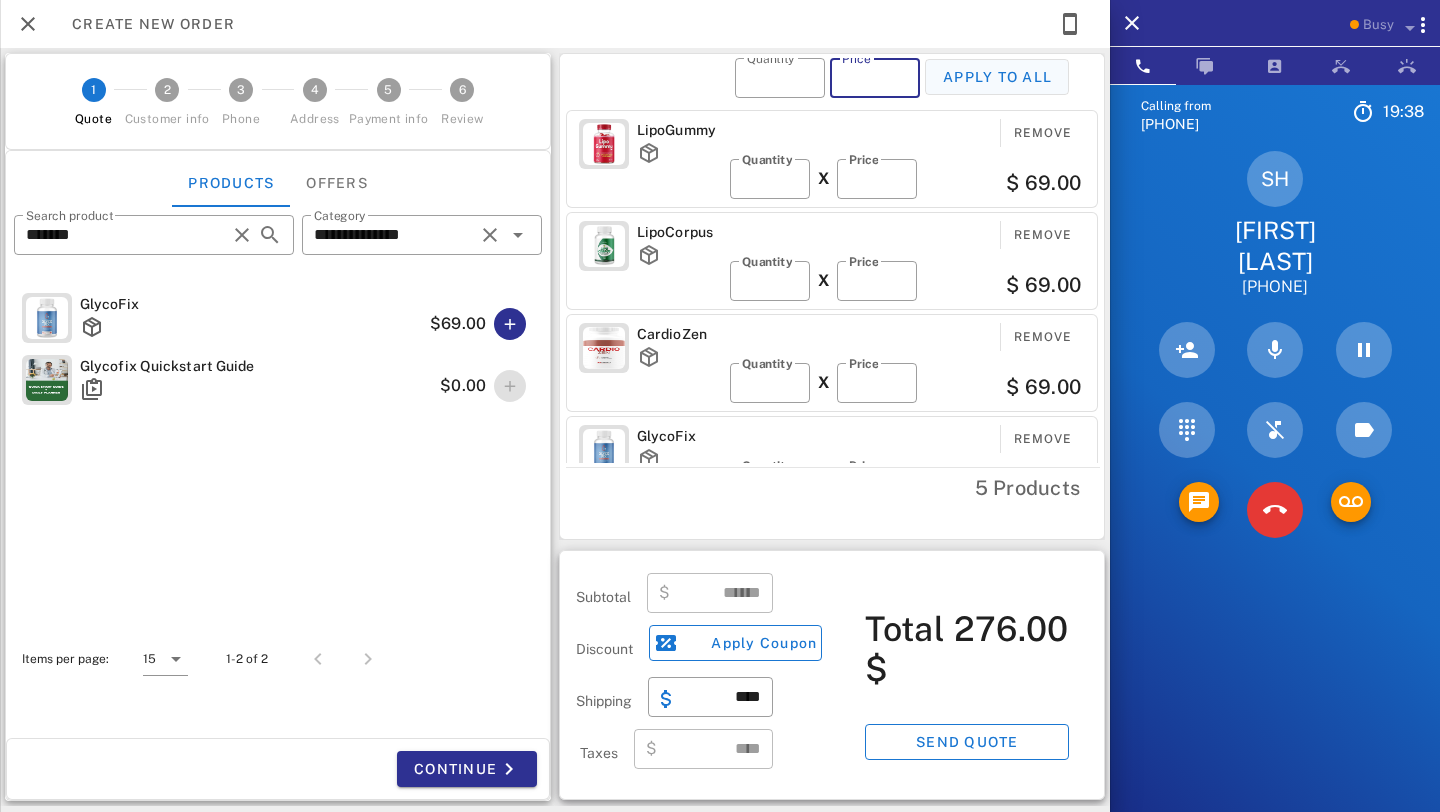 type on "**" 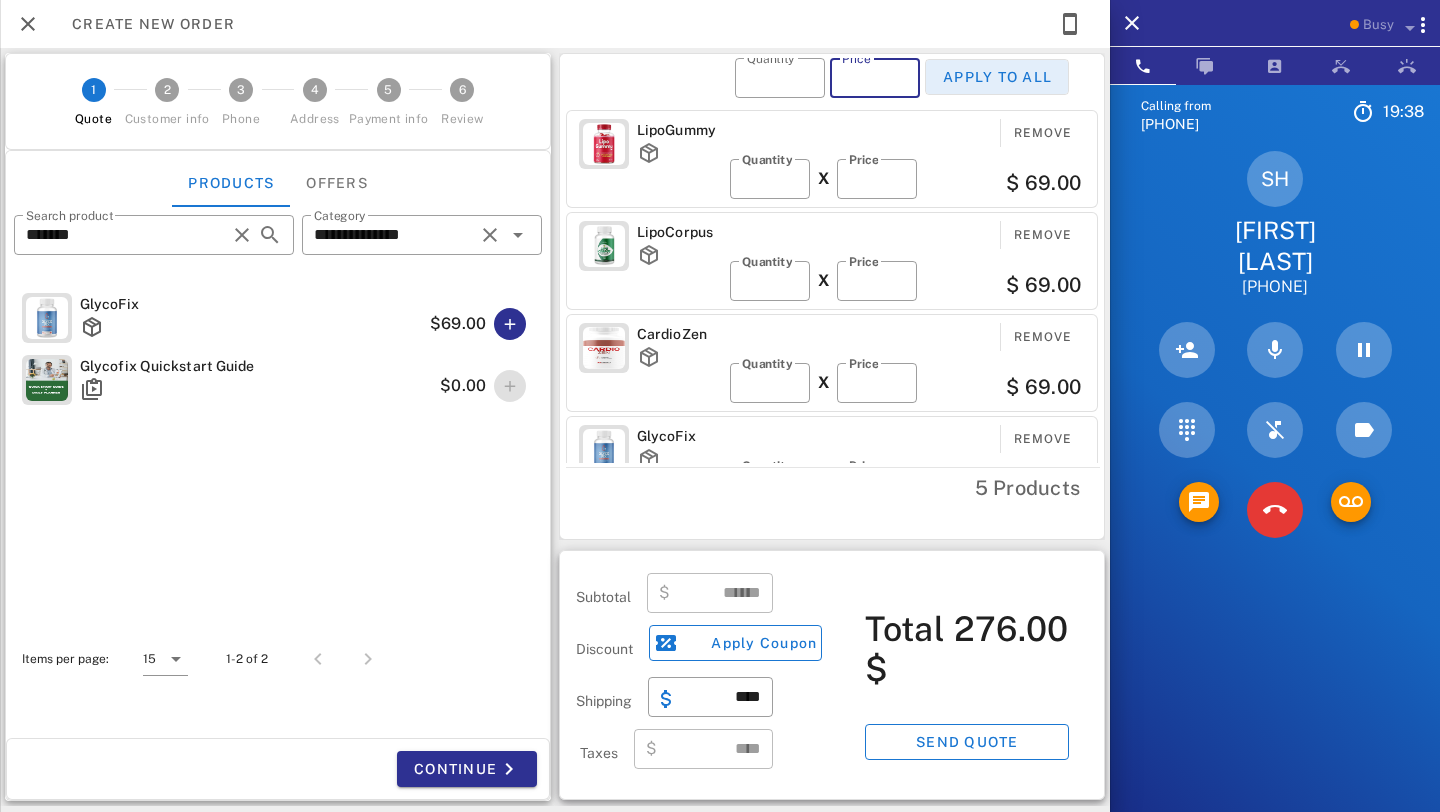 click on "Apply to all" at bounding box center (997, 77) 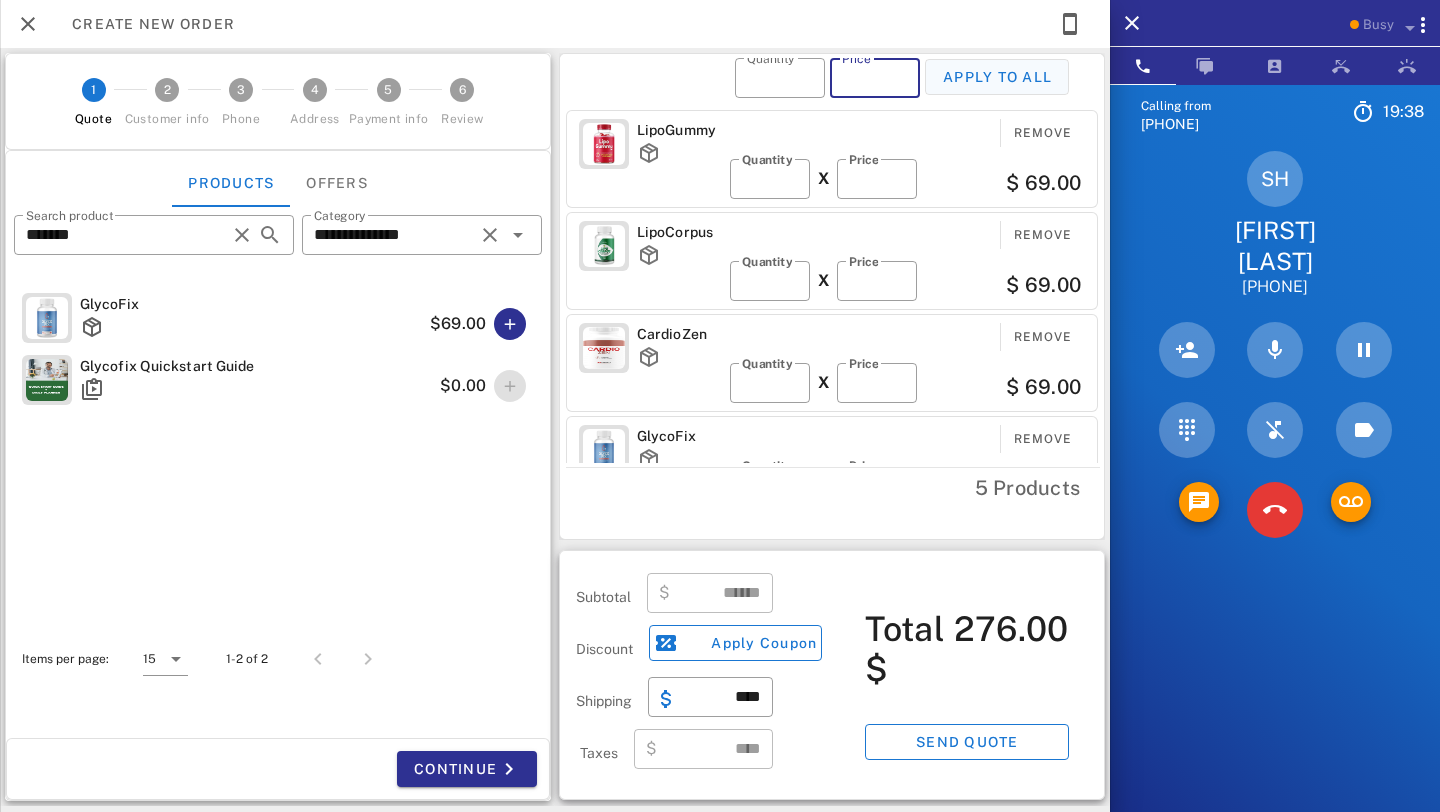 type on "*" 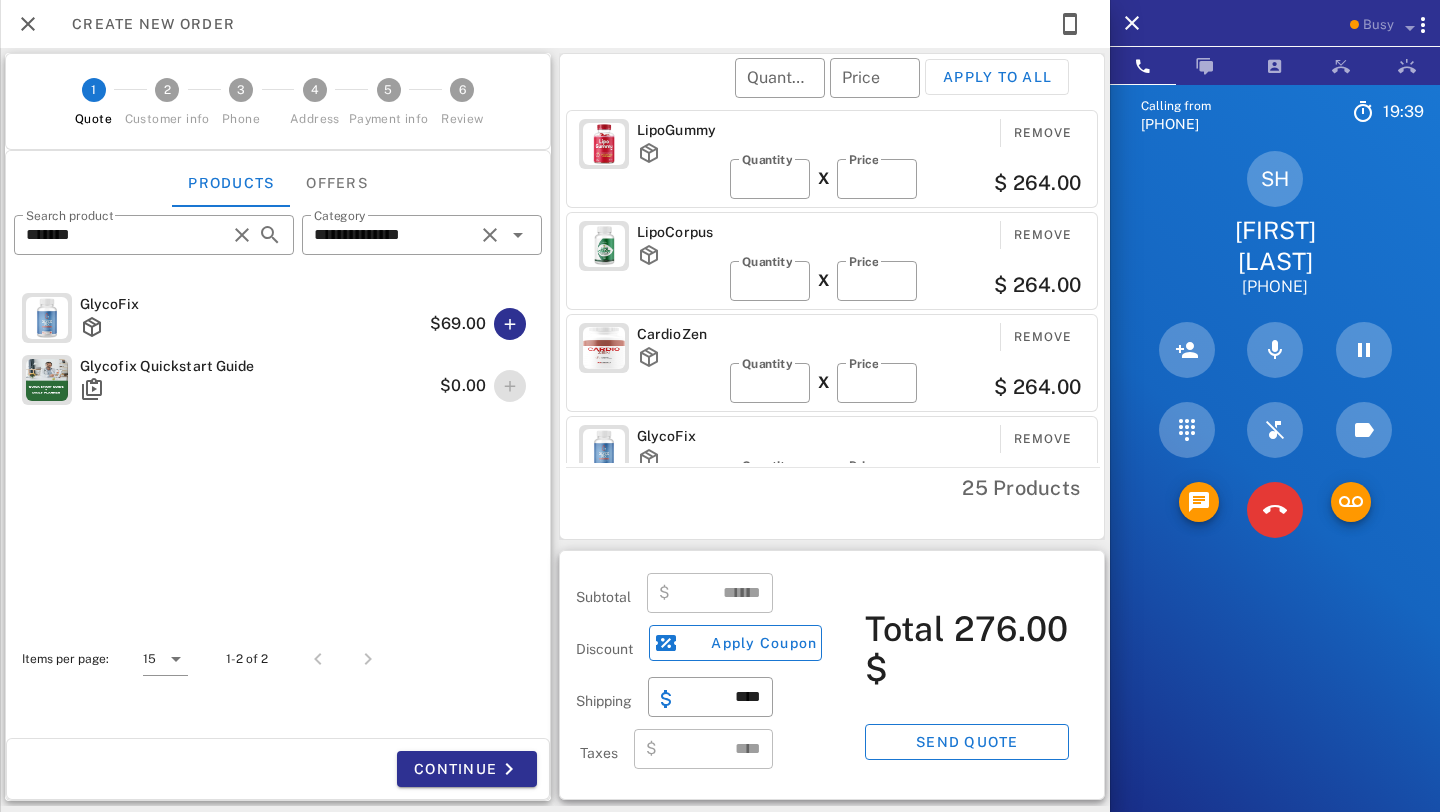 type on "*******" 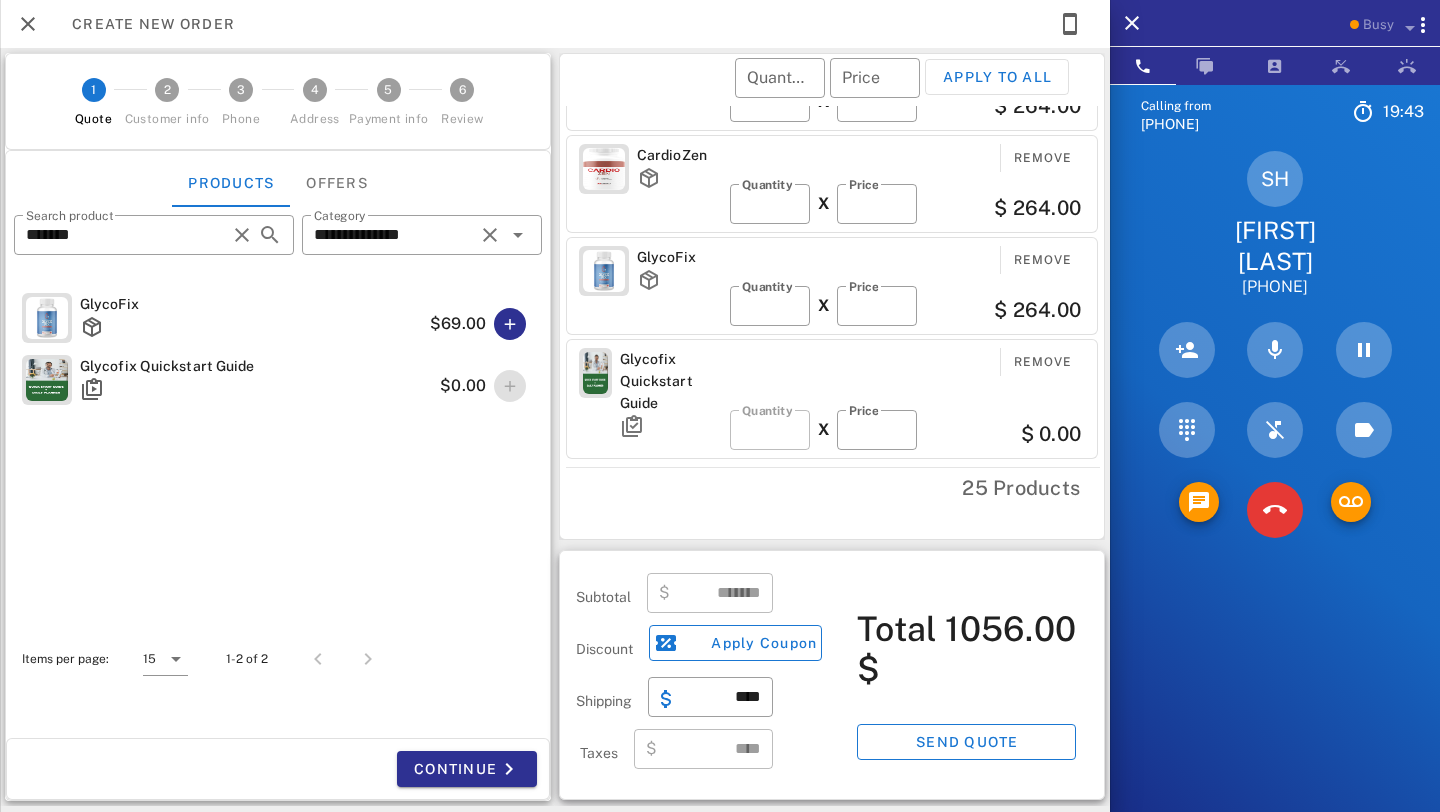 scroll, scrollTop: 0, scrollLeft: 0, axis: both 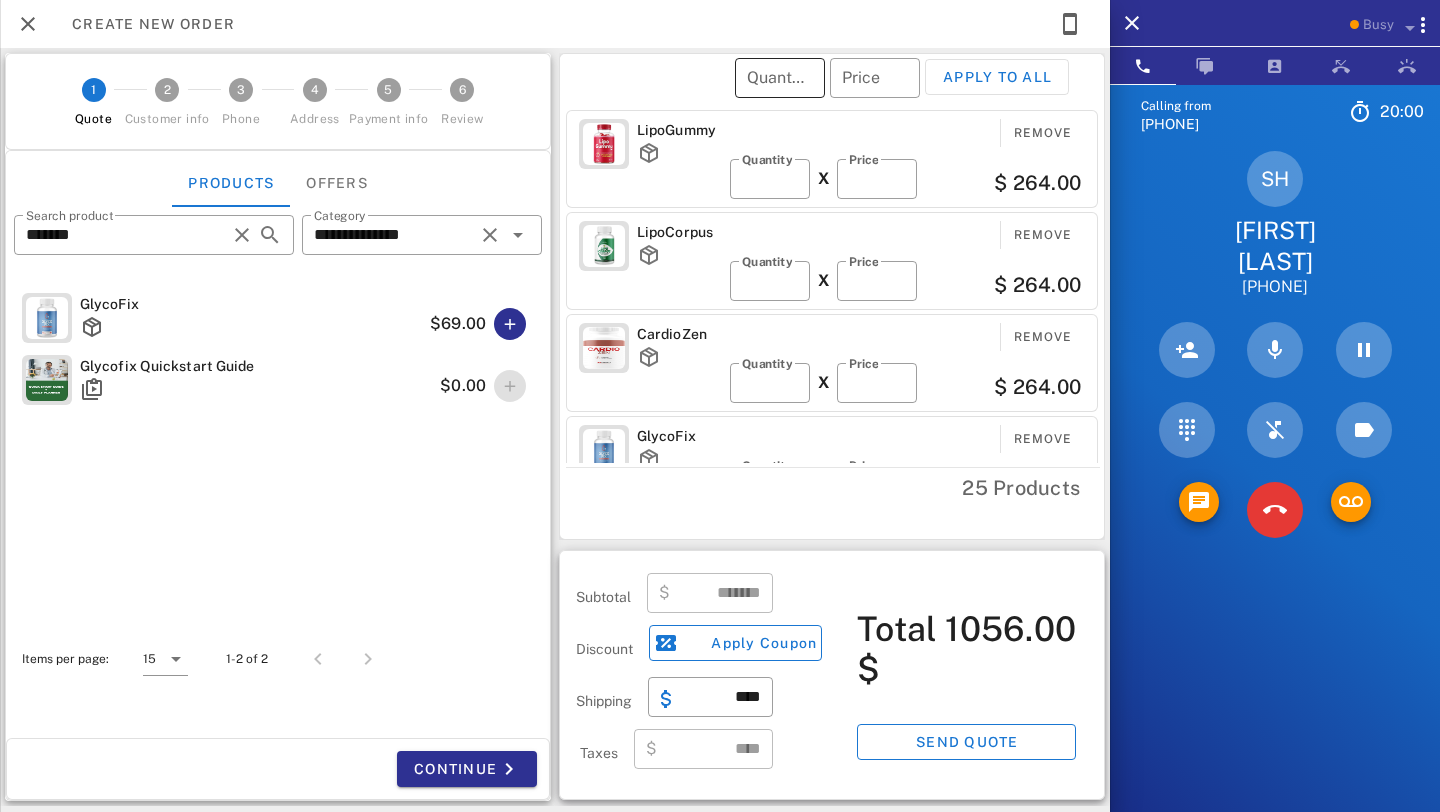 click on "Quantity" at bounding box center [780, 78] 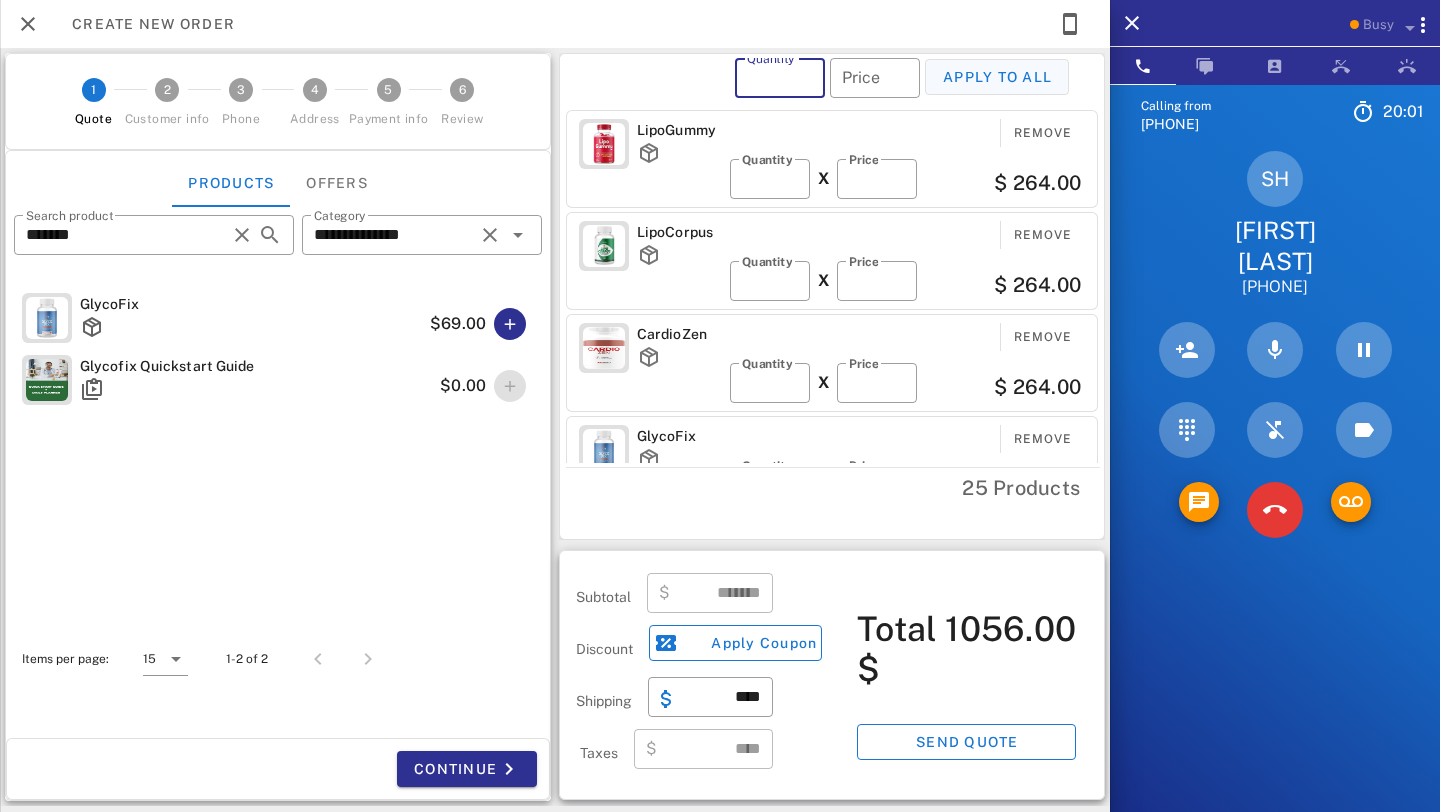 type on "**" 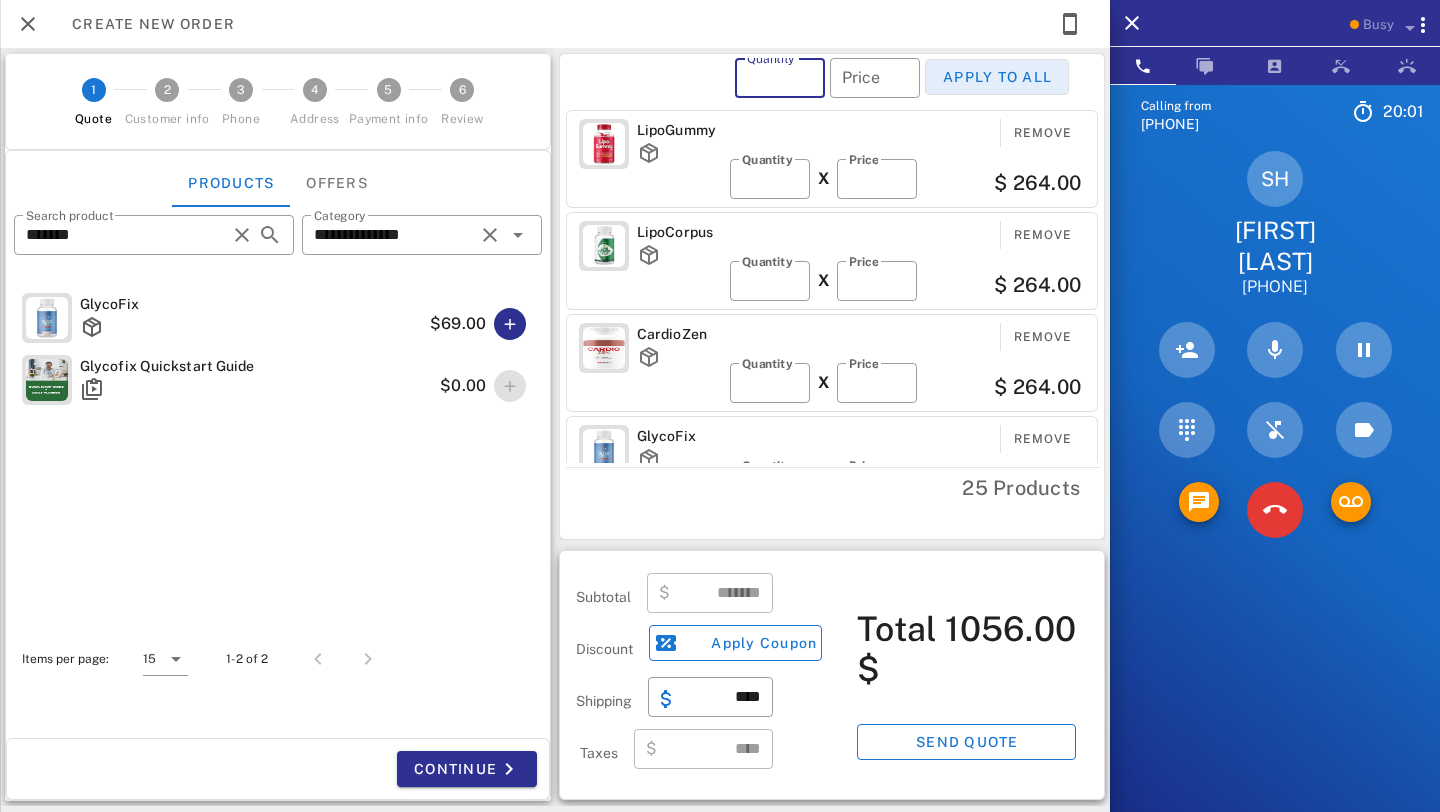 click on "Apply to all" at bounding box center [997, 77] 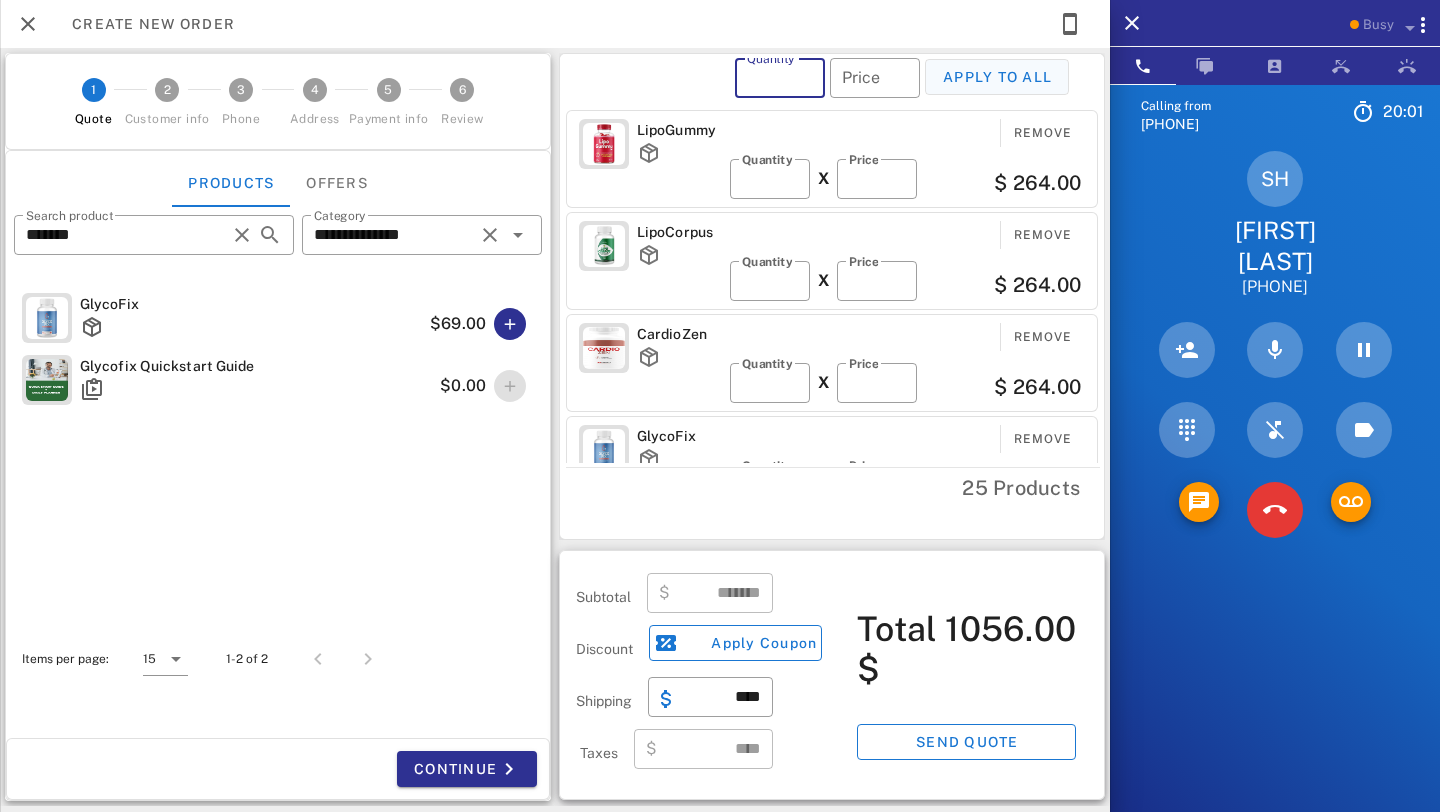 type on "**" 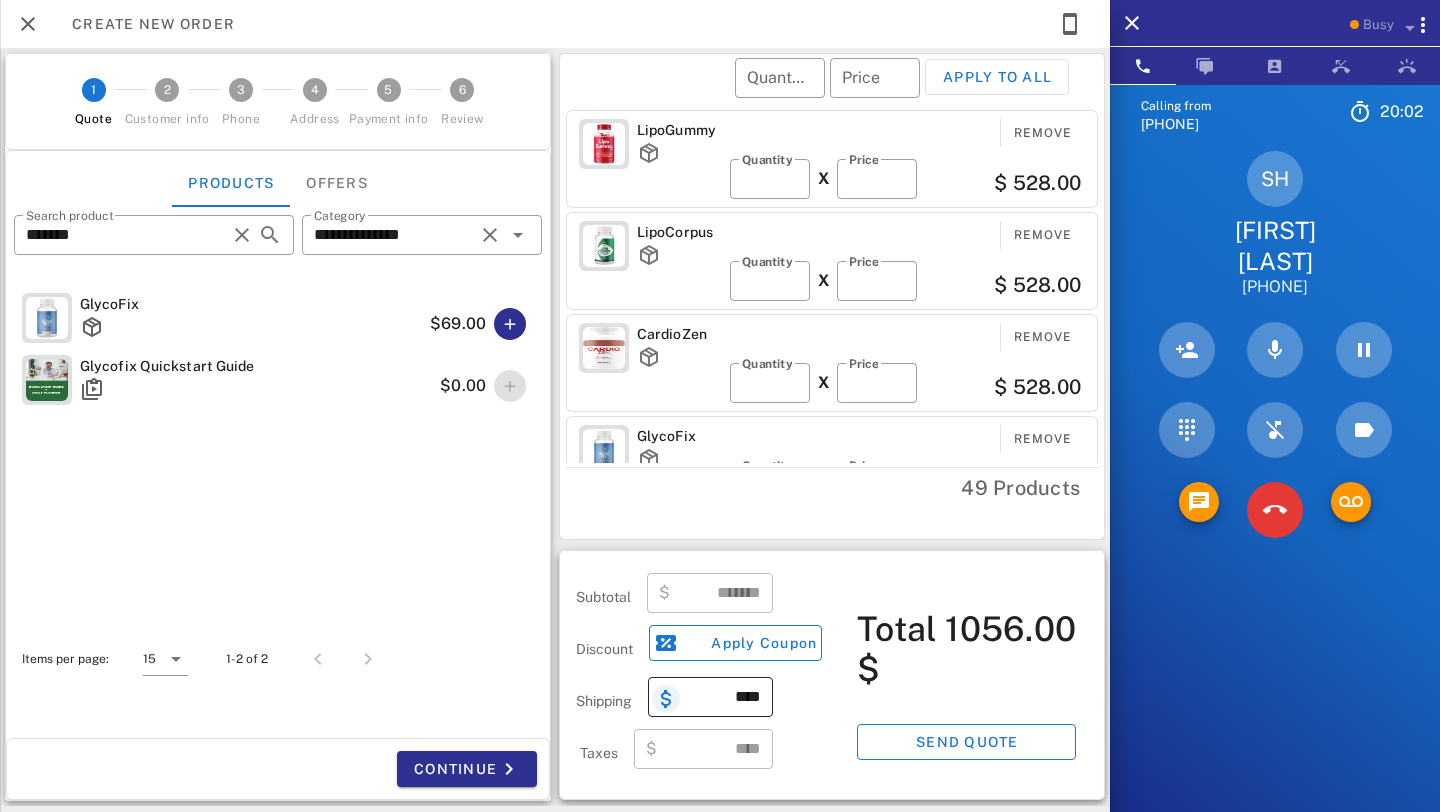 type on "*******" 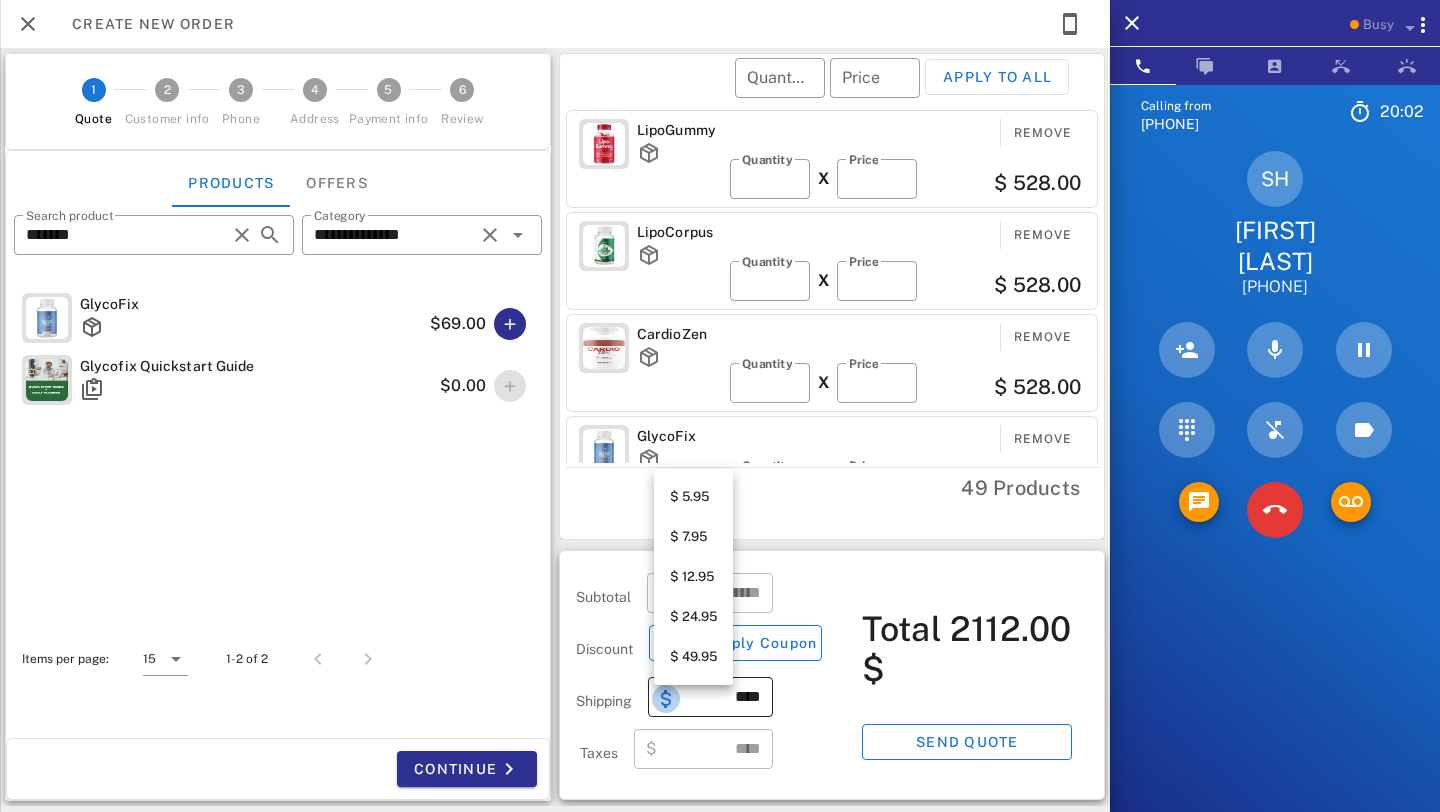 click at bounding box center (666, 699) 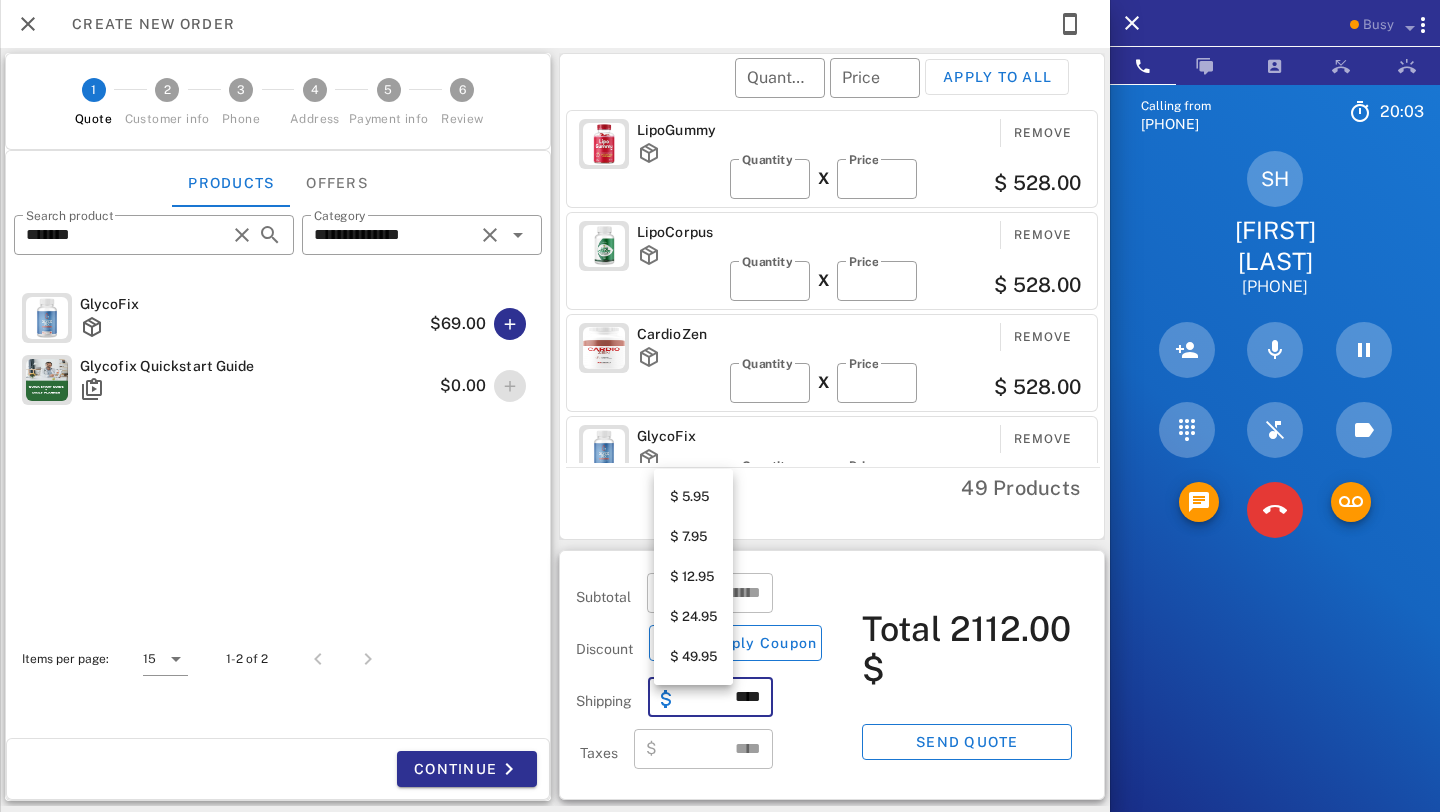 click on "$ 49.95" at bounding box center [693, 657] 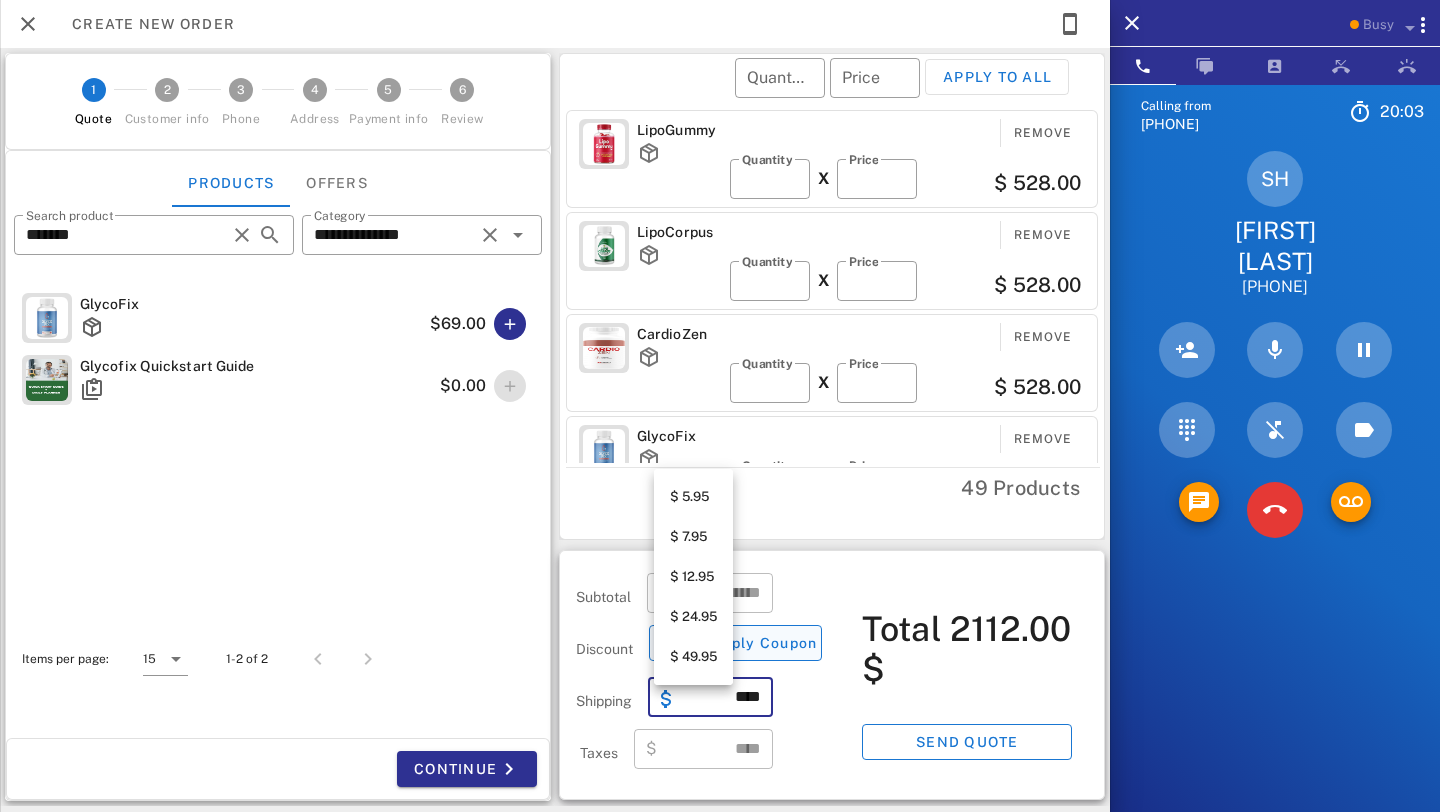 type on "*****" 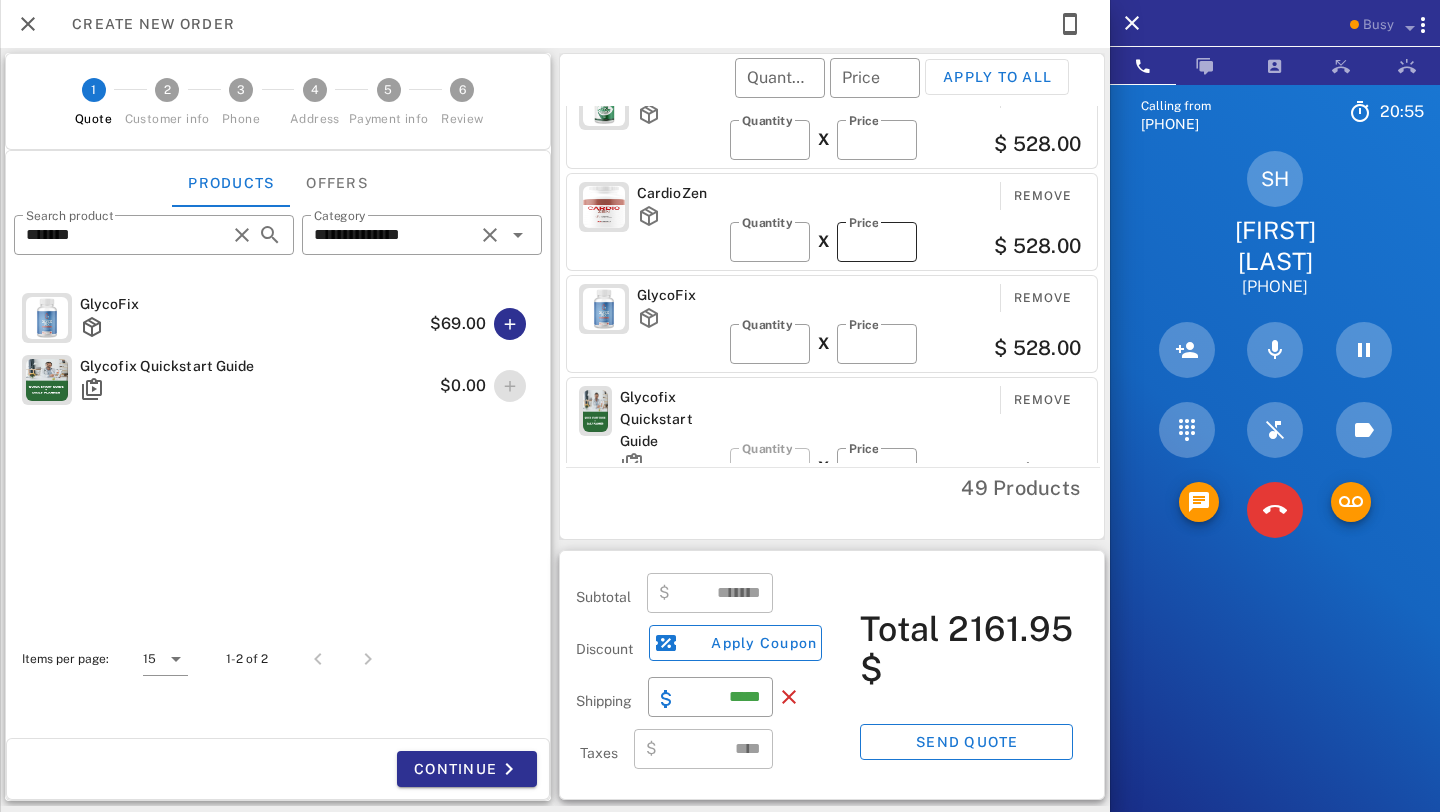 scroll, scrollTop: 179, scrollLeft: 0, axis: vertical 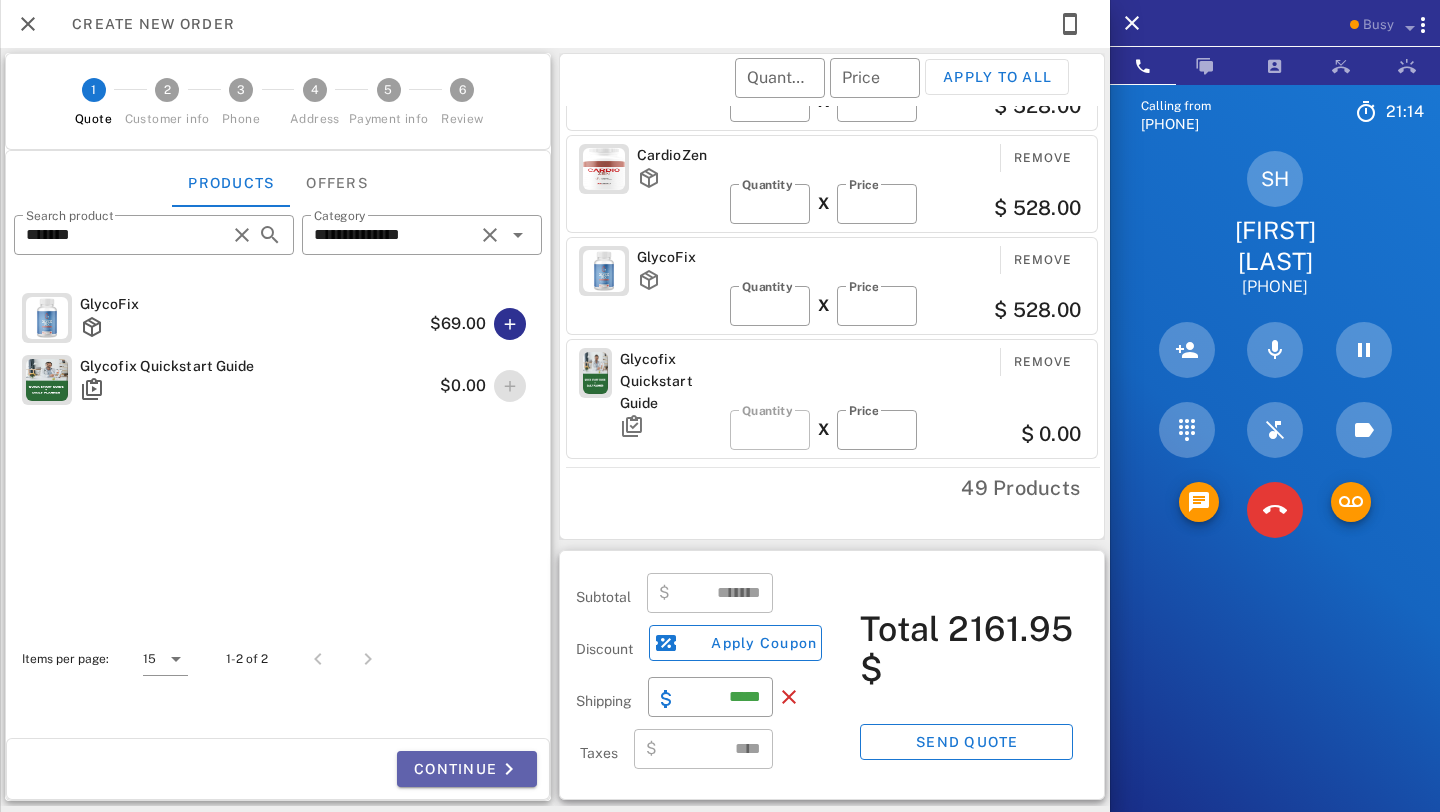 click on "Continue" at bounding box center [467, 769] 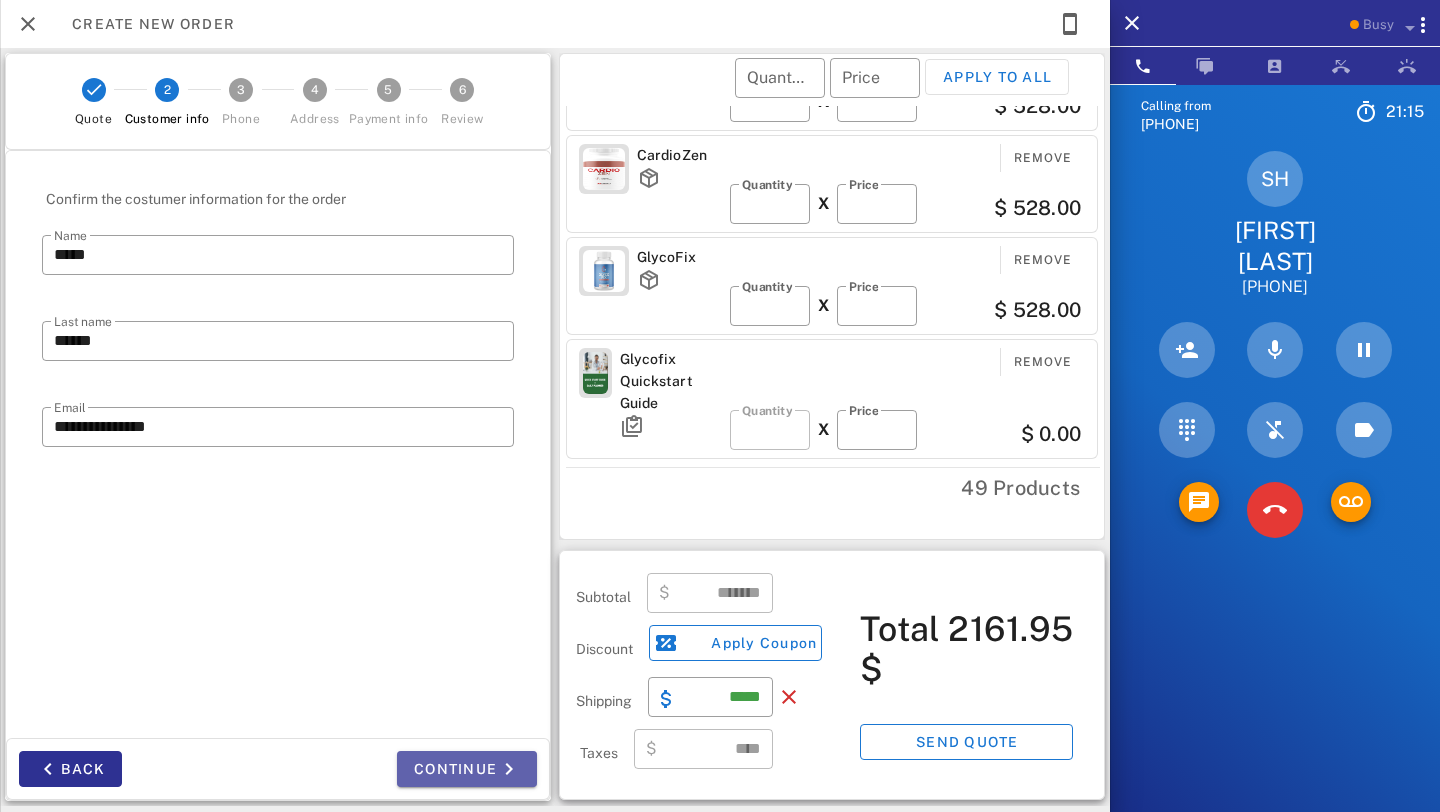 click on "Continue" at bounding box center [467, 769] 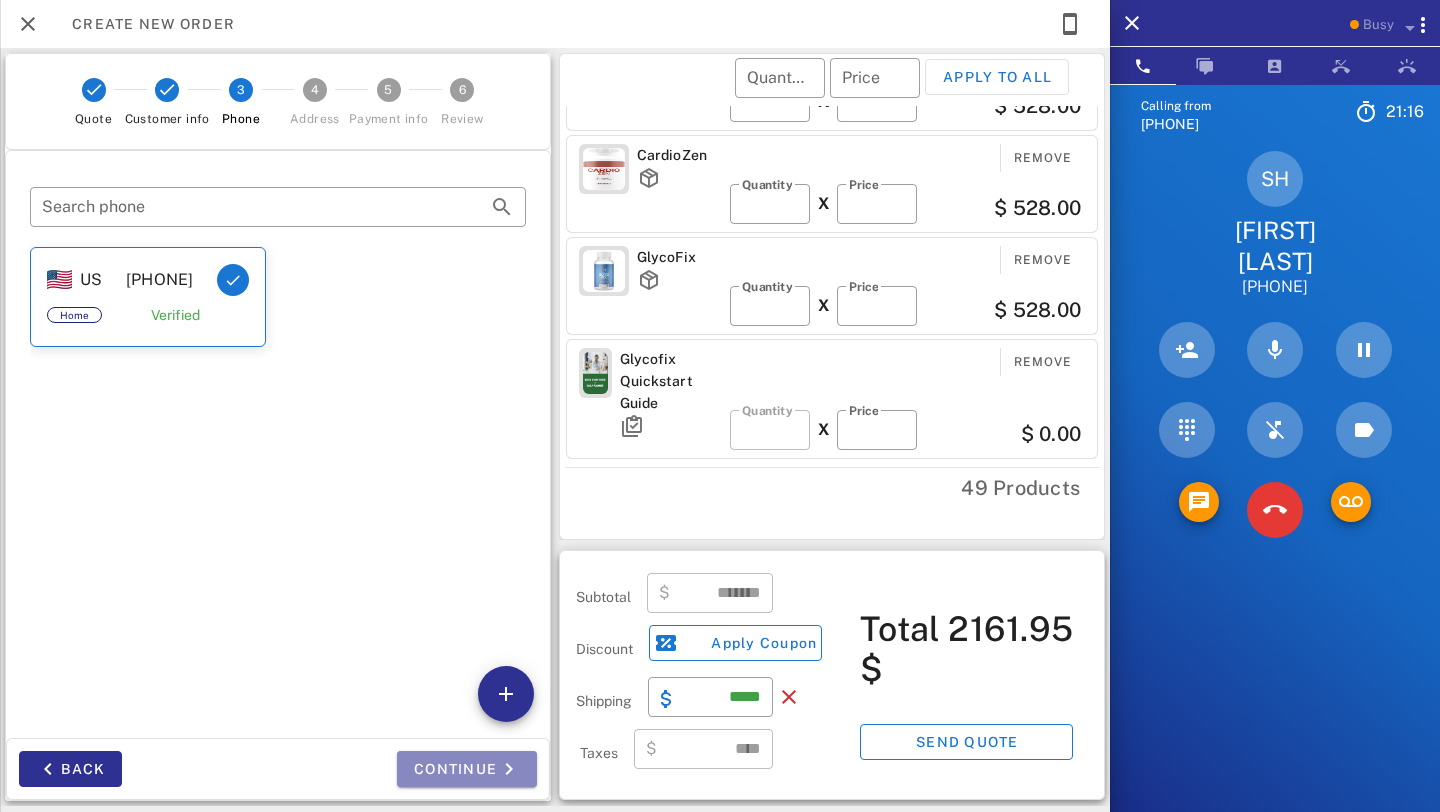 click on "Continue" at bounding box center [467, 769] 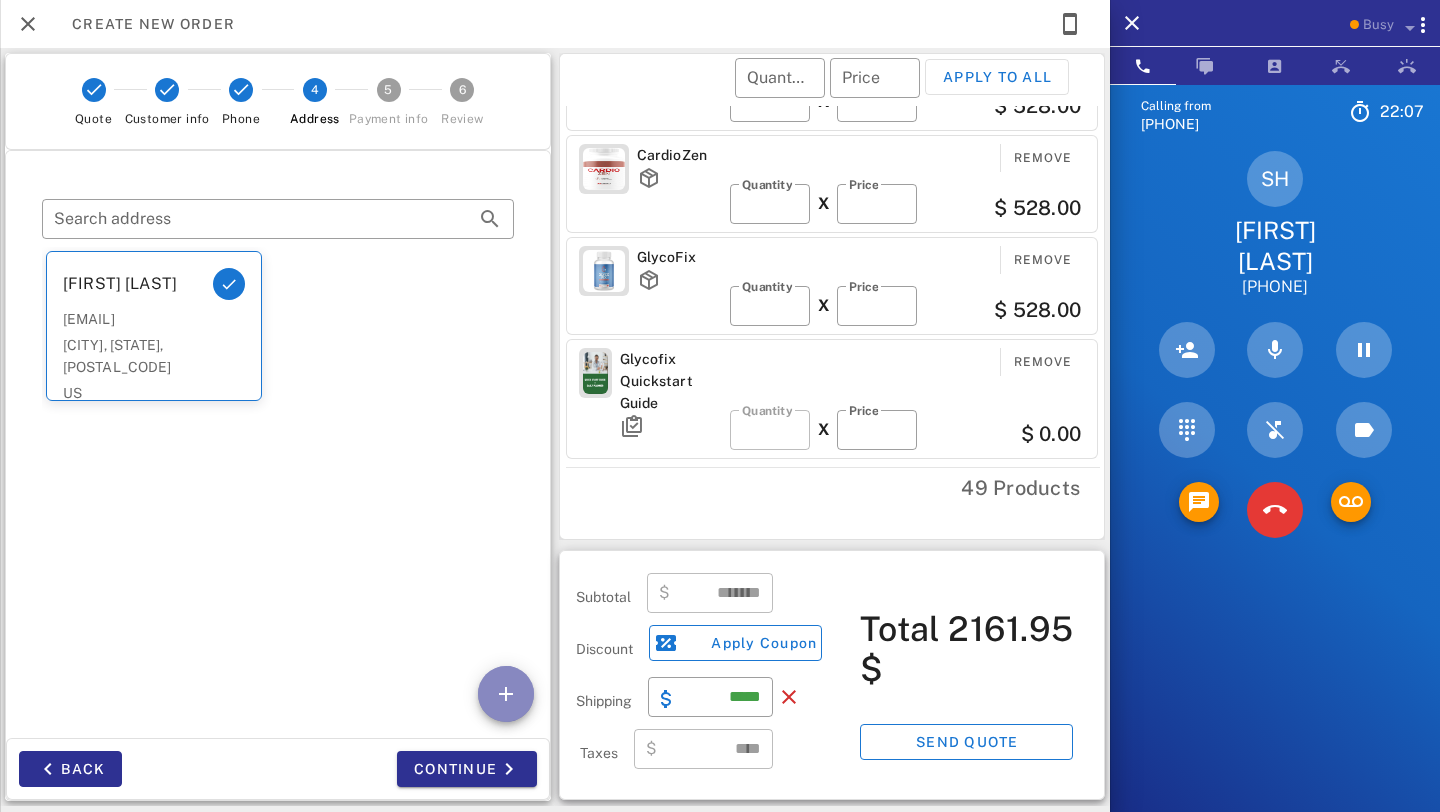click at bounding box center (506, 694) 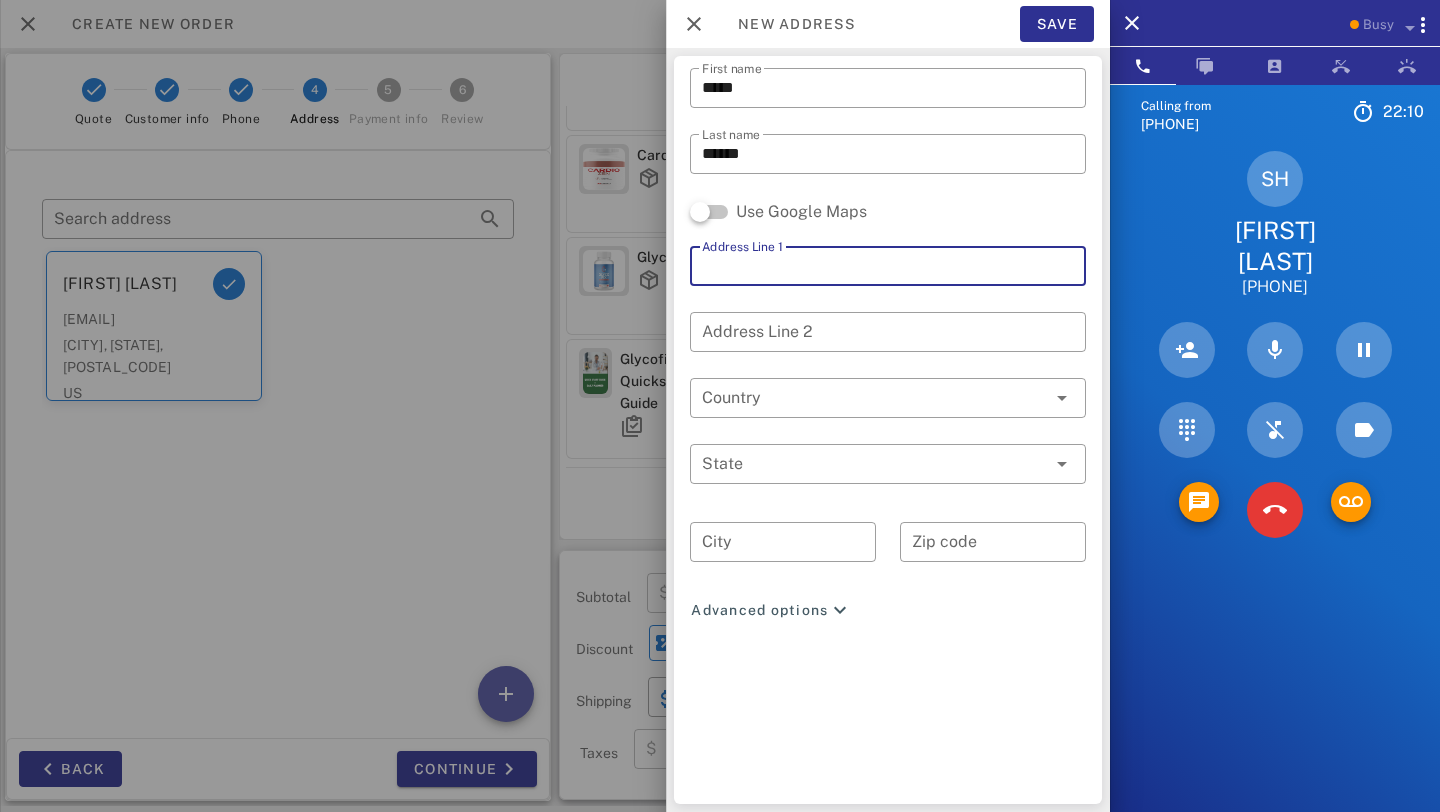click on "Address Line 1" at bounding box center (888, 266) 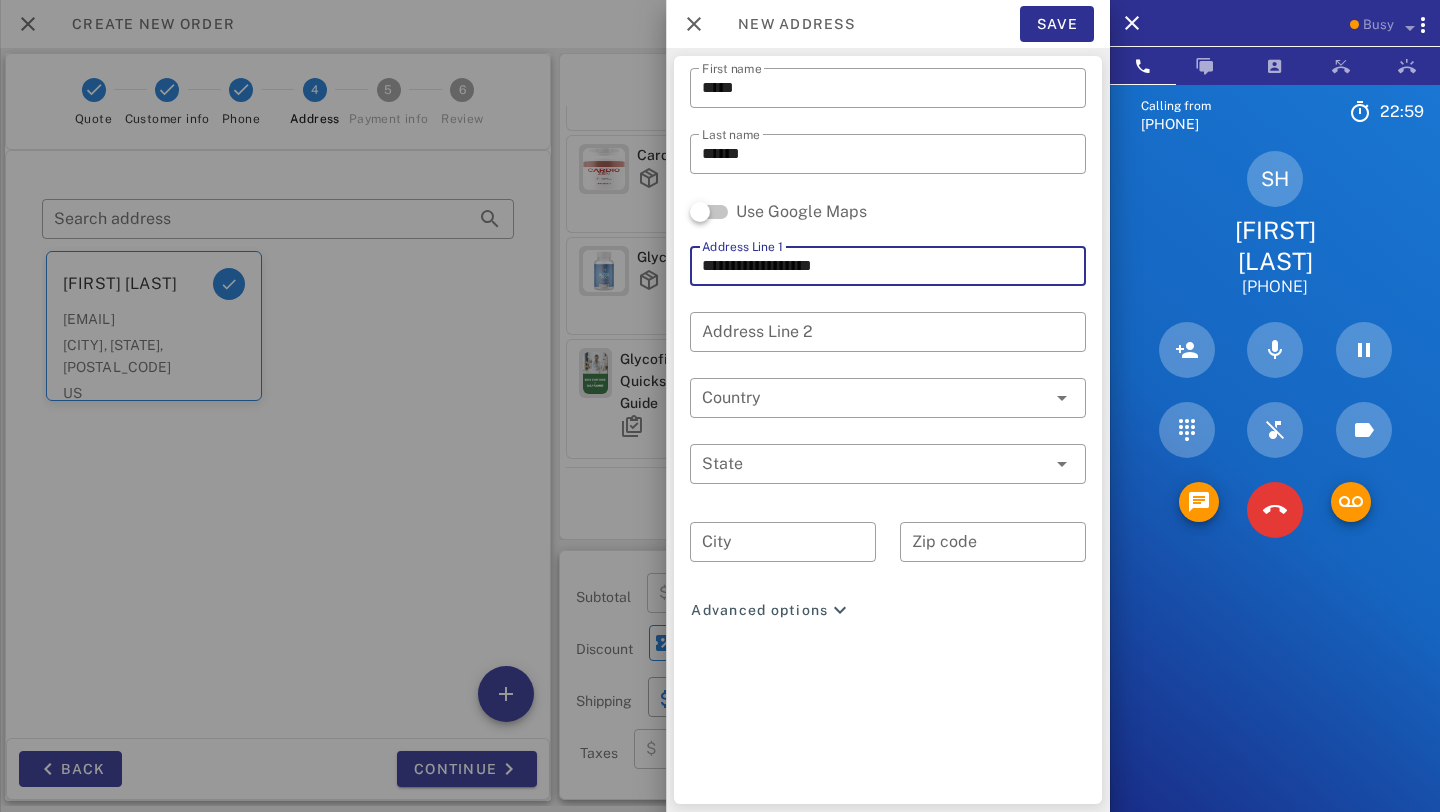 click on "**********" at bounding box center [888, 266] 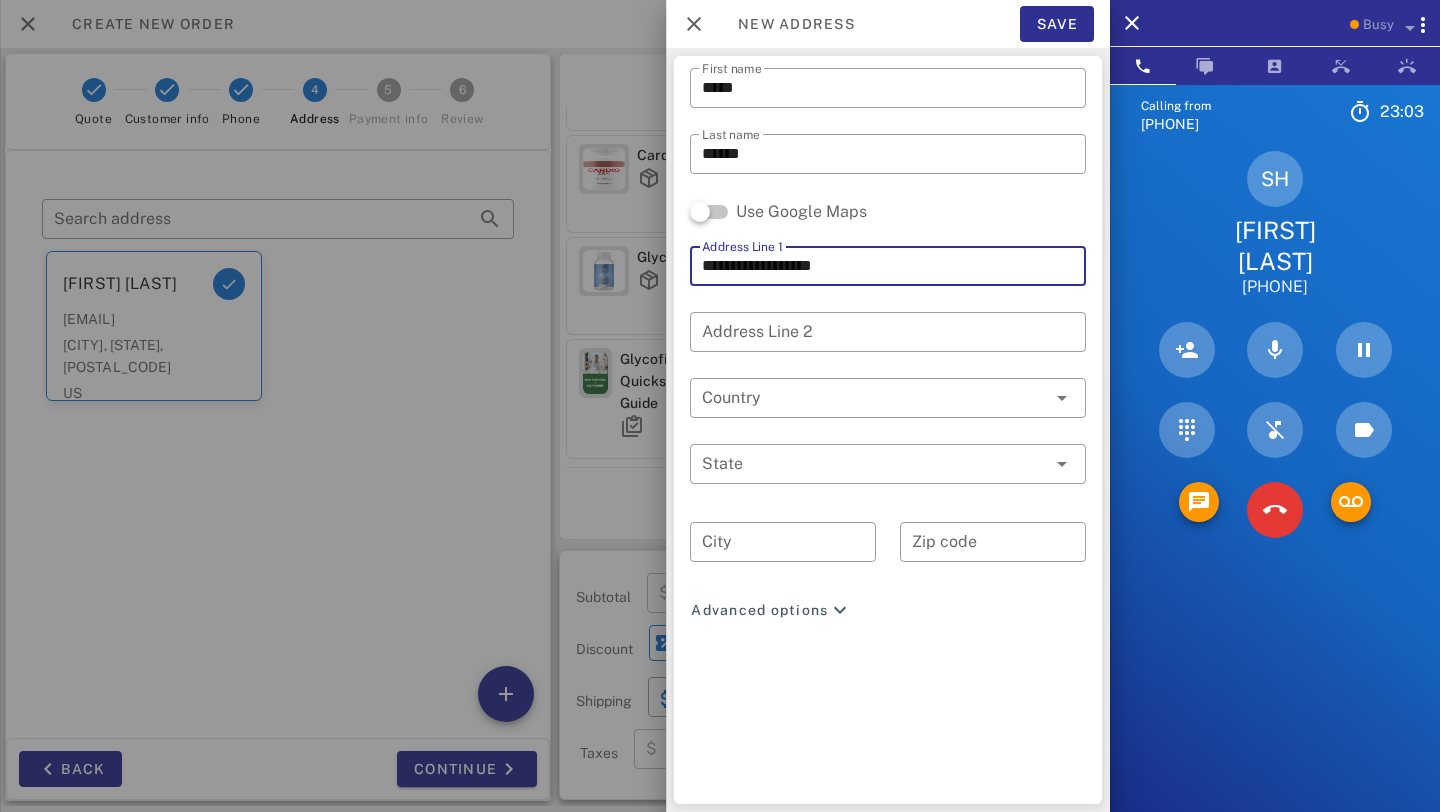 click on "**********" at bounding box center [888, 266] 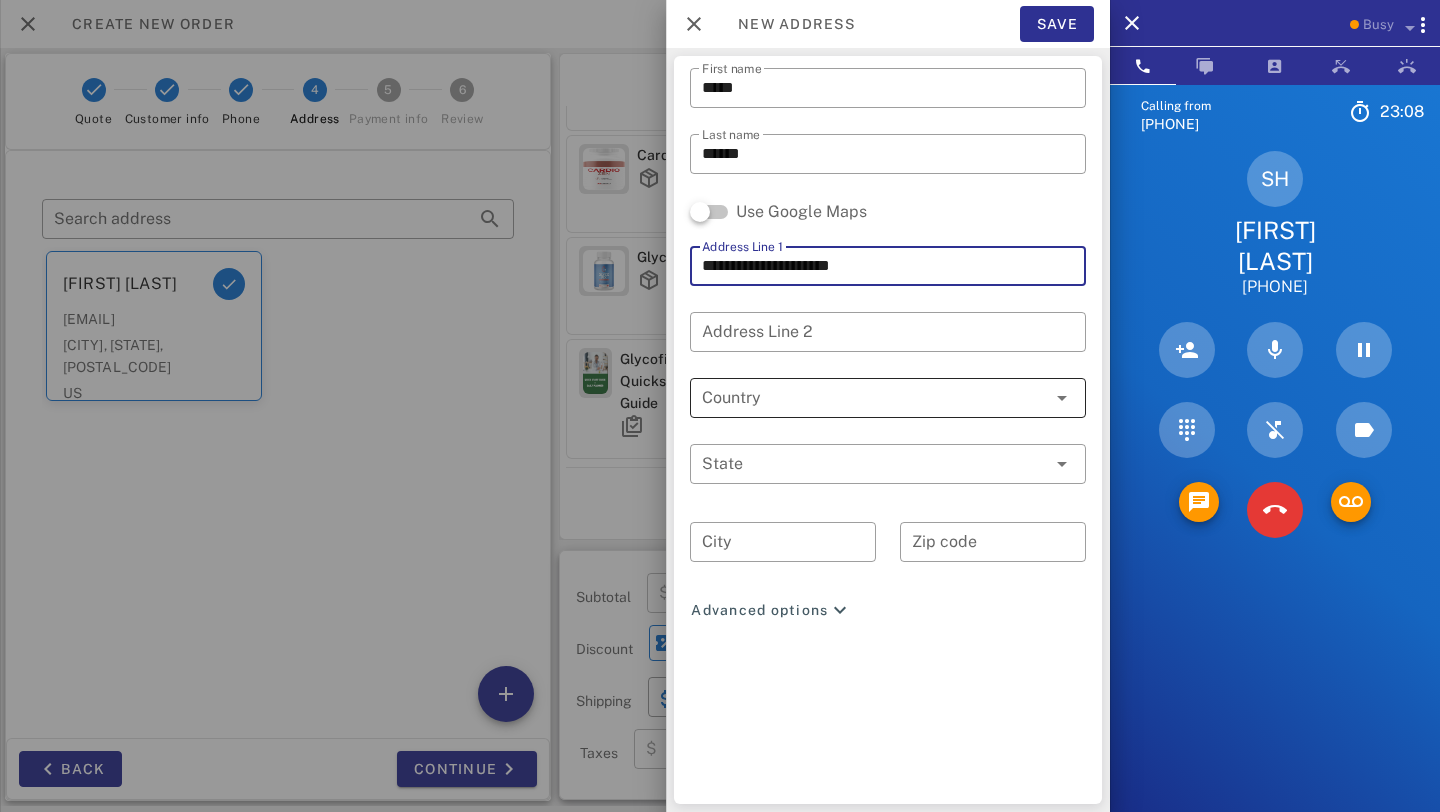 type on "**********" 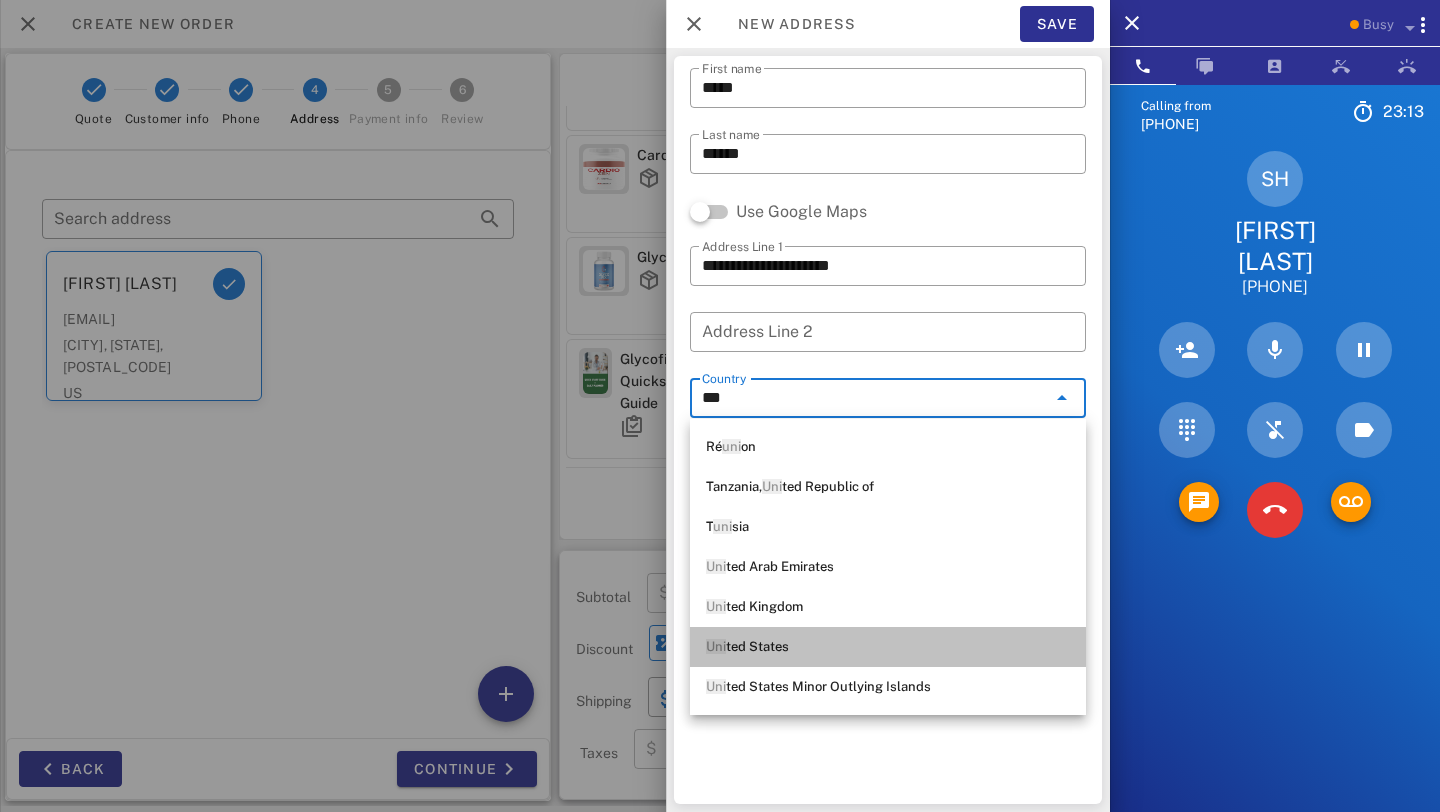 click on "Uni ted States" at bounding box center [888, 647] 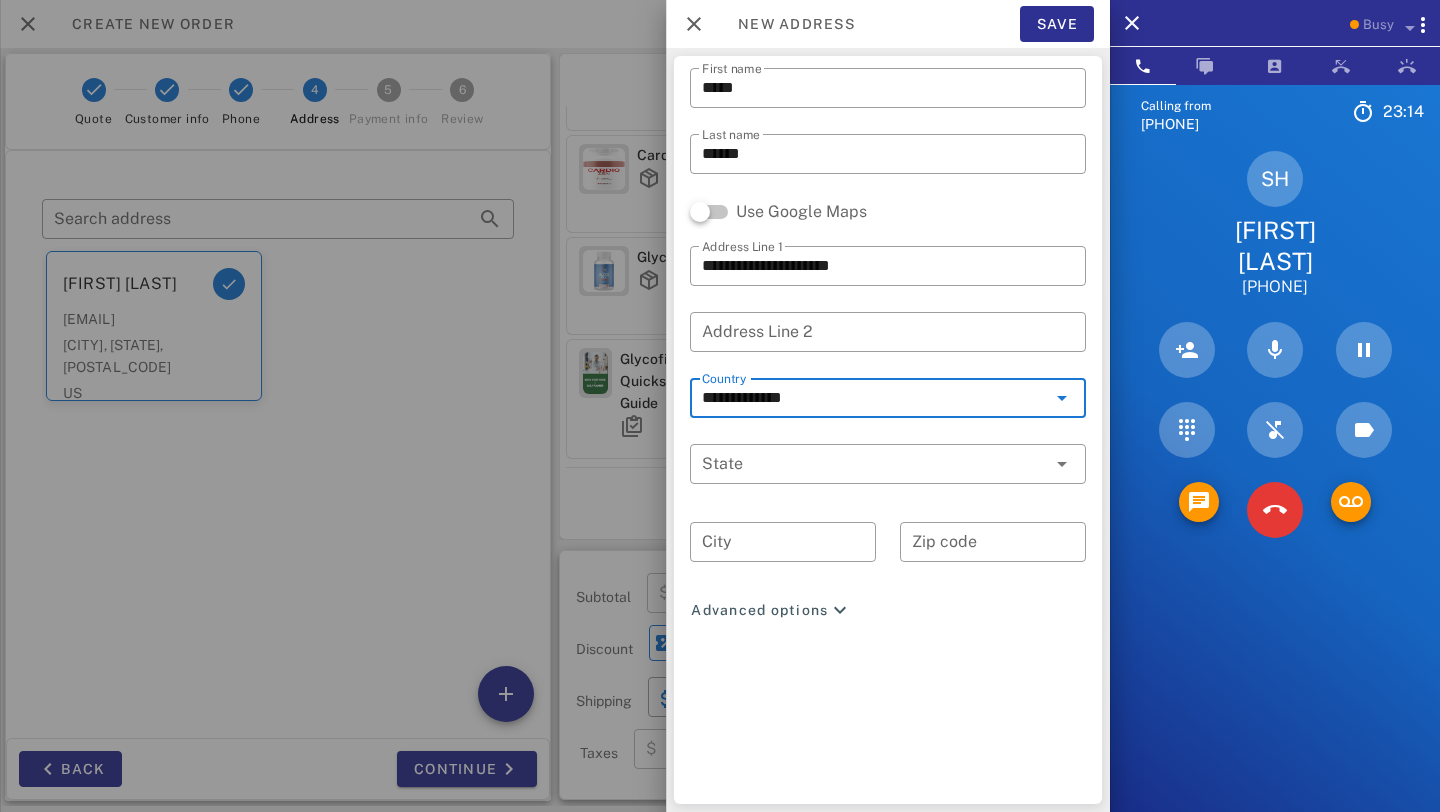 type on "**********" 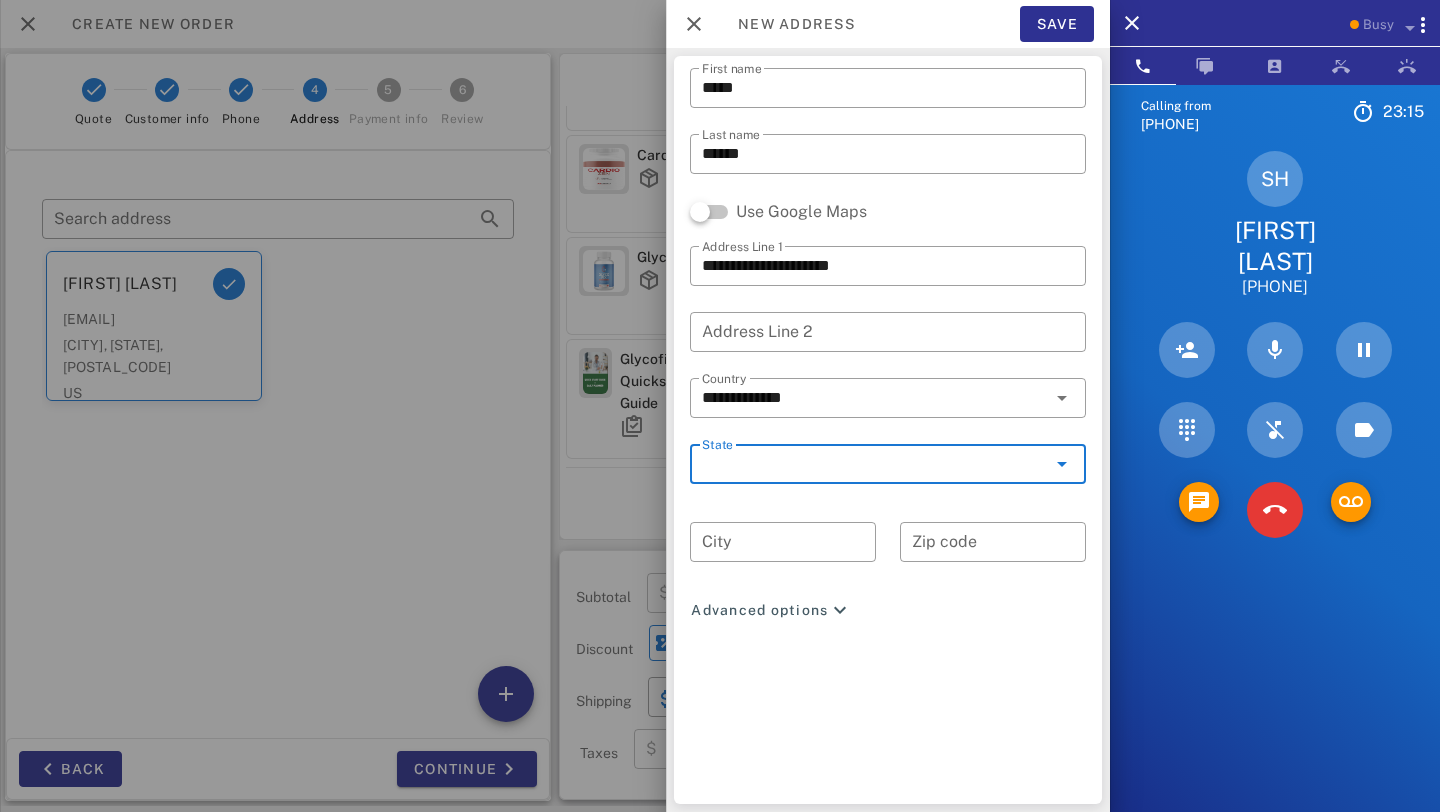 click on "State" at bounding box center (874, 464) 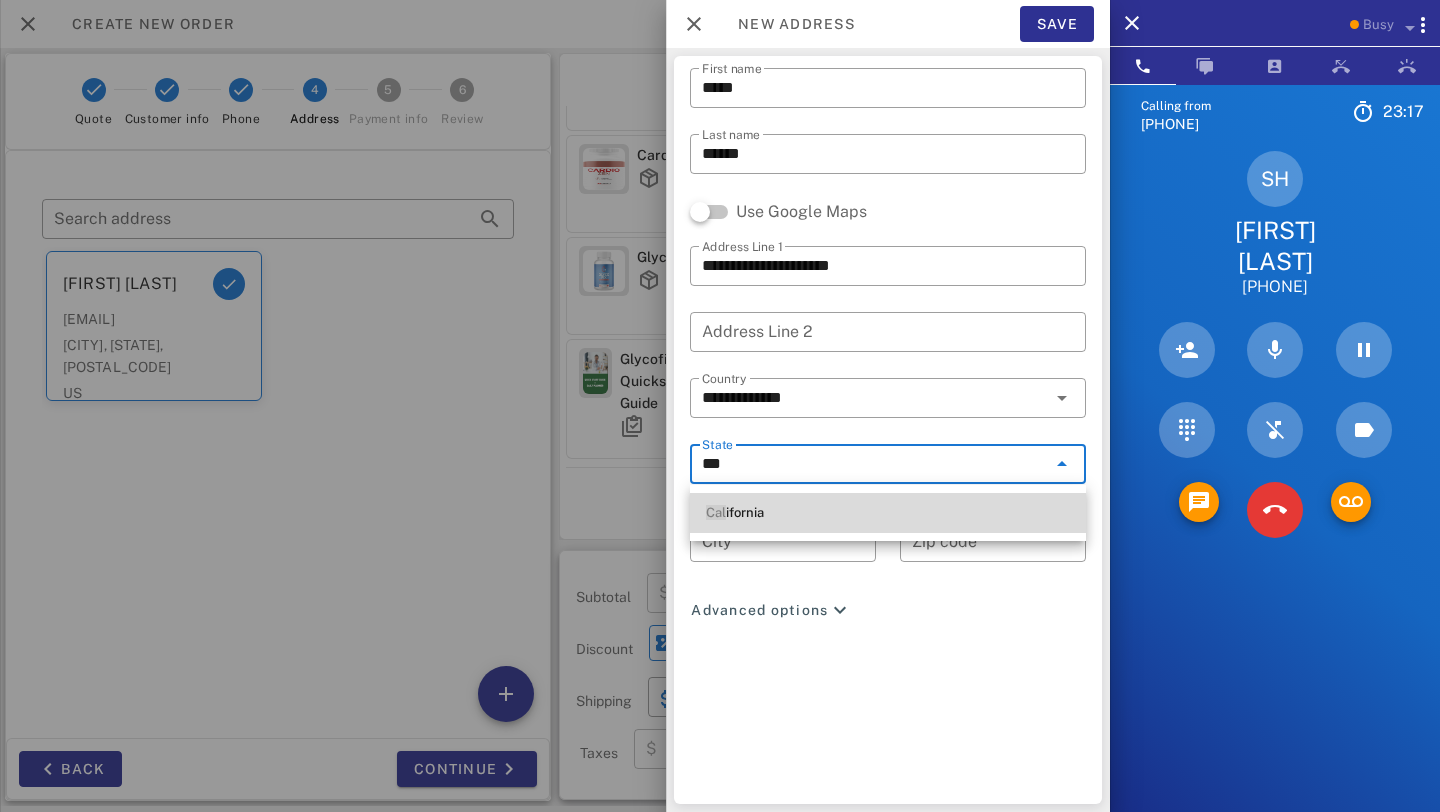 click on "[STATE]" at bounding box center (888, 513) 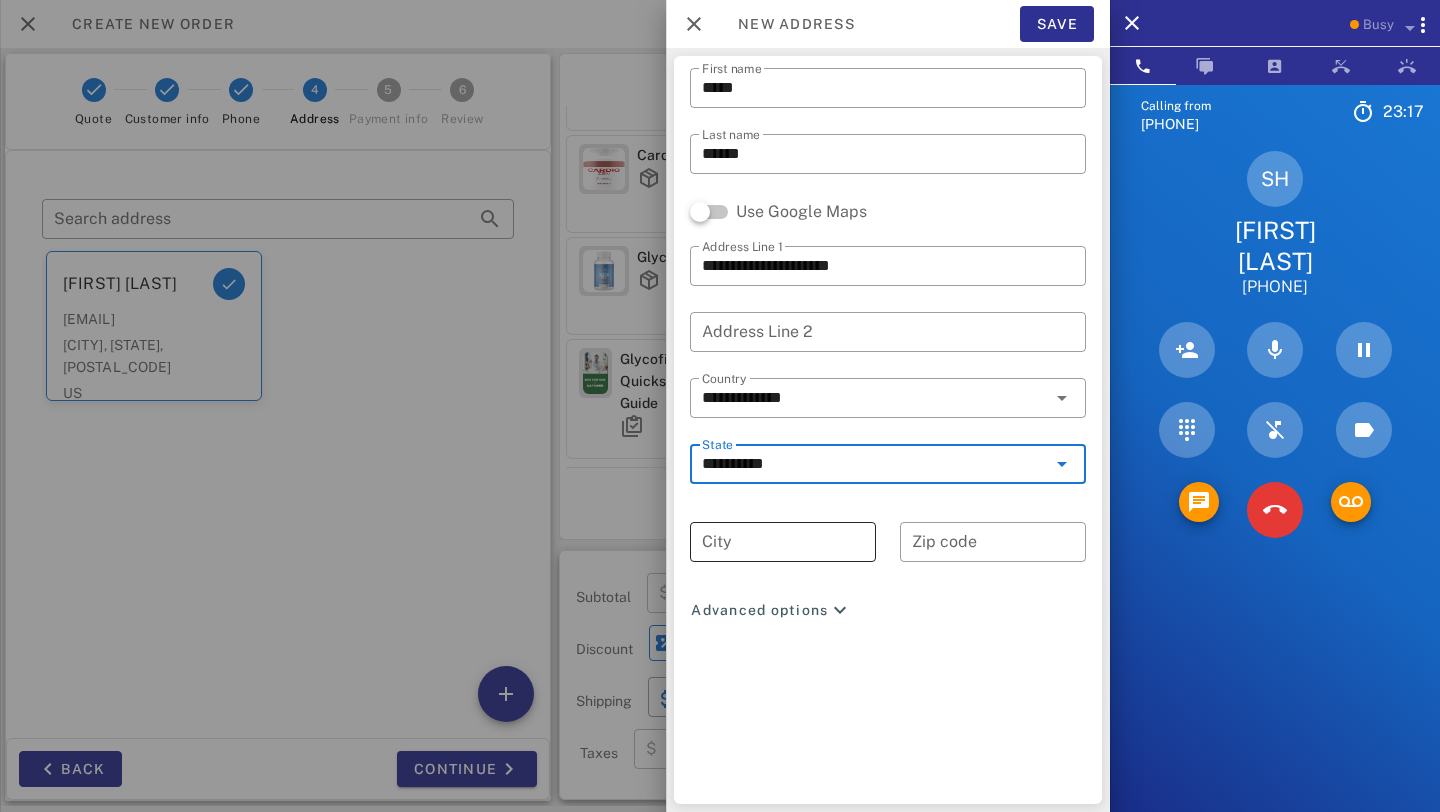 type on "**********" 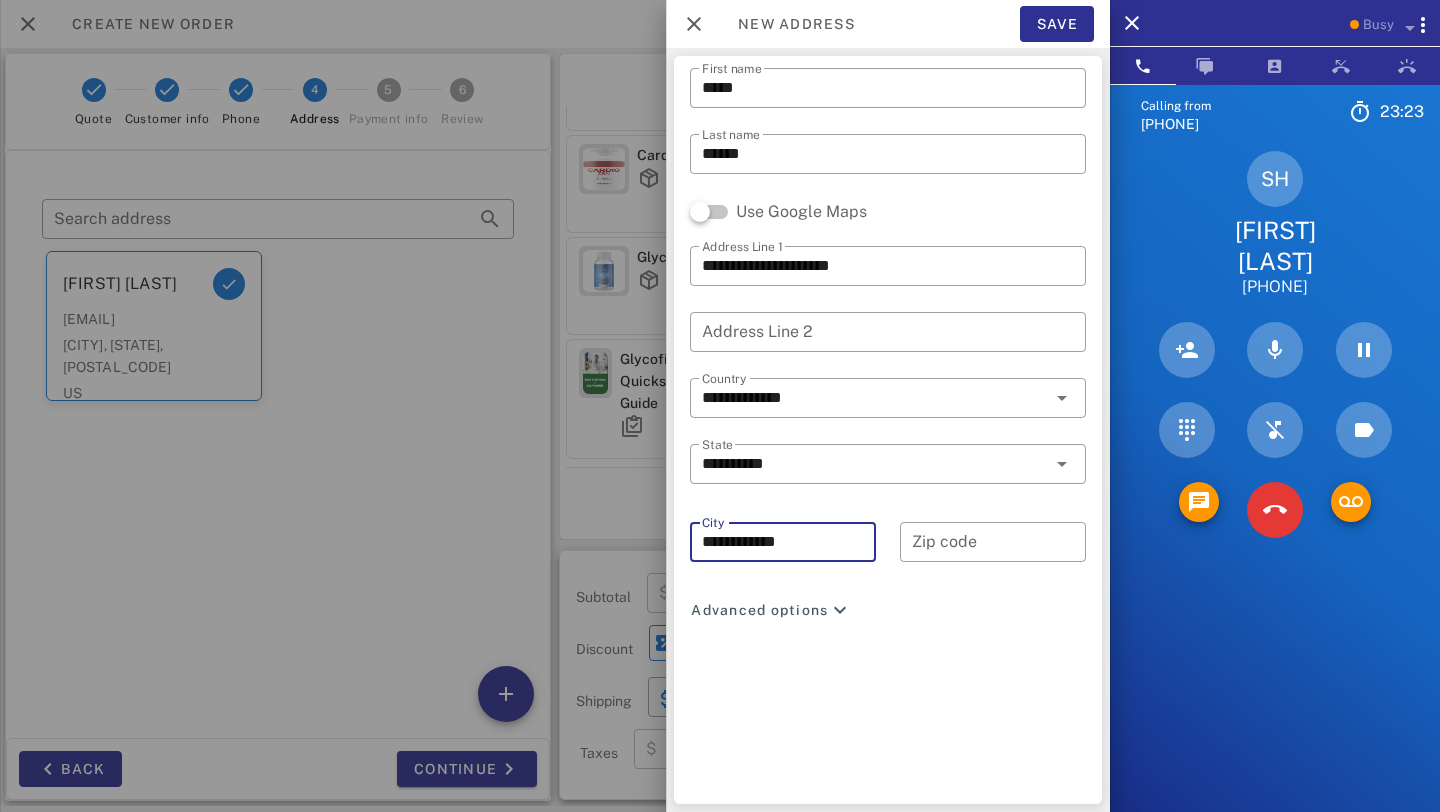 type on "**********" 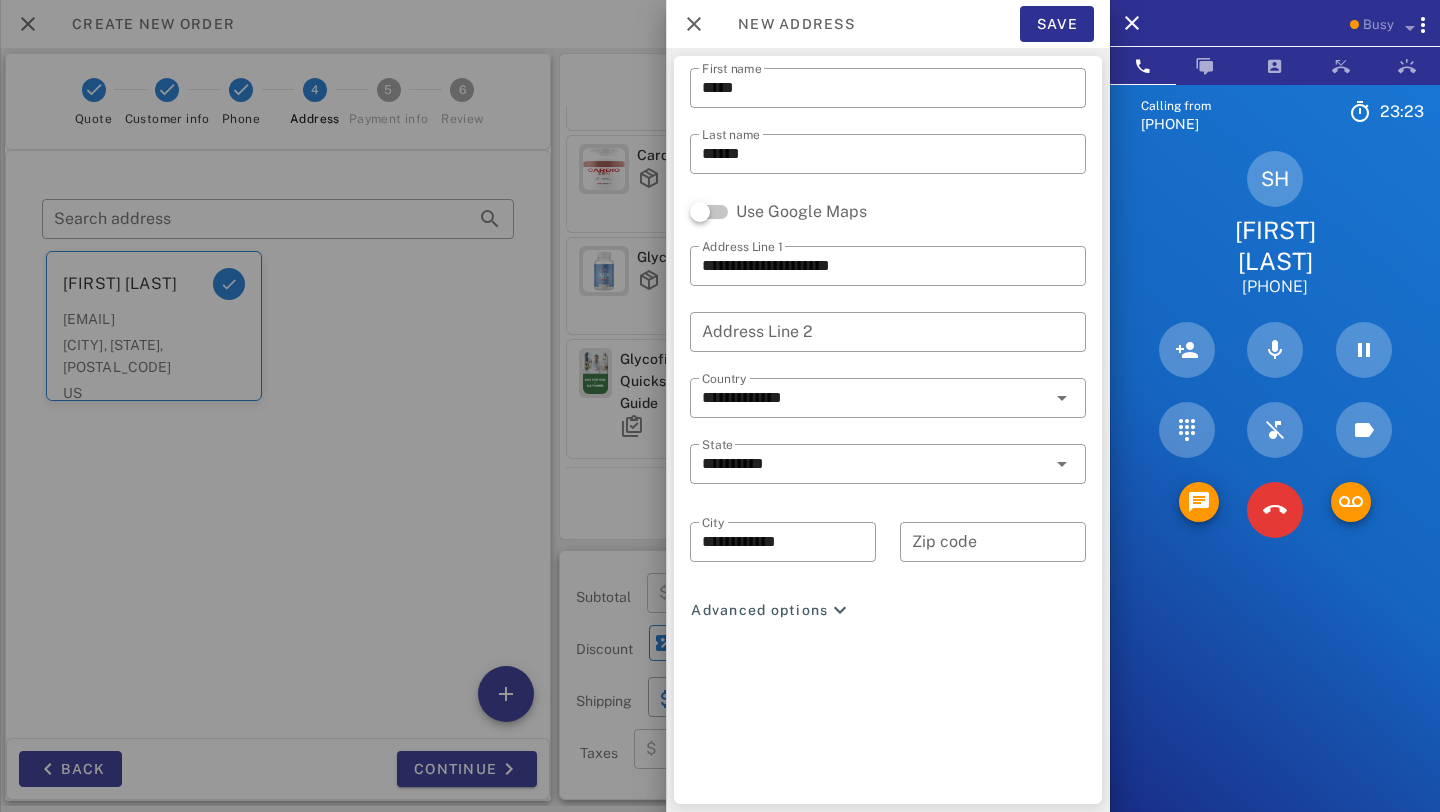 click at bounding box center (888, 495) 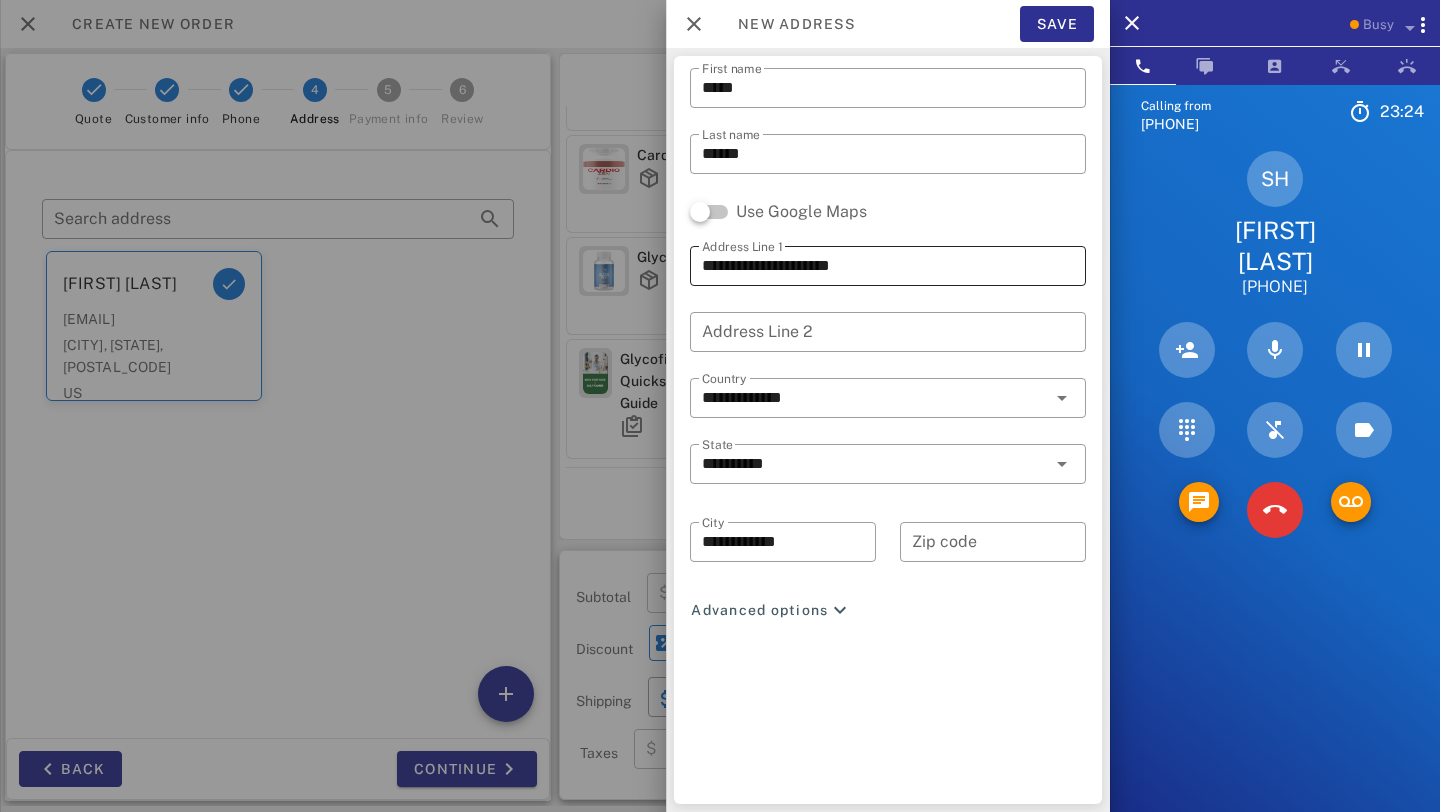 click on "**********" at bounding box center (888, 266) 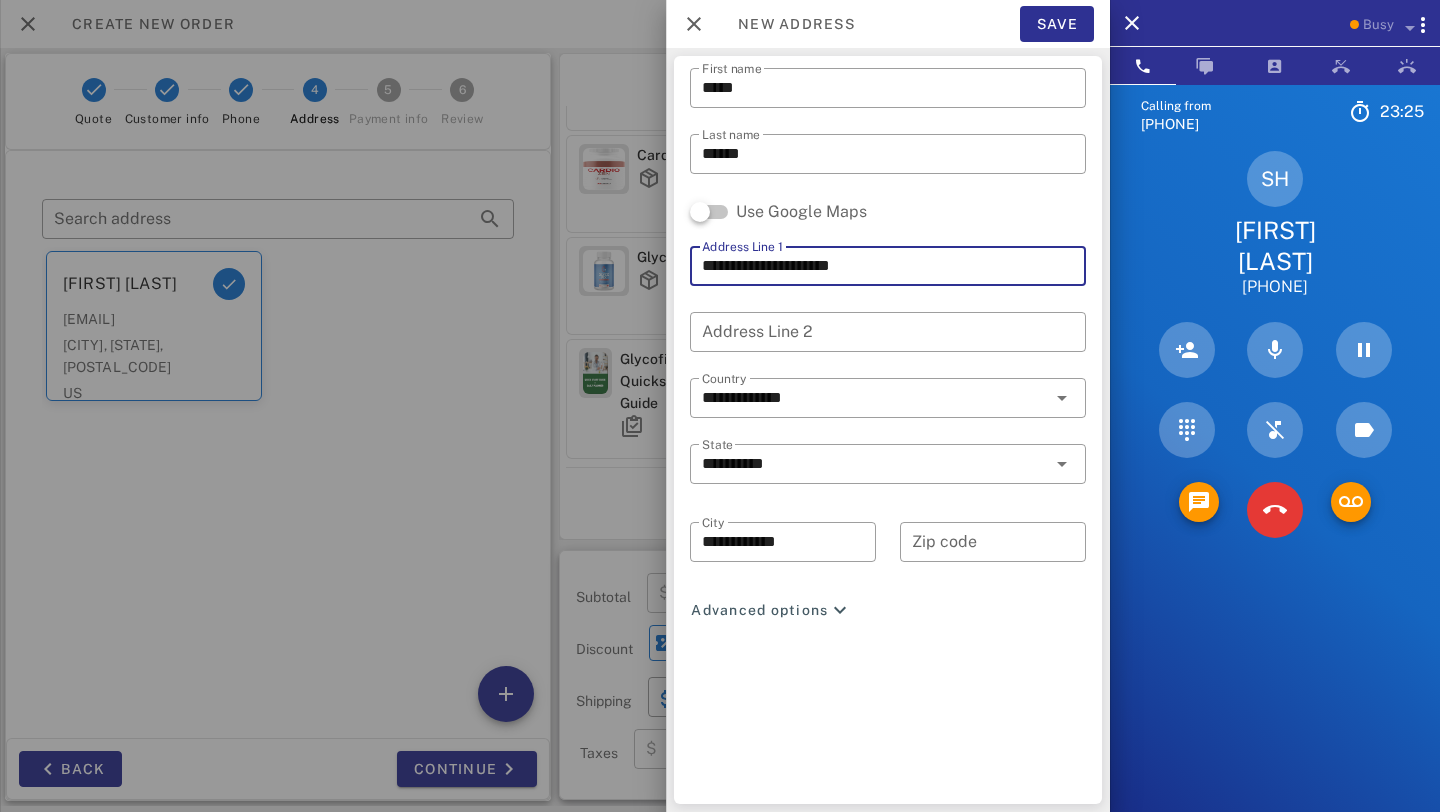 click on "**********" at bounding box center (888, 266) 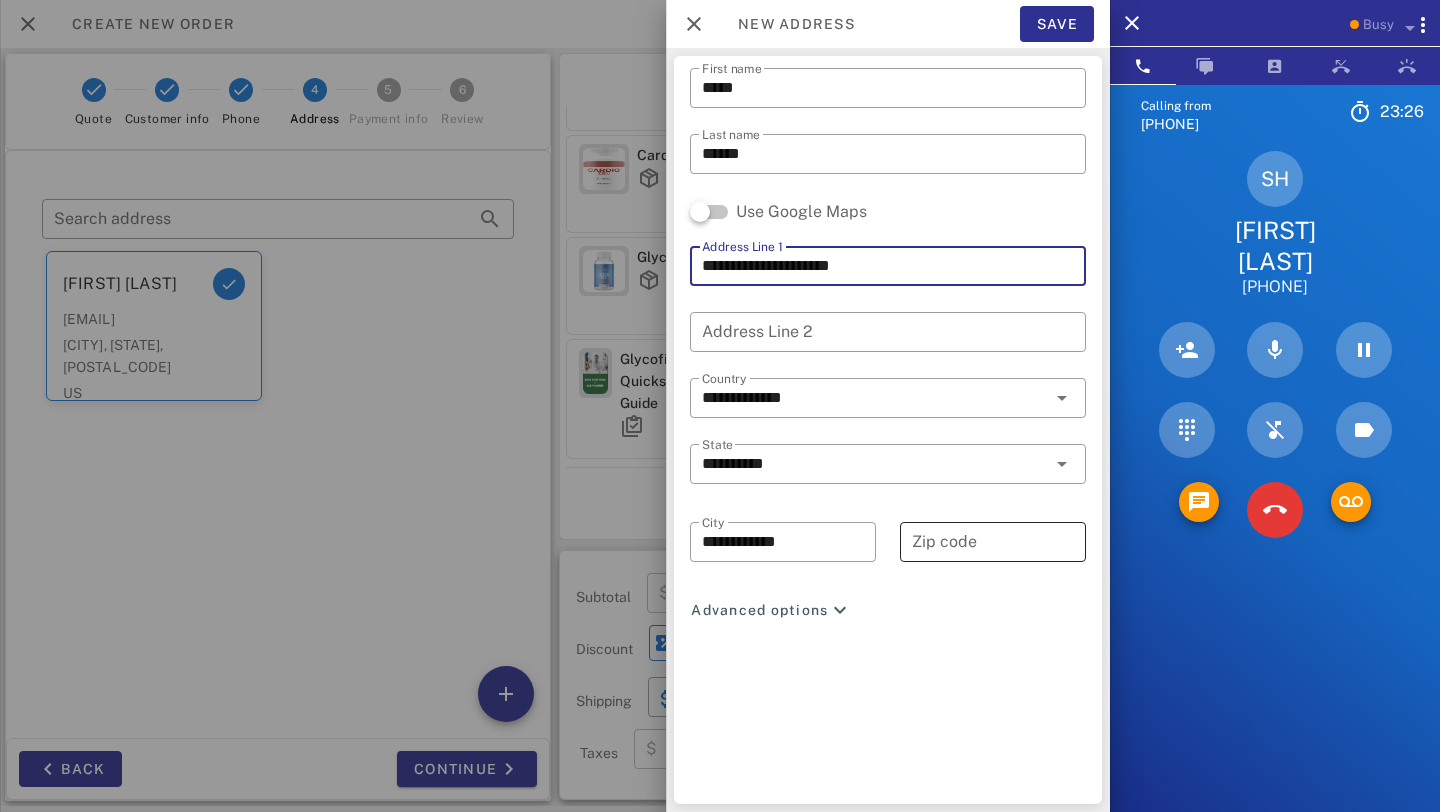 click on "Zip code" at bounding box center [993, 542] 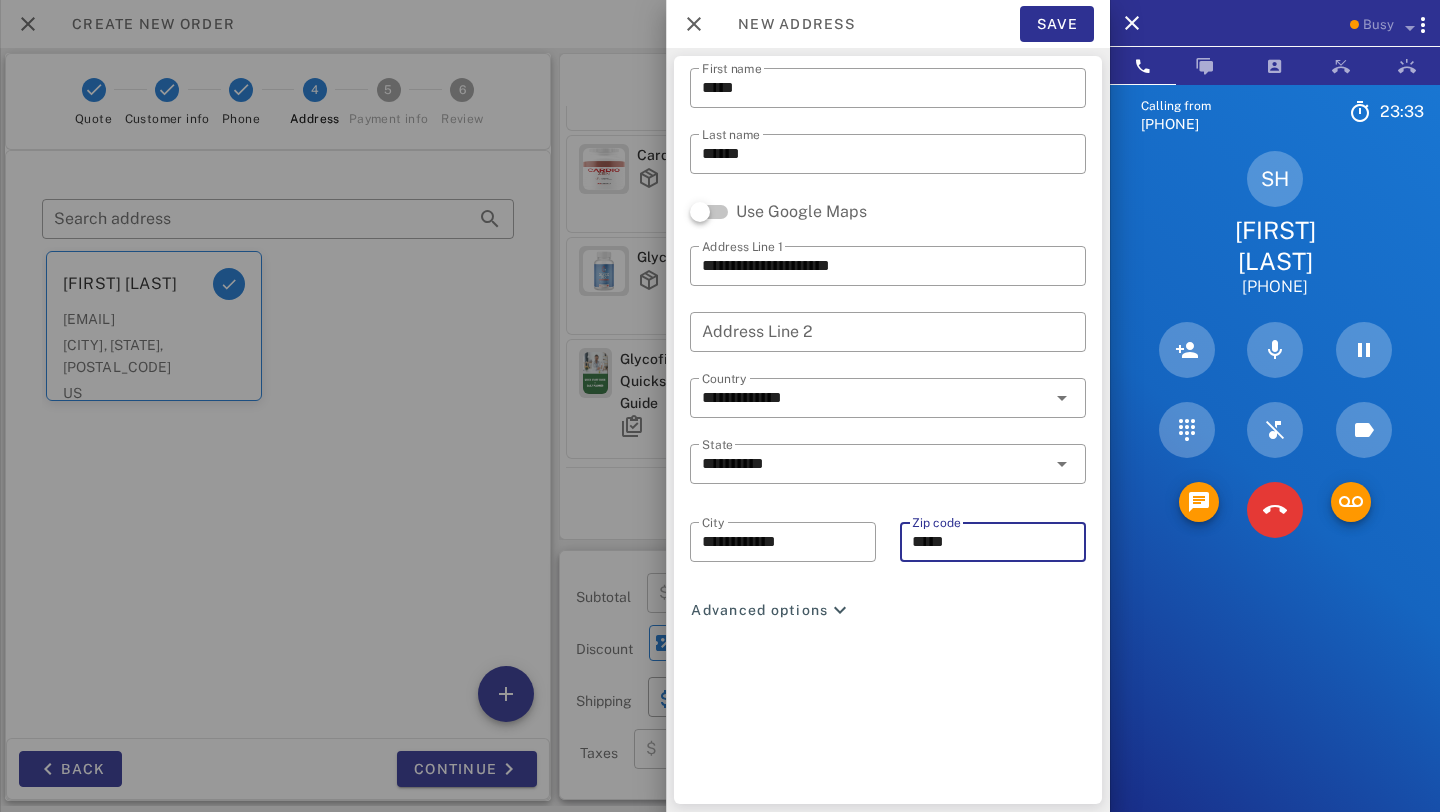 scroll, scrollTop: 78, scrollLeft: 0, axis: vertical 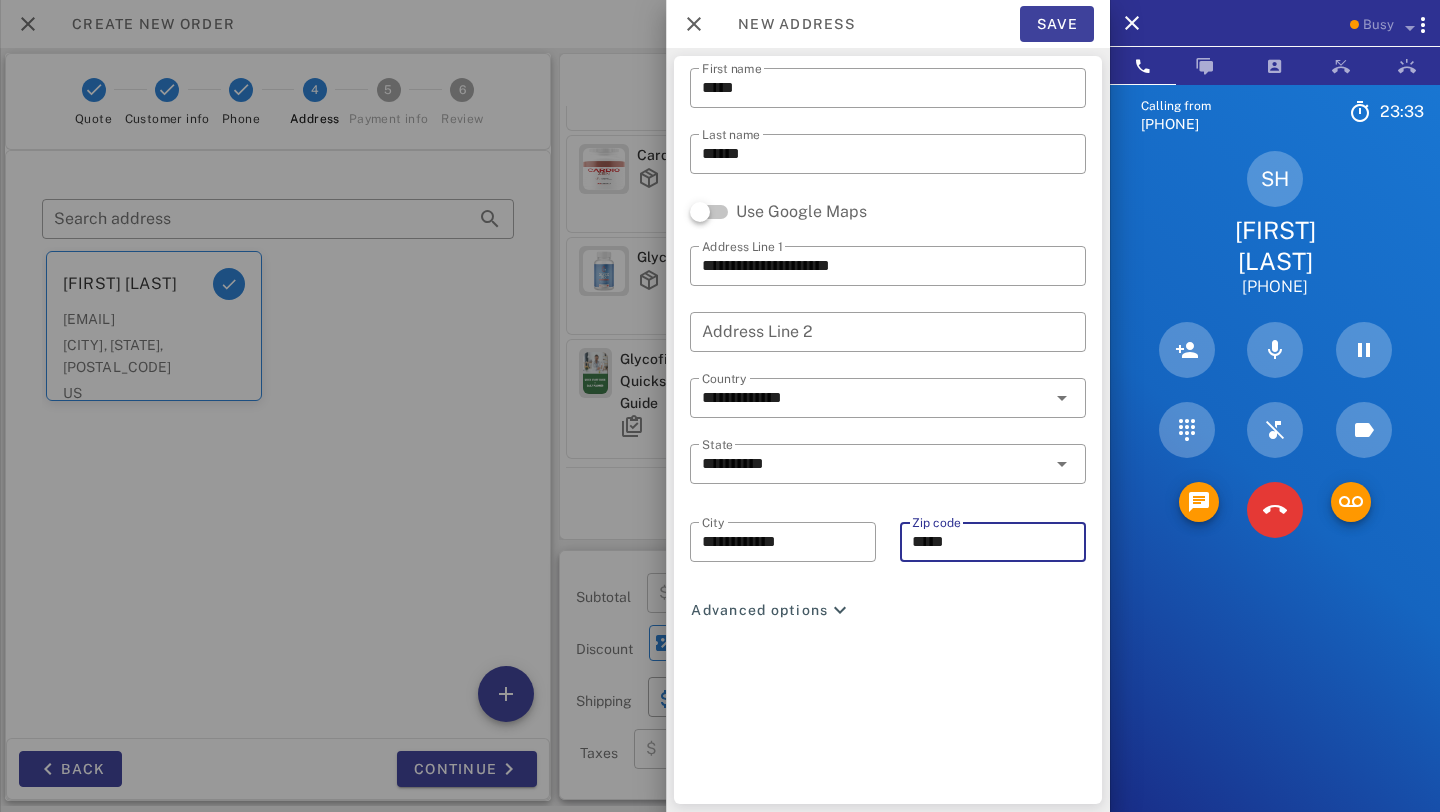 type on "*****" 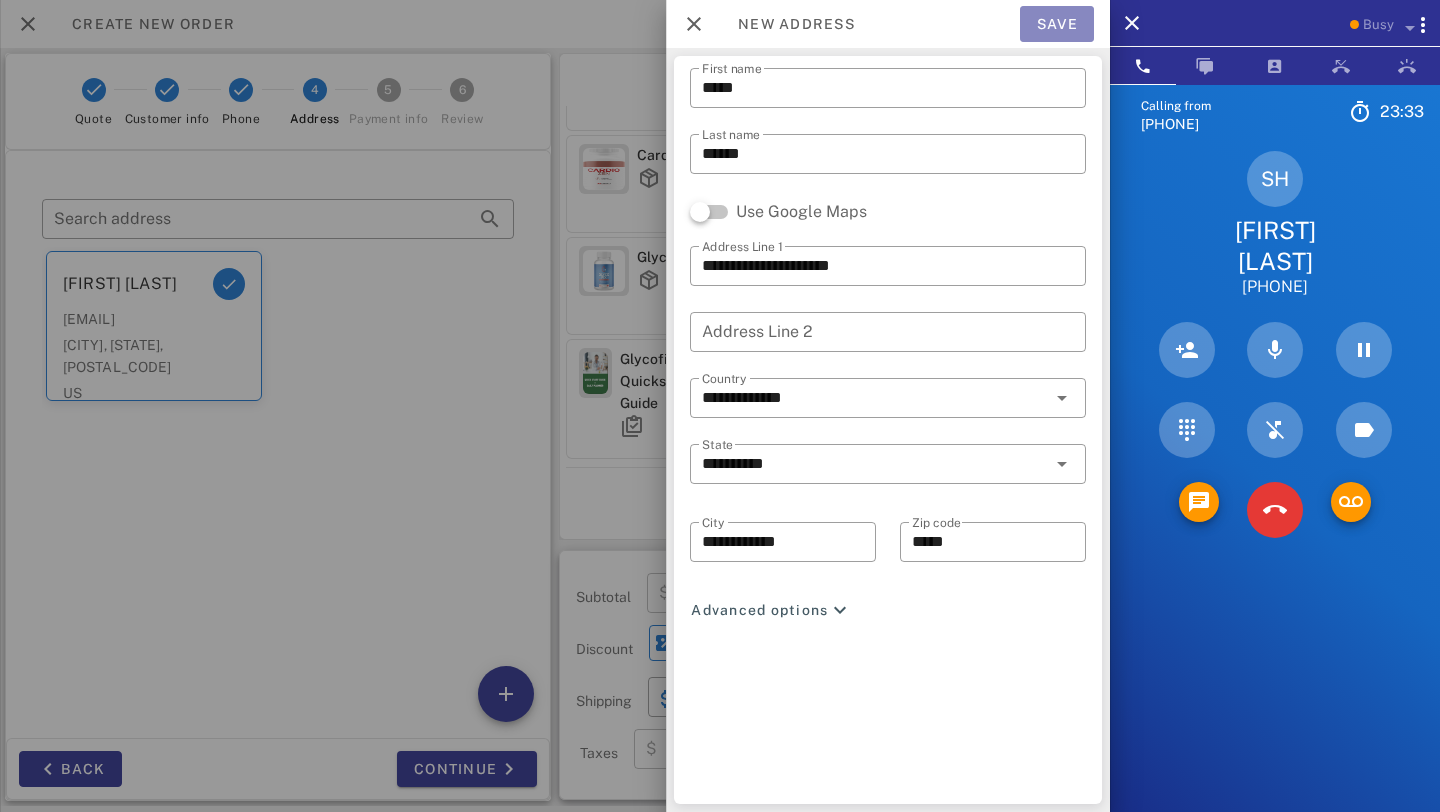 click on "Save" at bounding box center [1057, 24] 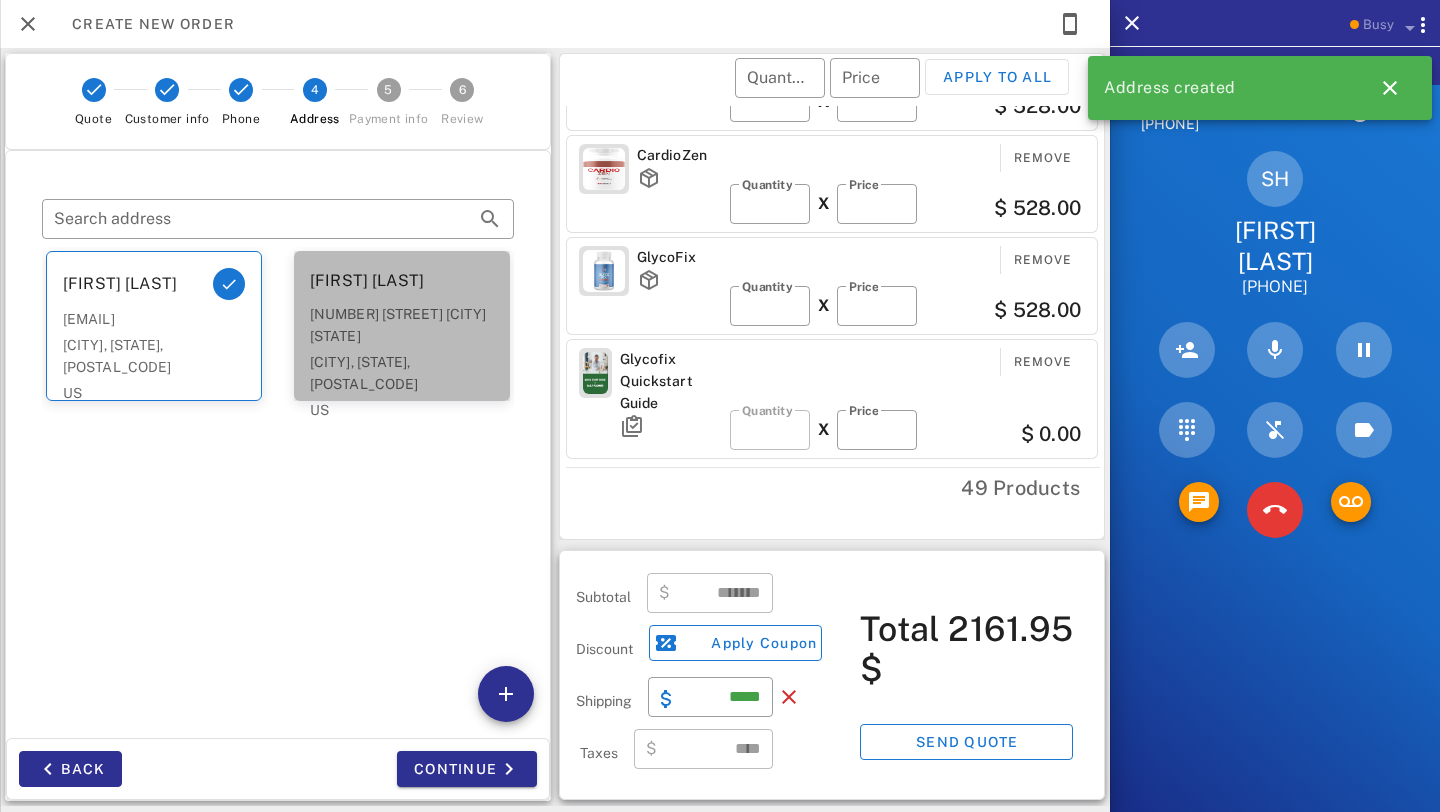 click on "[CITY], [STATE], [POSTAL_CODE]" at bounding box center [402, 373] 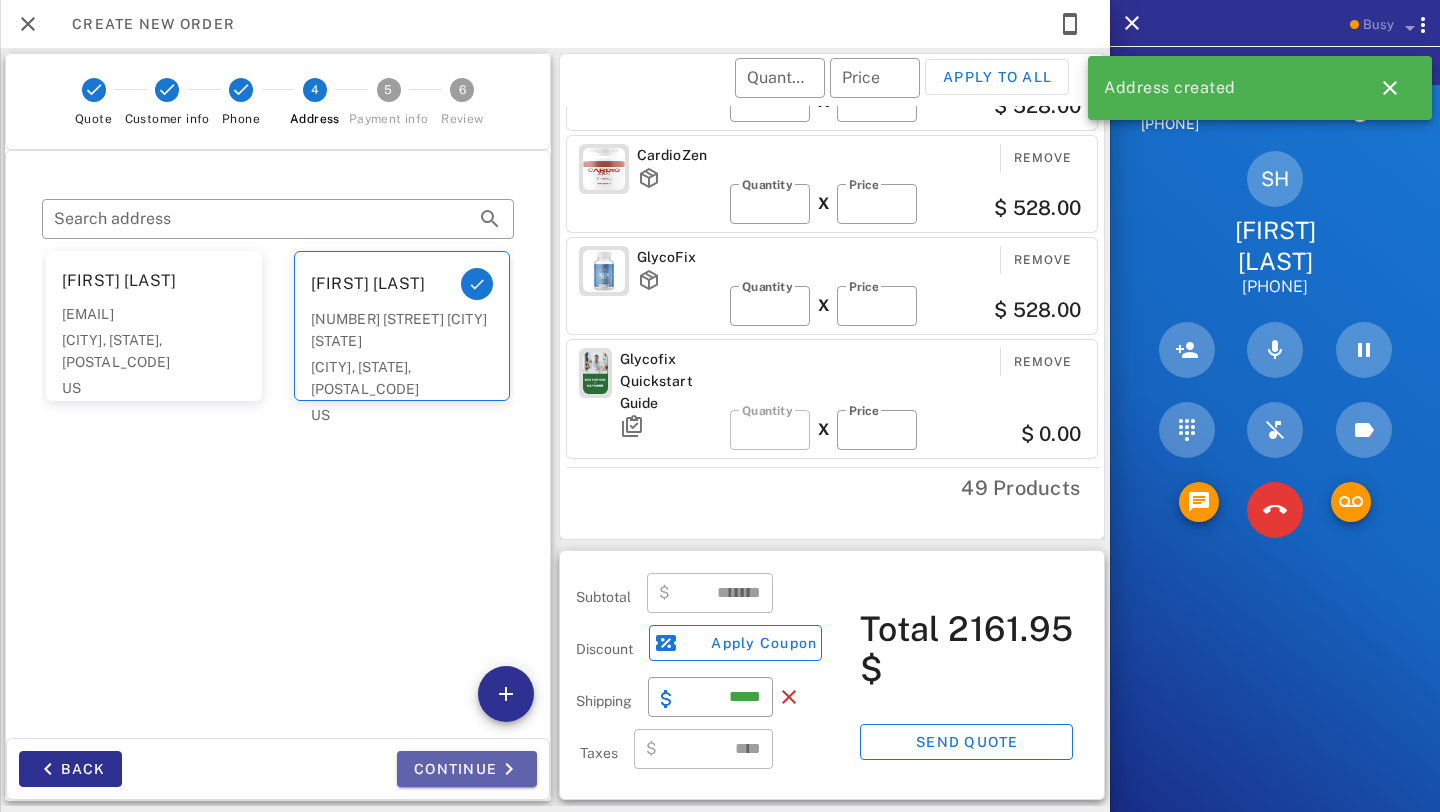 click on "Continue" at bounding box center [467, 769] 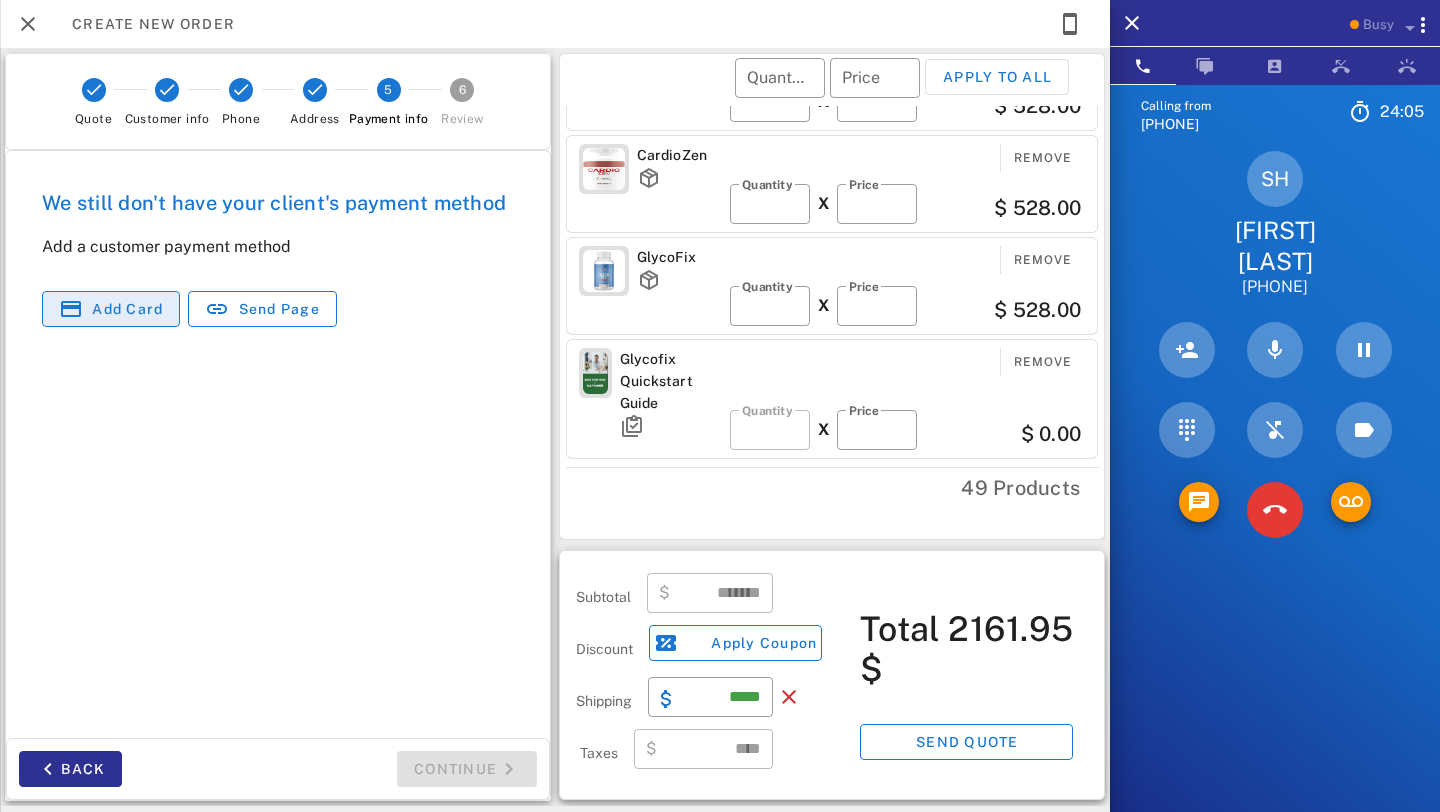 click on "Add card" at bounding box center (111, 309) 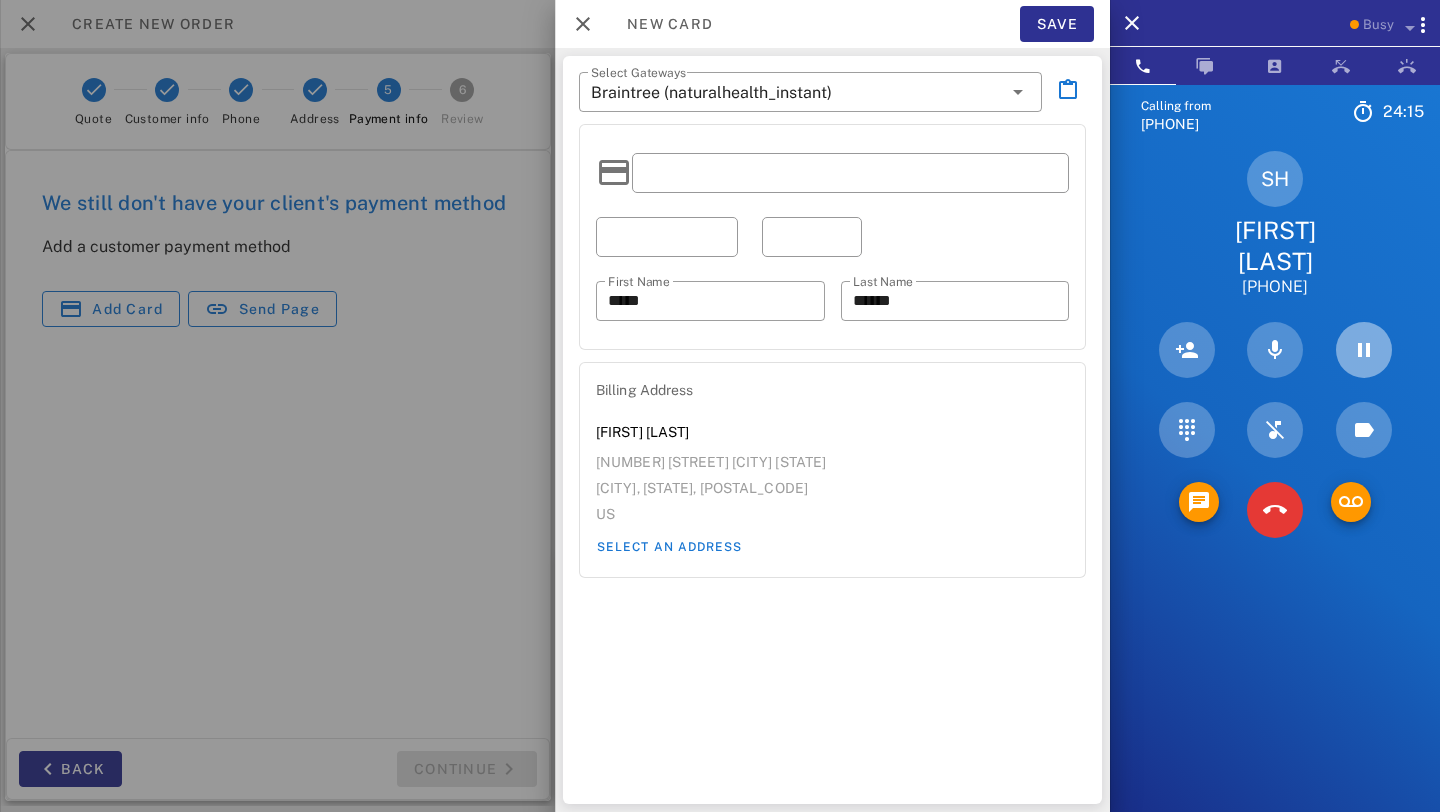 click at bounding box center [1364, 350] 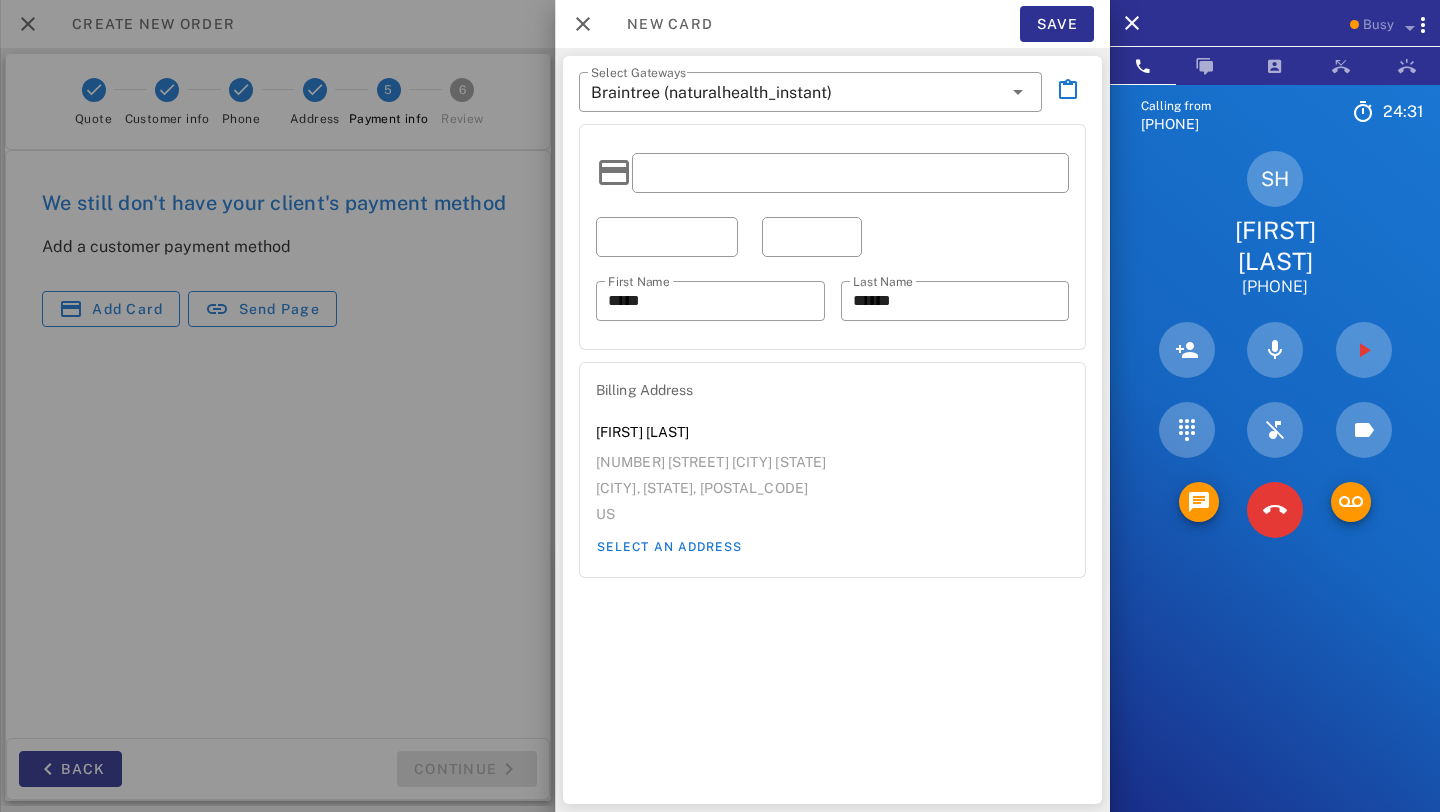 click on "[FIRST] [LAST]" at bounding box center (832, 237) 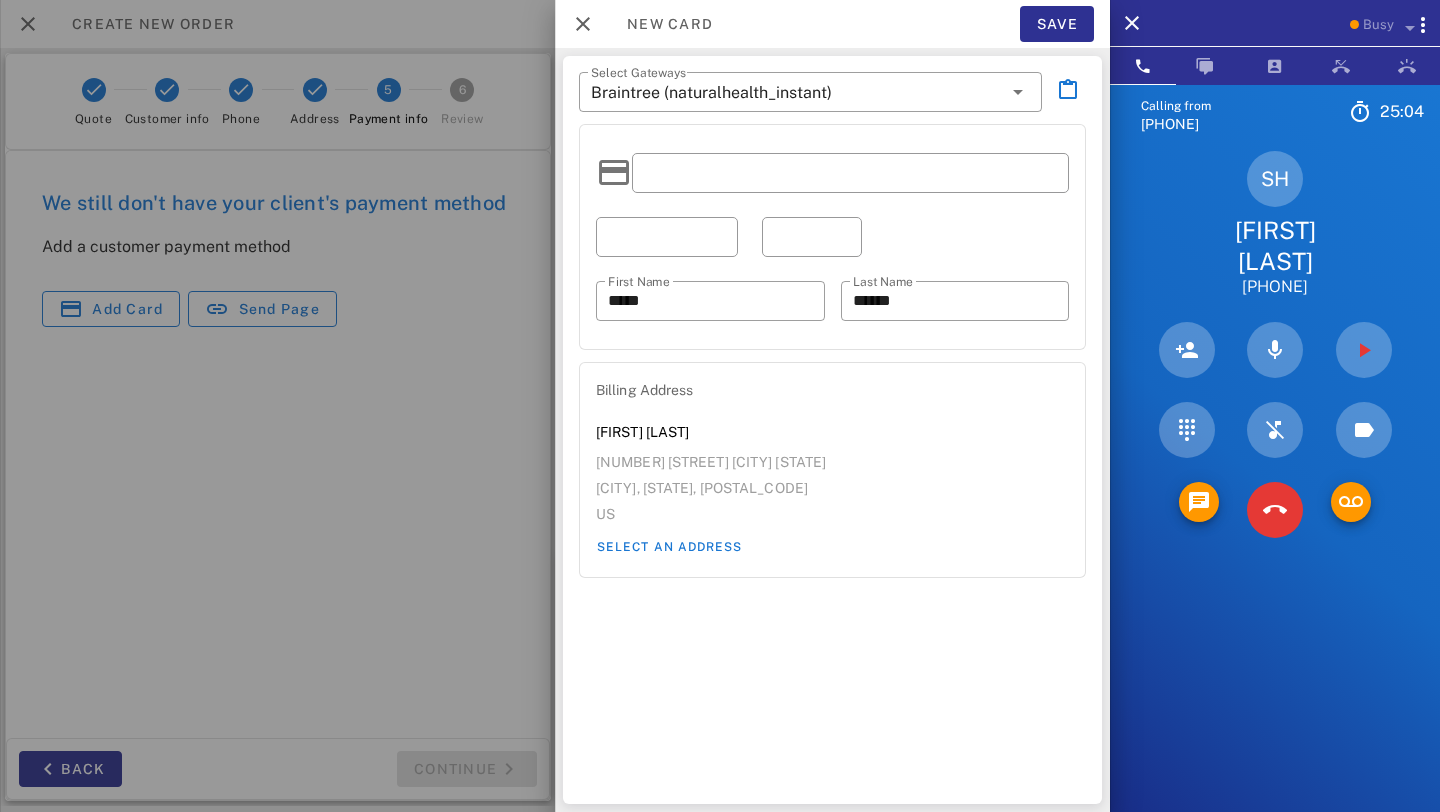 click at bounding box center [850, 173] 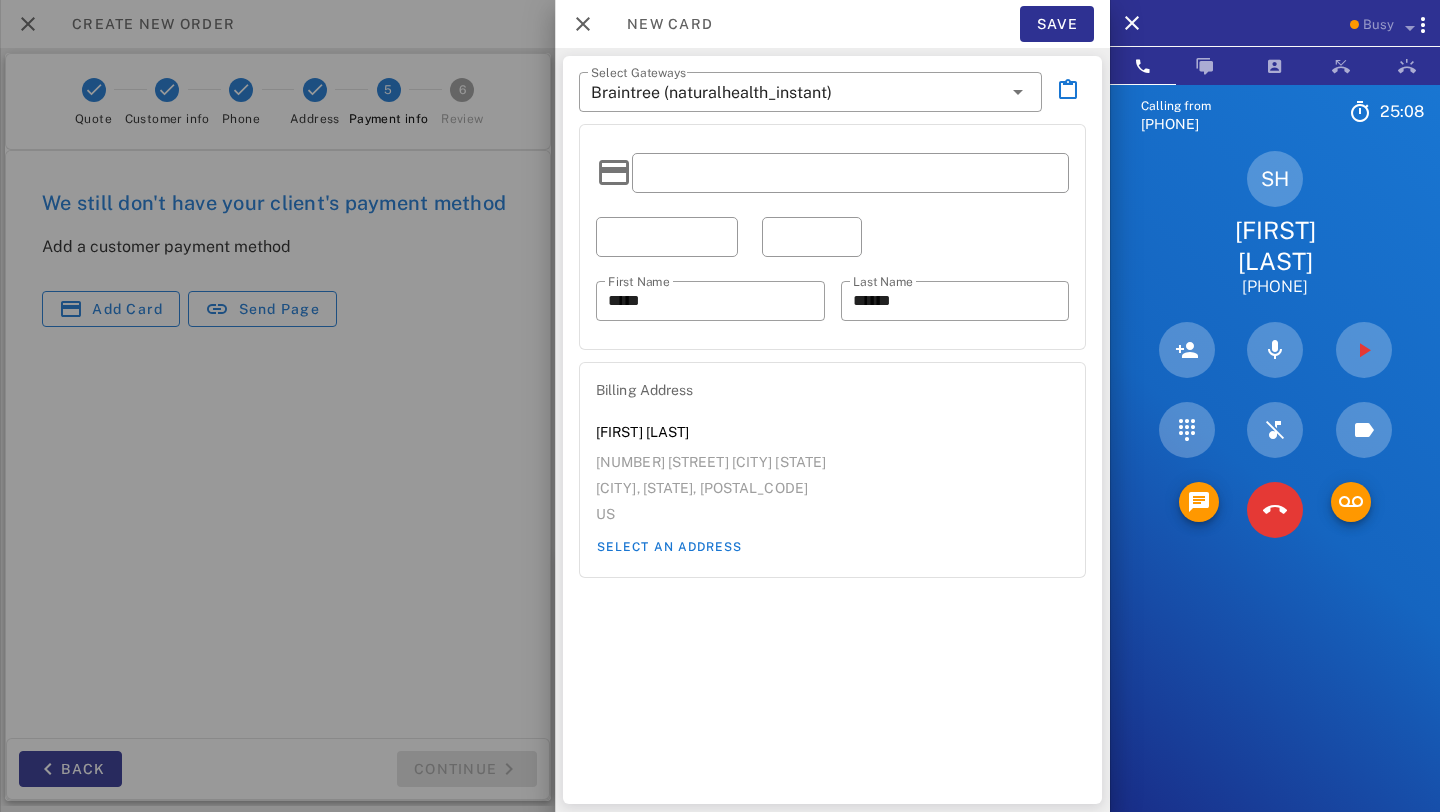 click on "​ Select Gateways Braintree (naturalhealth_instant) ​ First Name ***** ​ Last Name ****** Billing Address  [FIRST] [LAST]   [STREET]   [CITY], [STATE], [ZIP]   US  Select an address" at bounding box center (832, 430) 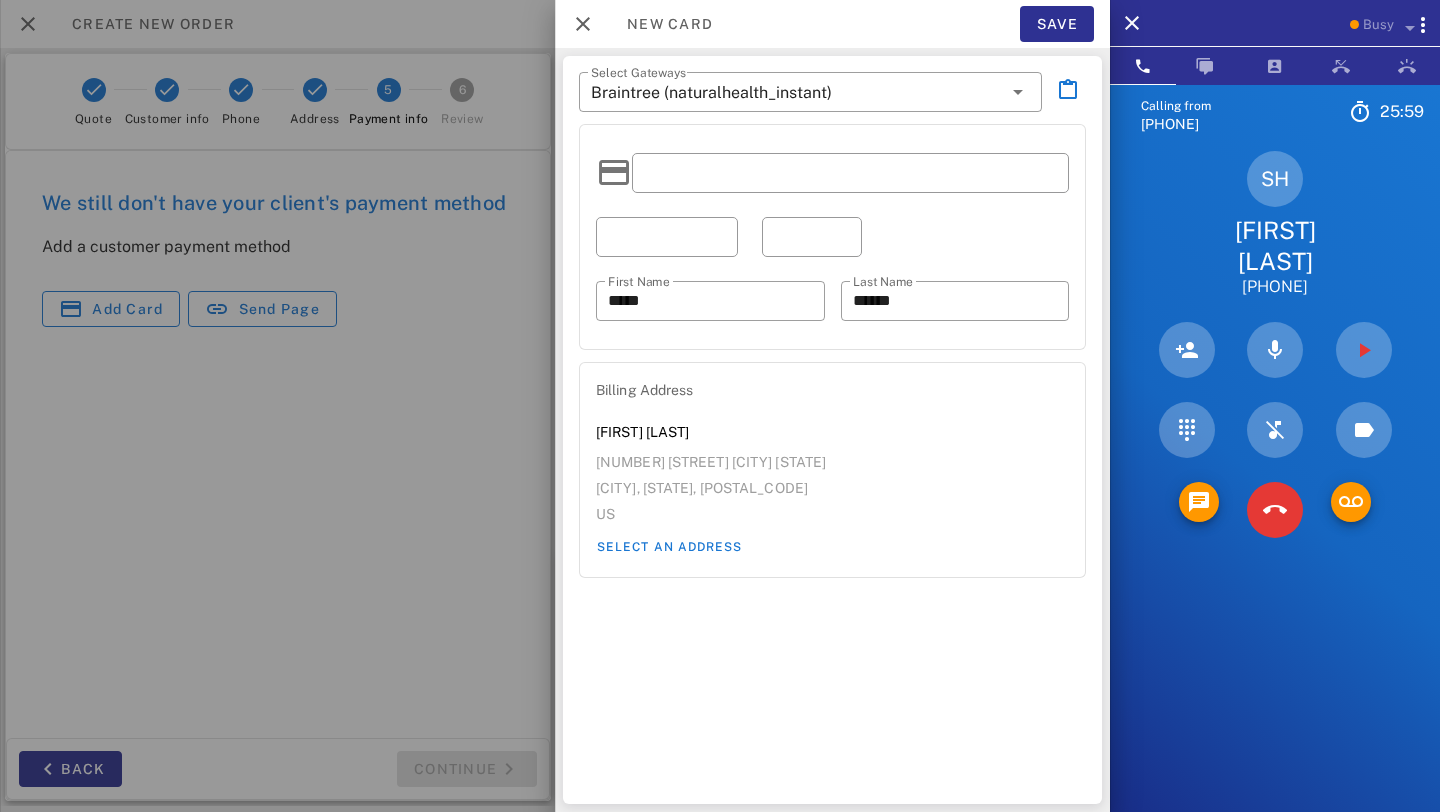 scroll, scrollTop: 77, scrollLeft: 0, axis: vertical 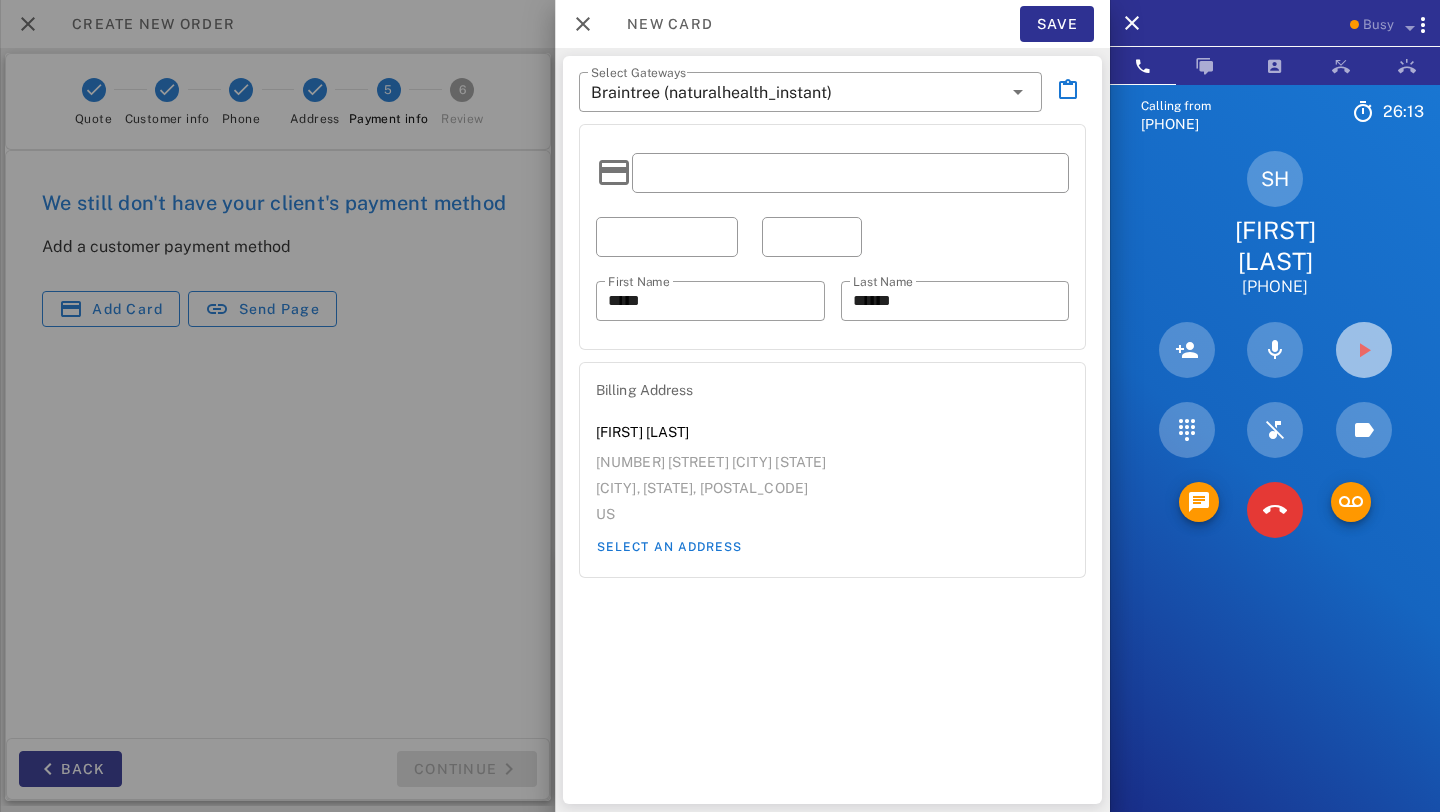 click at bounding box center [1364, 350] 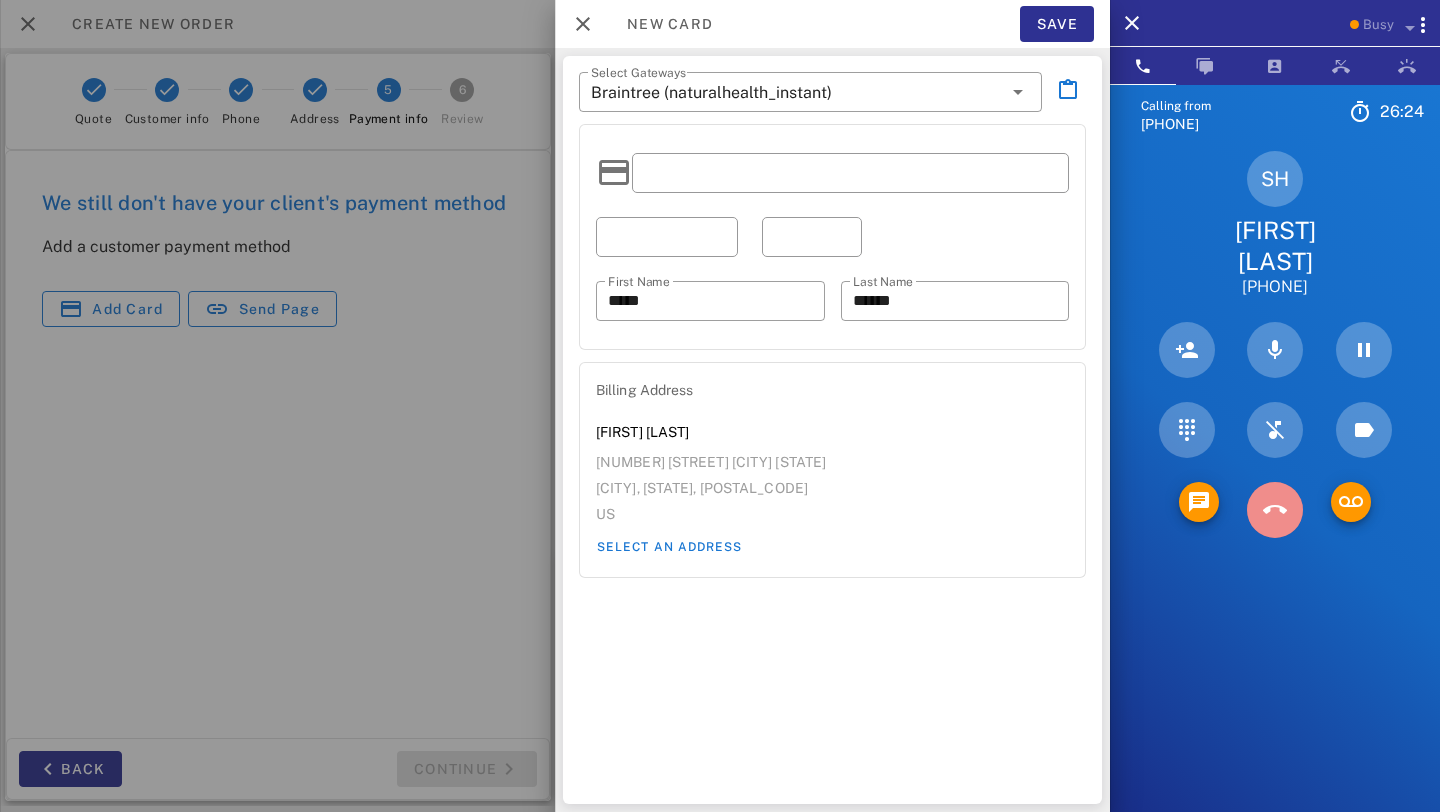 click at bounding box center [1275, 510] 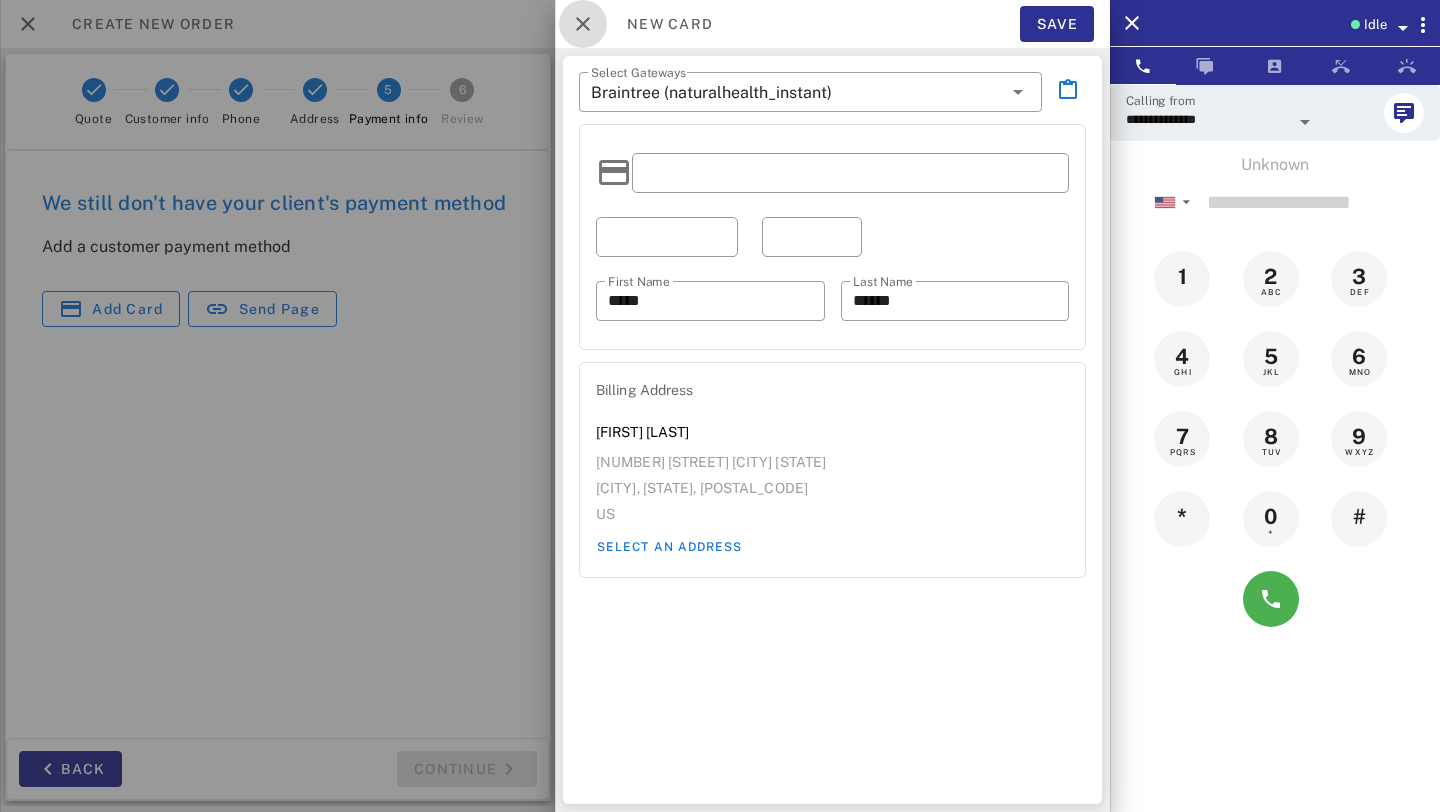 click at bounding box center (583, 24) 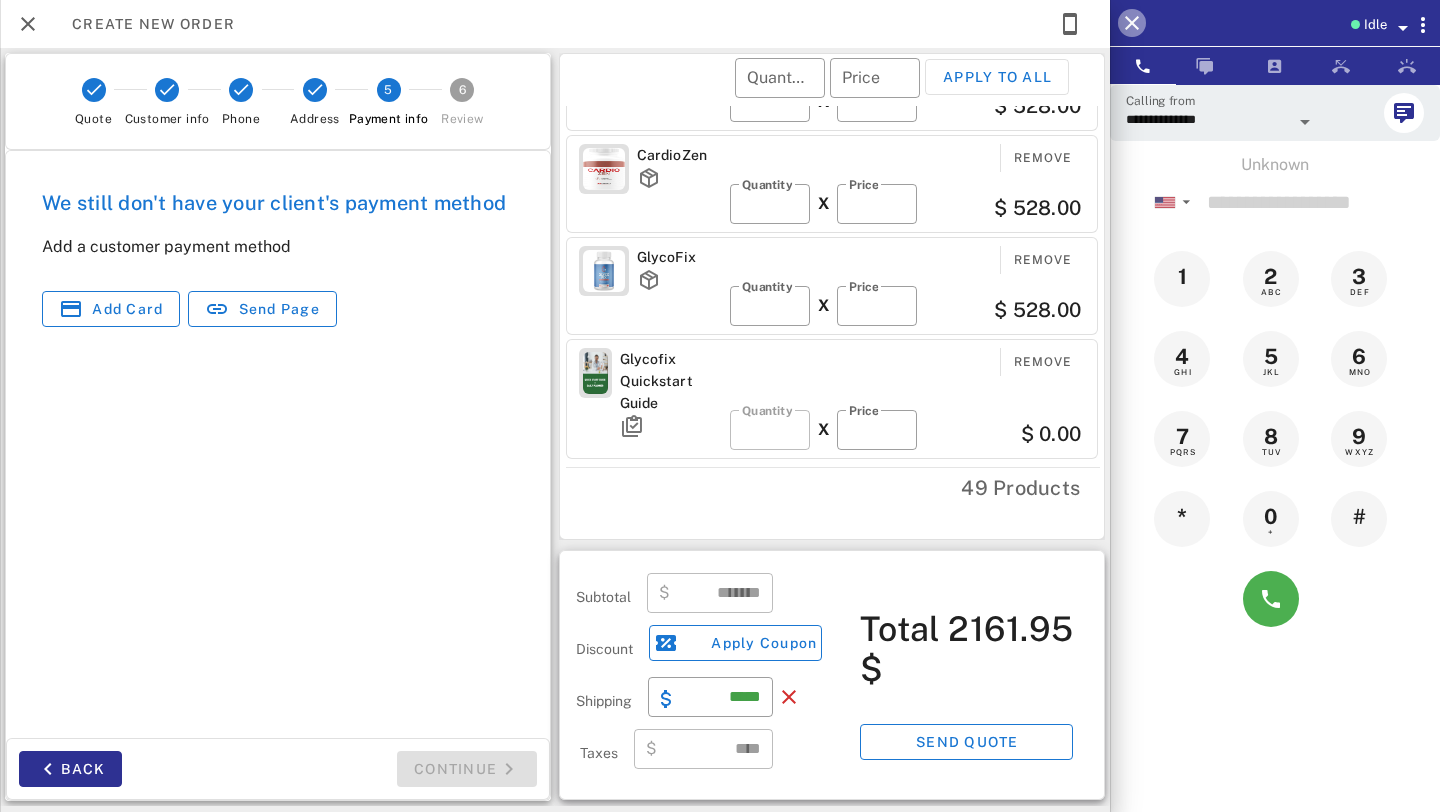click at bounding box center [1132, 23] 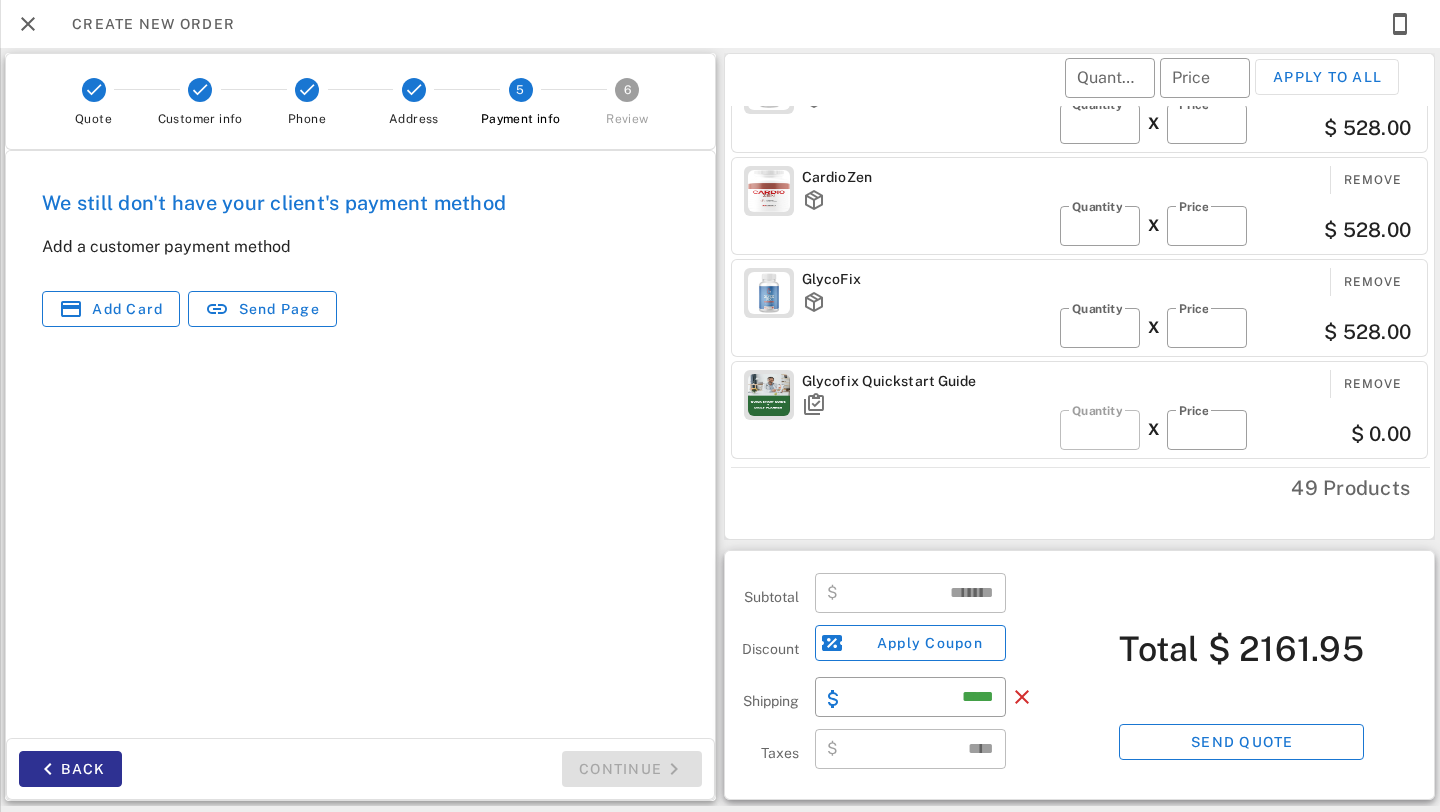 scroll, scrollTop: 156, scrollLeft: 0, axis: vertical 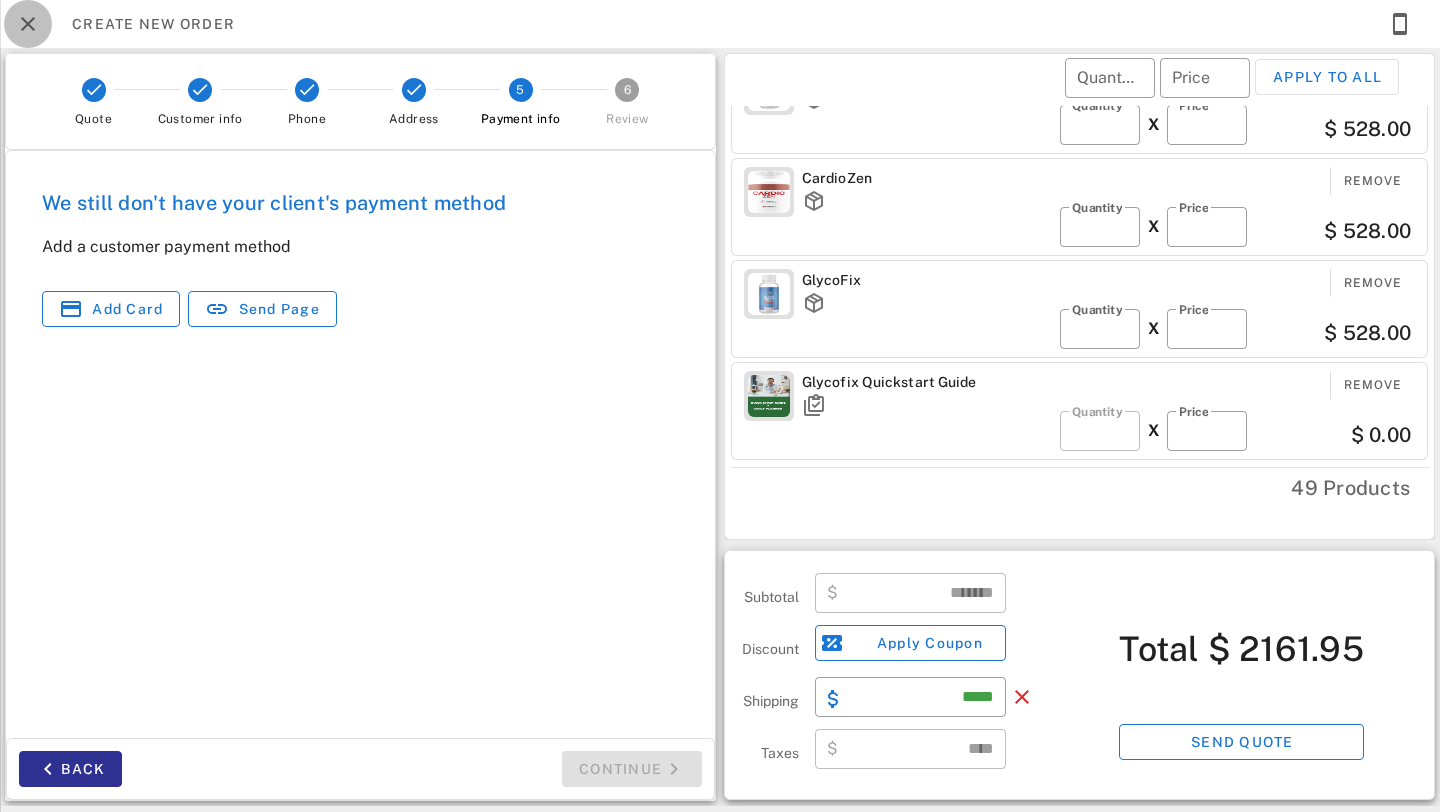 click at bounding box center (28, 24) 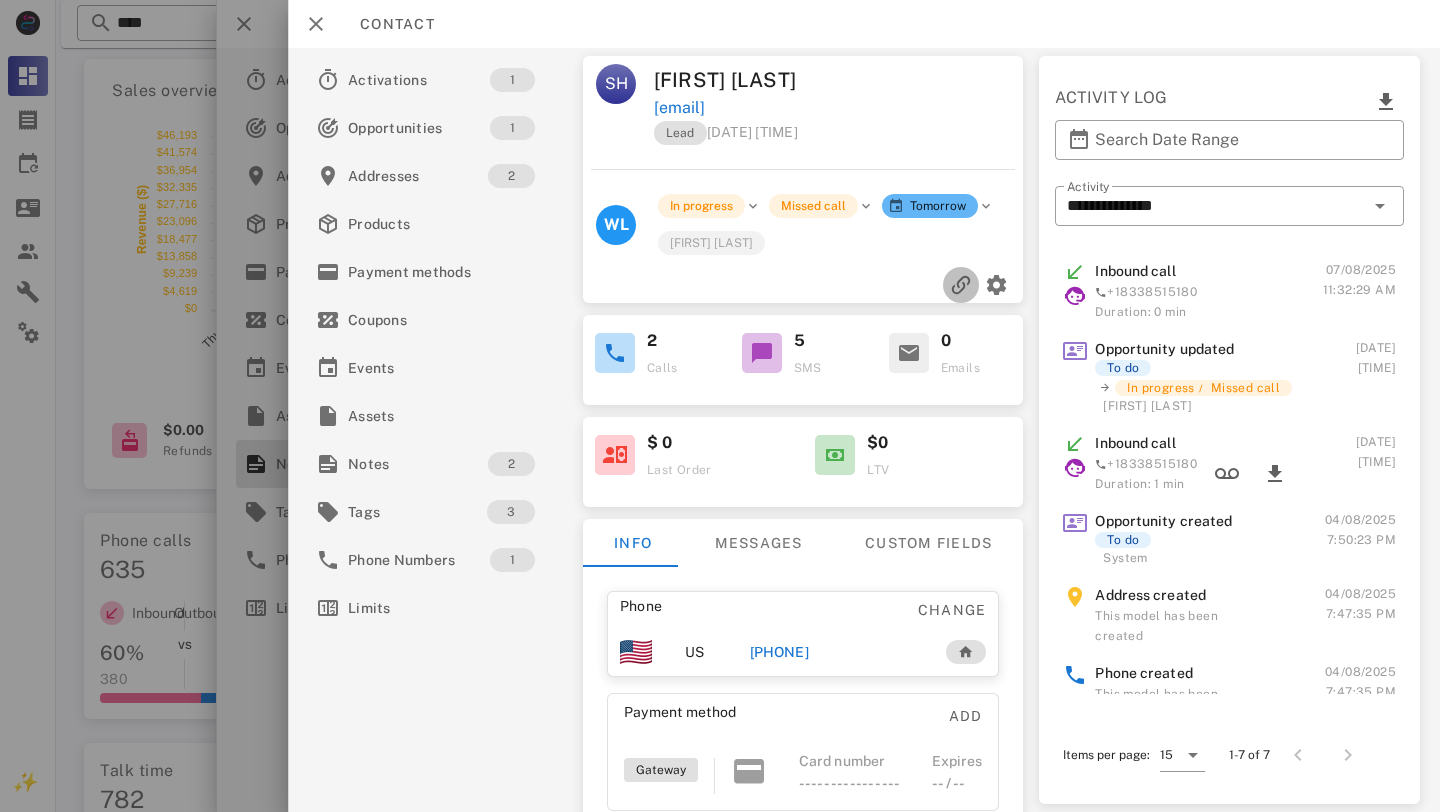 click at bounding box center [961, 285] 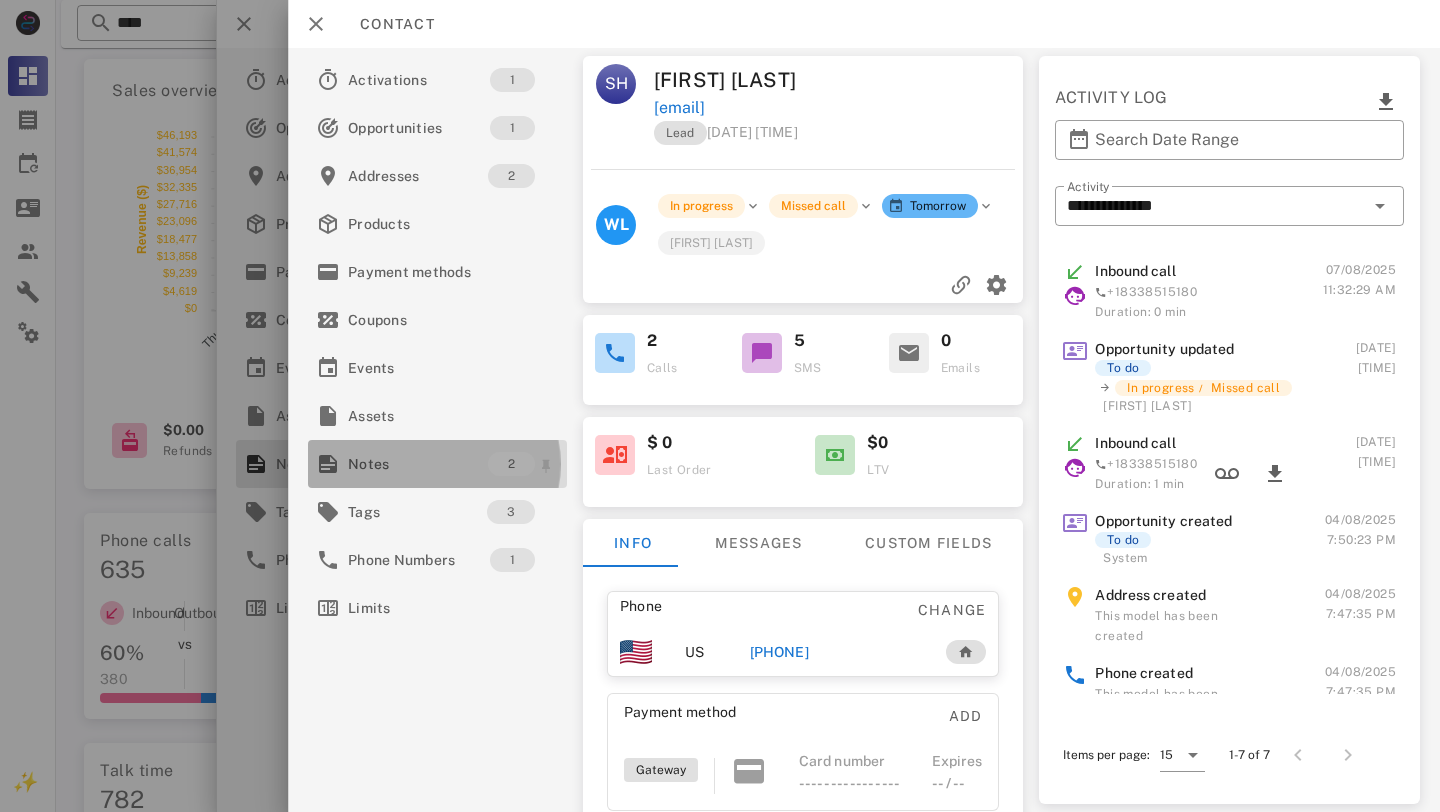 click on "Notes" at bounding box center [418, 464] 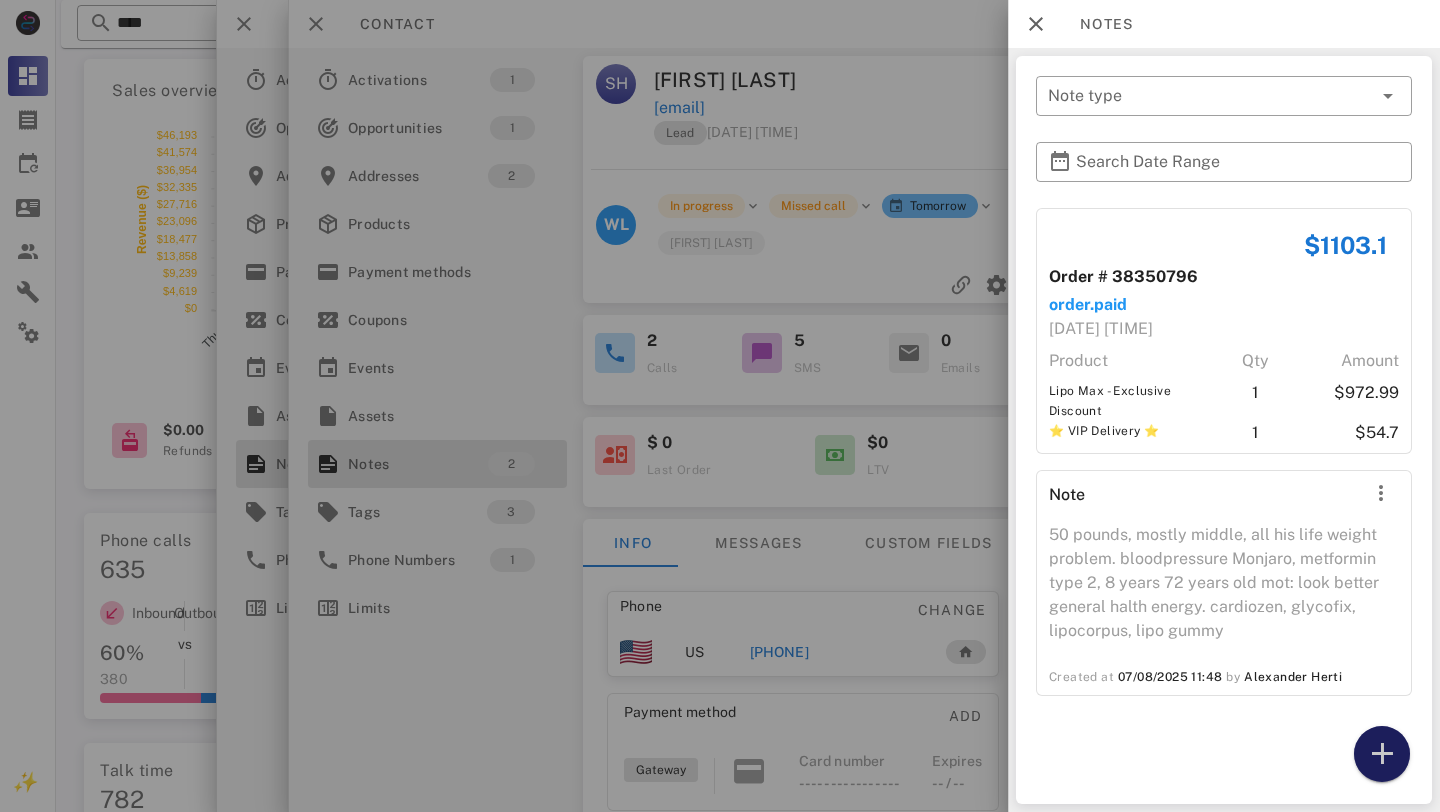 click at bounding box center [1382, 754] 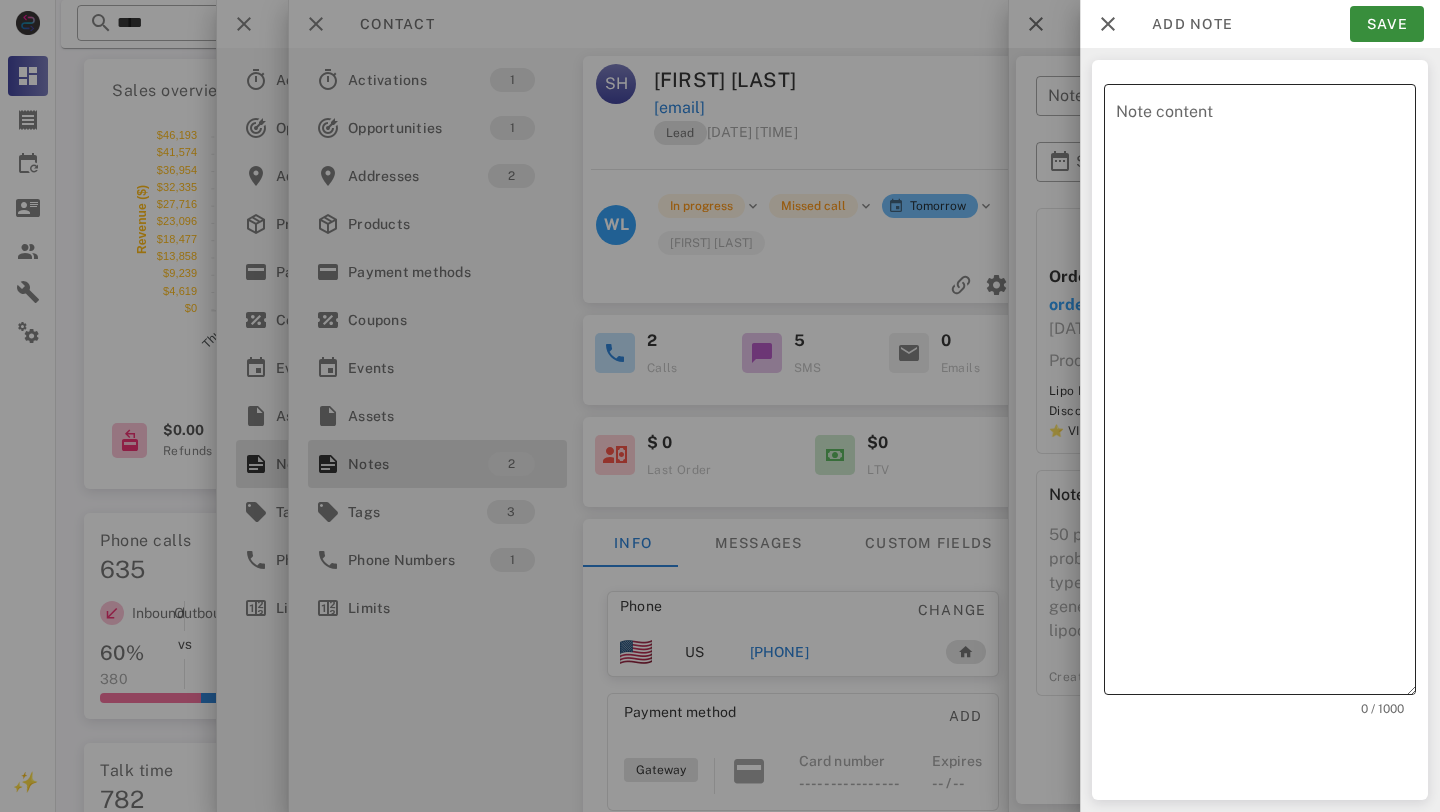 click on "Note content" at bounding box center [1266, 394] 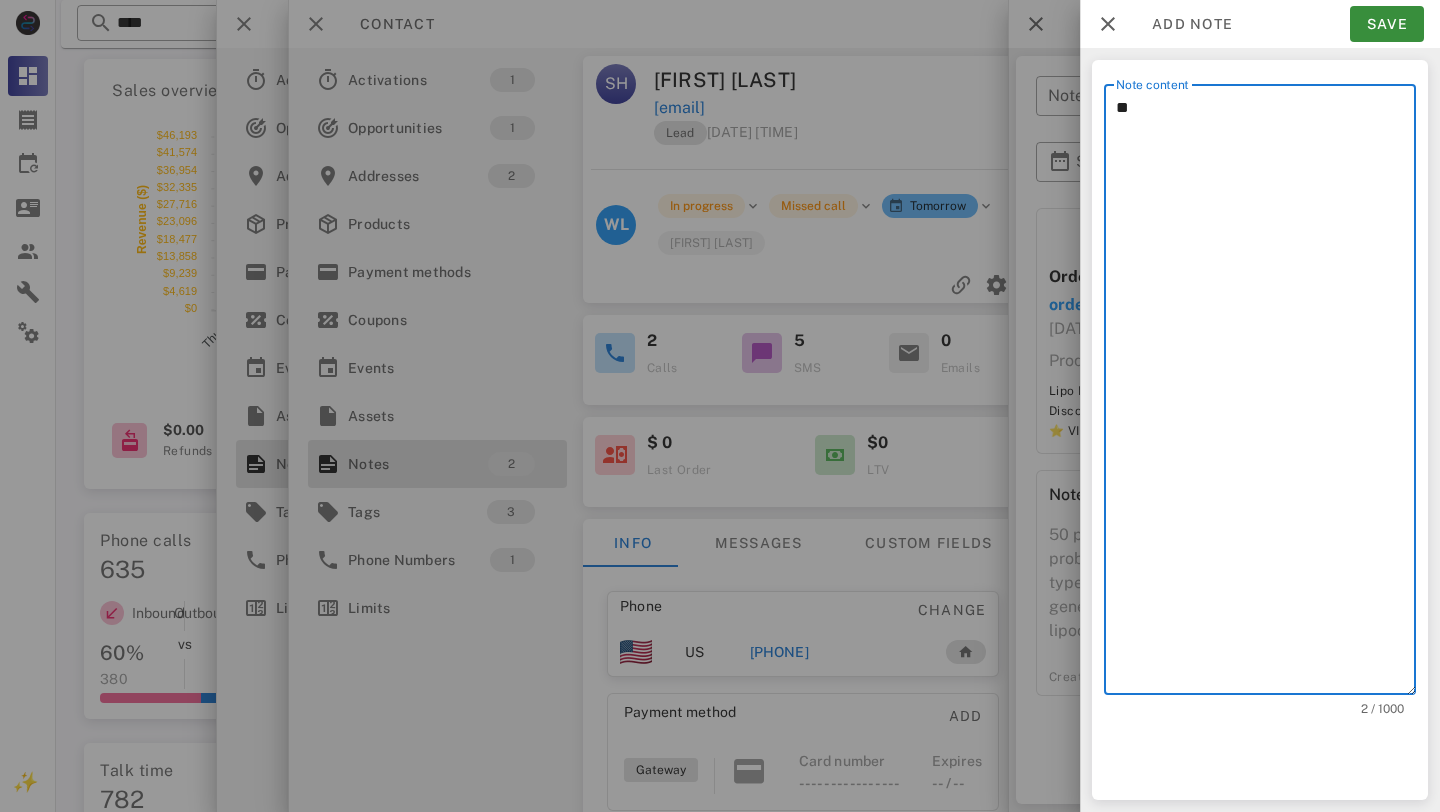 type on "*" 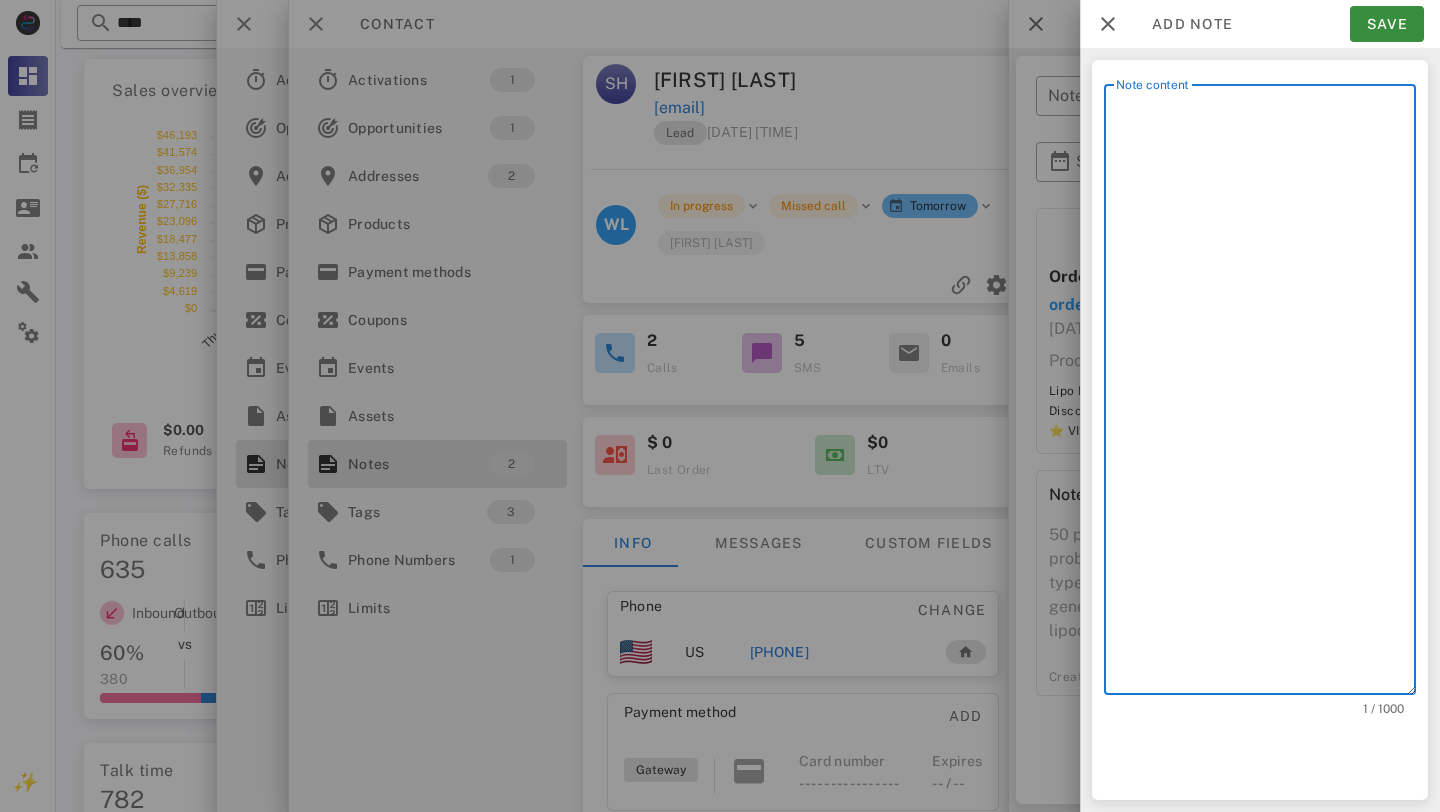 type on "*" 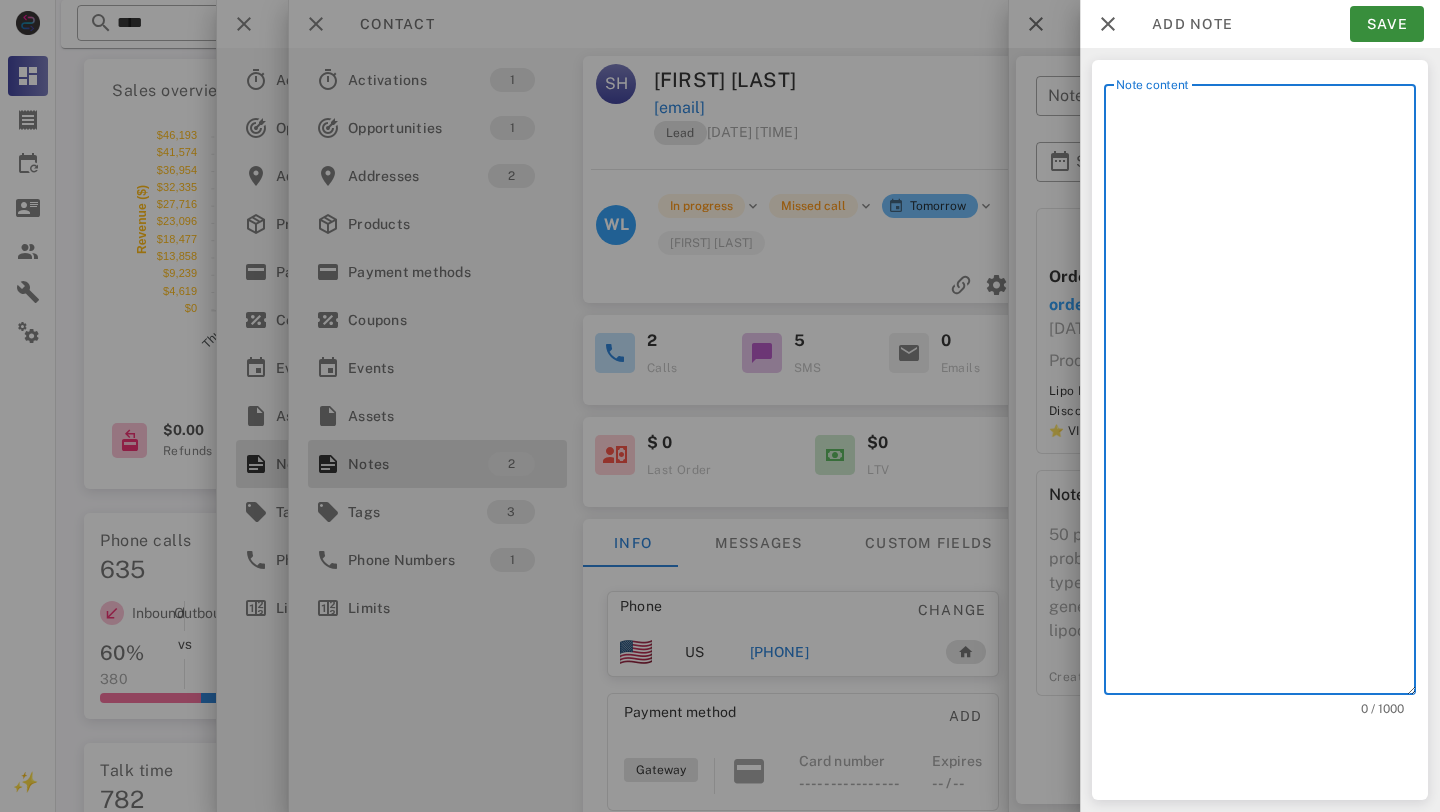 type on "*" 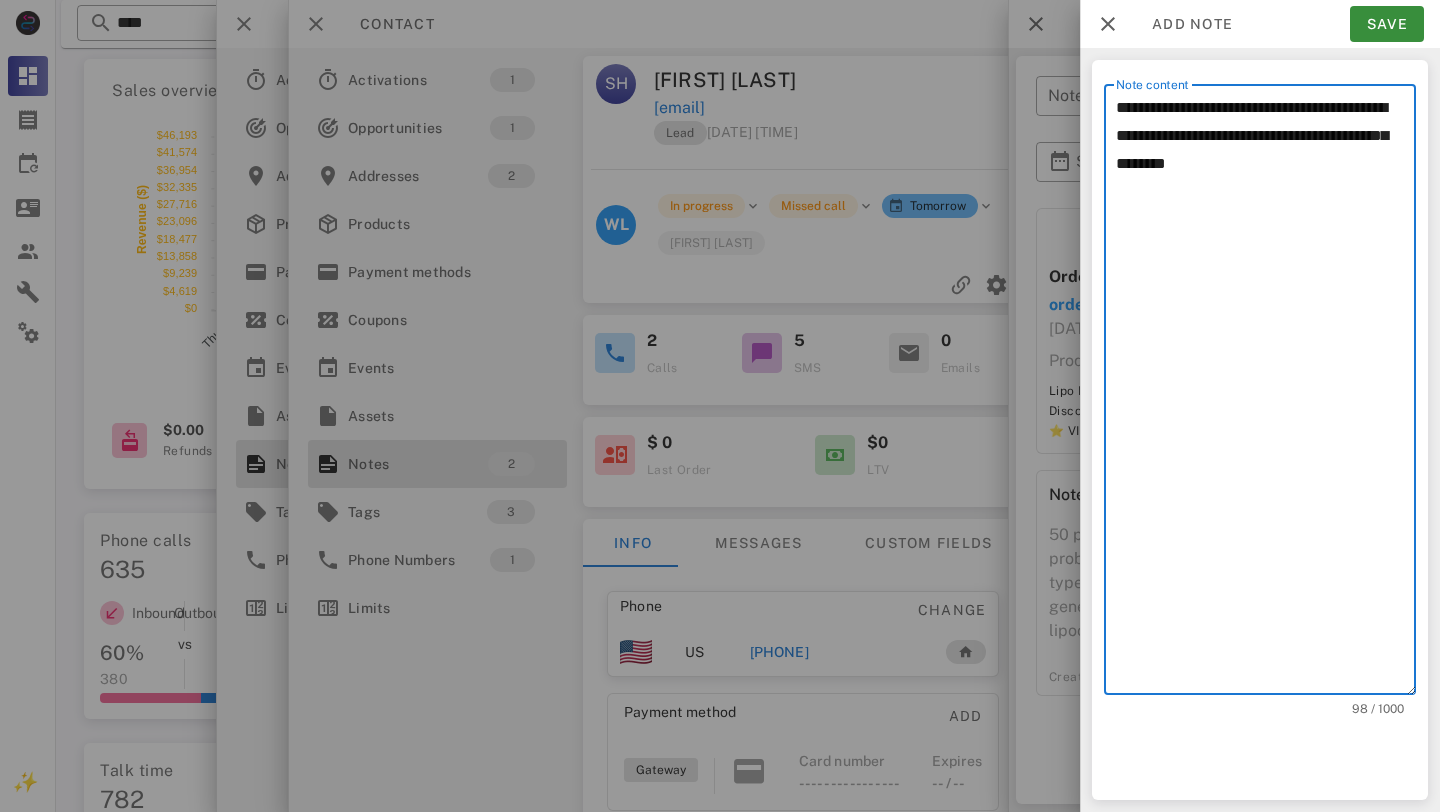 drag, startPoint x: 1254, startPoint y: 166, endPoint x: 1412, endPoint y: 170, distance: 158.05063 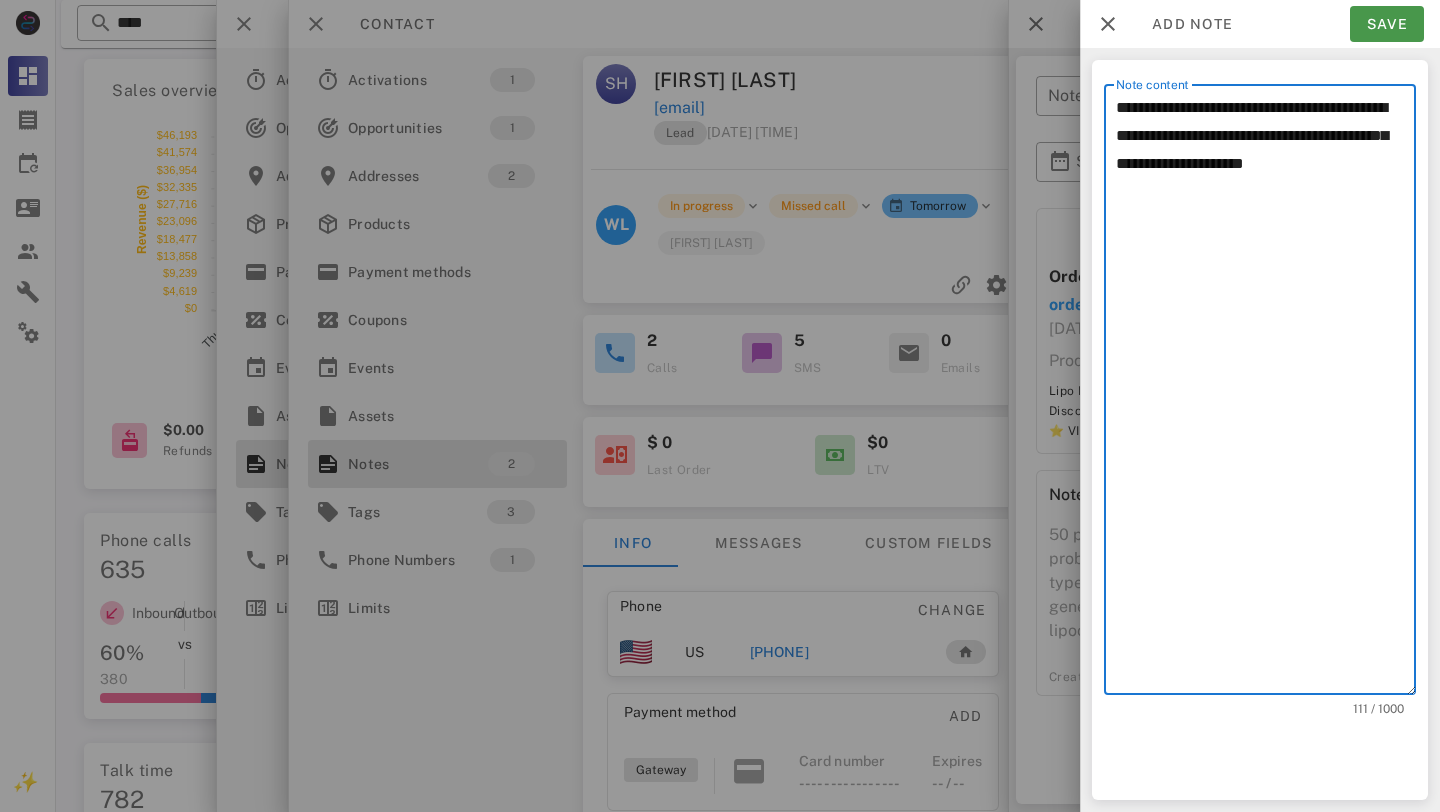 type on "**********" 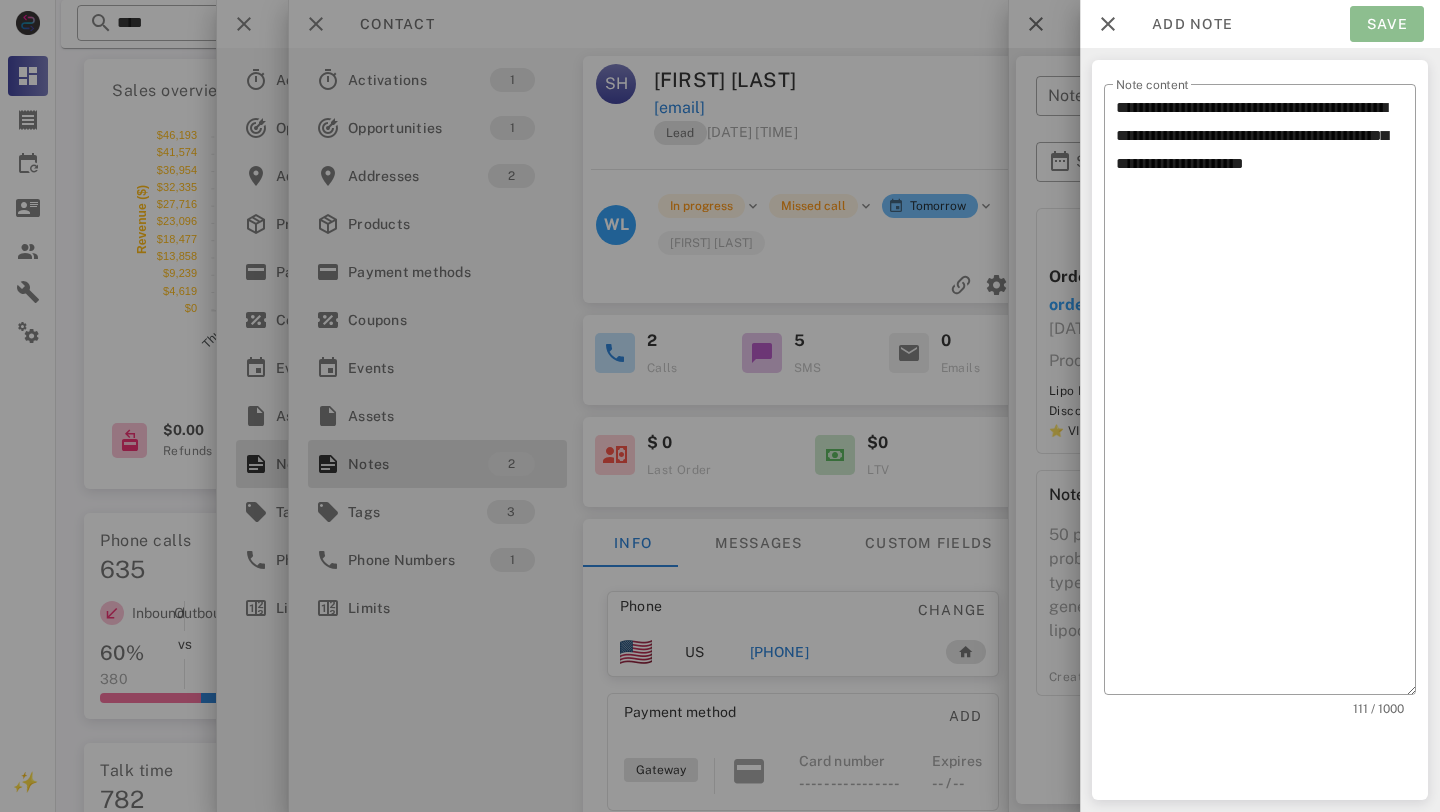 click on "Save" at bounding box center [1387, 24] 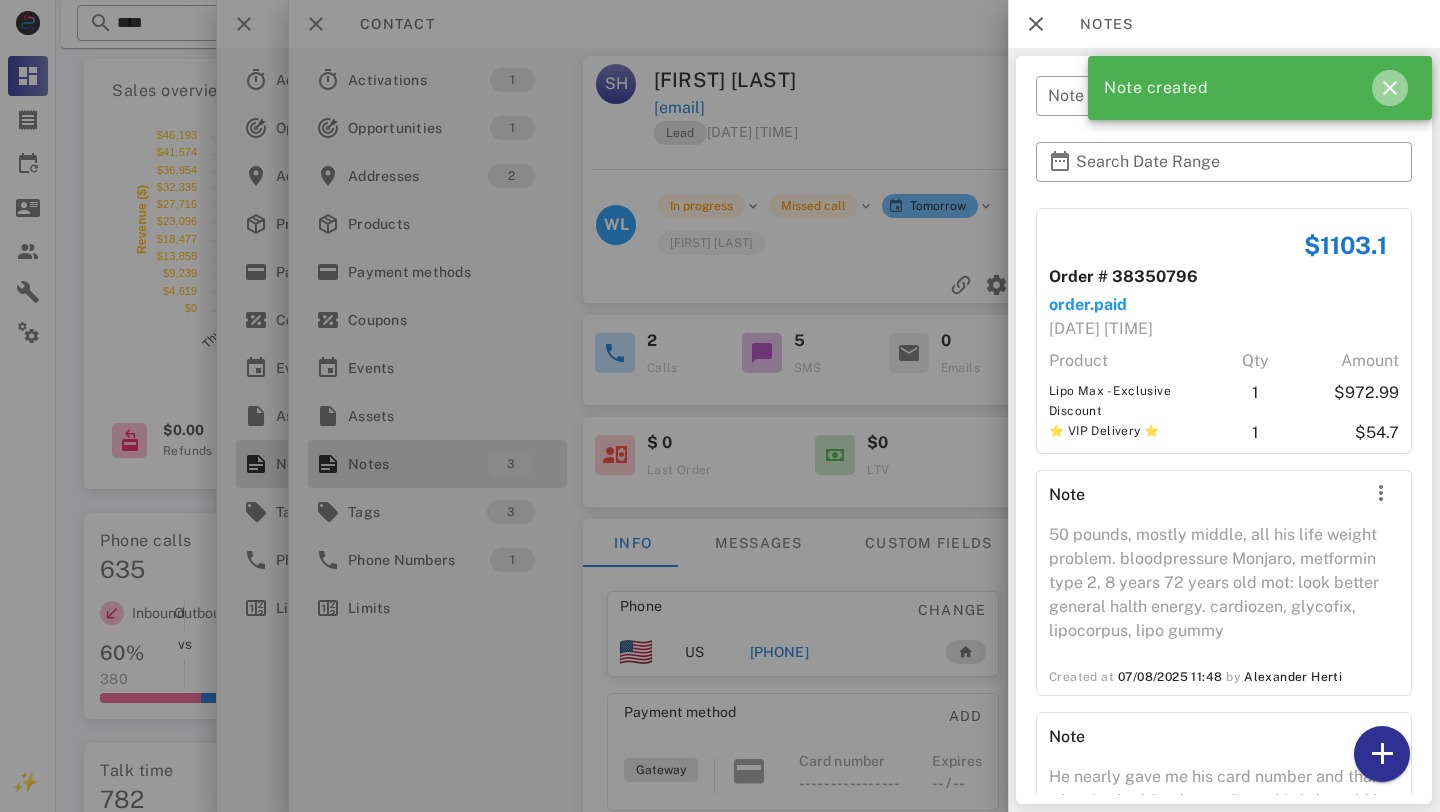 click at bounding box center [1390, 88] 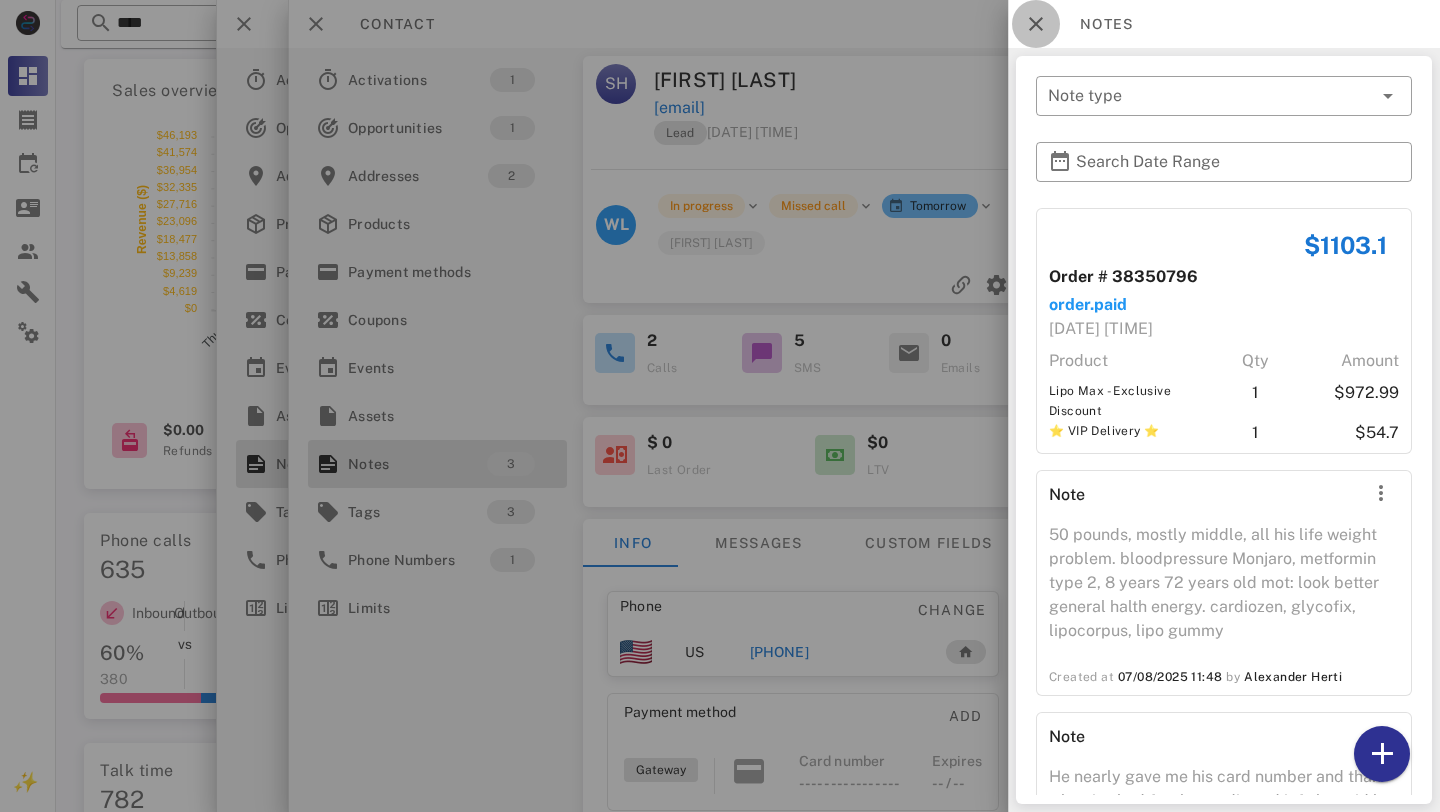 click at bounding box center (1036, 24) 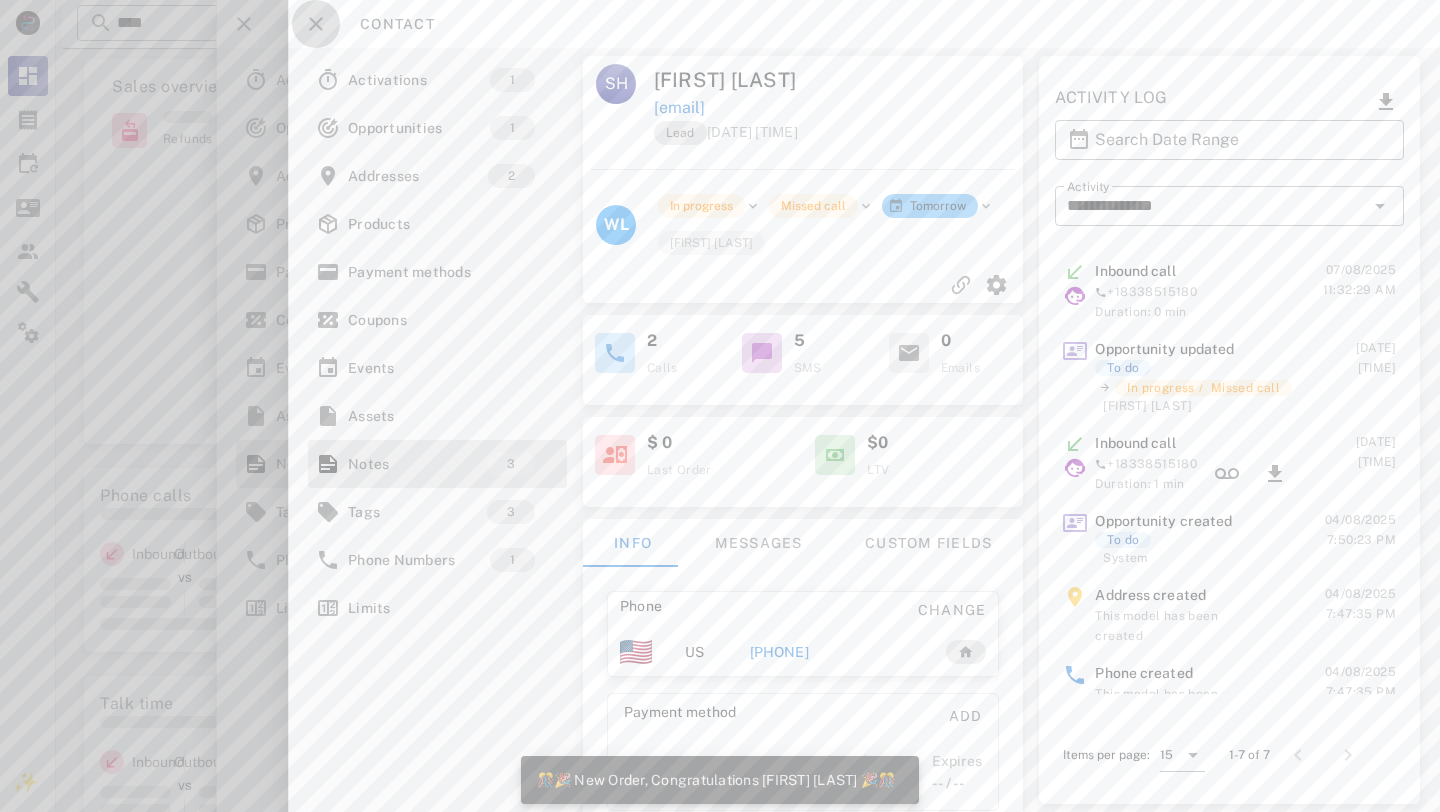 click at bounding box center [316, 24] 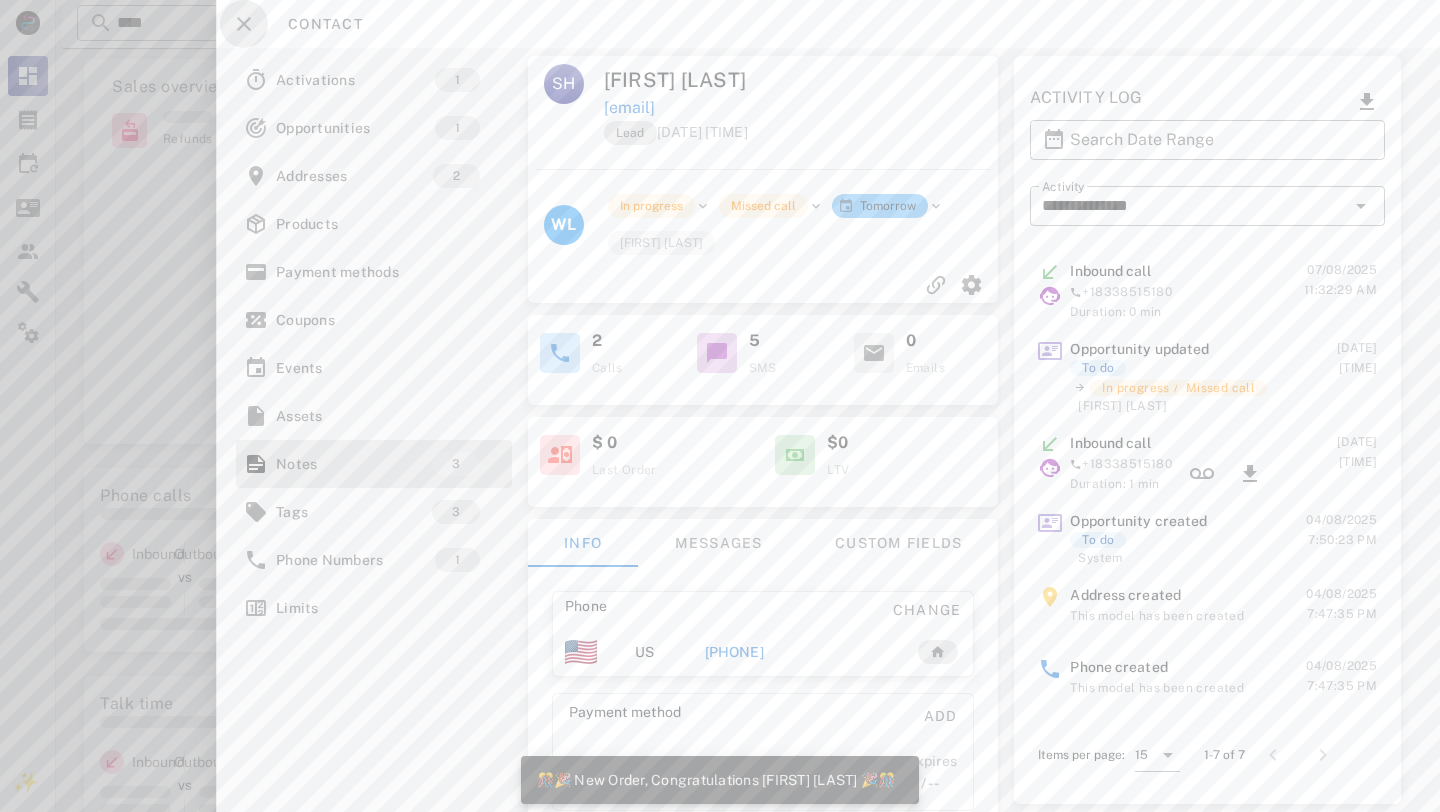 click at bounding box center [244, 24] 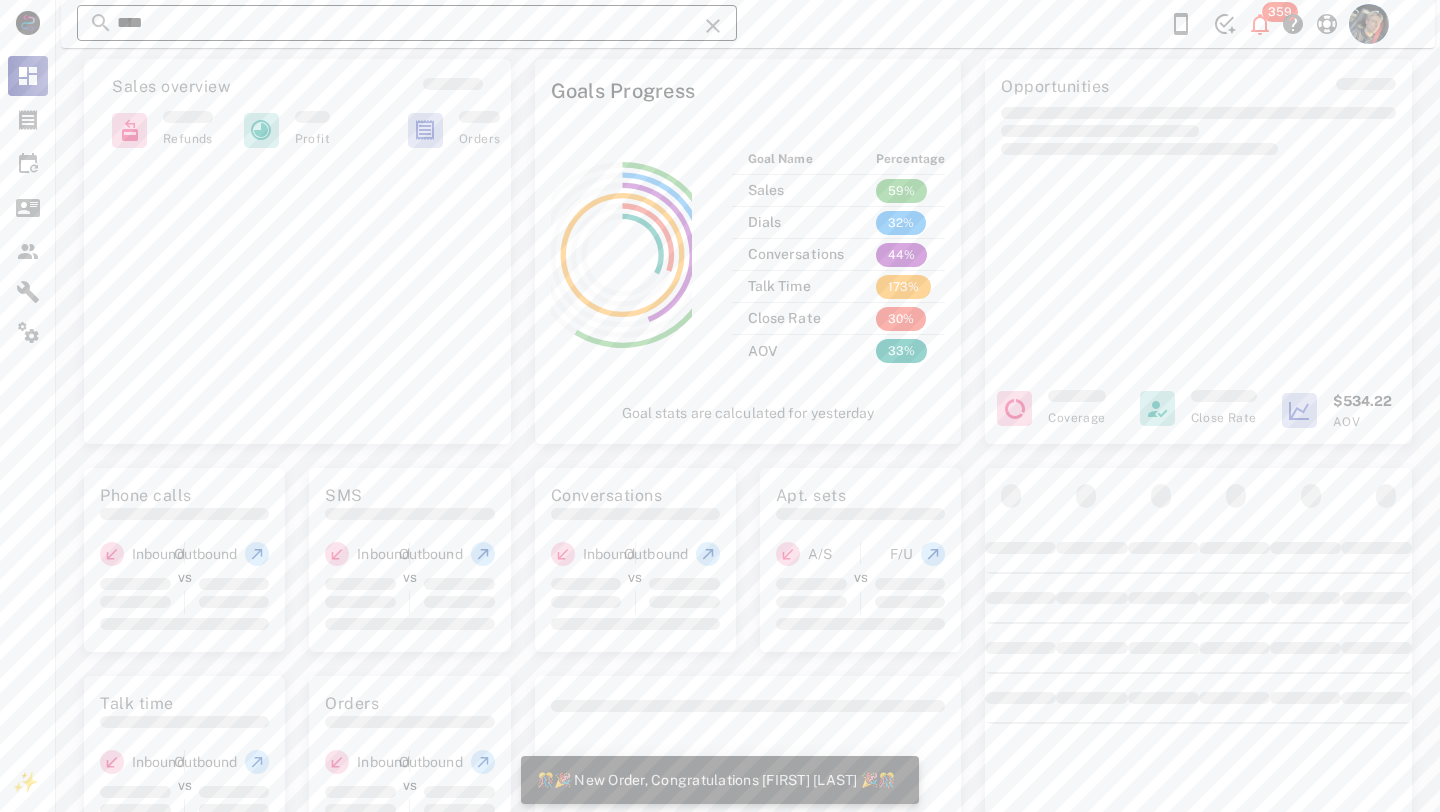 click on "****" at bounding box center (407, 23) 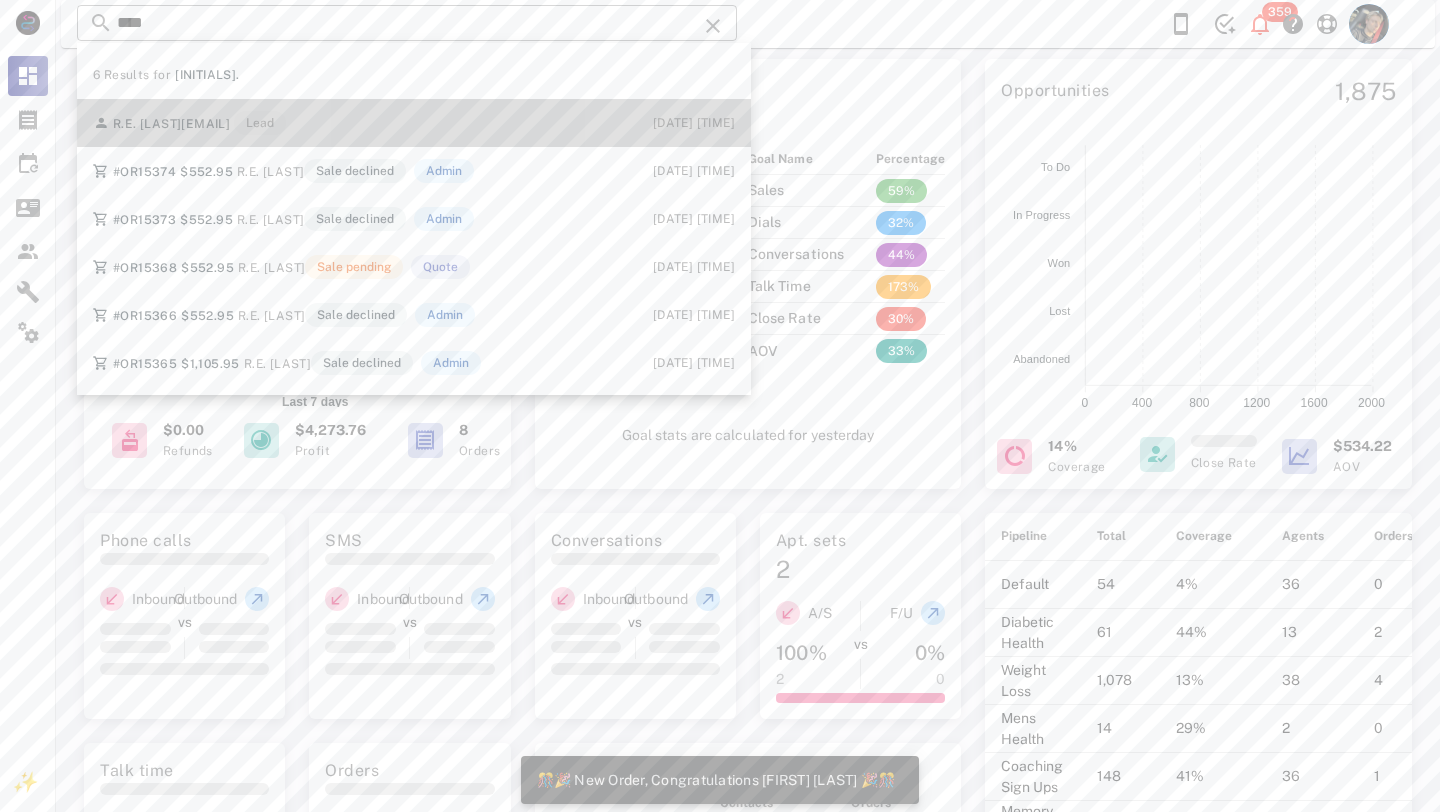 click on "[INITIALS]. [LAST]   [EMAIL]   Lead" at bounding box center (189, 123) 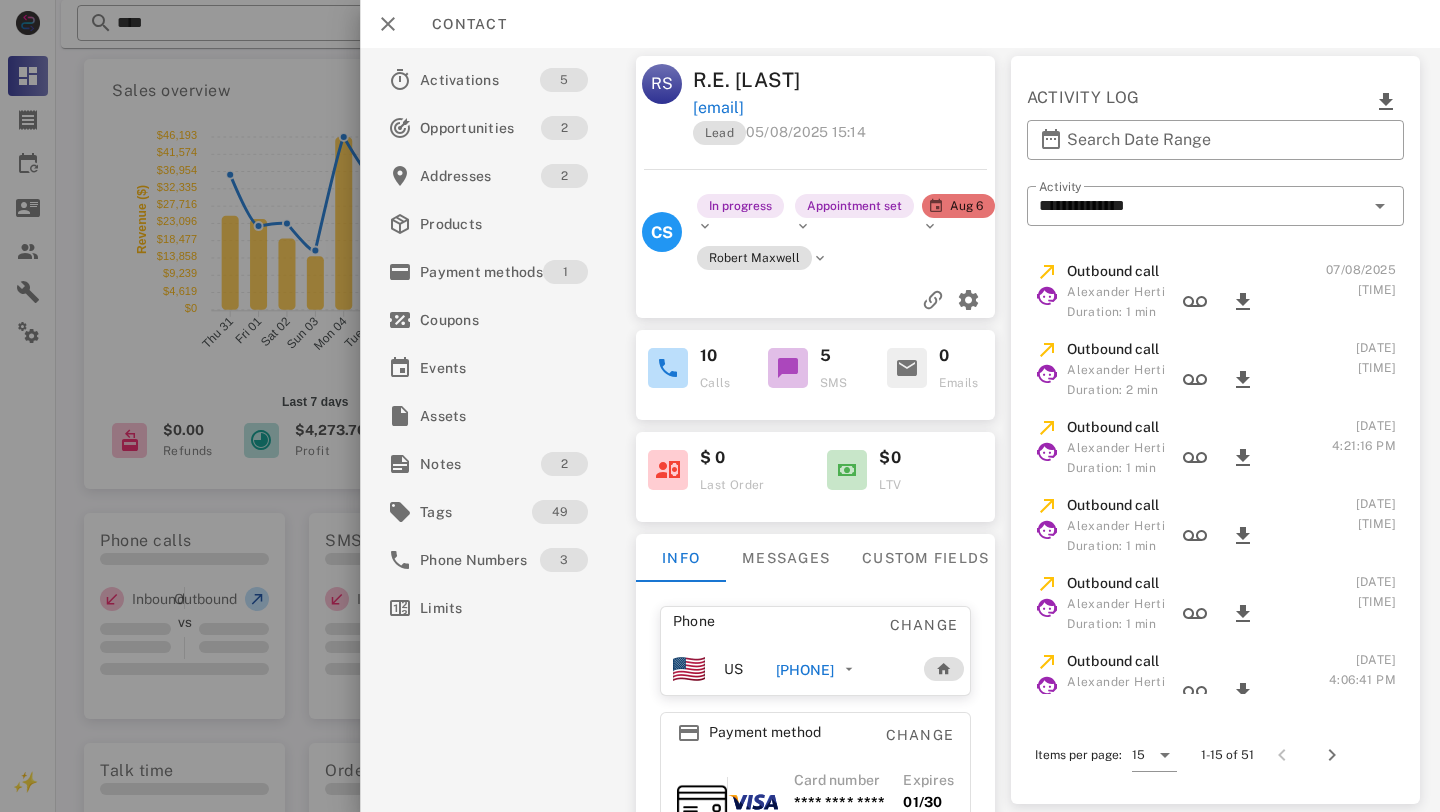 click on "[PHONE]" at bounding box center [805, 670] 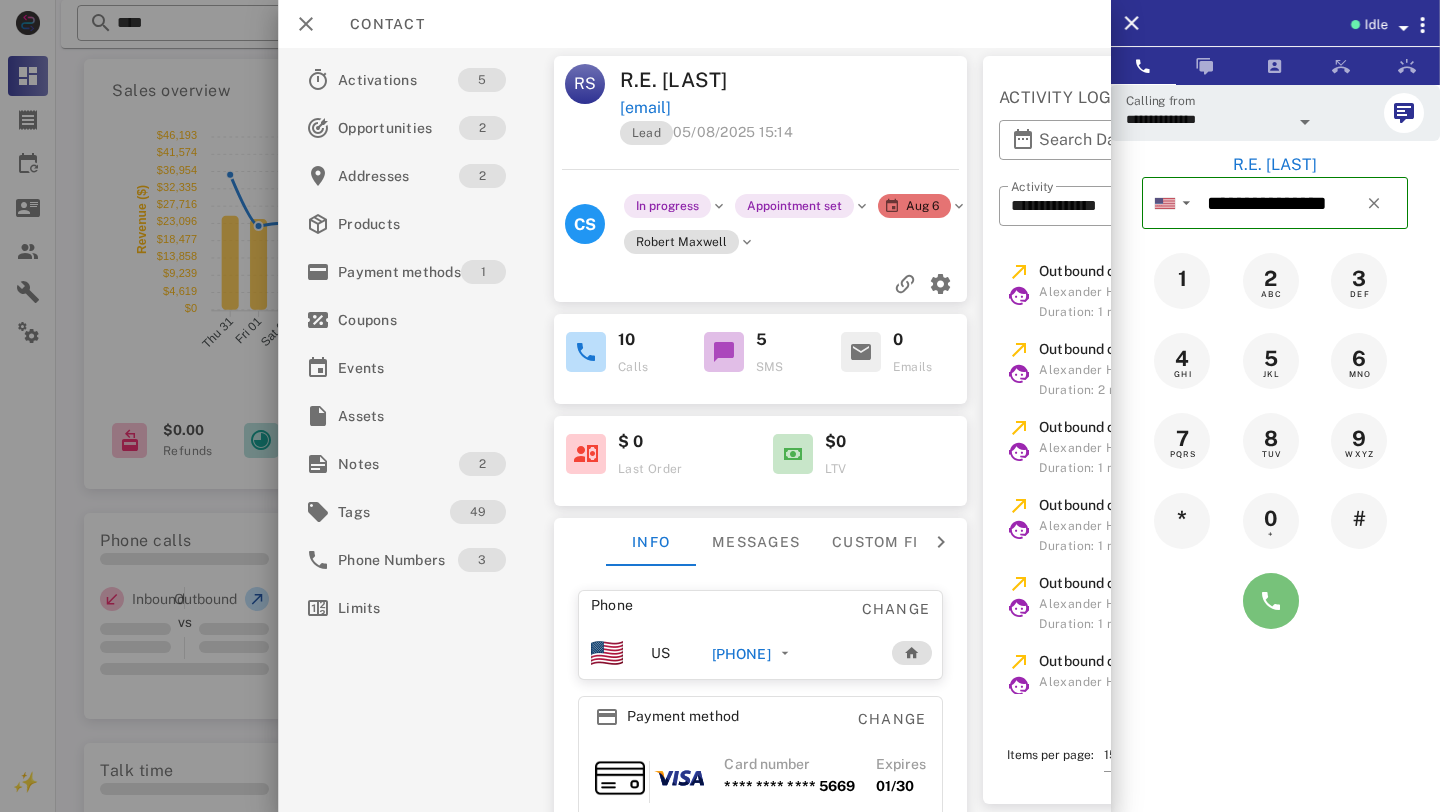 click at bounding box center [1271, 601] 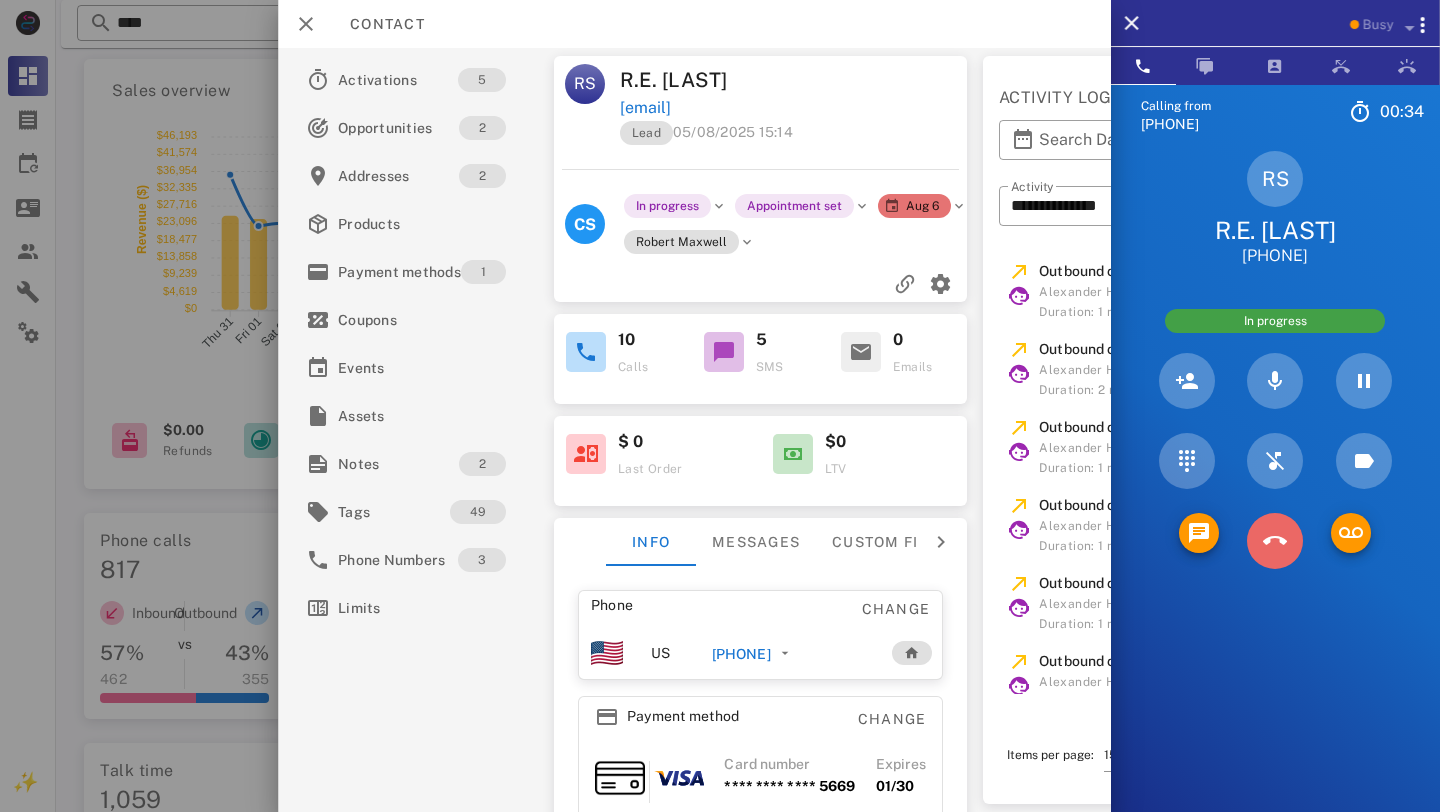 click at bounding box center [1275, 541] 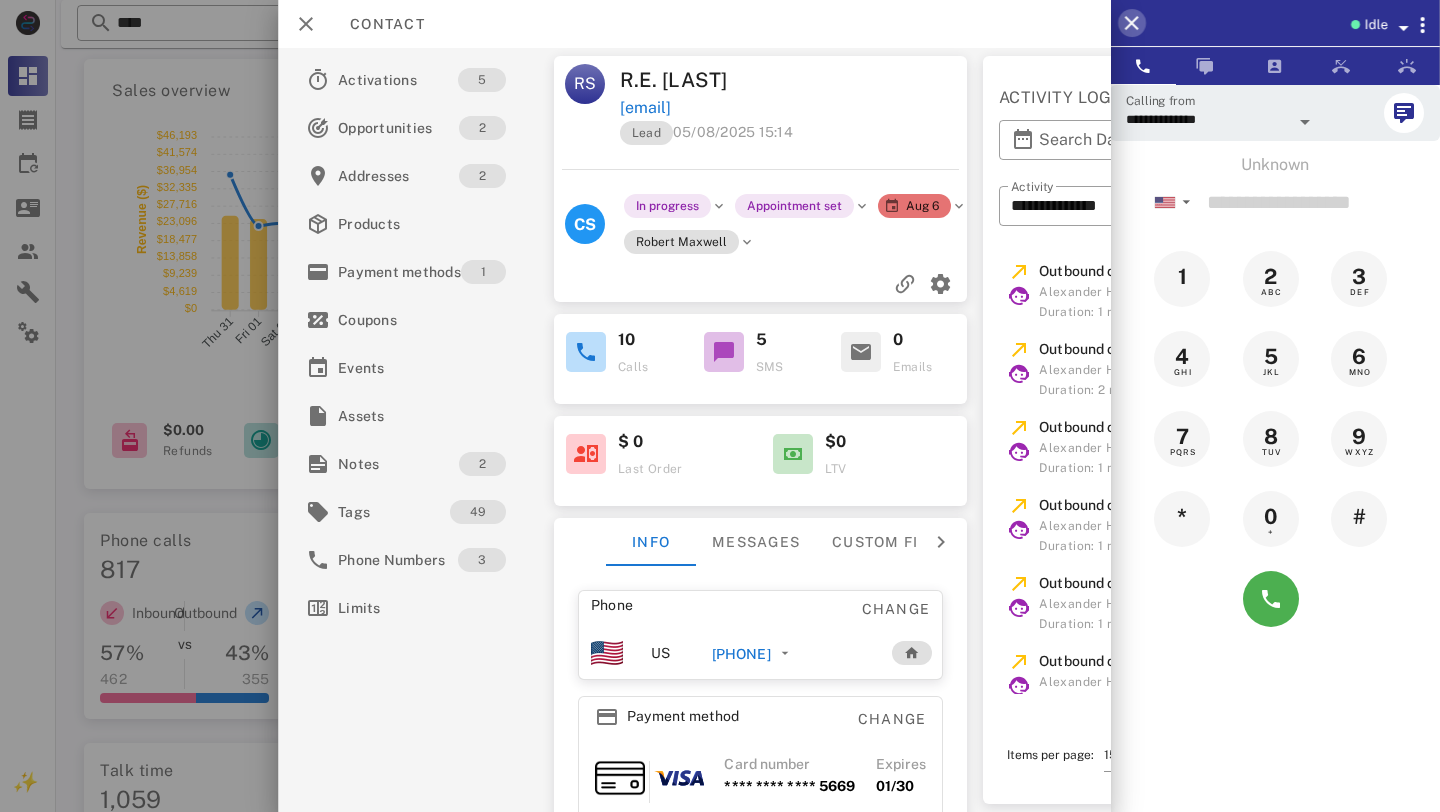 click at bounding box center [1132, 23] 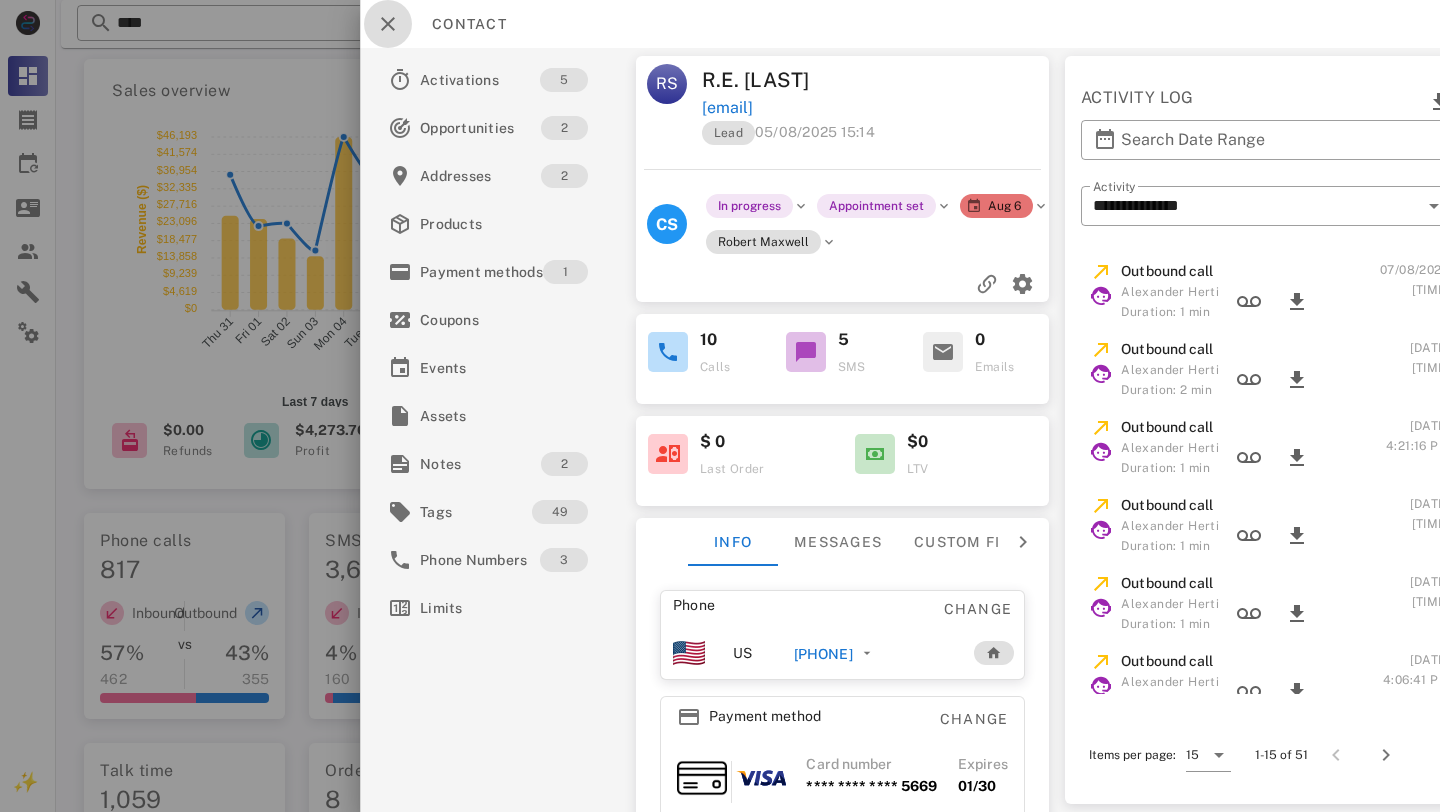 click at bounding box center [388, 24] 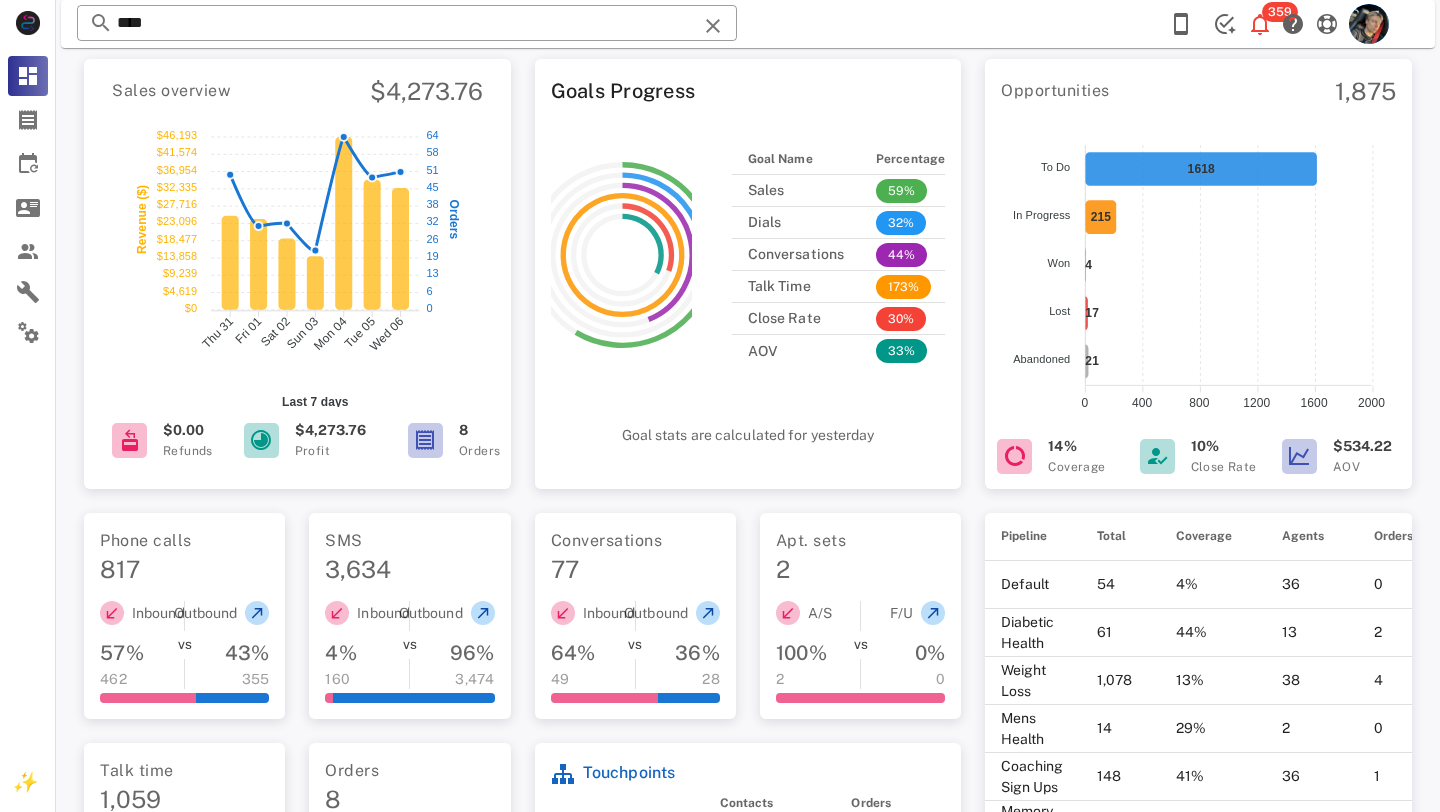 scroll, scrollTop: 0, scrollLeft: 0, axis: both 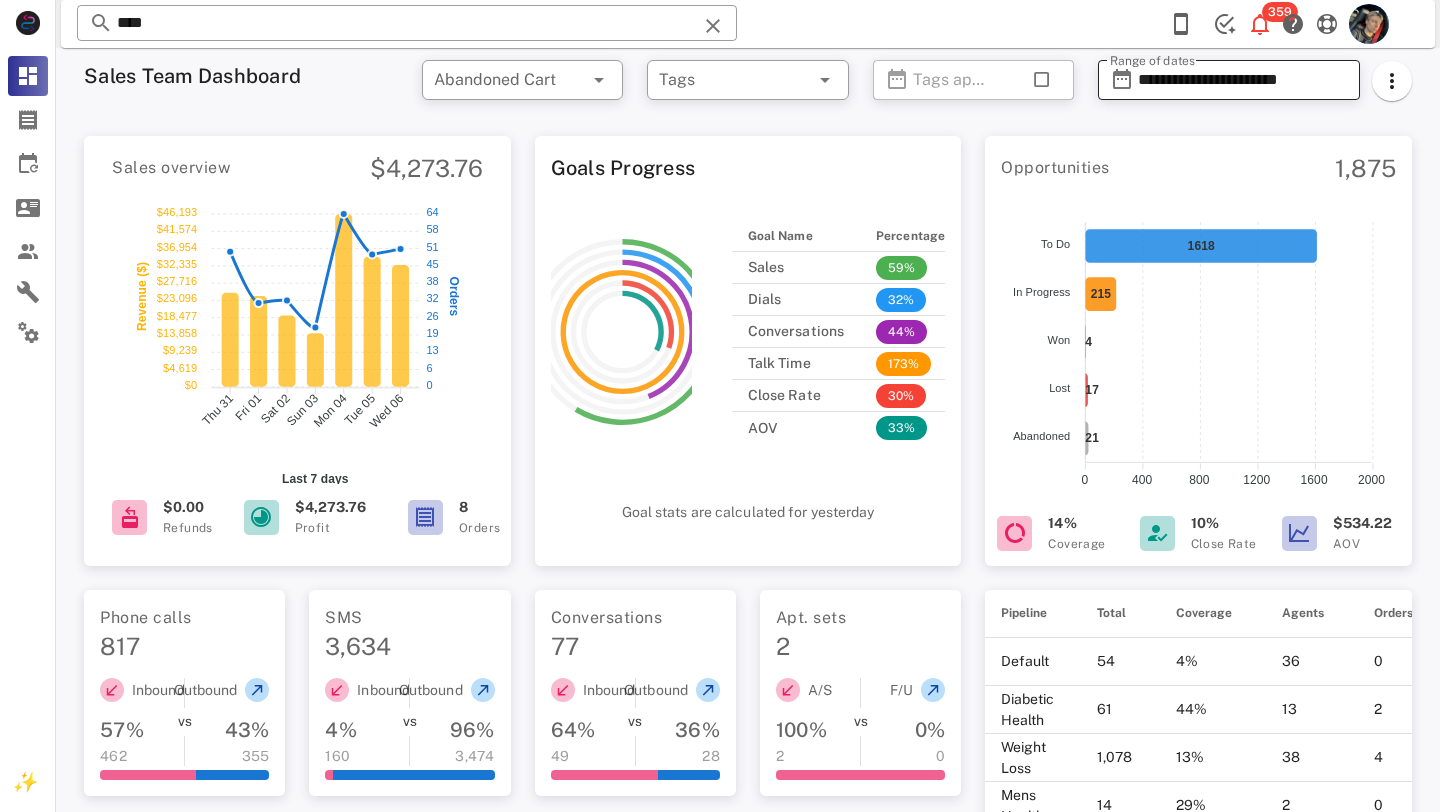 click on "**********" at bounding box center (1243, 80) 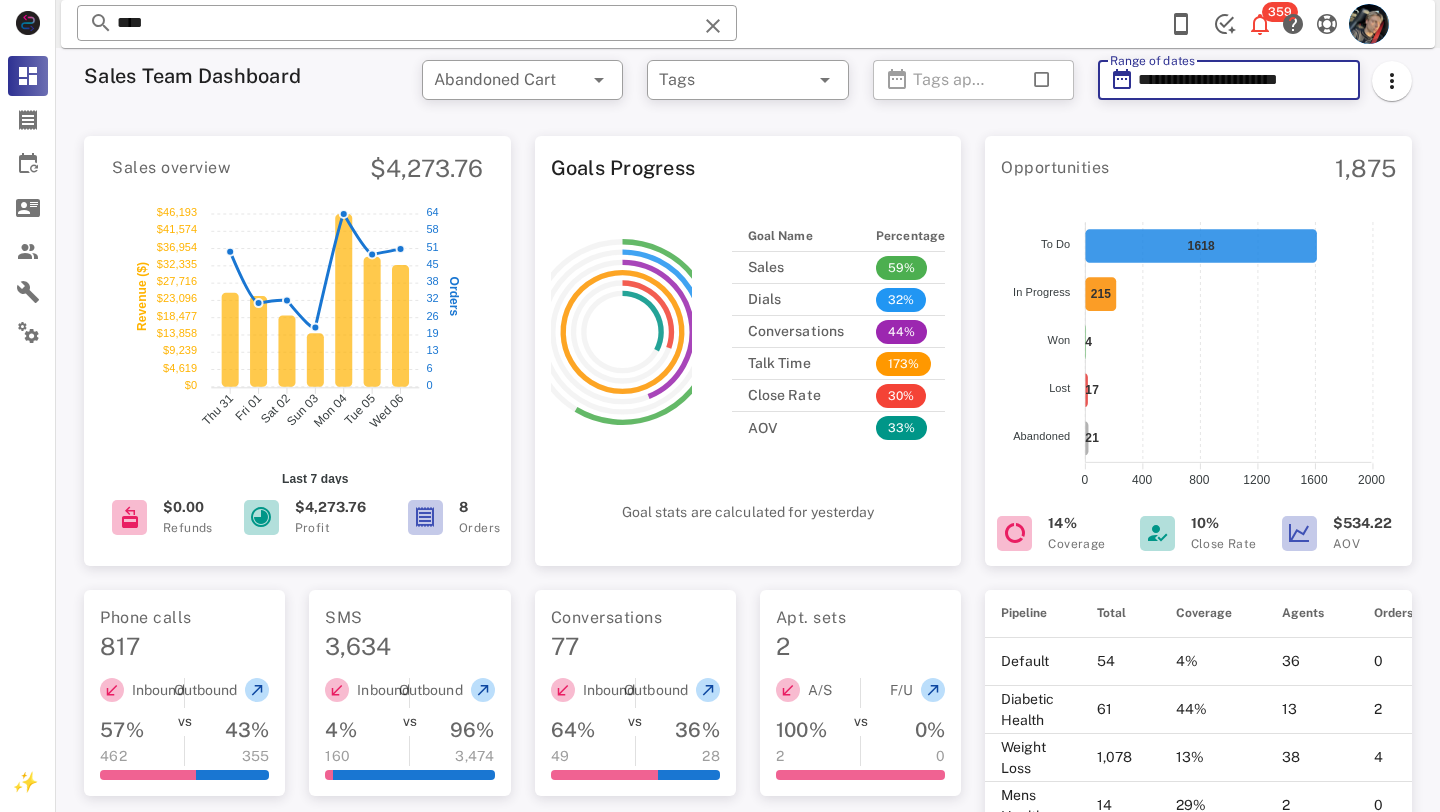 click on "**********" at bounding box center (1243, 80) 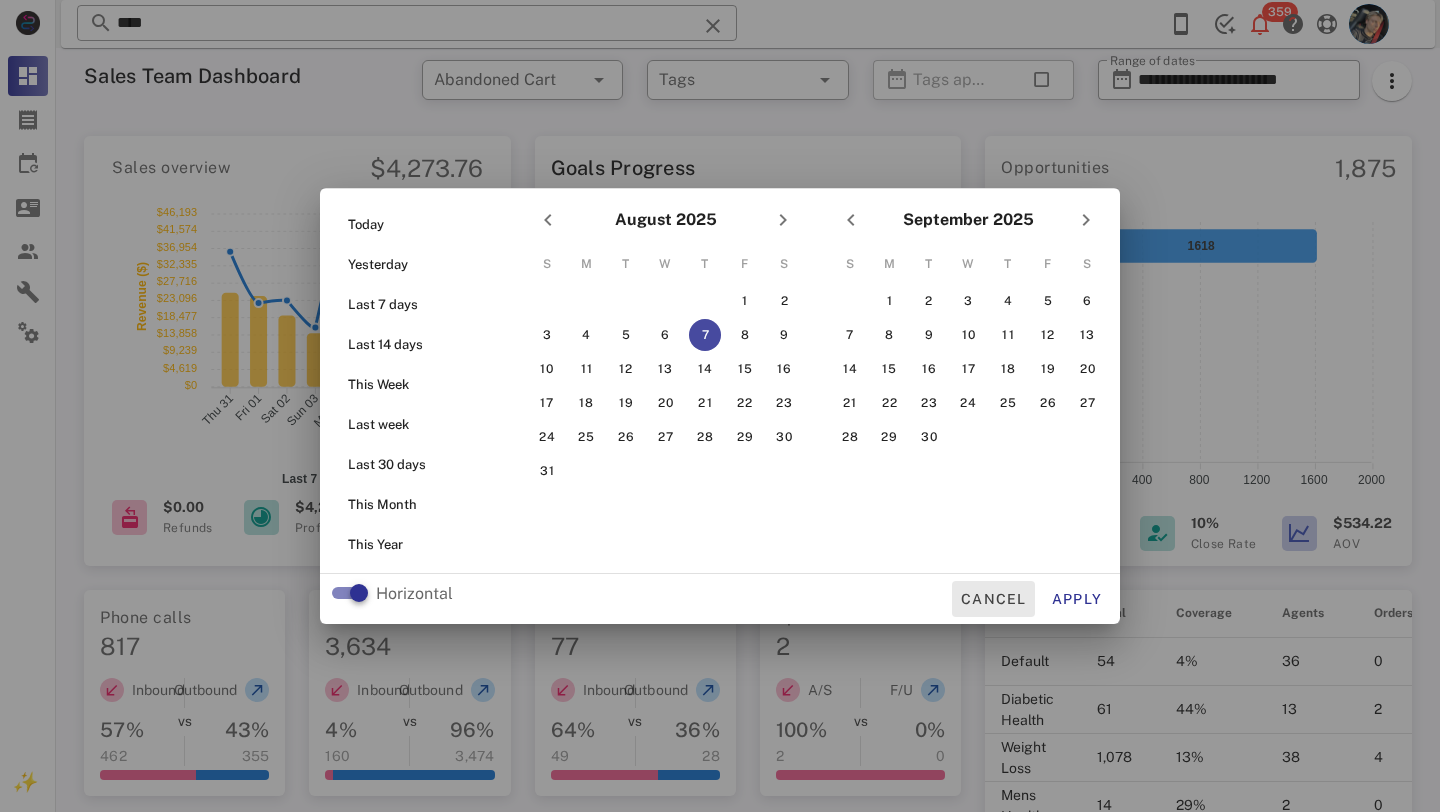 click on "Cancel" at bounding box center [993, 599] 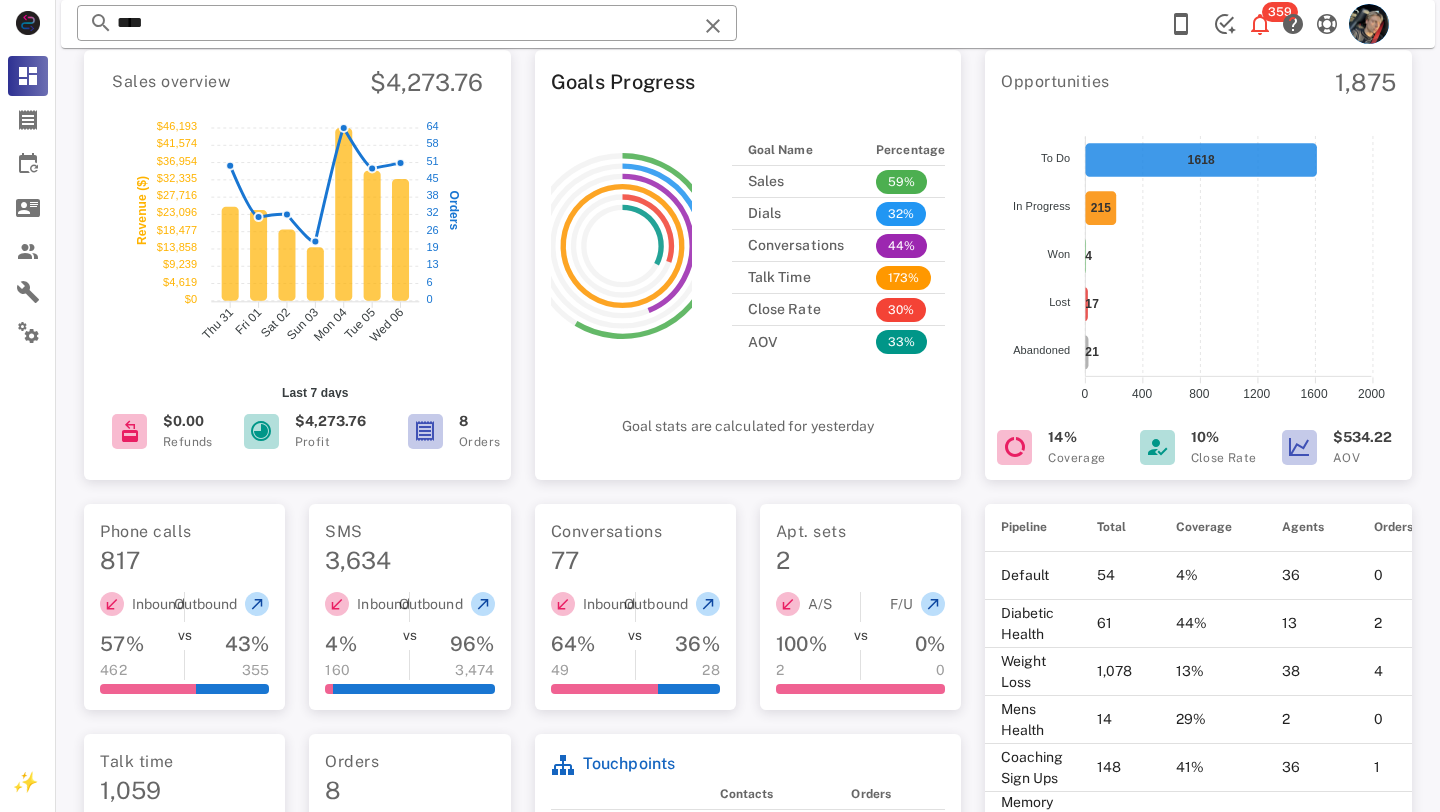 scroll, scrollTop: 0, scrollLeft: 0, axis: both 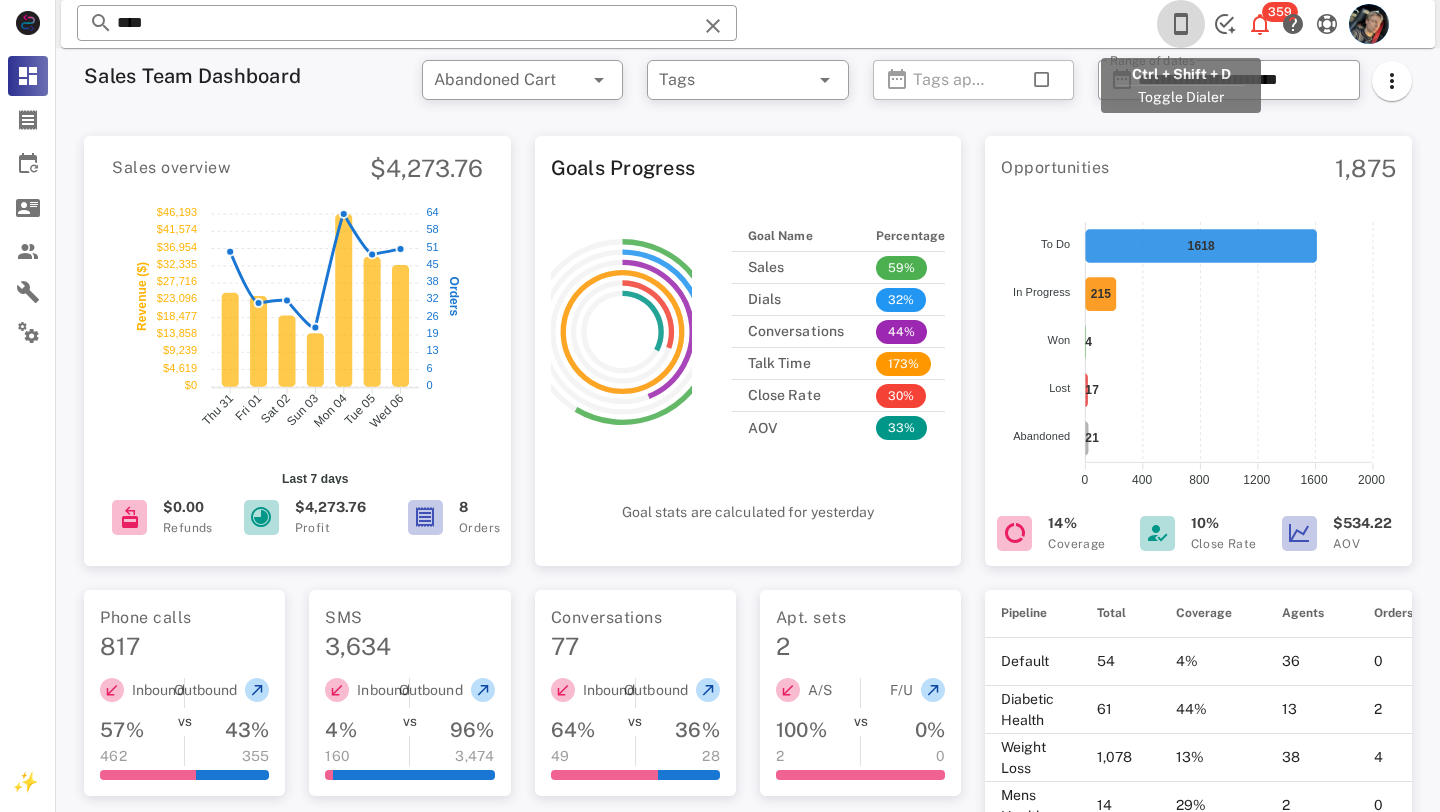 click at bounding box center [1181, 24] 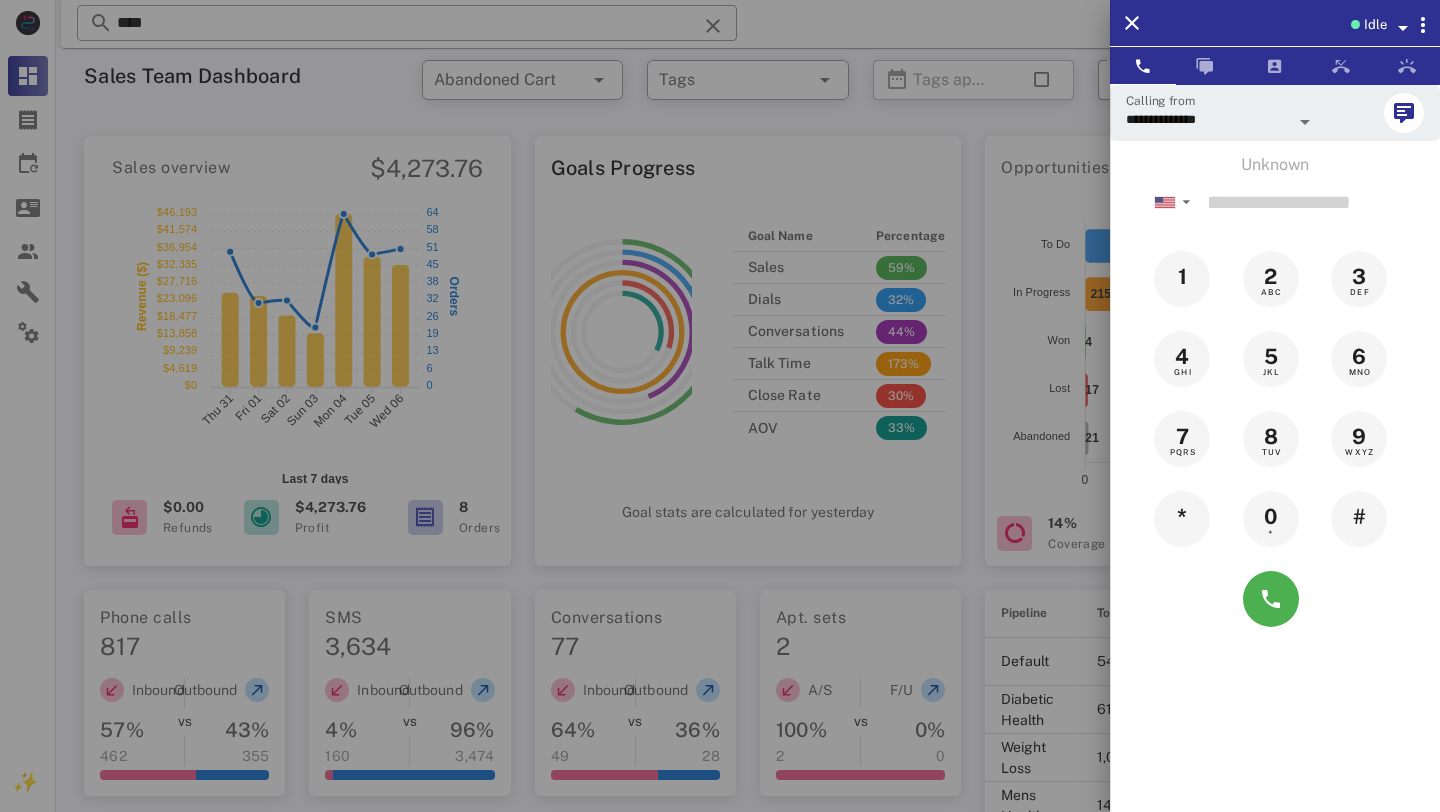 click on "**********" at bounding box center [1275, 113] 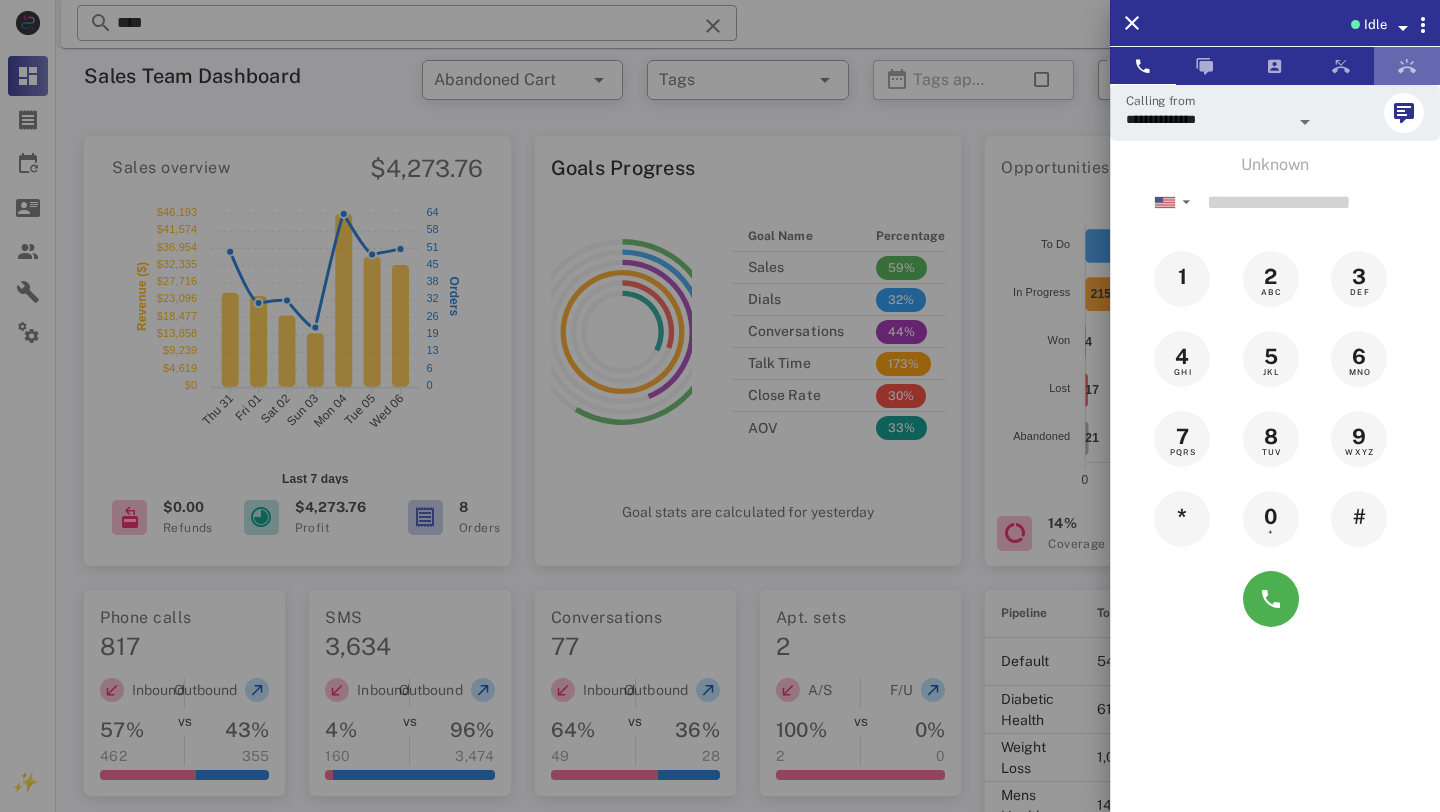 click at bounding box center (1407, 66) 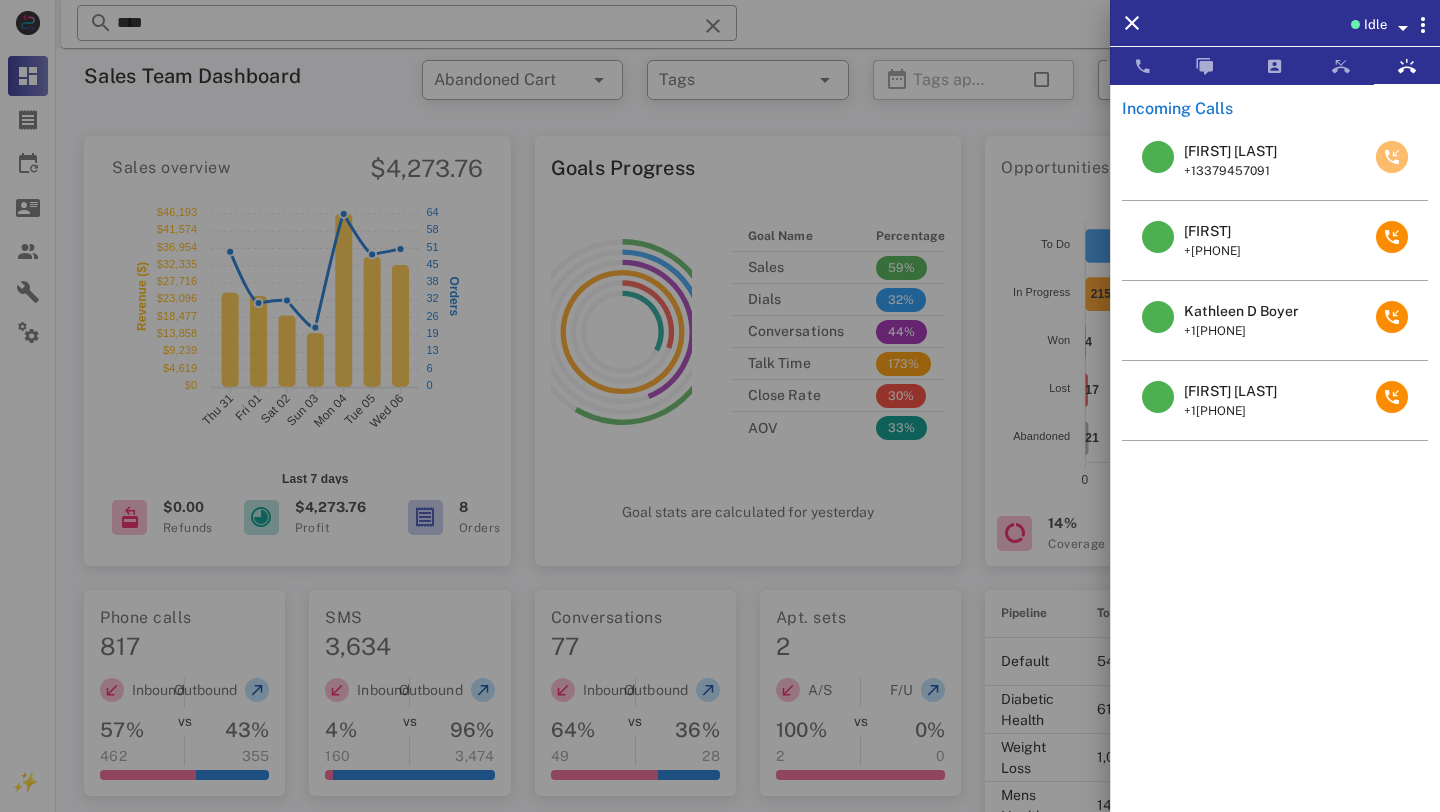 click at bounding box center (1392, 157) 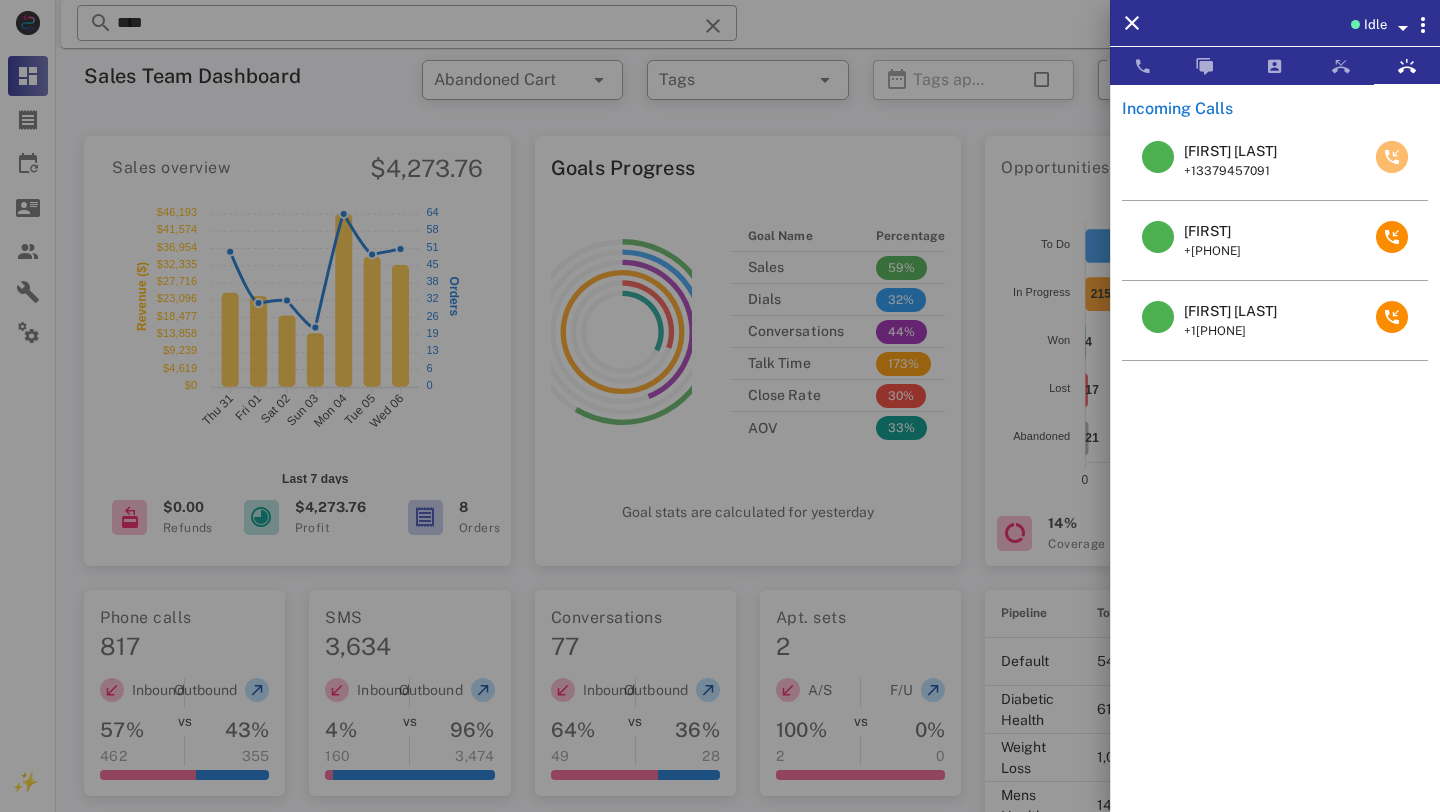click at bounding box center (1392, 157) 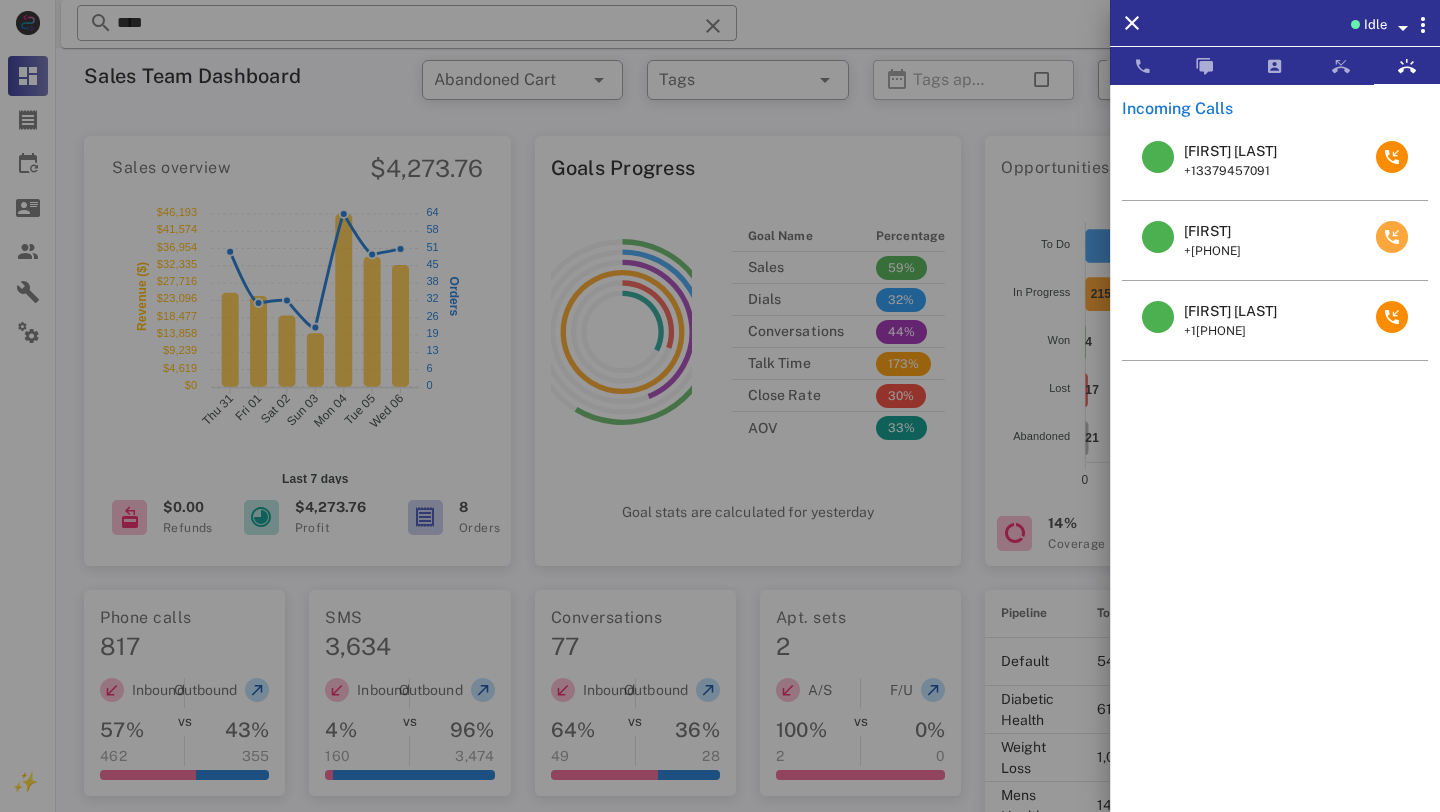 click at bounding box center [1392, 237] 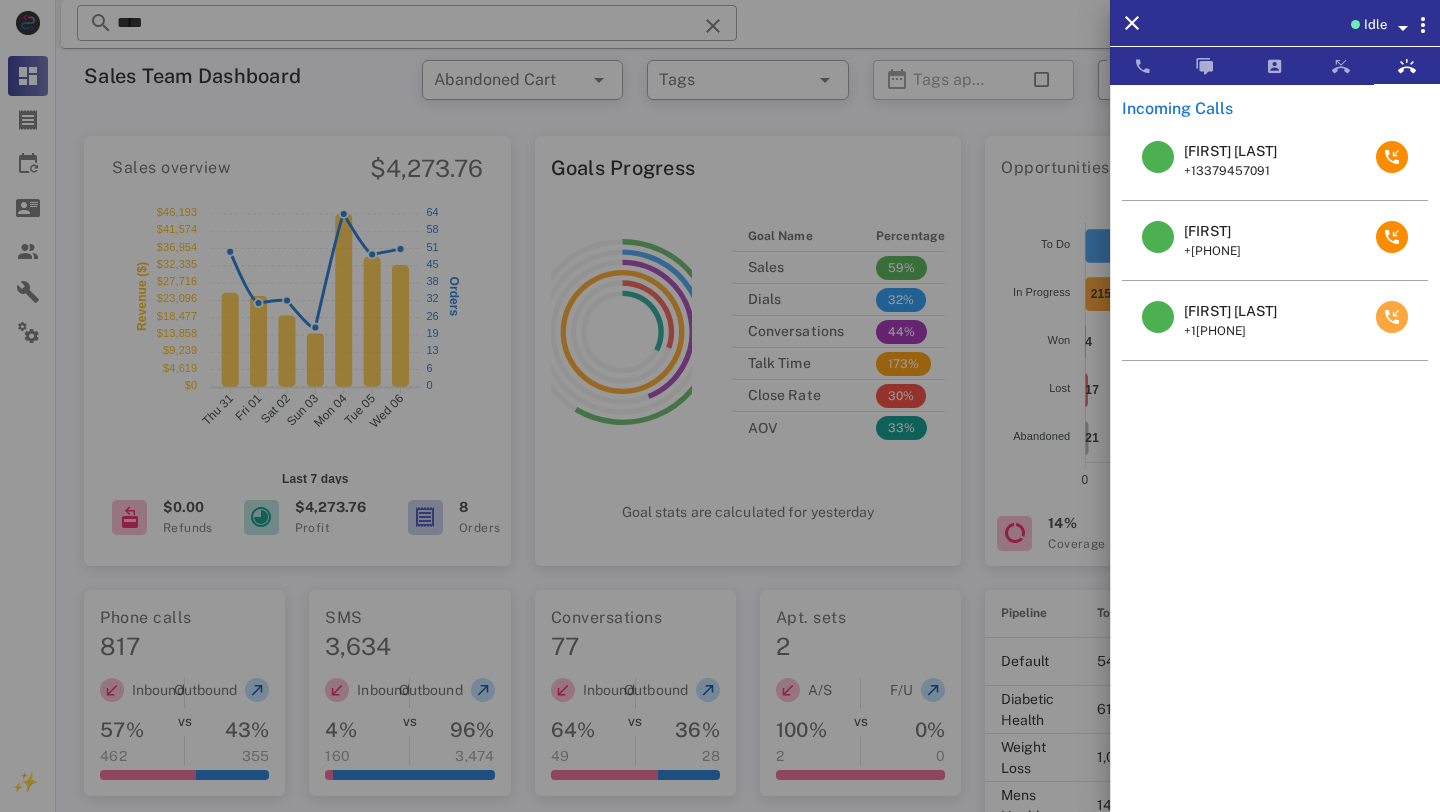 click at bounding box center [1392, 317] 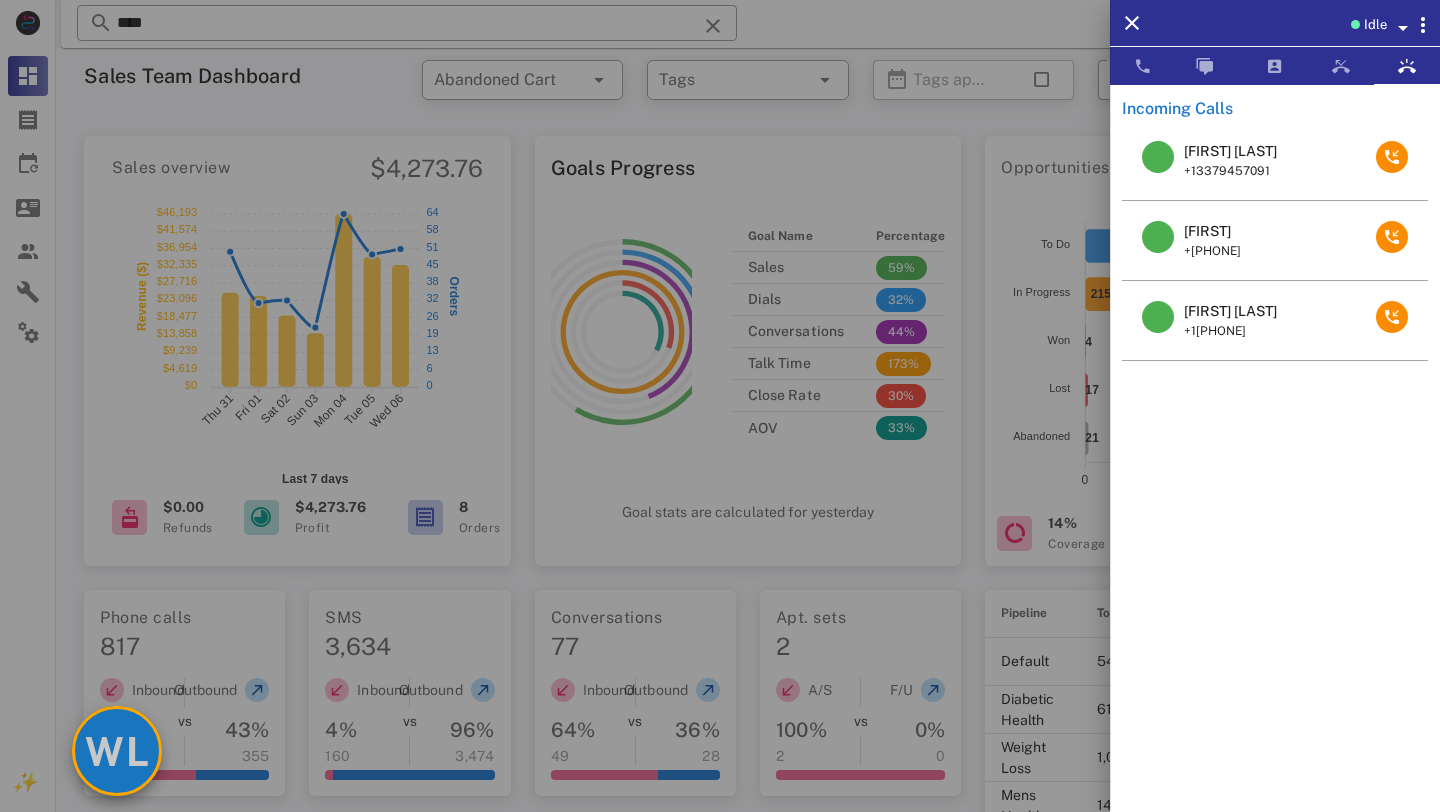 click on "WL" at bounding box center (117, 751) 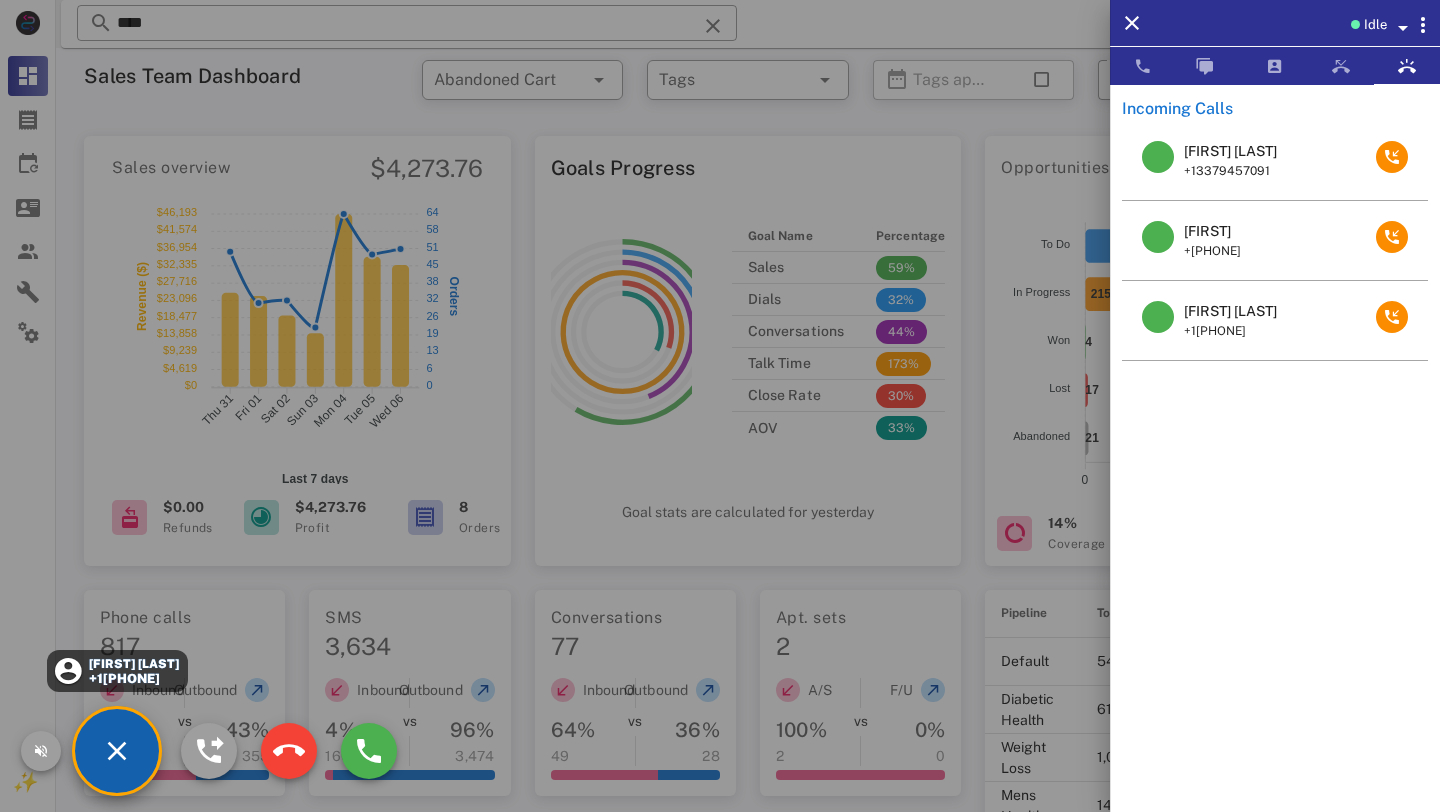 click at bounding box center (720, 406) 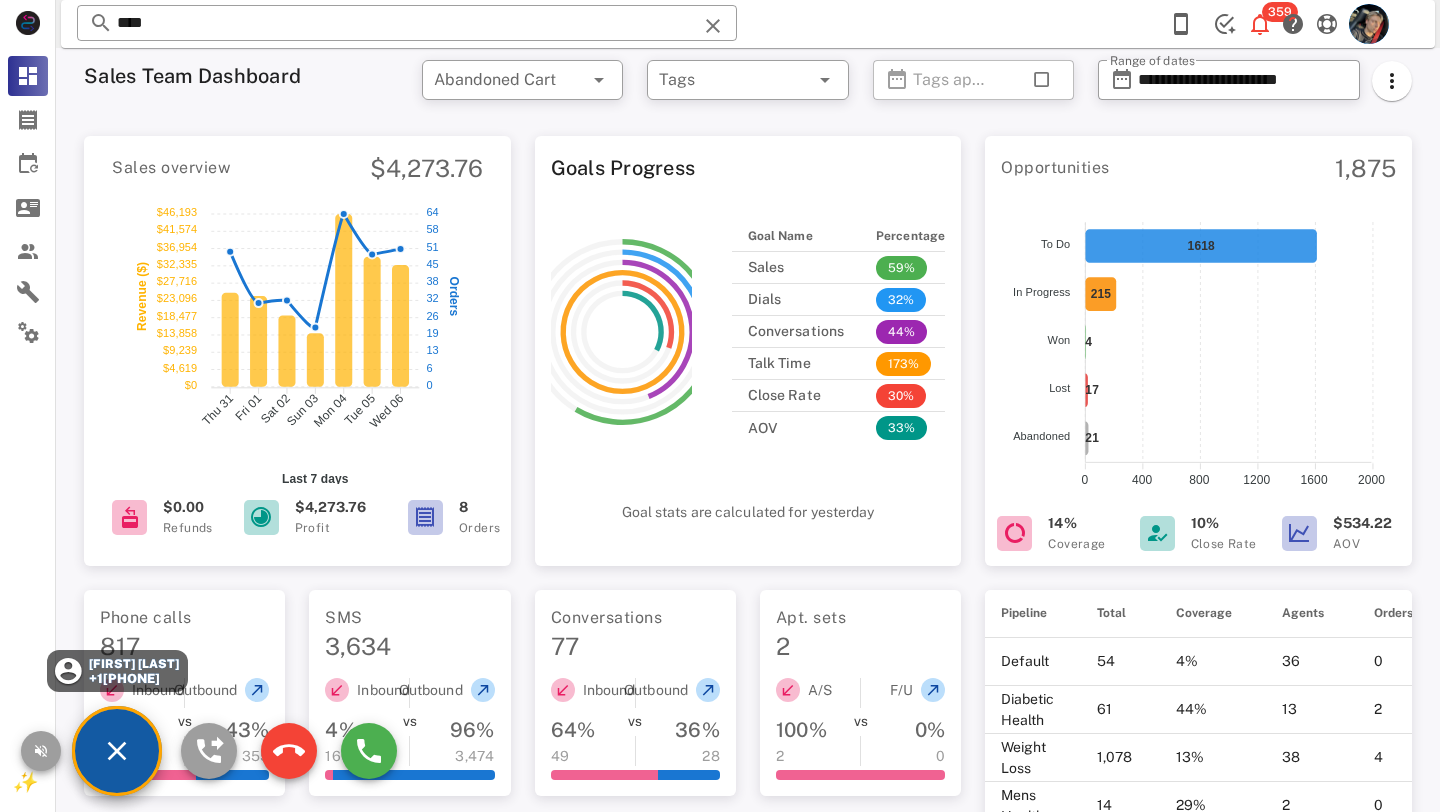 click on "+1[PHONE]" at bounding box center (133, 678) 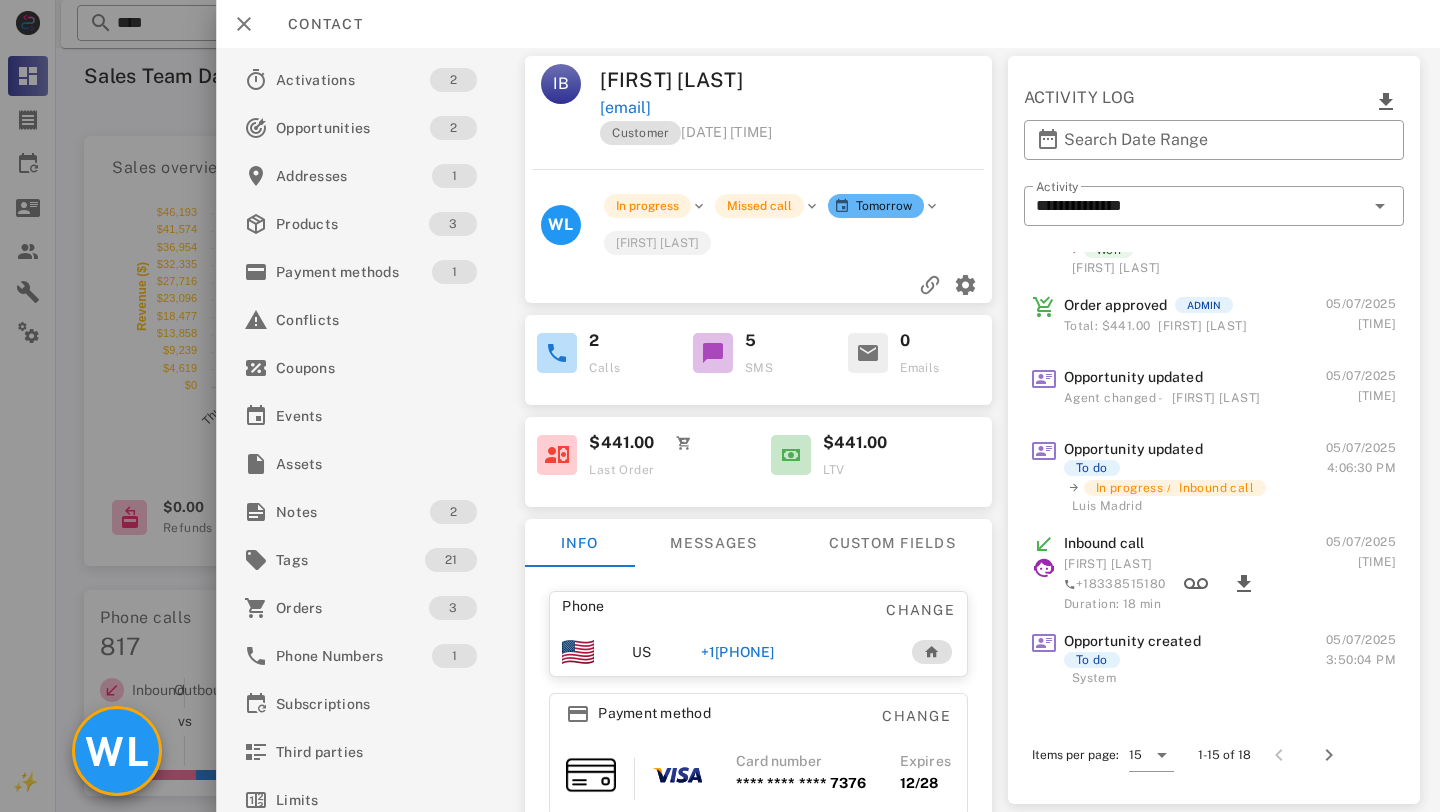 scroll, scrollTop: 740, scrollLeft: 0, axis: vertical 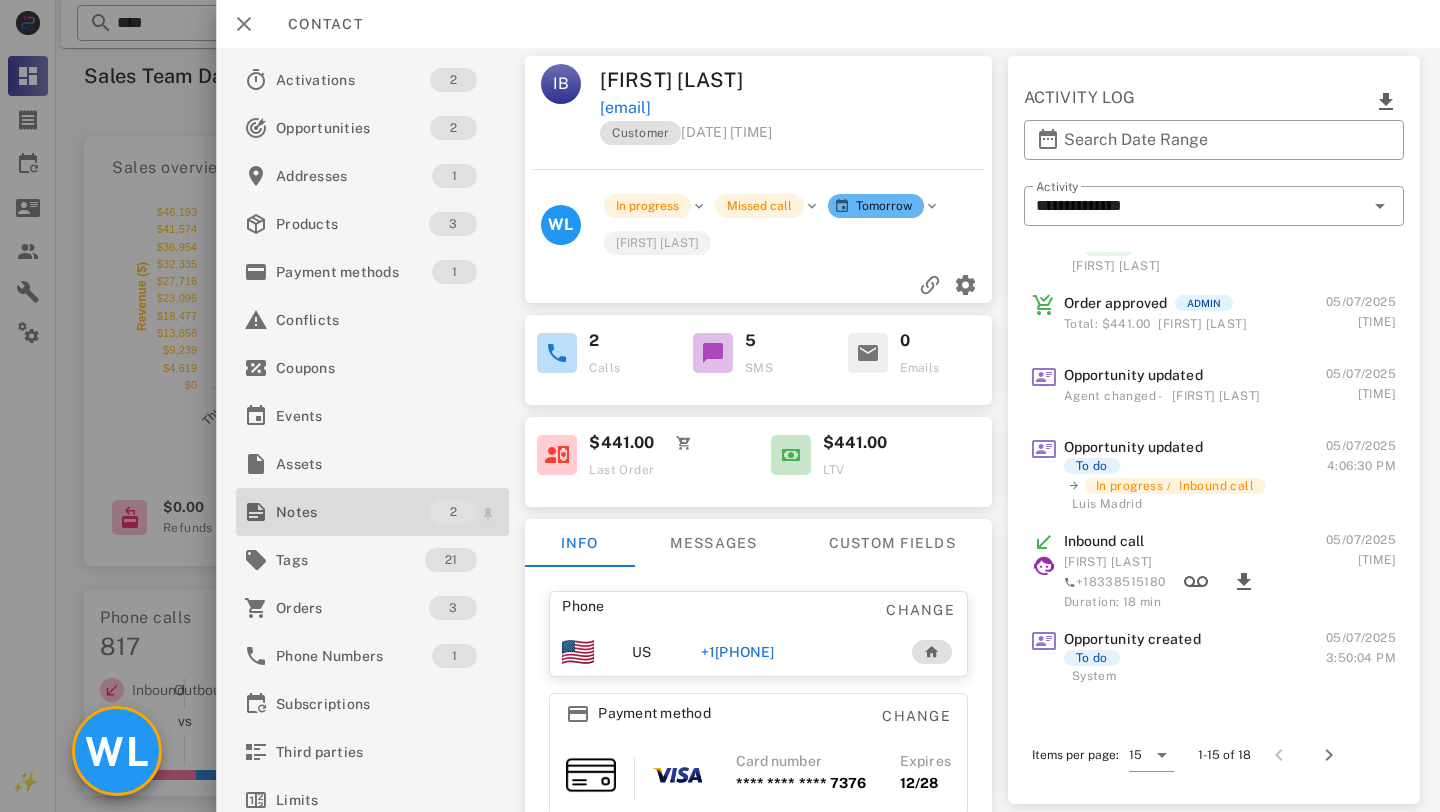 click on "Notes" at bounding box center (353, 512) 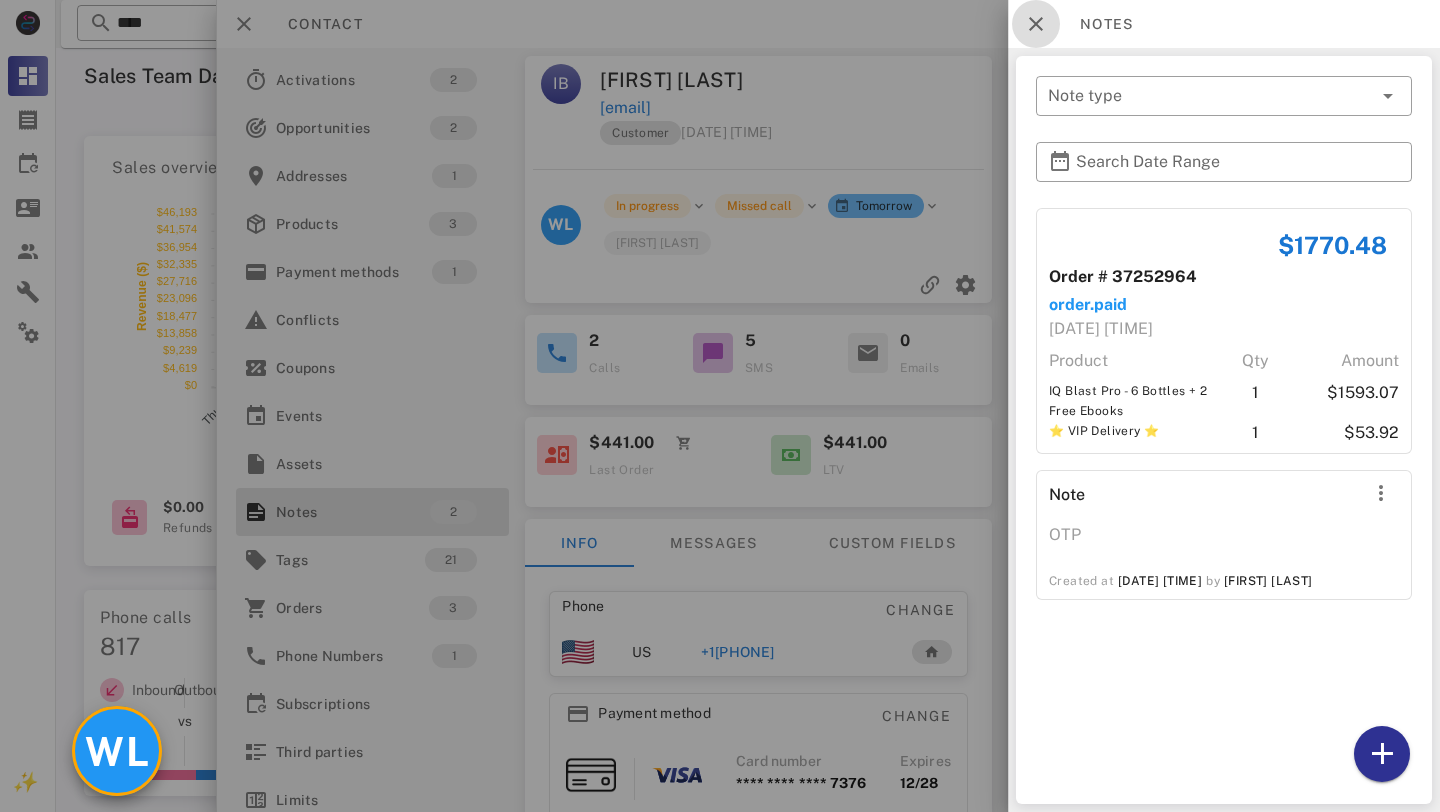 click at bounding box center (1036, 24) 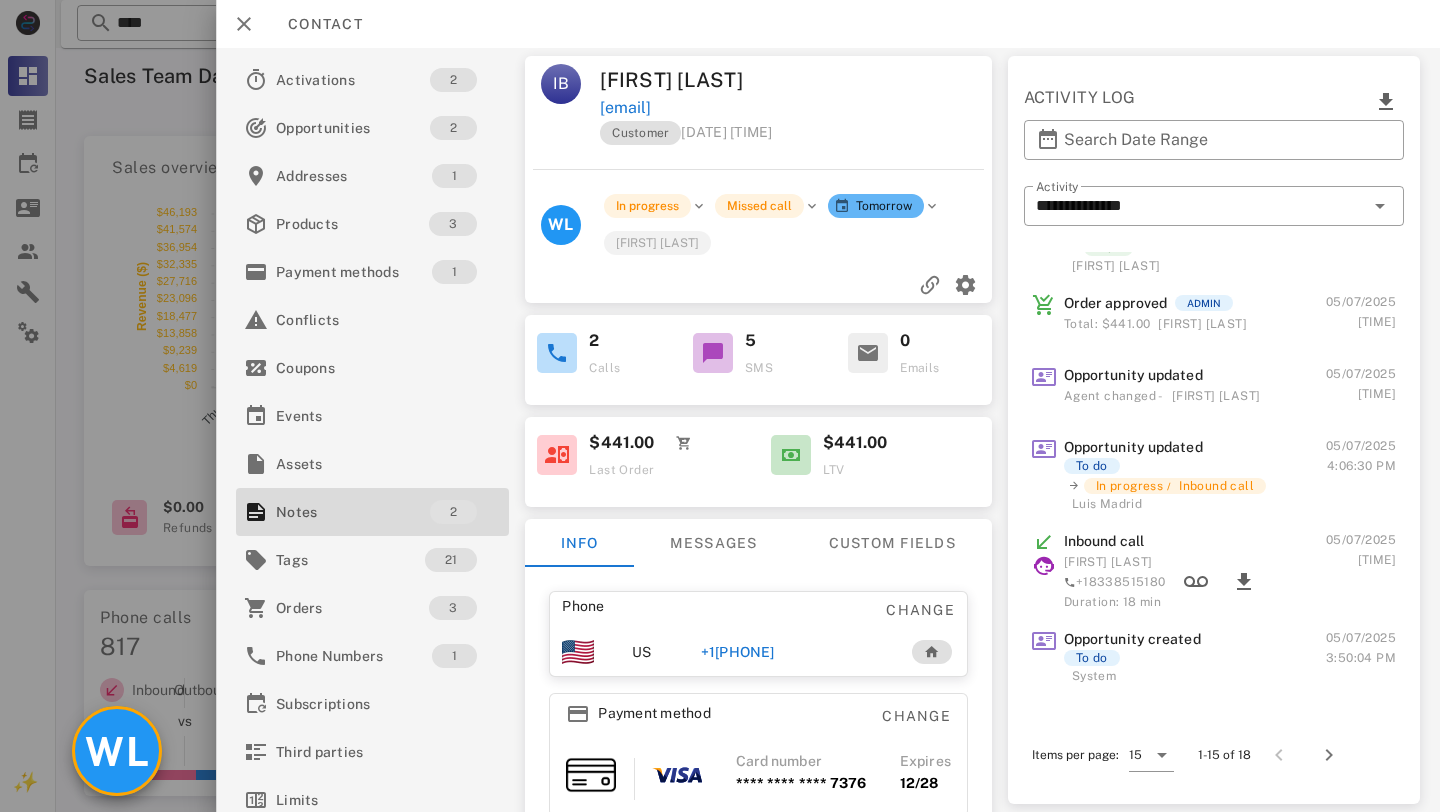 click on "WL" at bounding box center [117, 751] 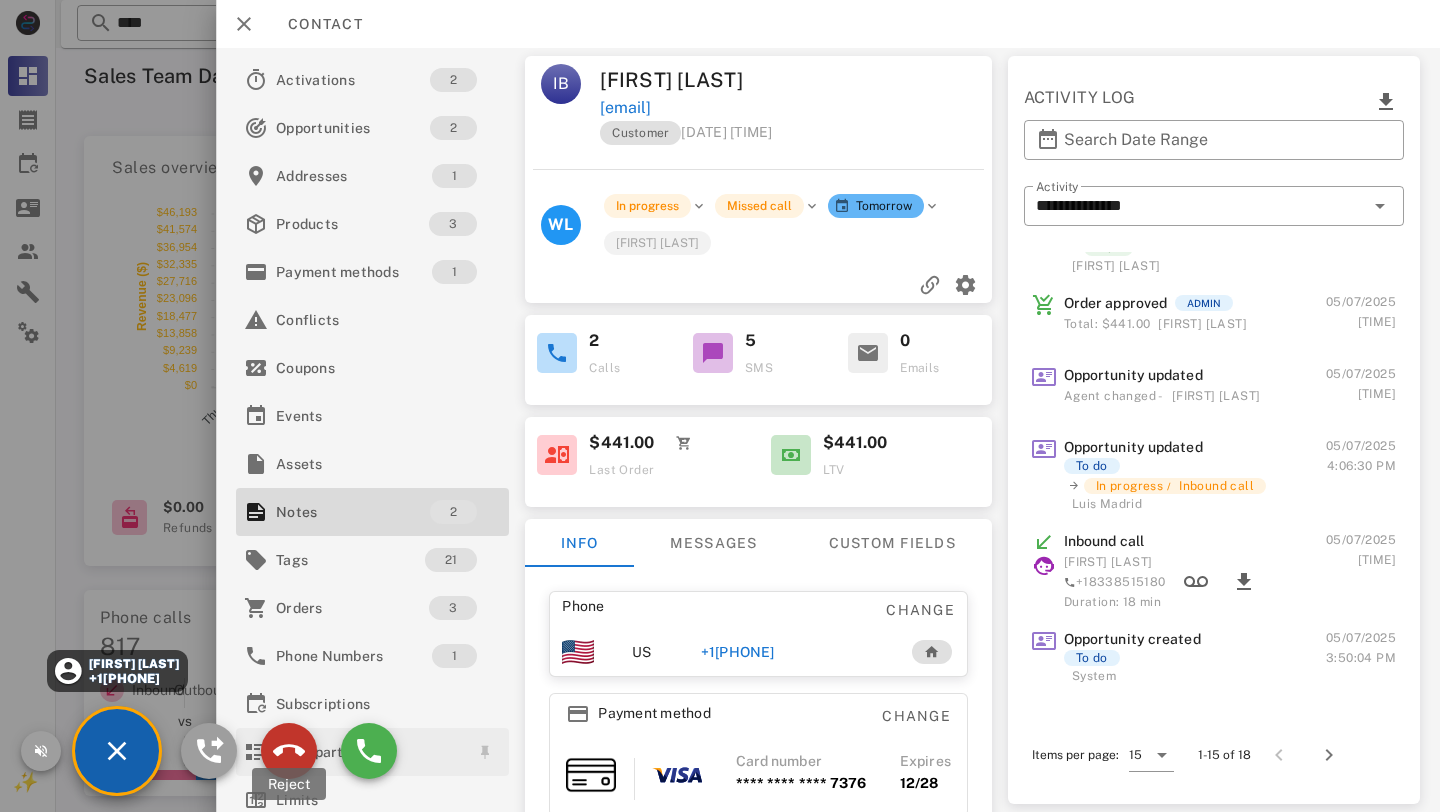 click at bounding box center (289, 751) 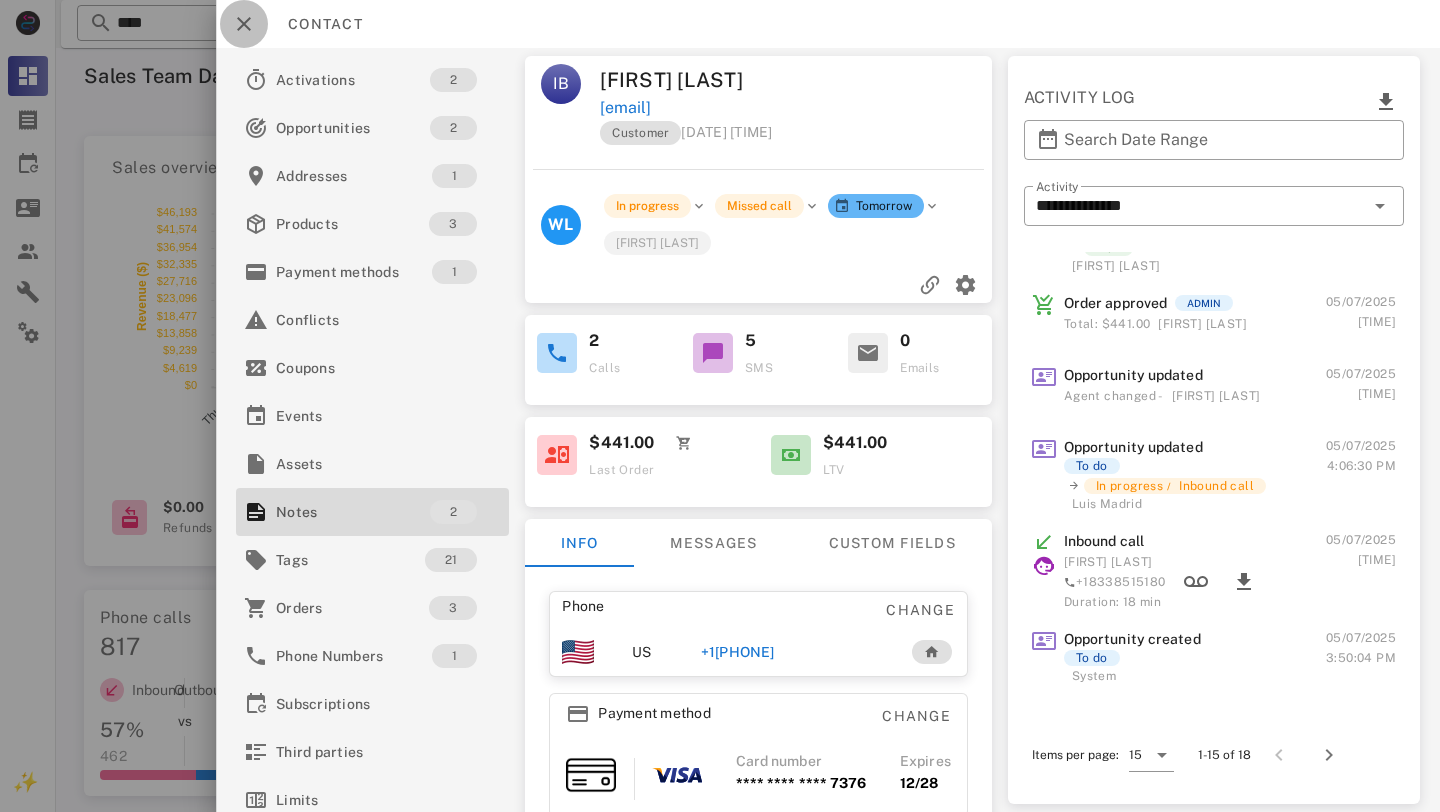 click at bounding box center (244, 24) 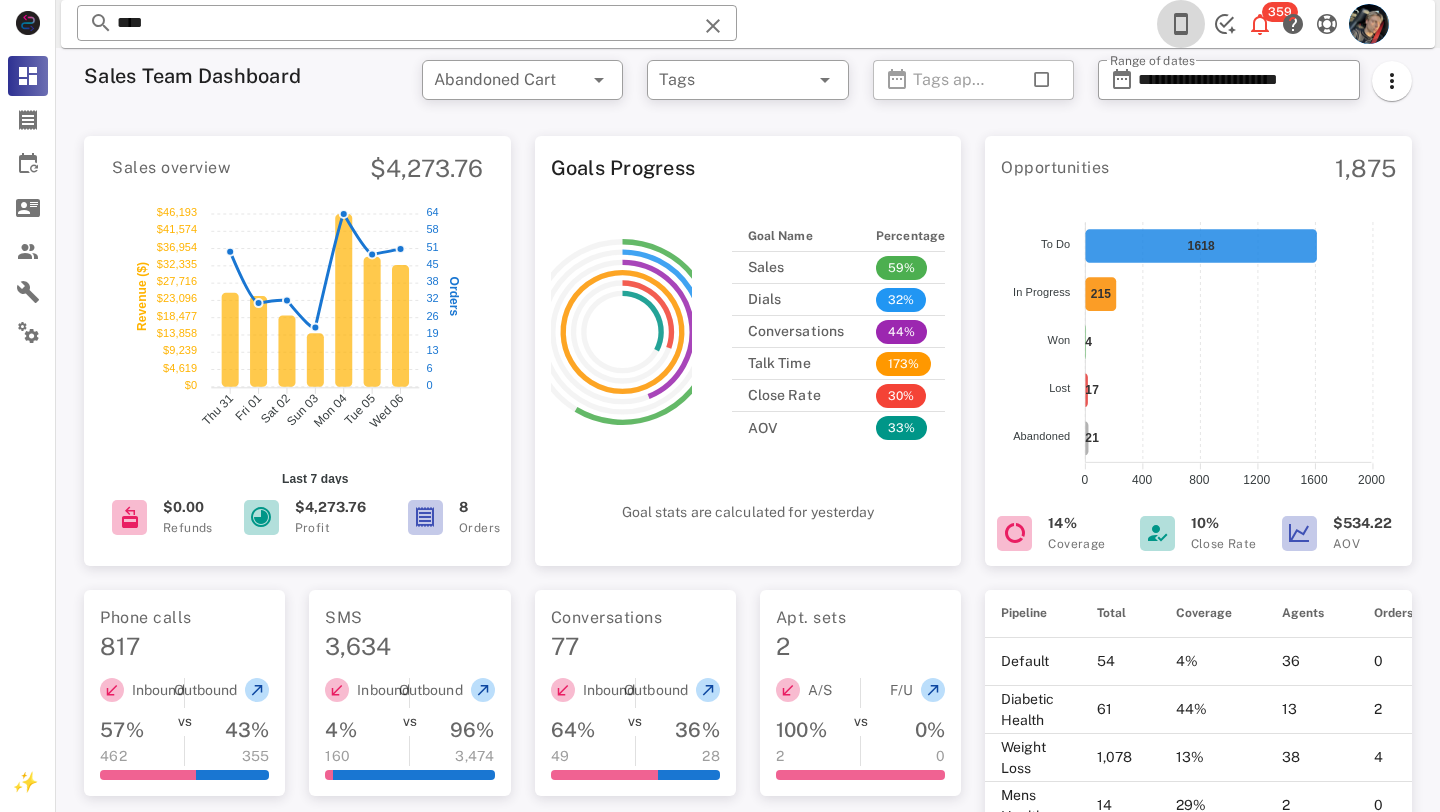 click at bounding box center (1181, 24) 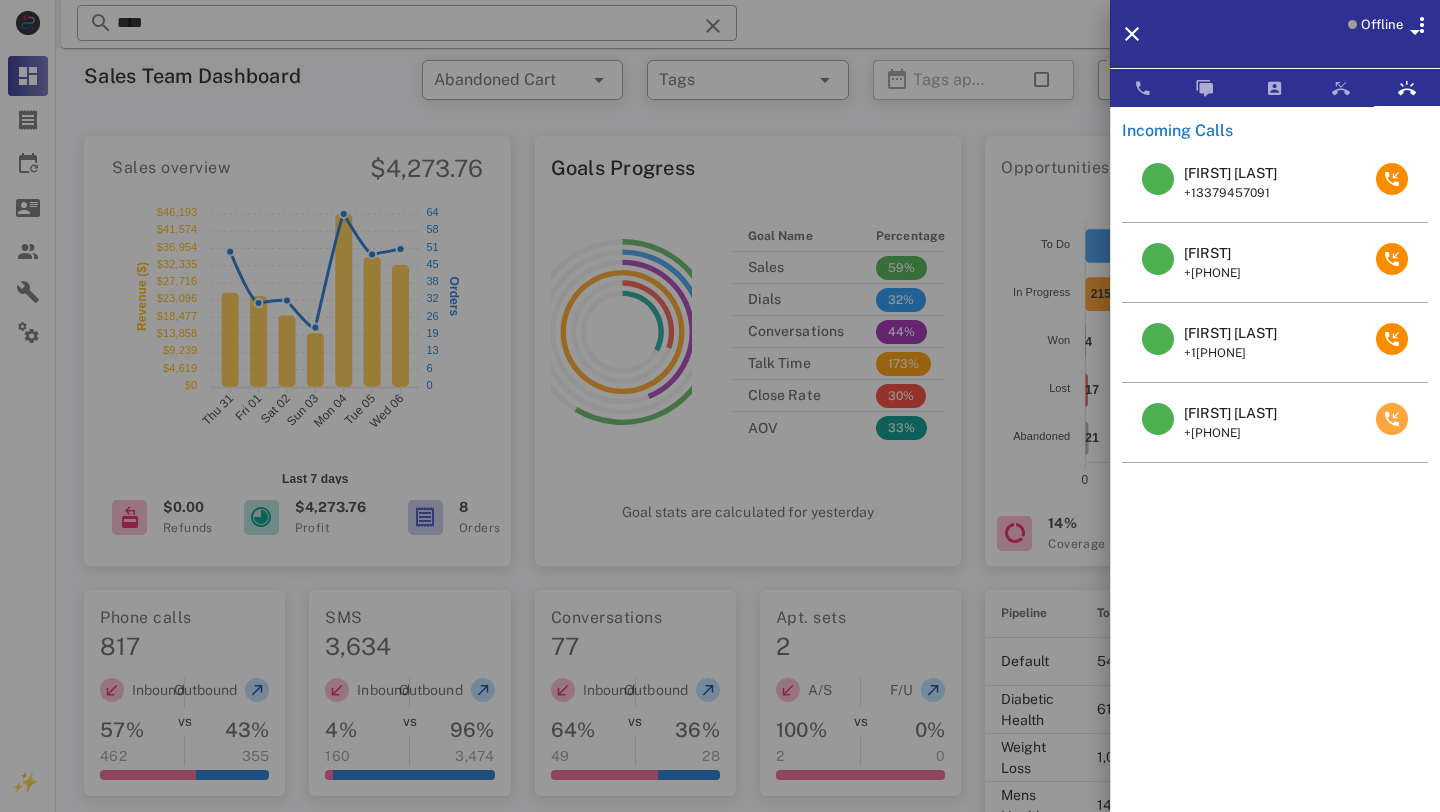 click at bounding box center (1392, 419) 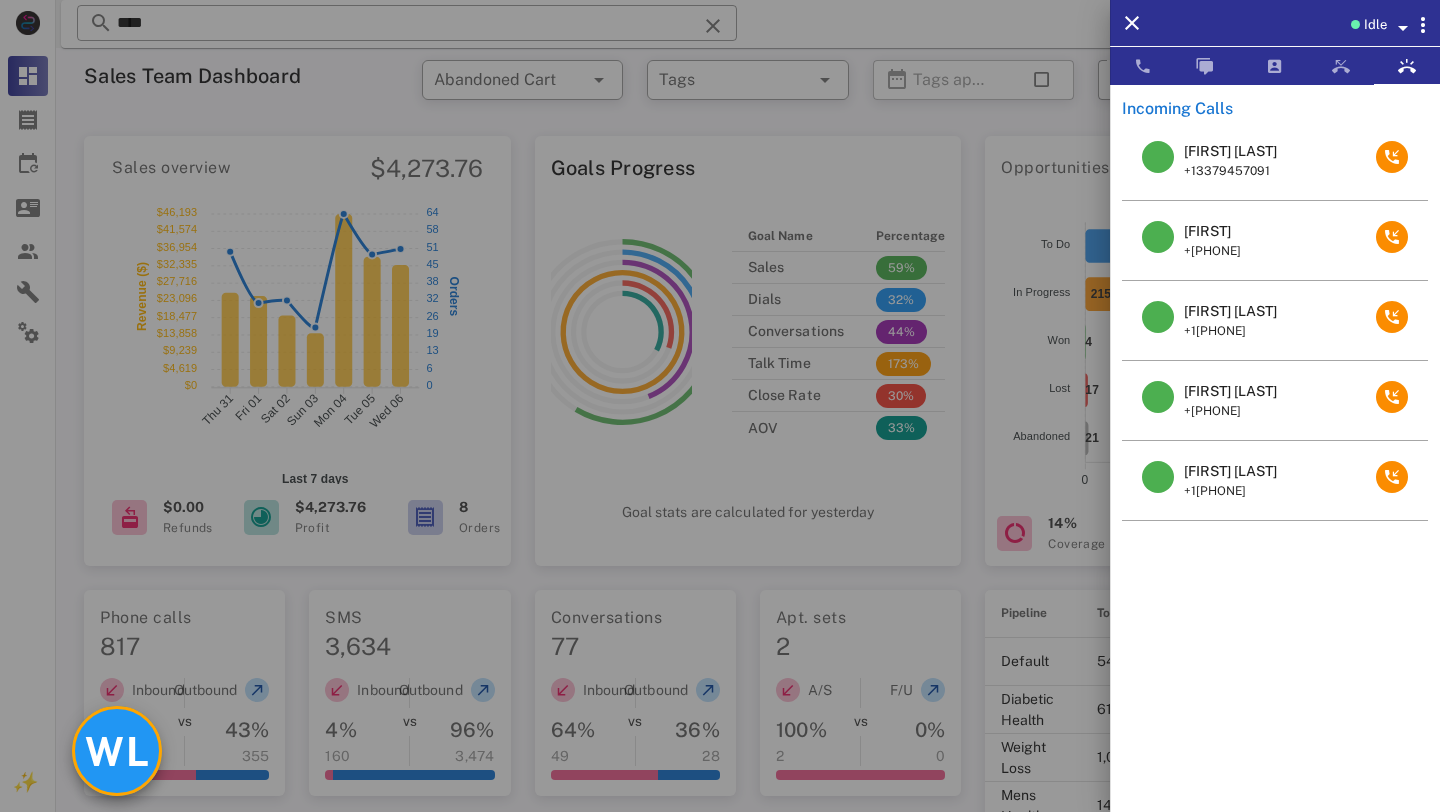 click on "WL" at bounding box center (117, 751) 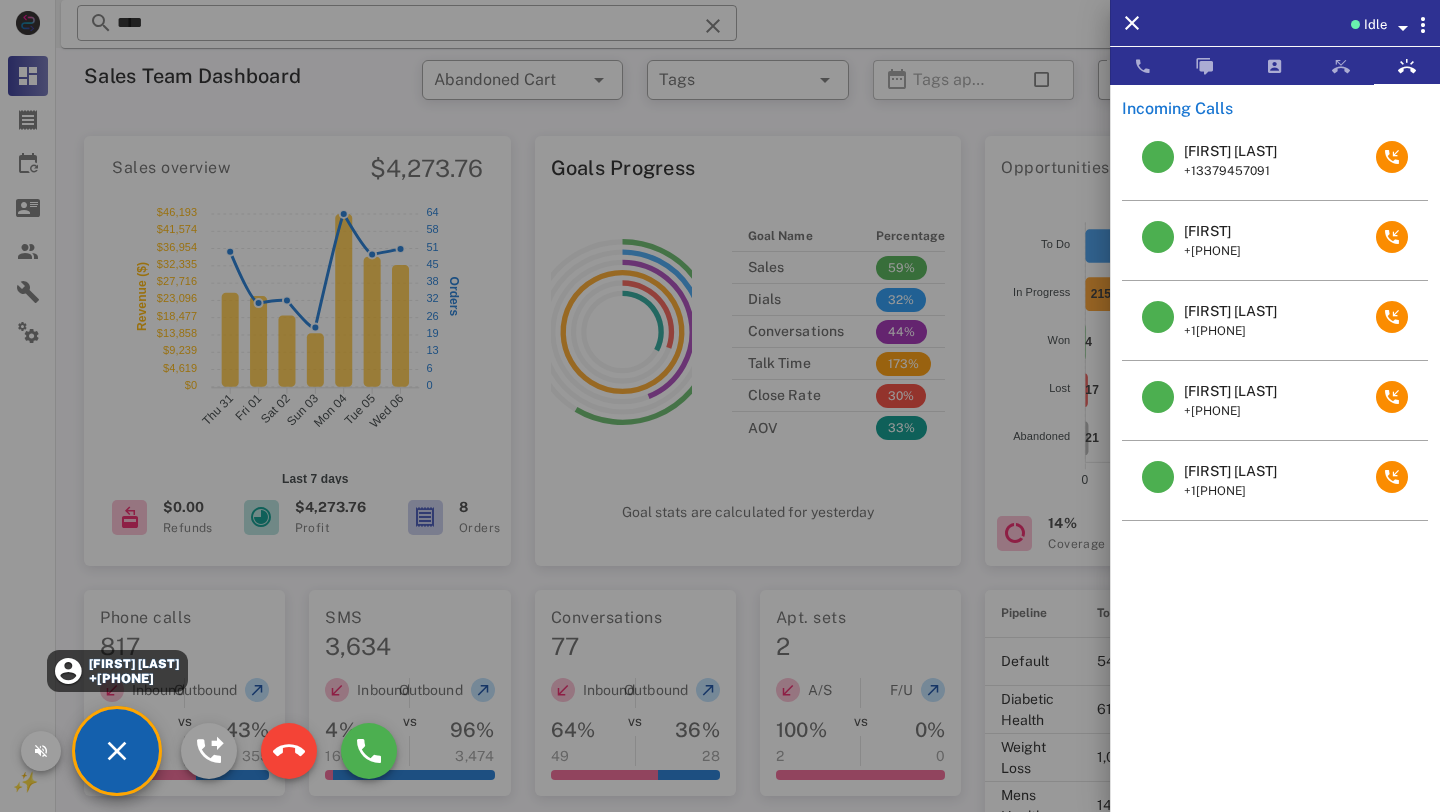 click on "**********" at bounding box center [748, 945] 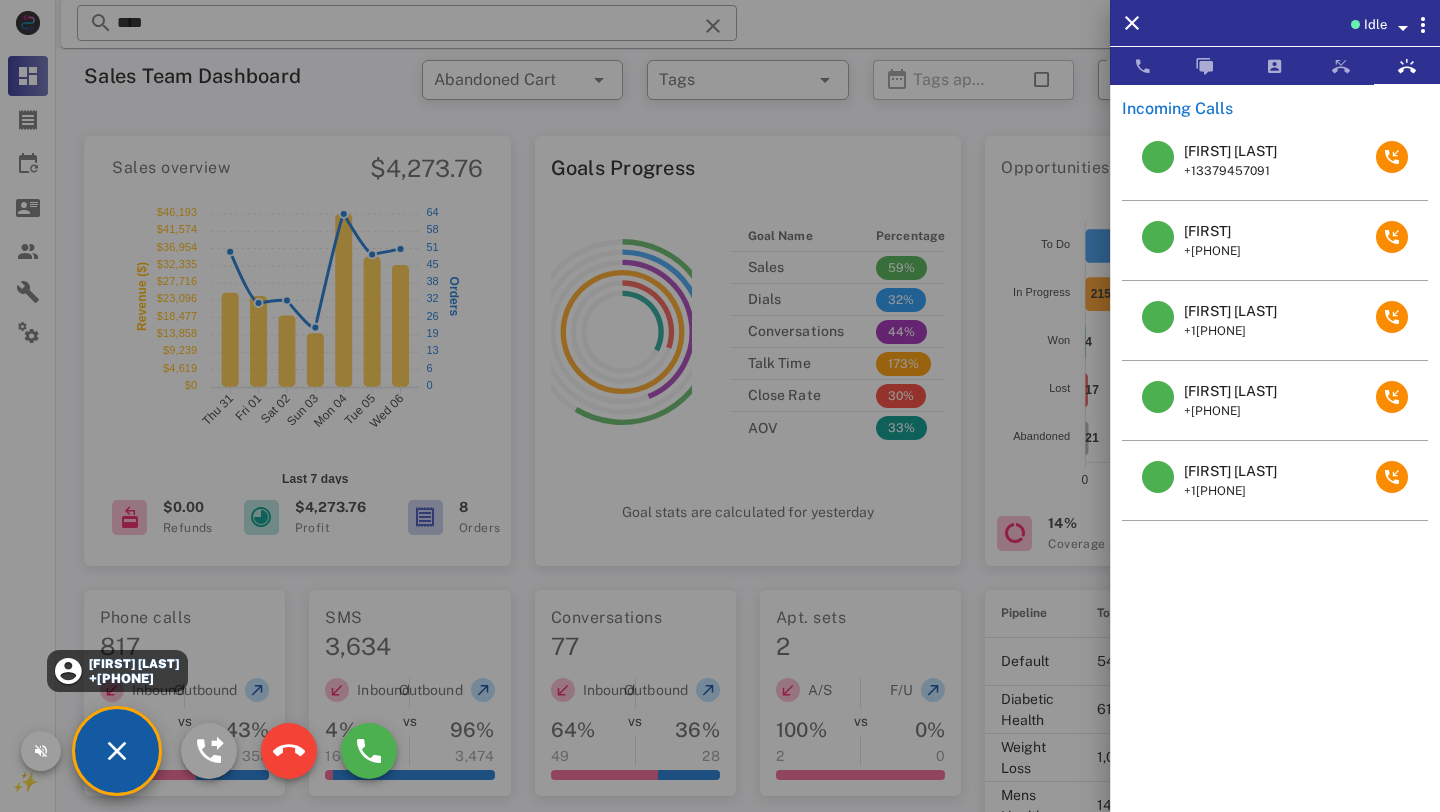 click on "[FIRST] [LAST] [PHONE]" at bounding box center [117, 751] 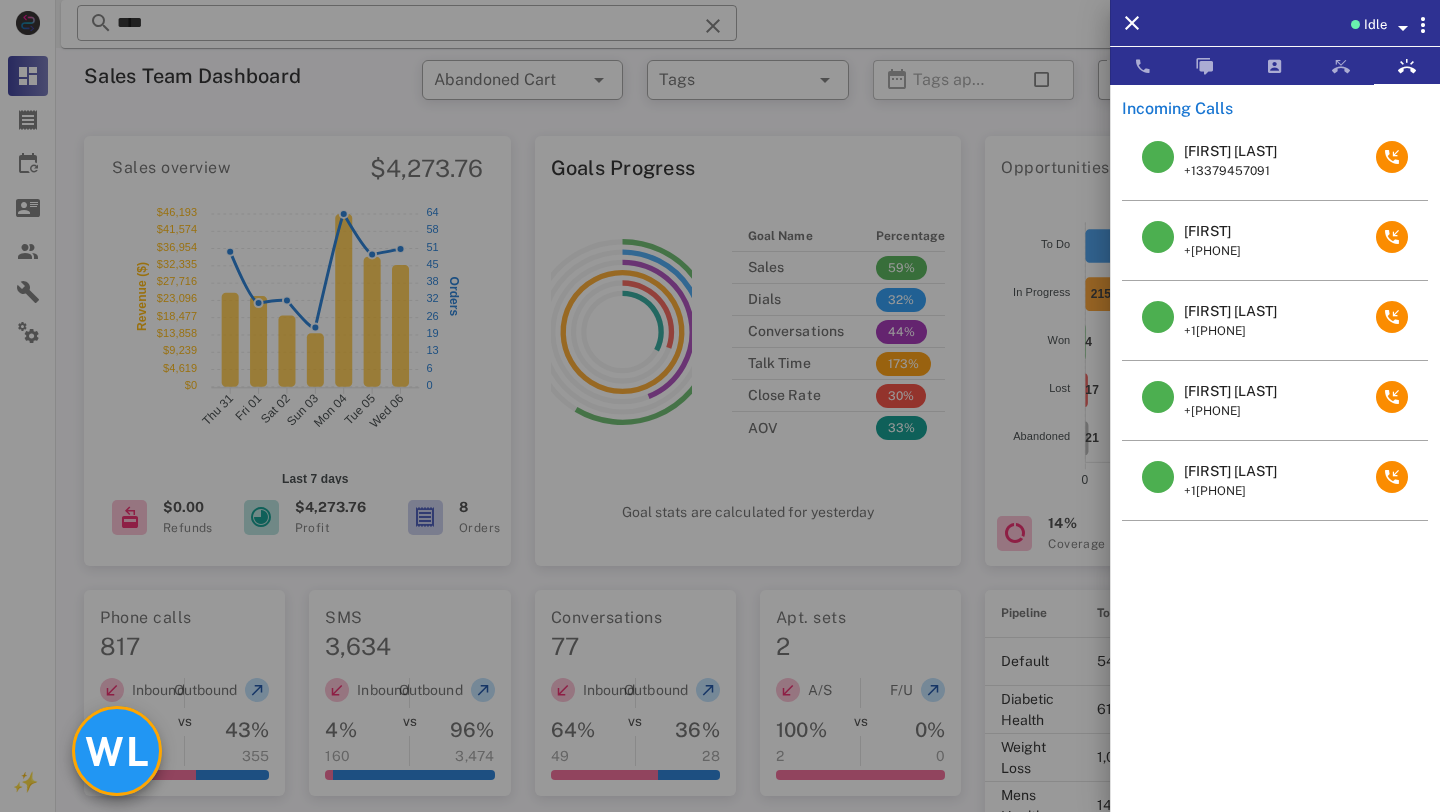 click on "WL" at bounding box center (117, 751) 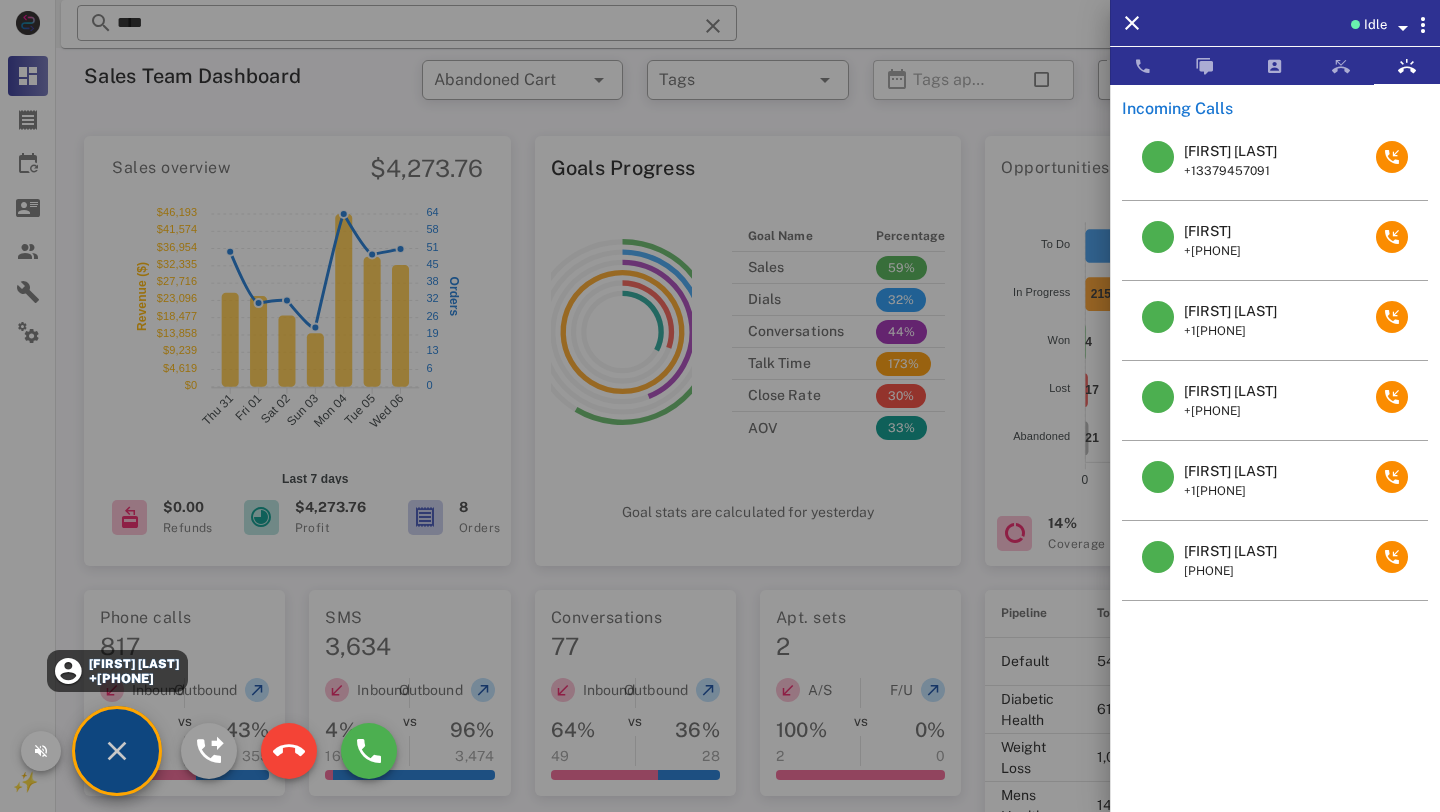 click on "[FIRST] [LAST]" at bounding box center (133, 664) 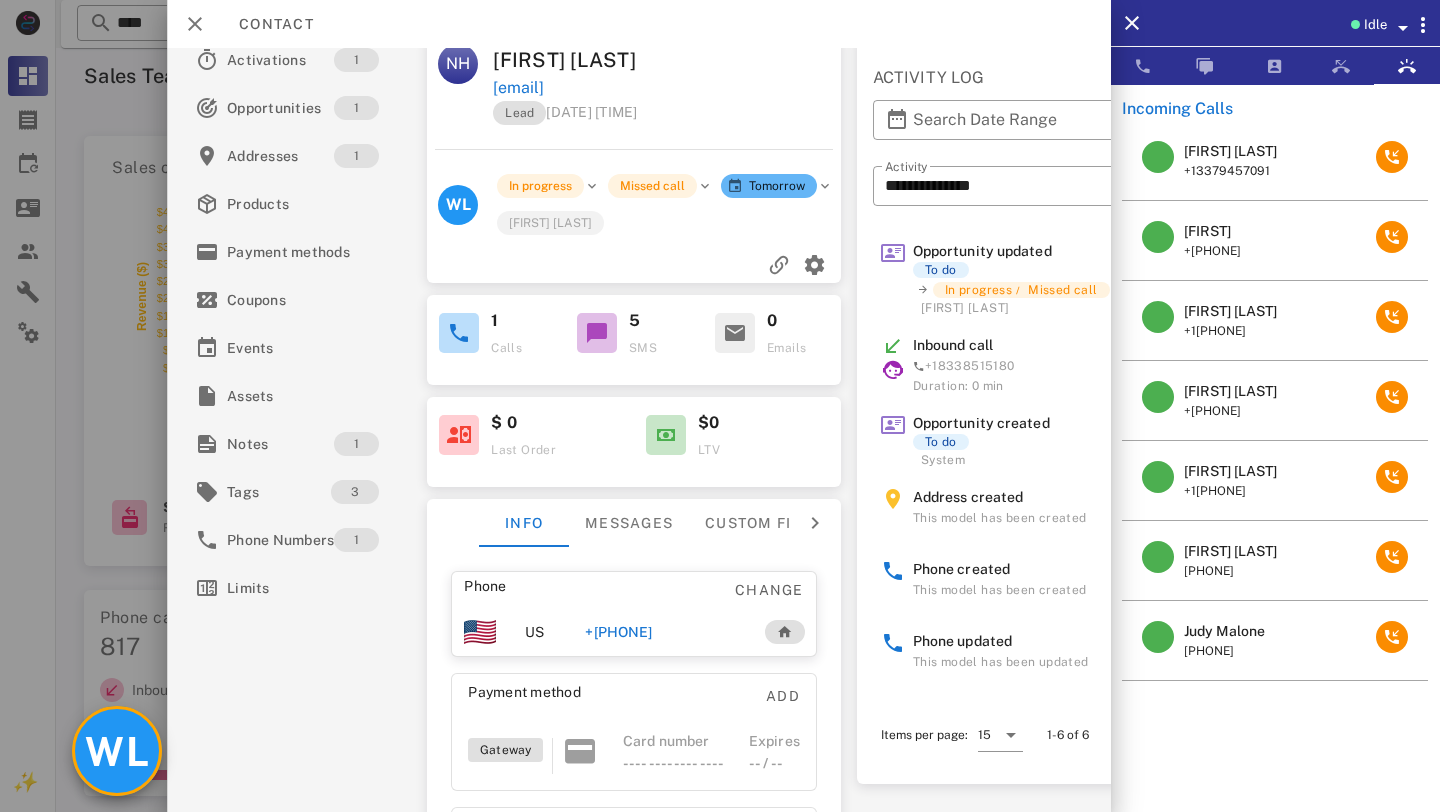 scroll, scrollTop: 168, scrollLeft: 0, axis: vertical 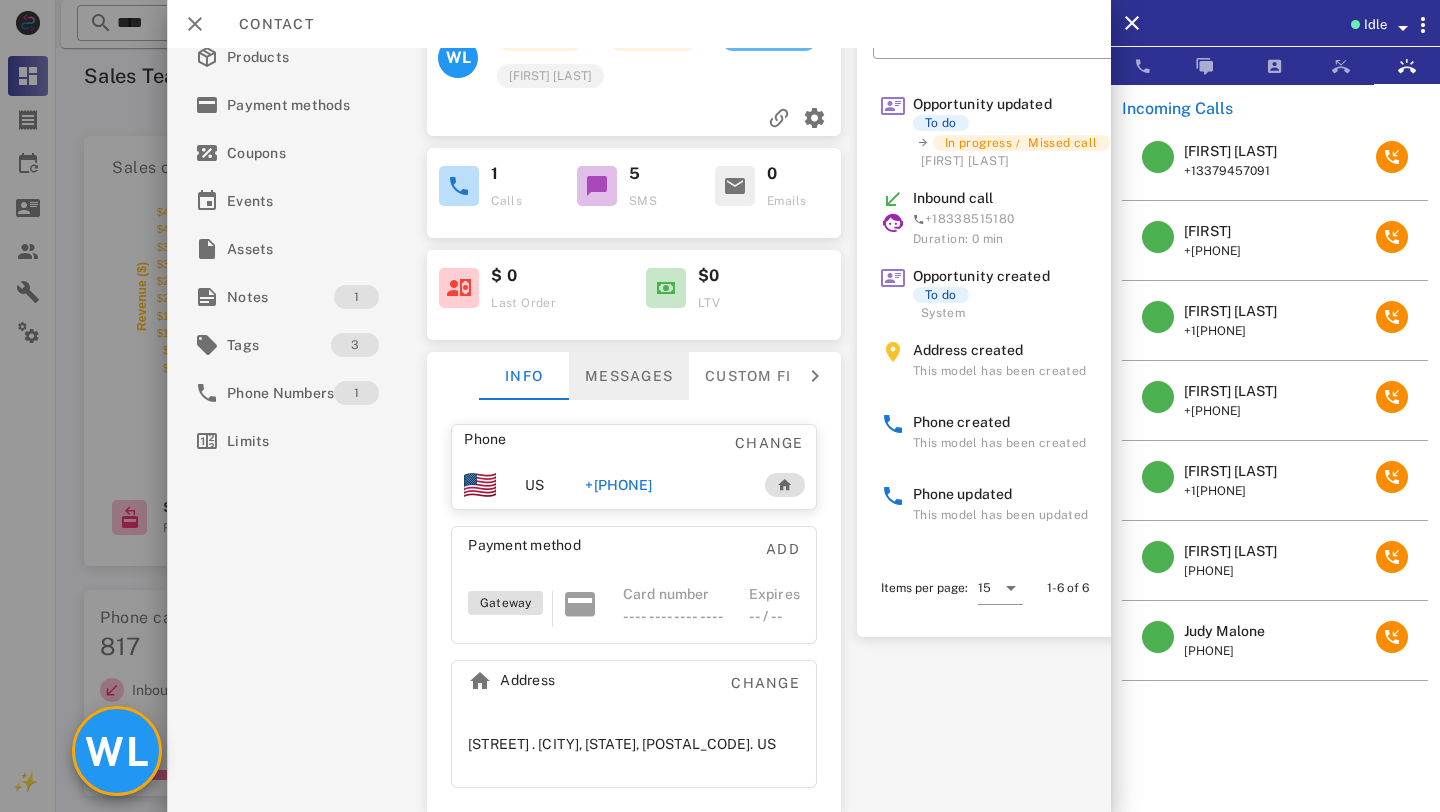 click on "Messages" at bounding box center [629, 376] 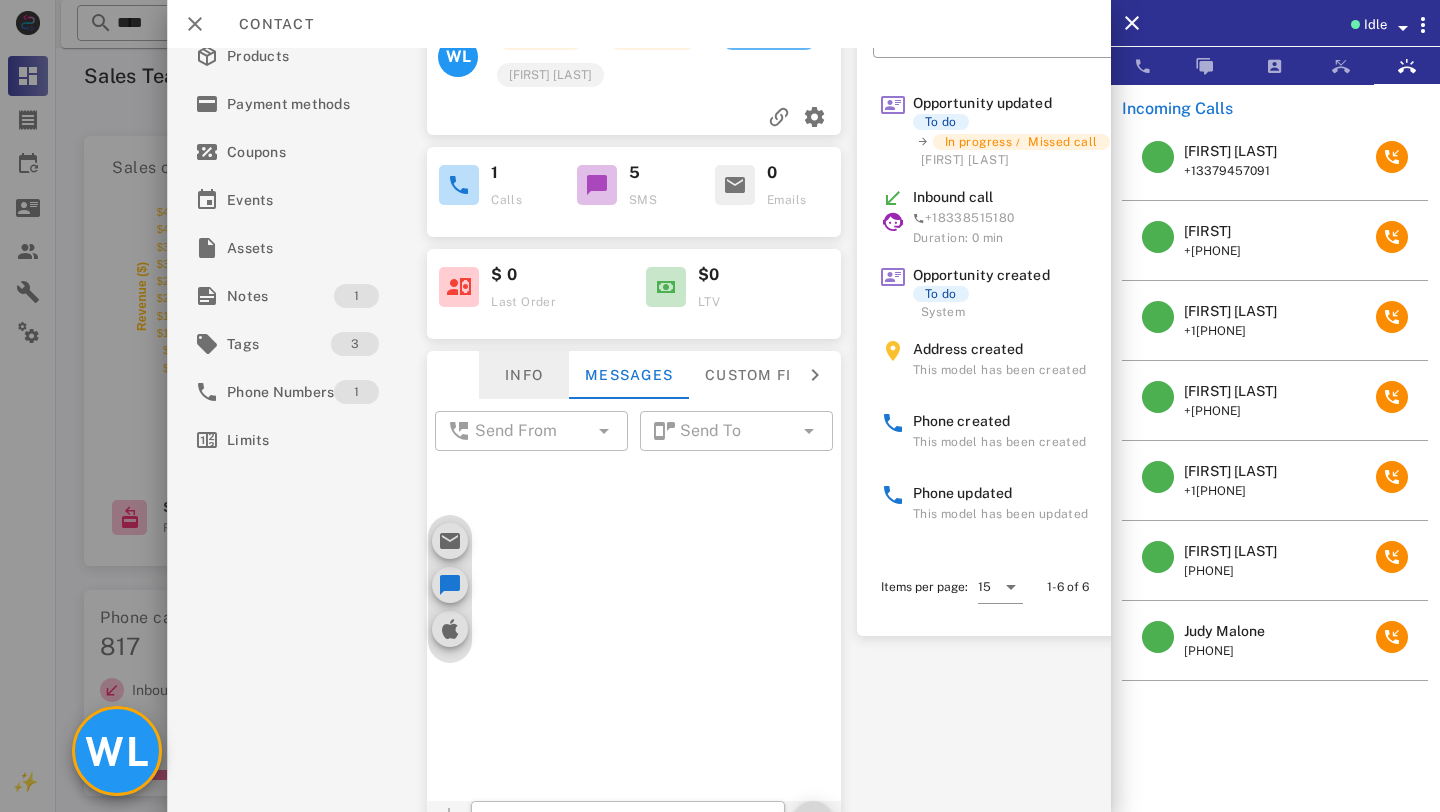 scroll, scrollTop: 612, scrollLeft: 0, axis: vertical 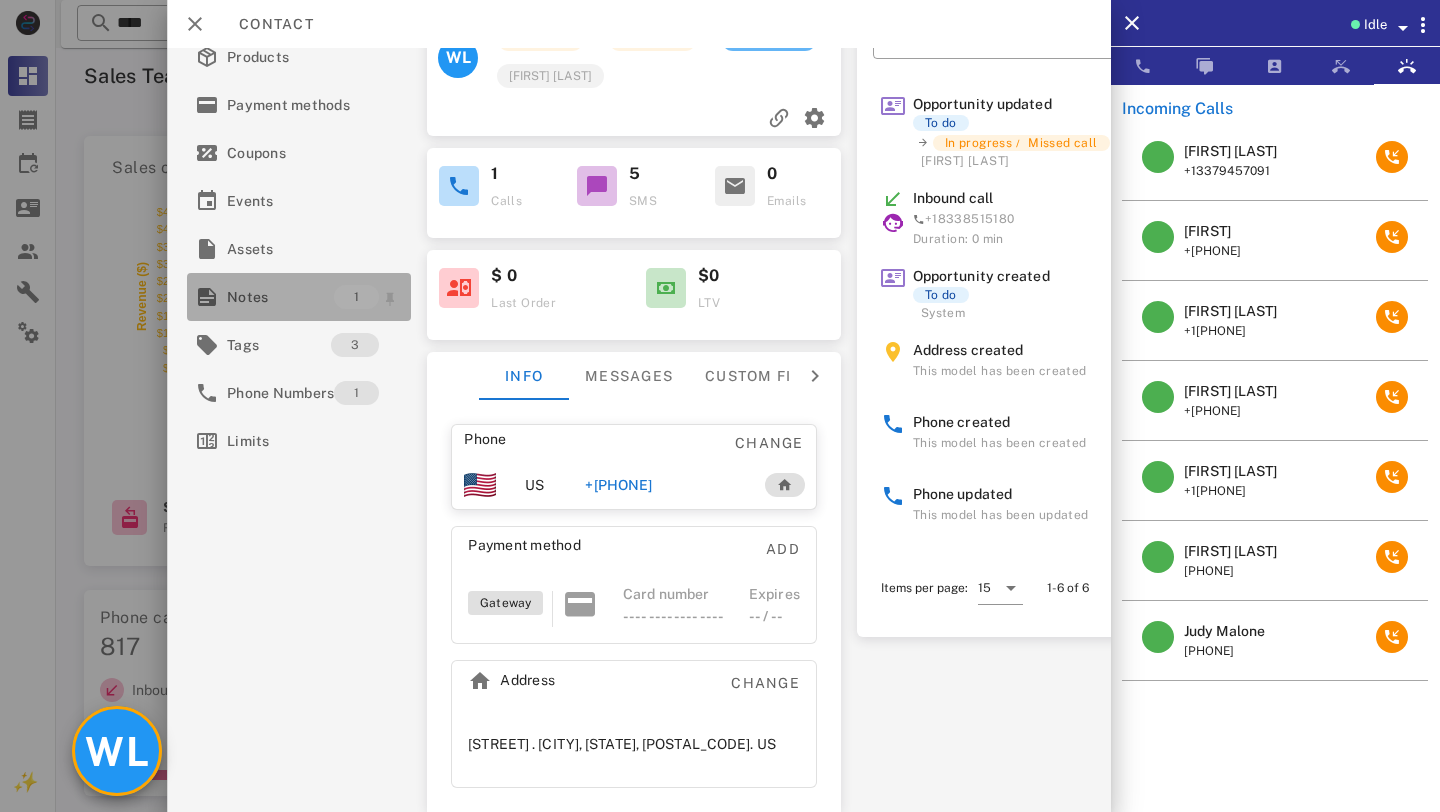 click on "Notes" at bounding box center (280, 297) 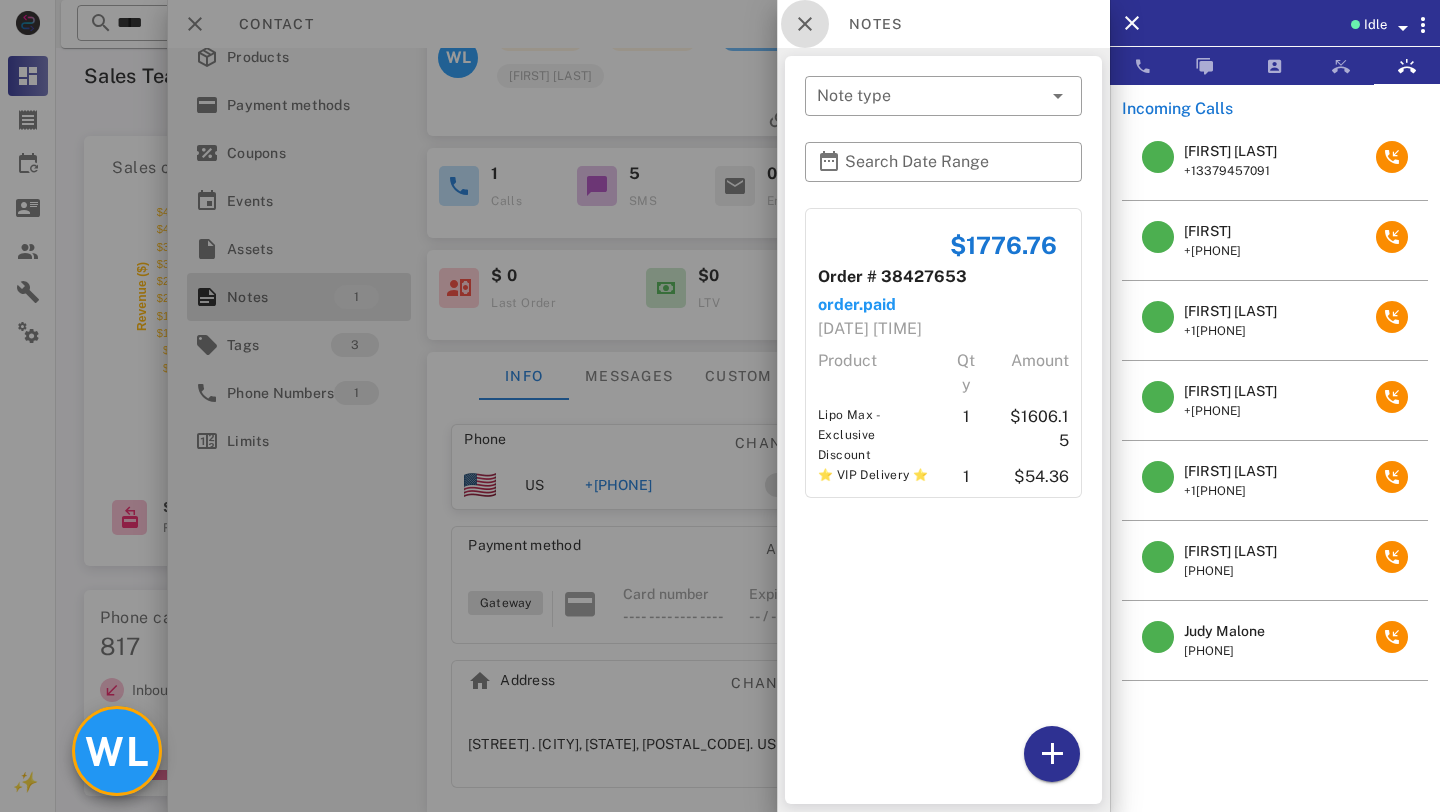 click at bounding box center [805, 24] 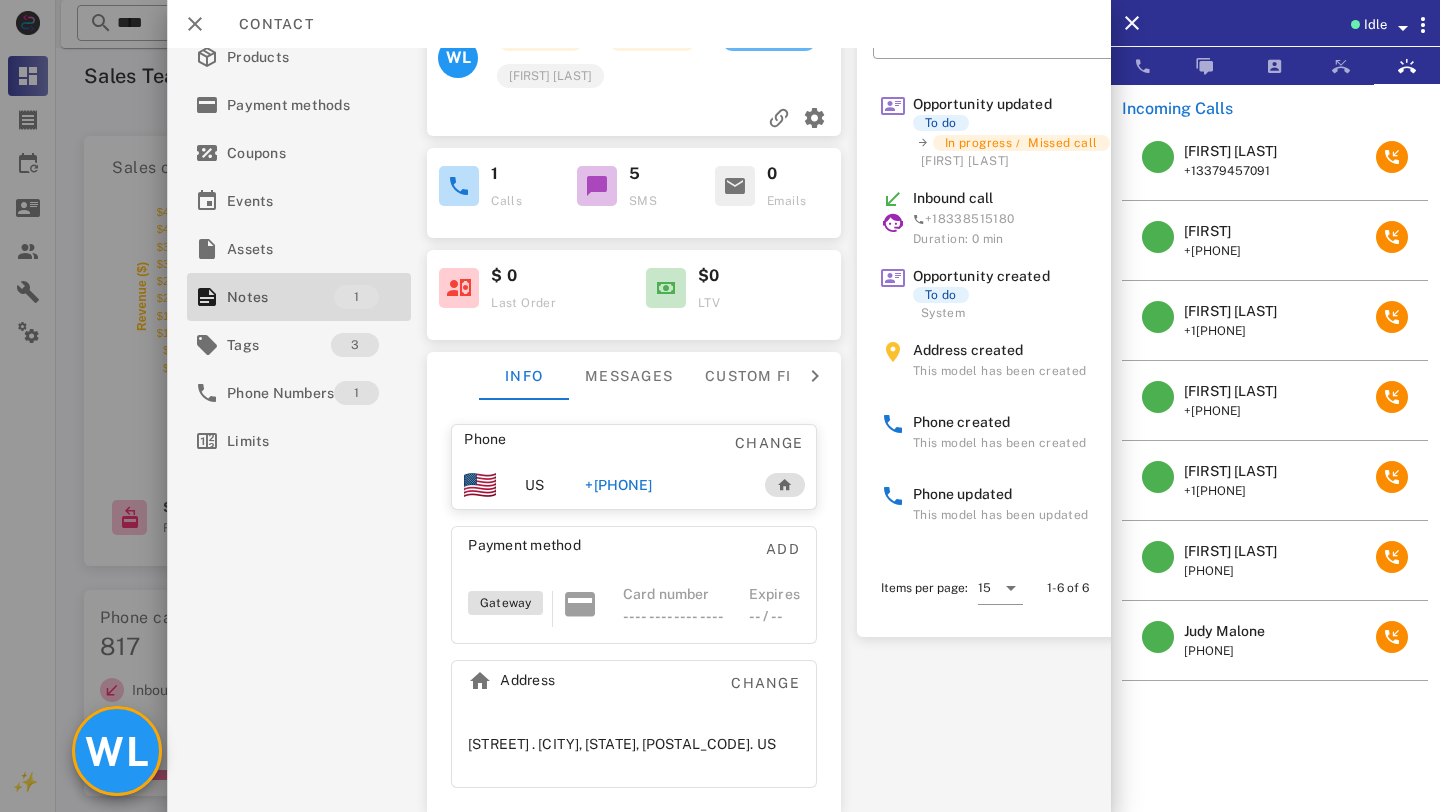 scroll, scrollTop: 0, scrollLeft: 0, axis: both 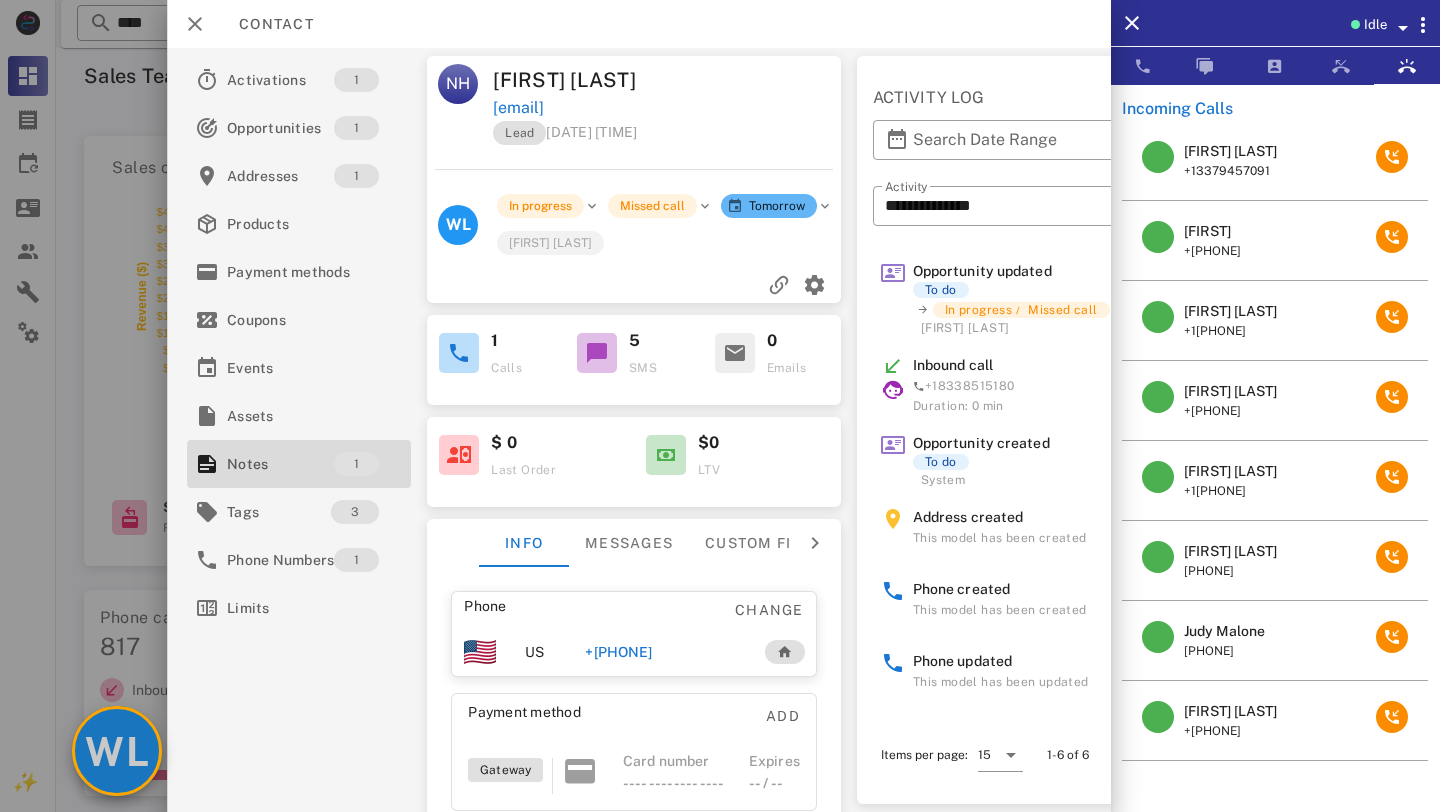 click on "WL" at bounding box center [117, 751] 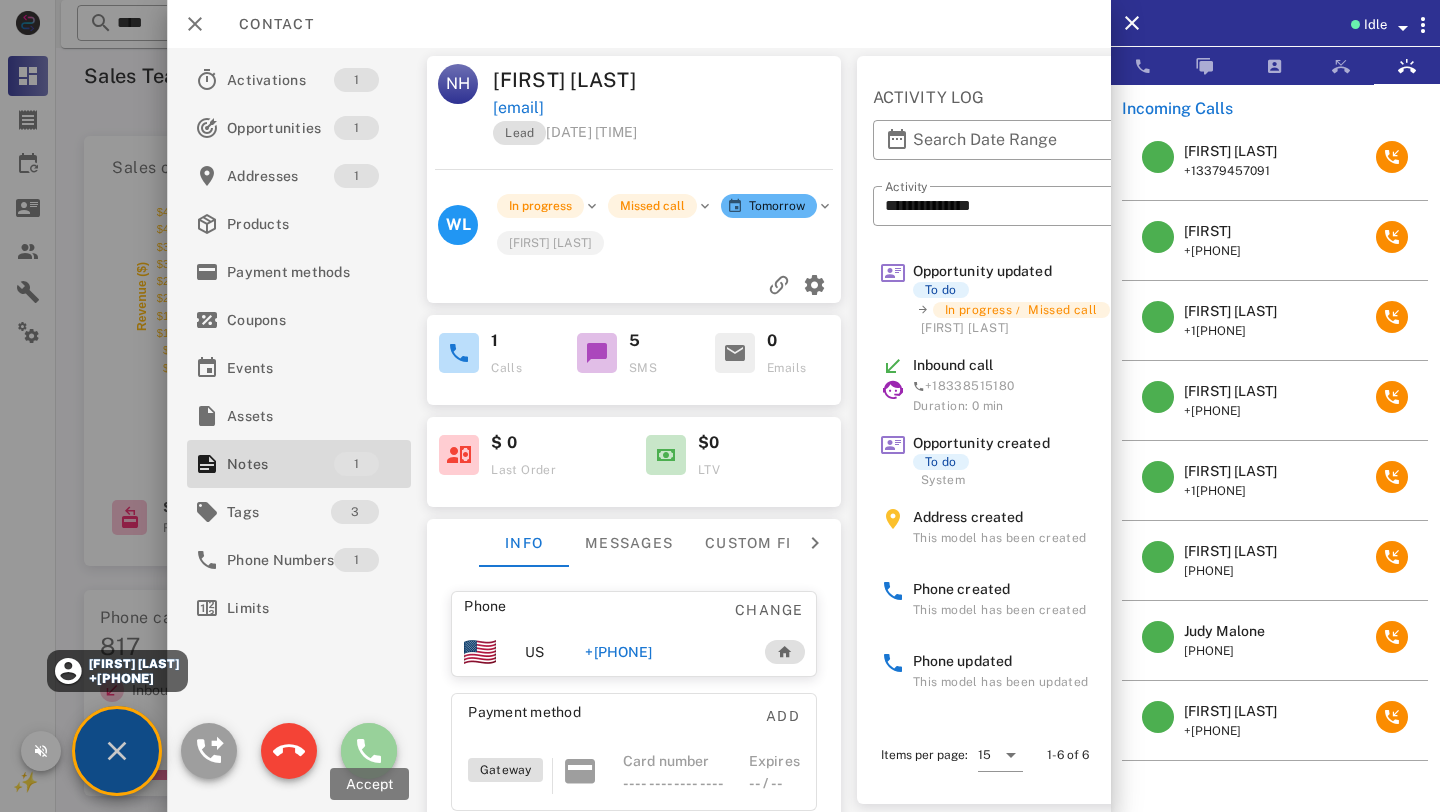 click at bounding box center (369, 751) 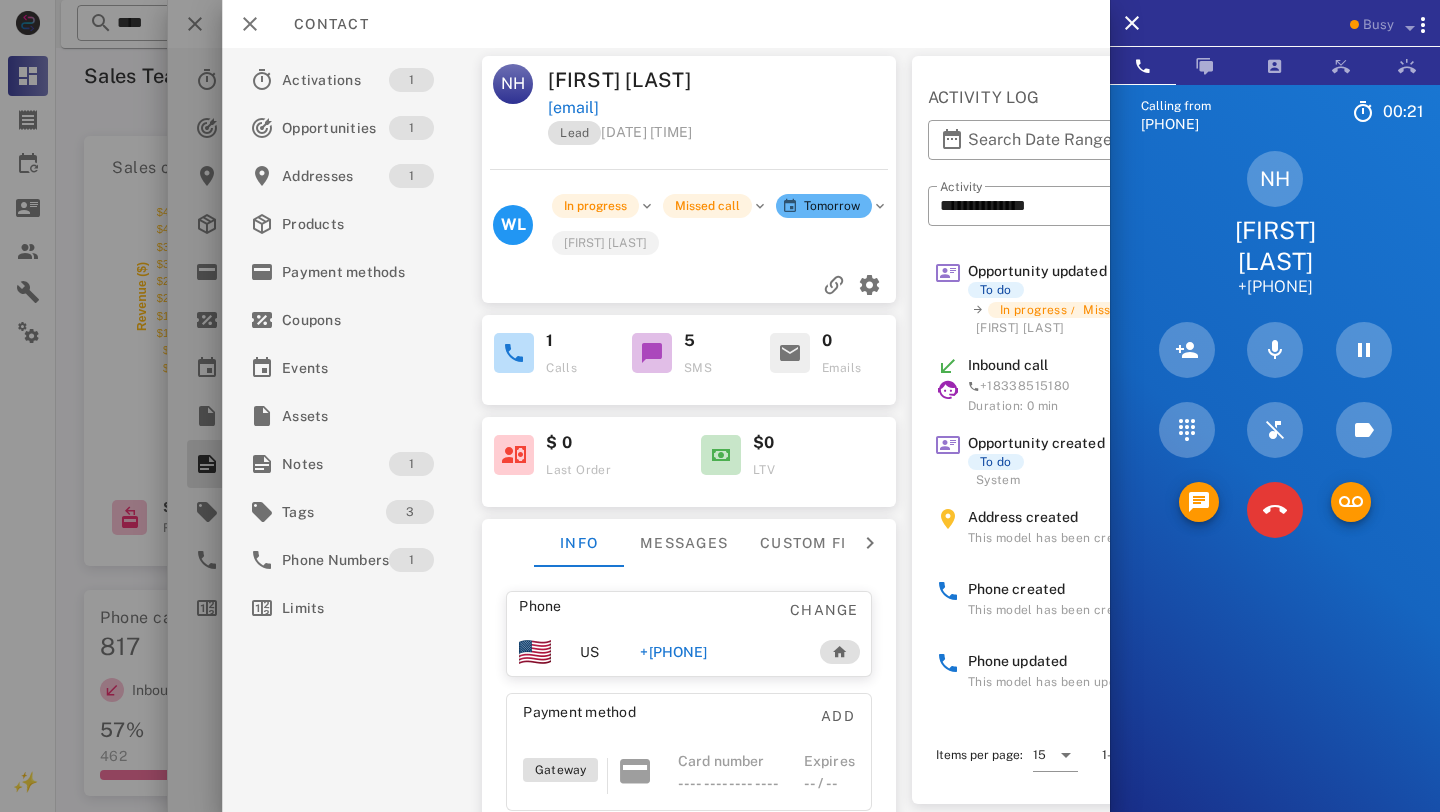 scroll, scrollTop: 168, scrollLeft: 0, axis: vertical 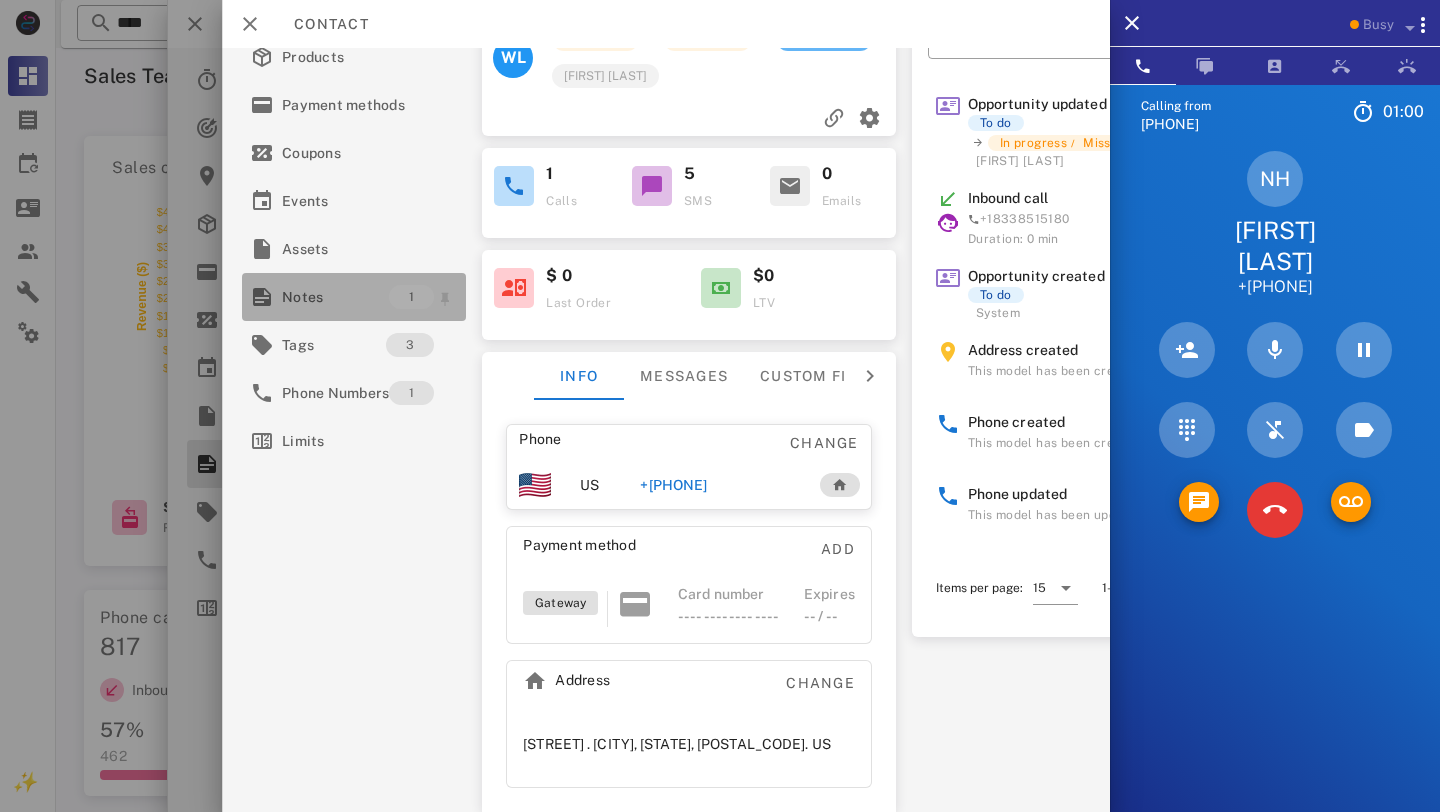 click on "Notes" at bounding box center (335, 297) 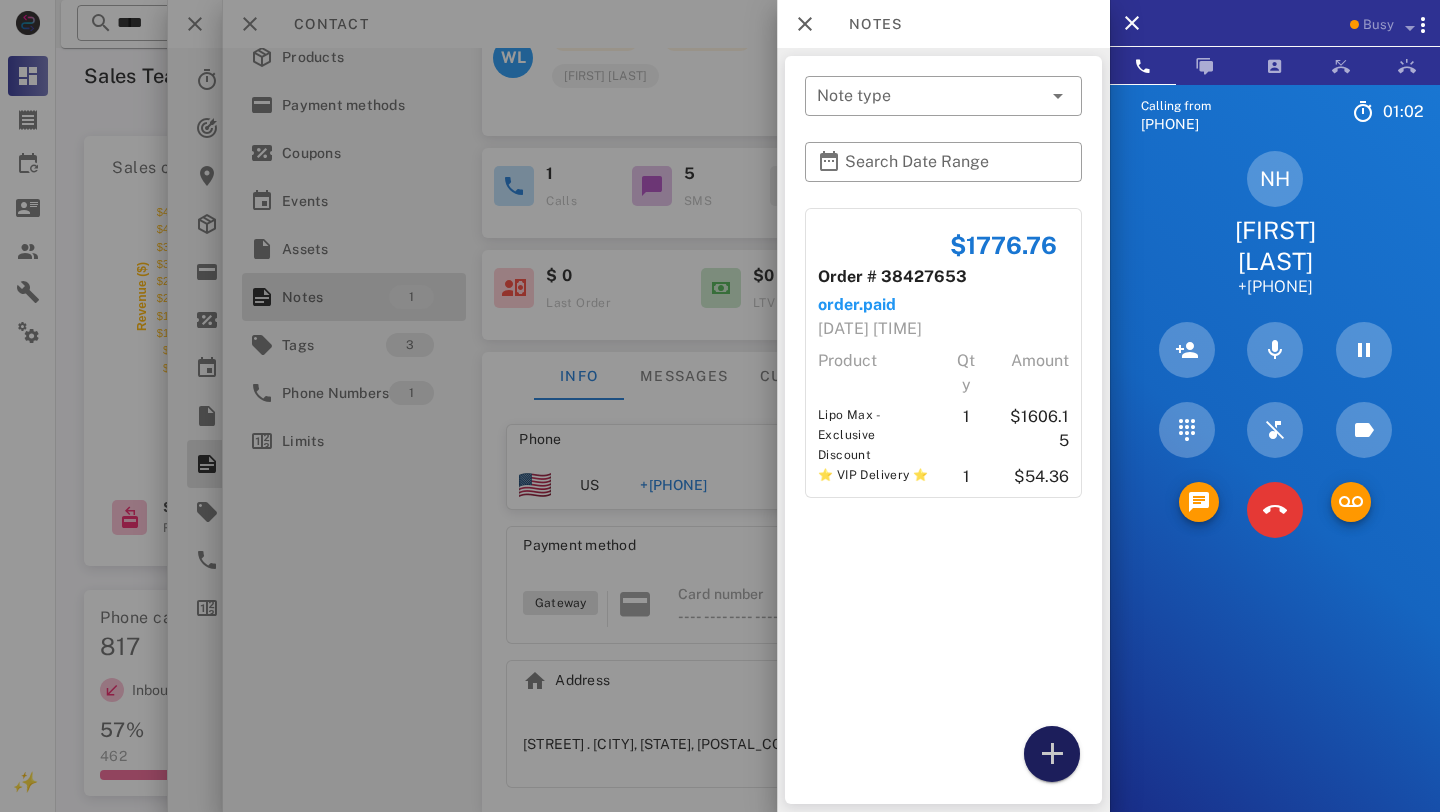 click at bounding box center (1052, 754) 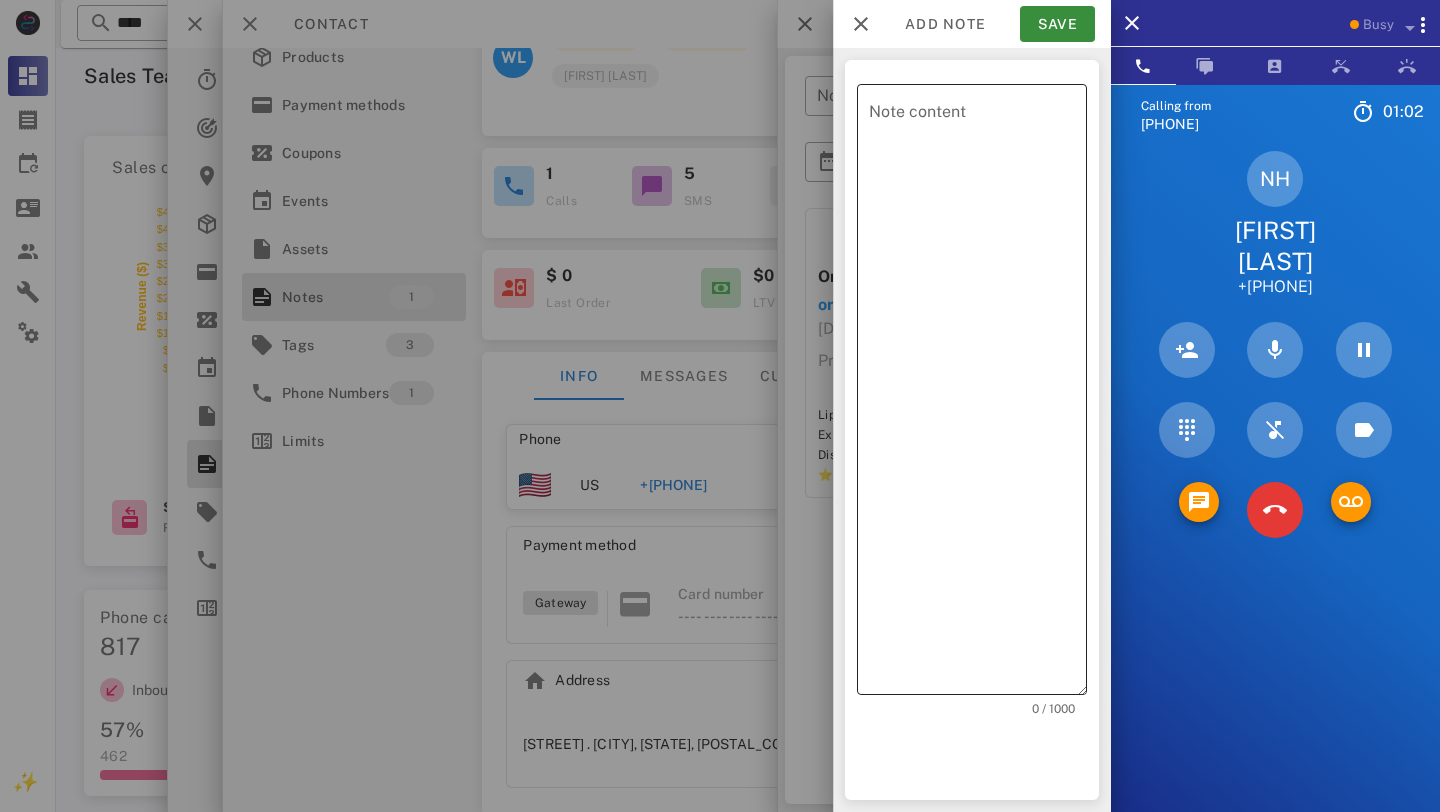 click on "Note content" at bounding box center [978, 394] 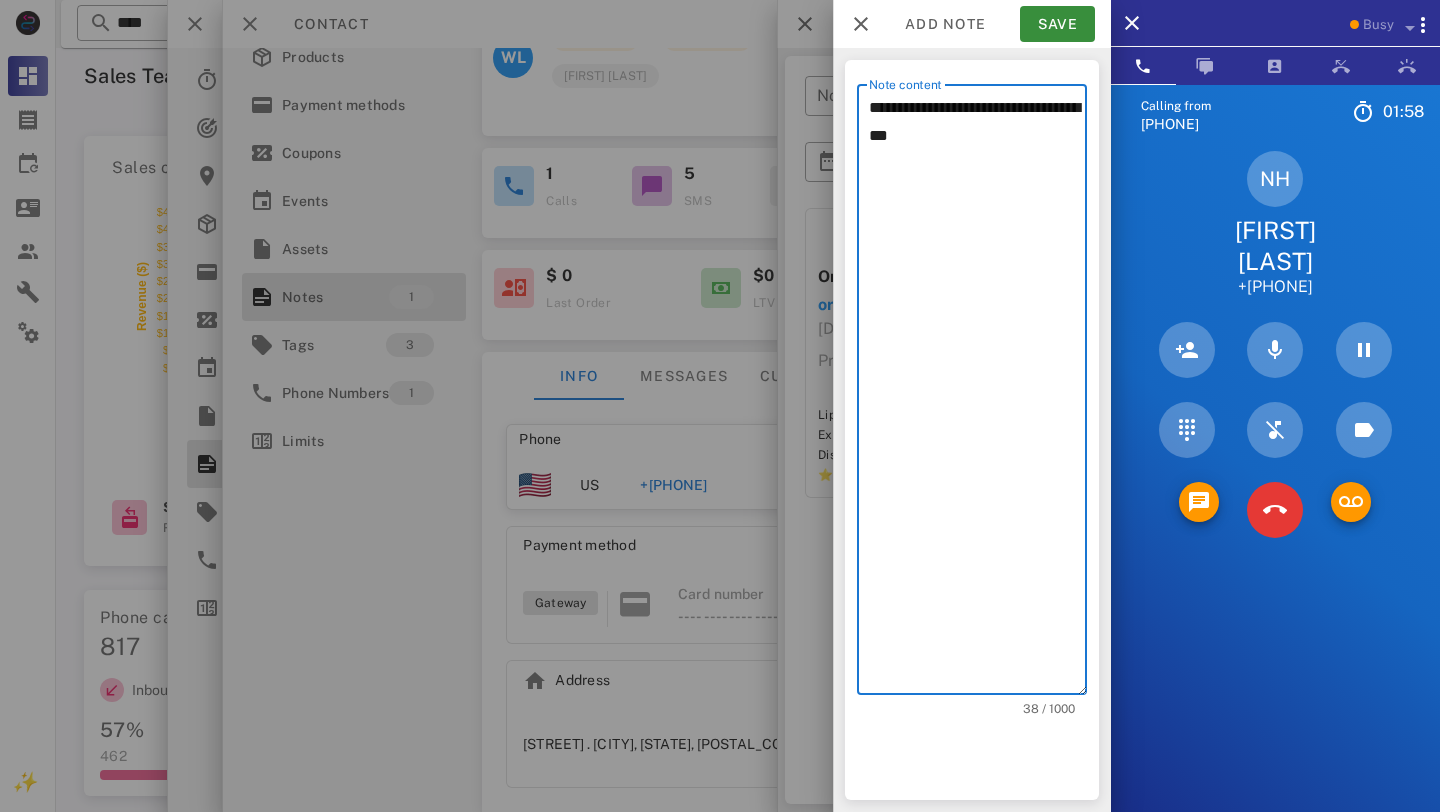click on "**********" at bounding box center [978, 394] 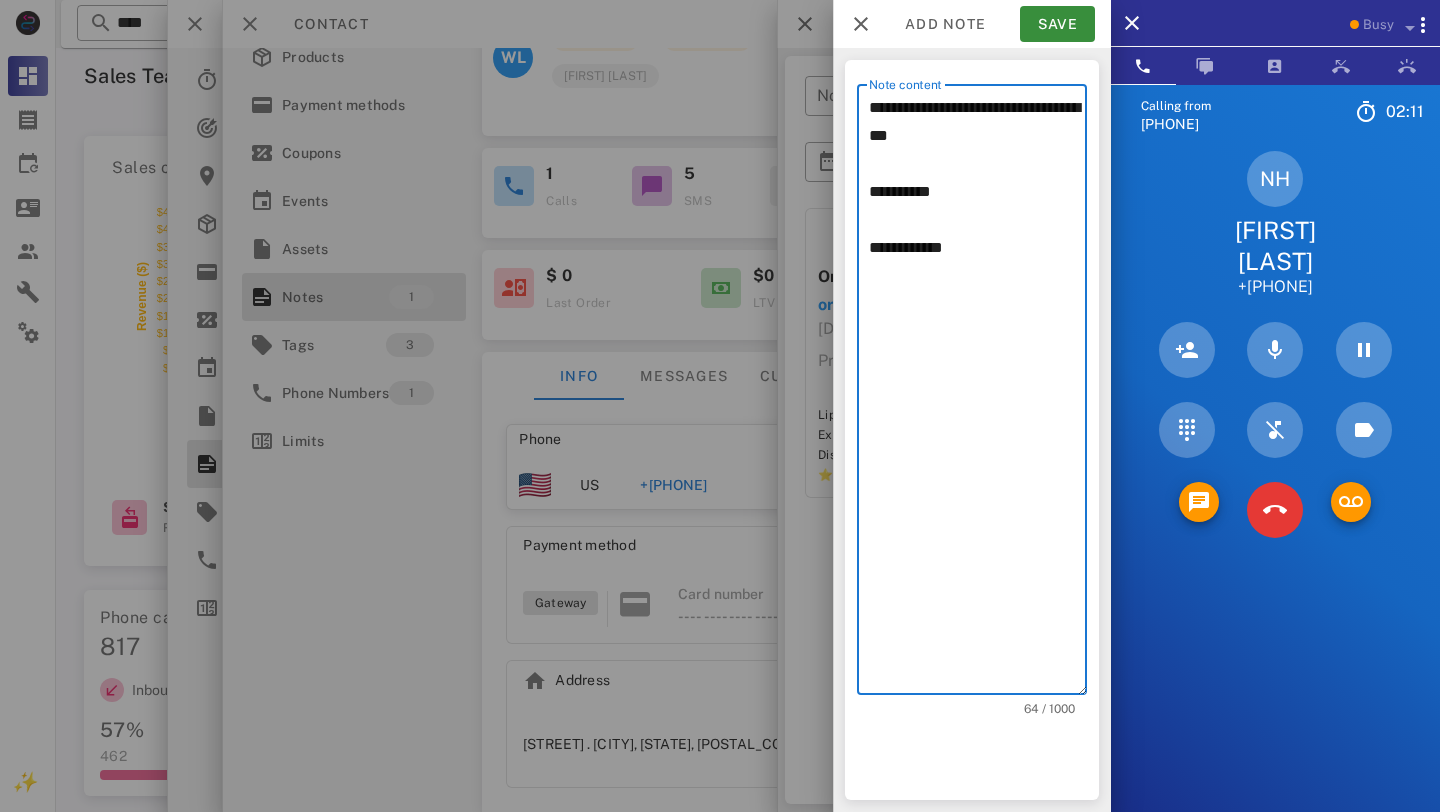 click on "**********" at bounding box center (978, 394) 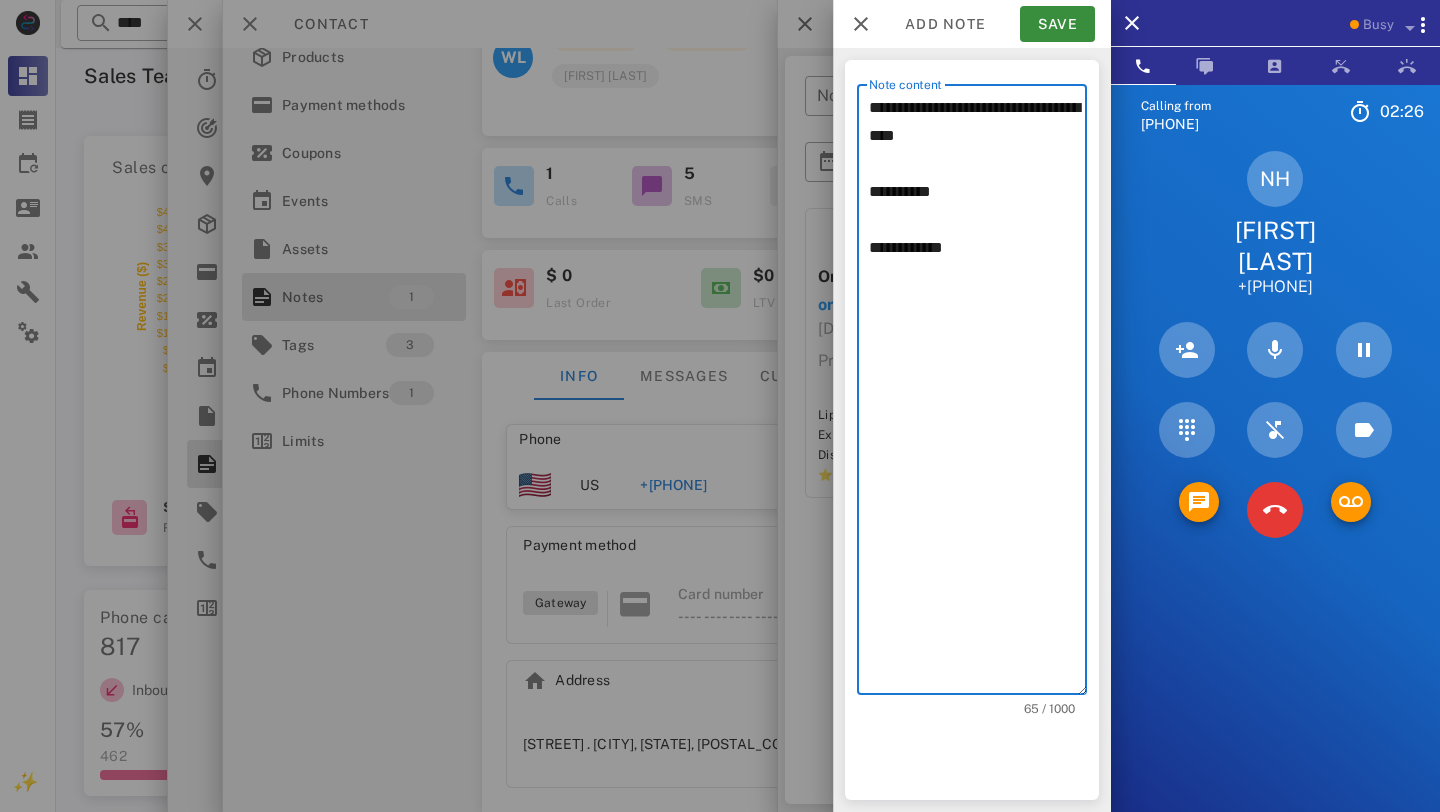 click on "**********" at bounding box center [978, 394] 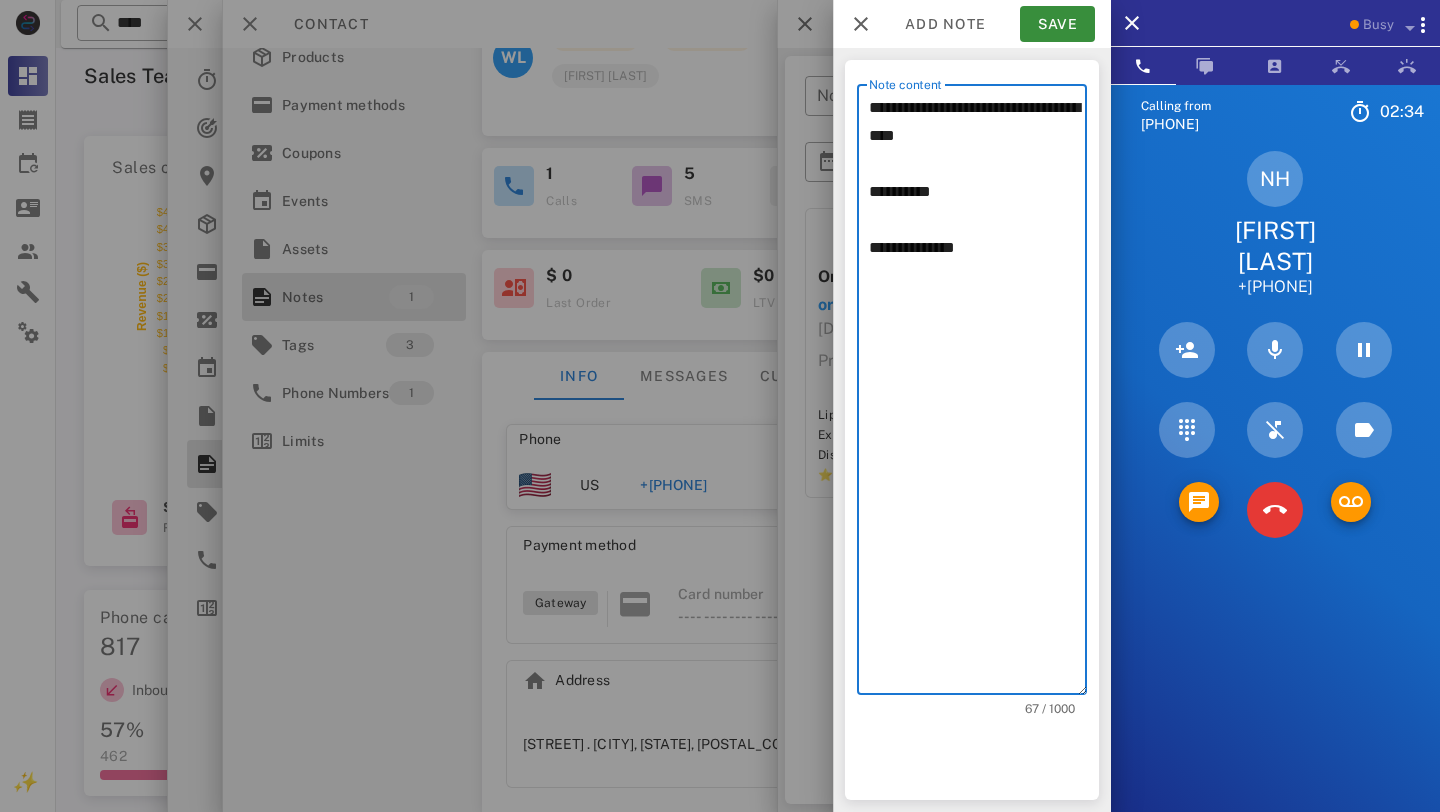 click on "**********" at bounding box center [978, 394] 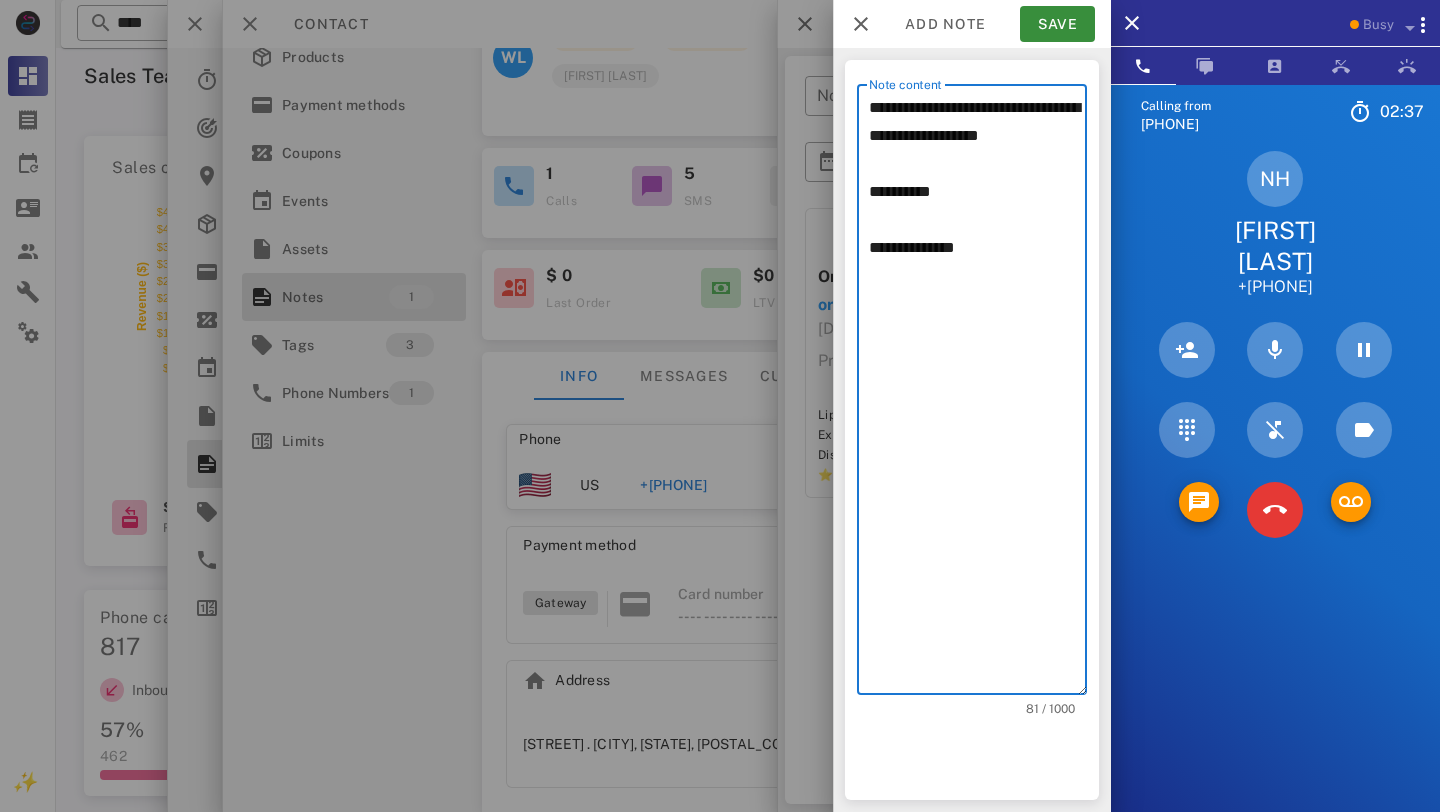 click on "**********" at bounding box center [978, 394] 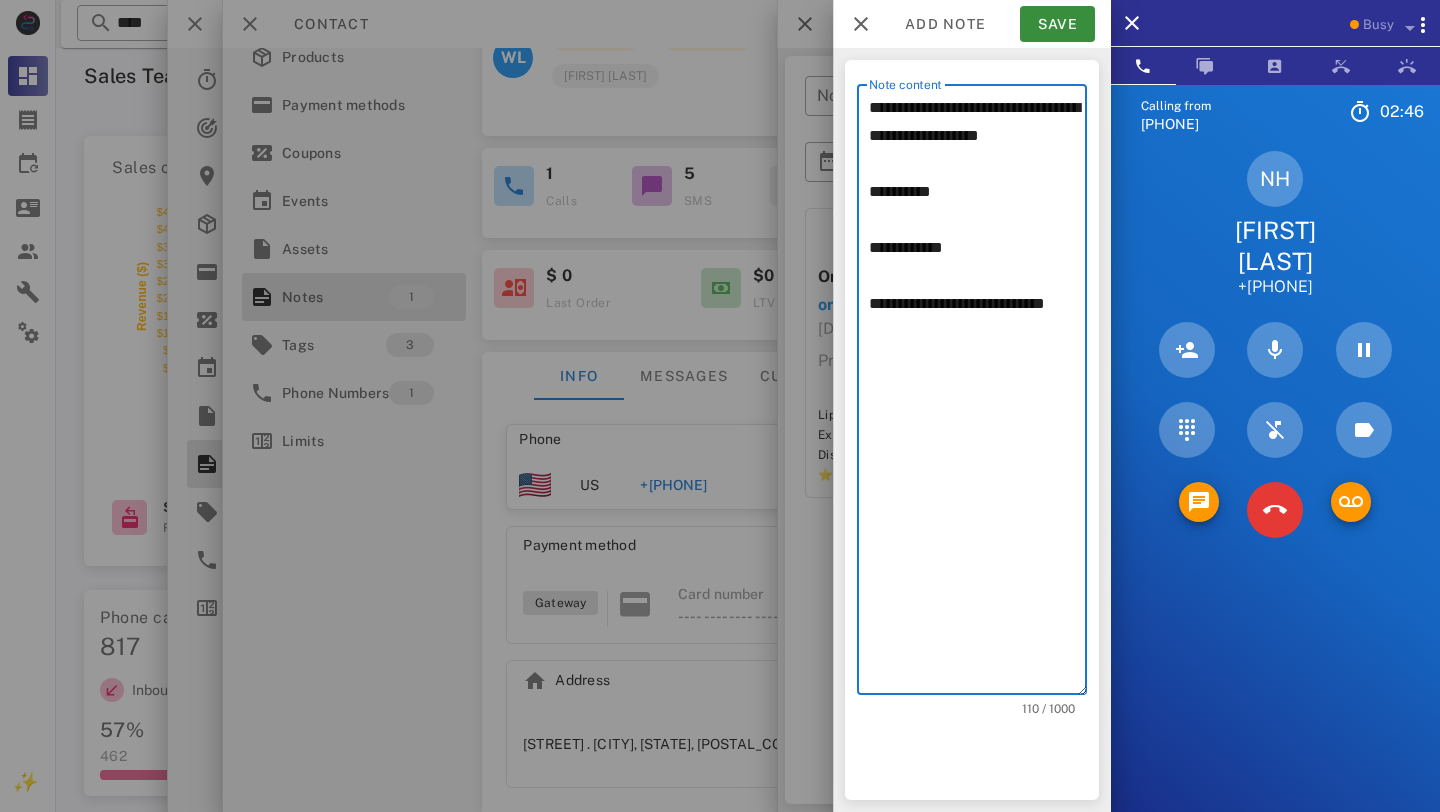 click on "**********" at bounding box center (978, 394) 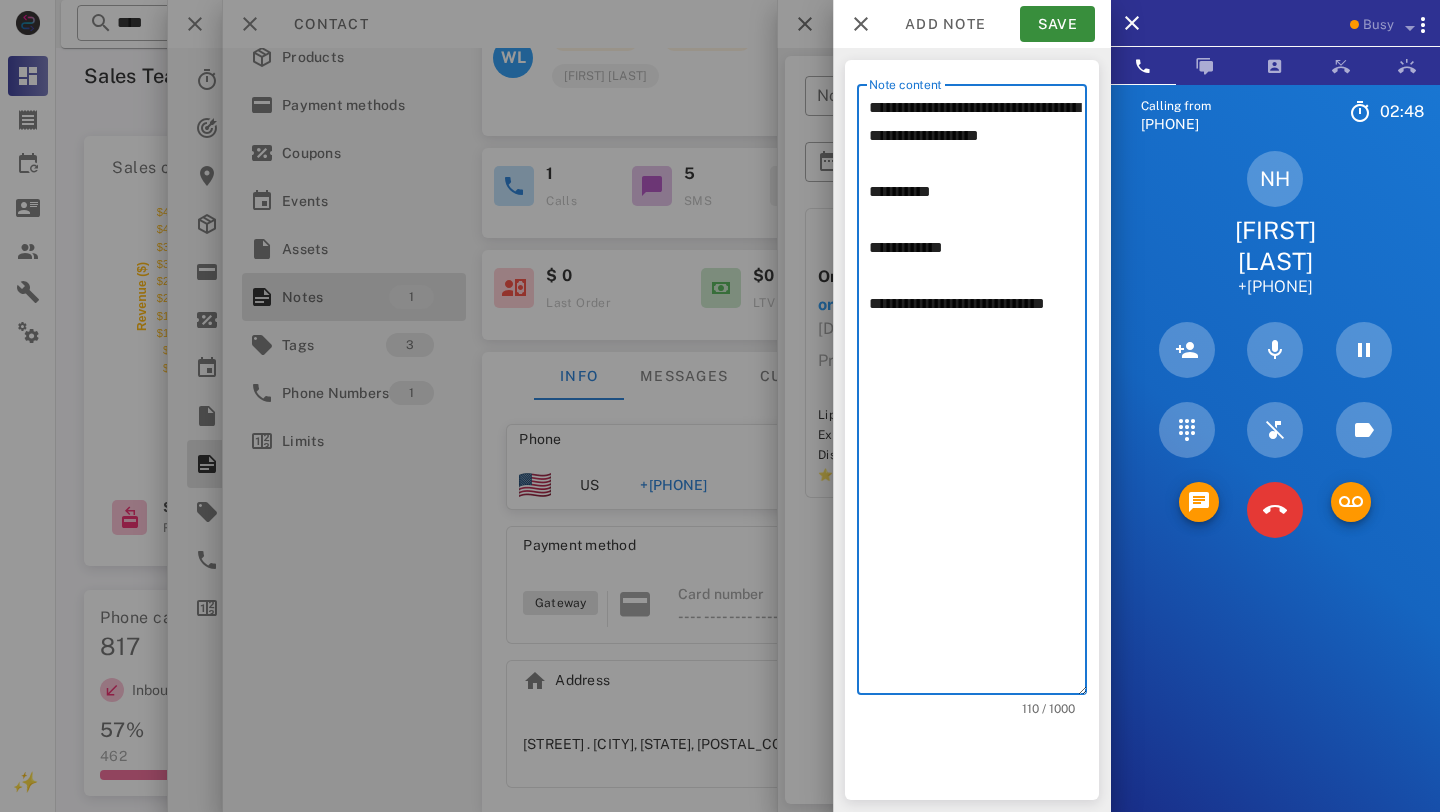 click on "**********" at bounding box center [978, 394] 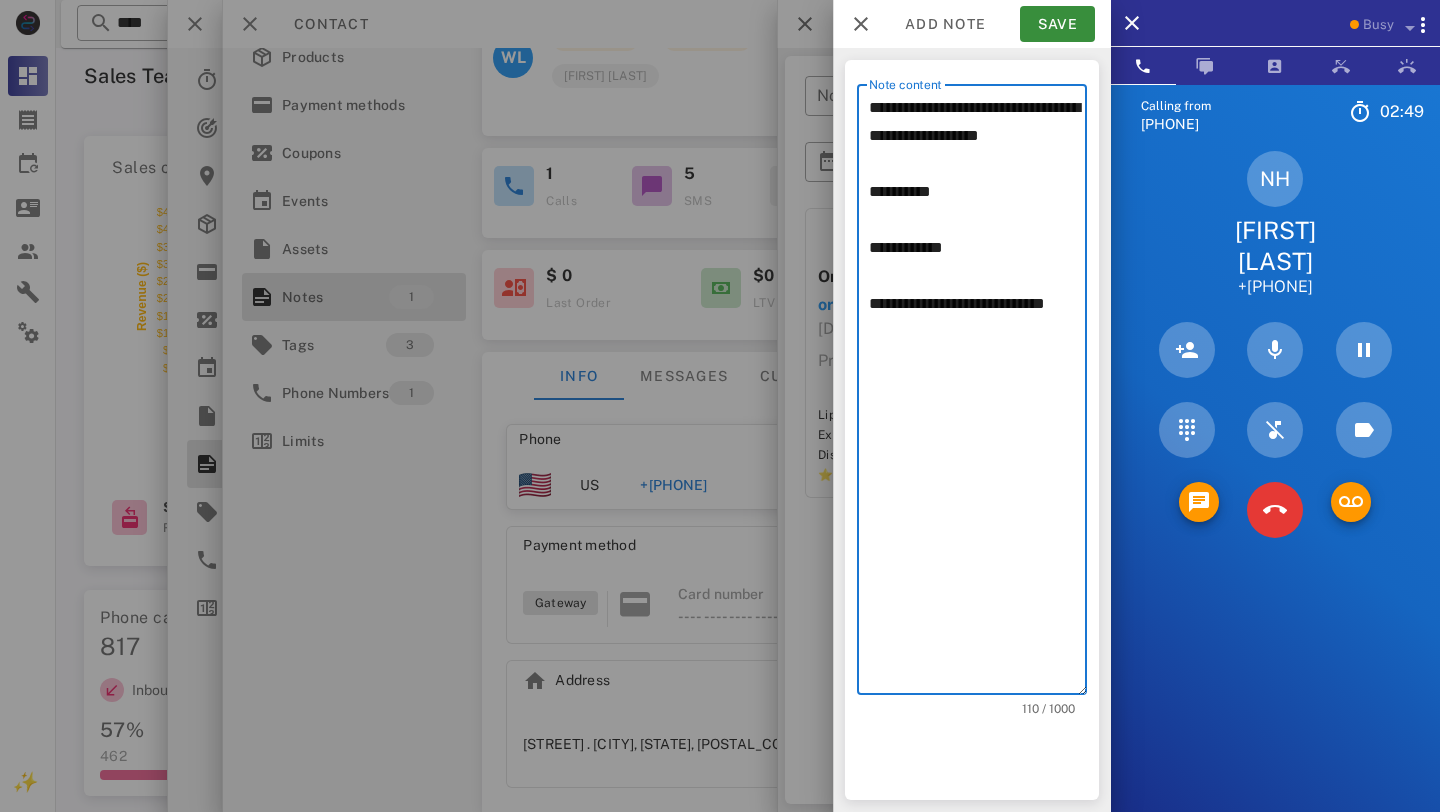 click on "**********" at bounding box center [978, 394] 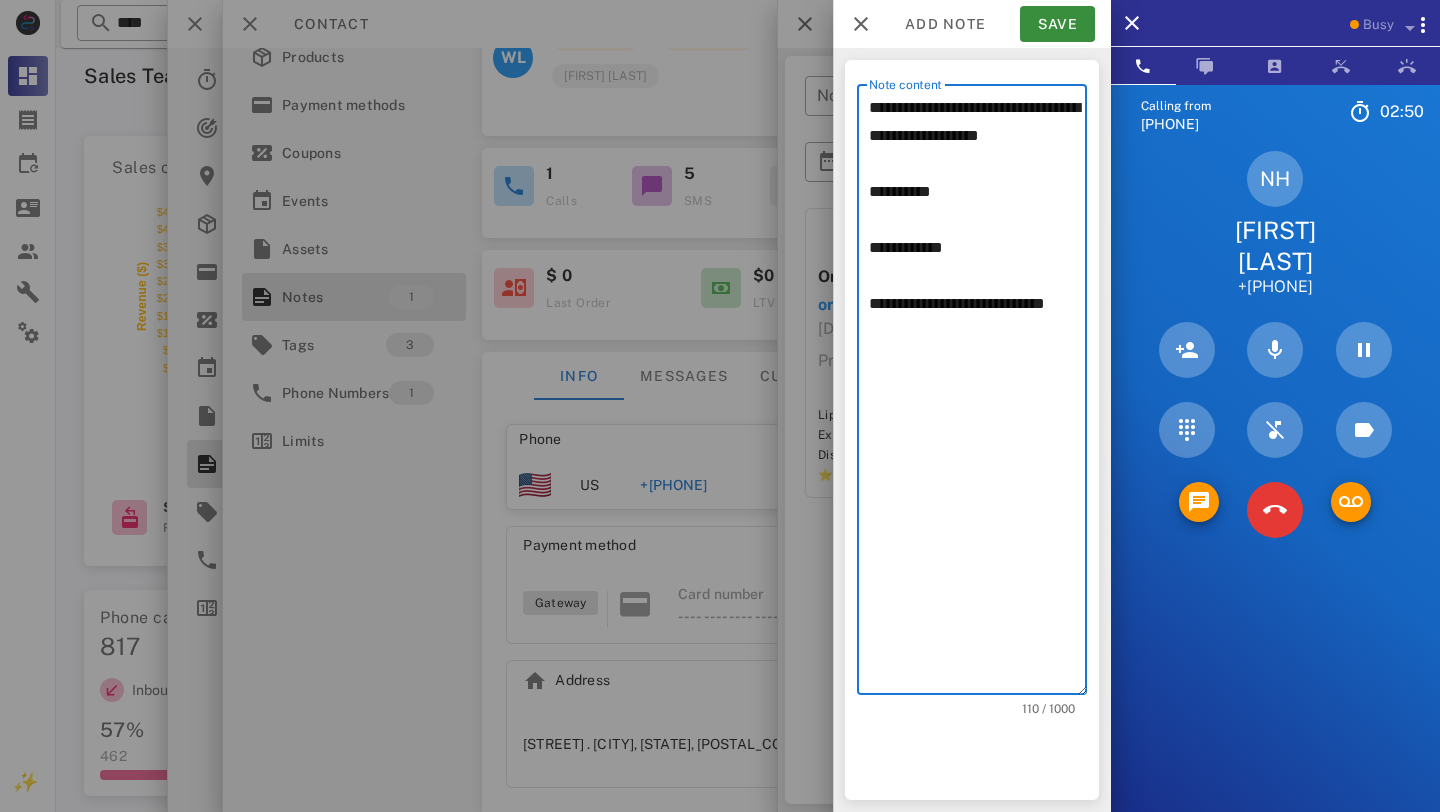 click on "[CREDIT_CARD_NUMBER]" 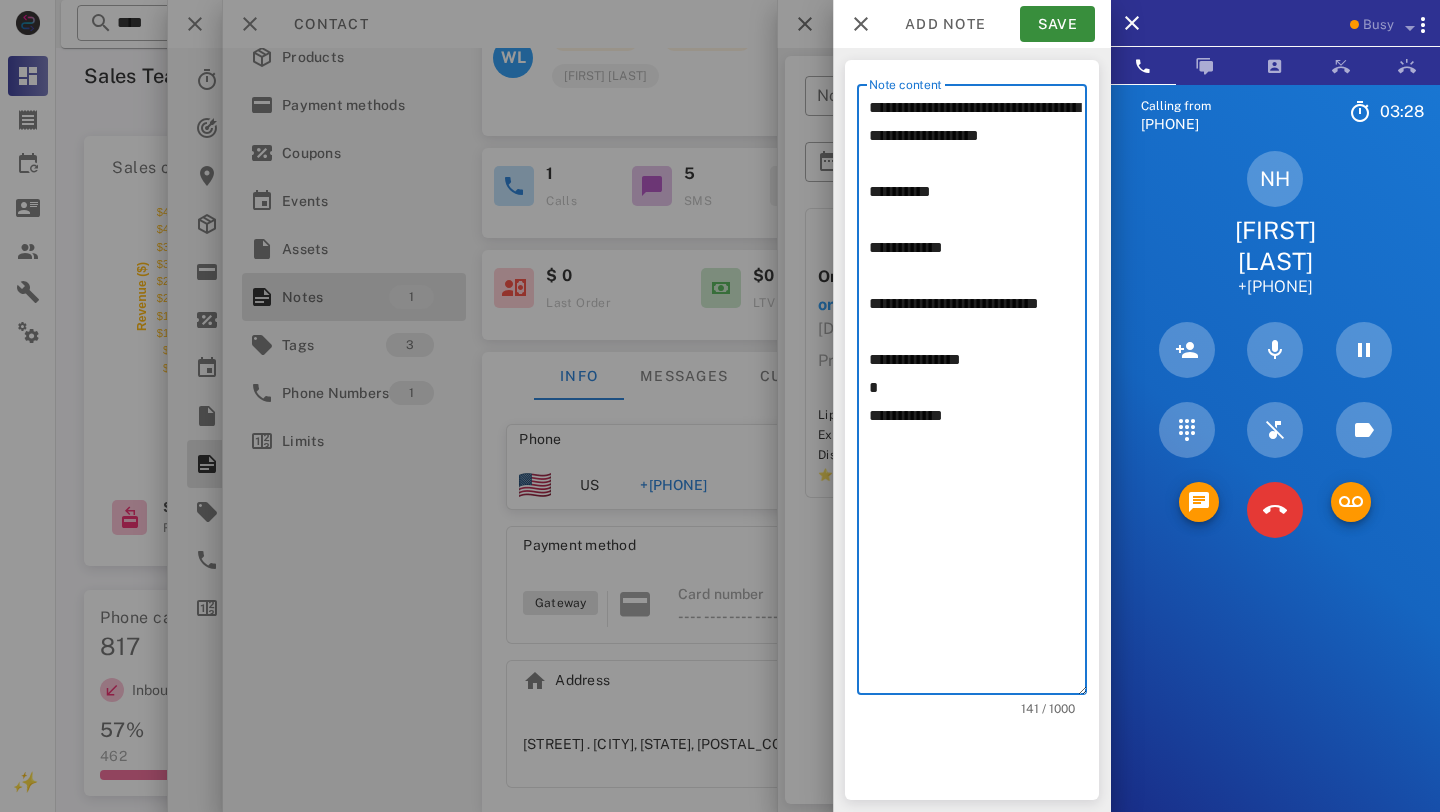 paste on "*********" 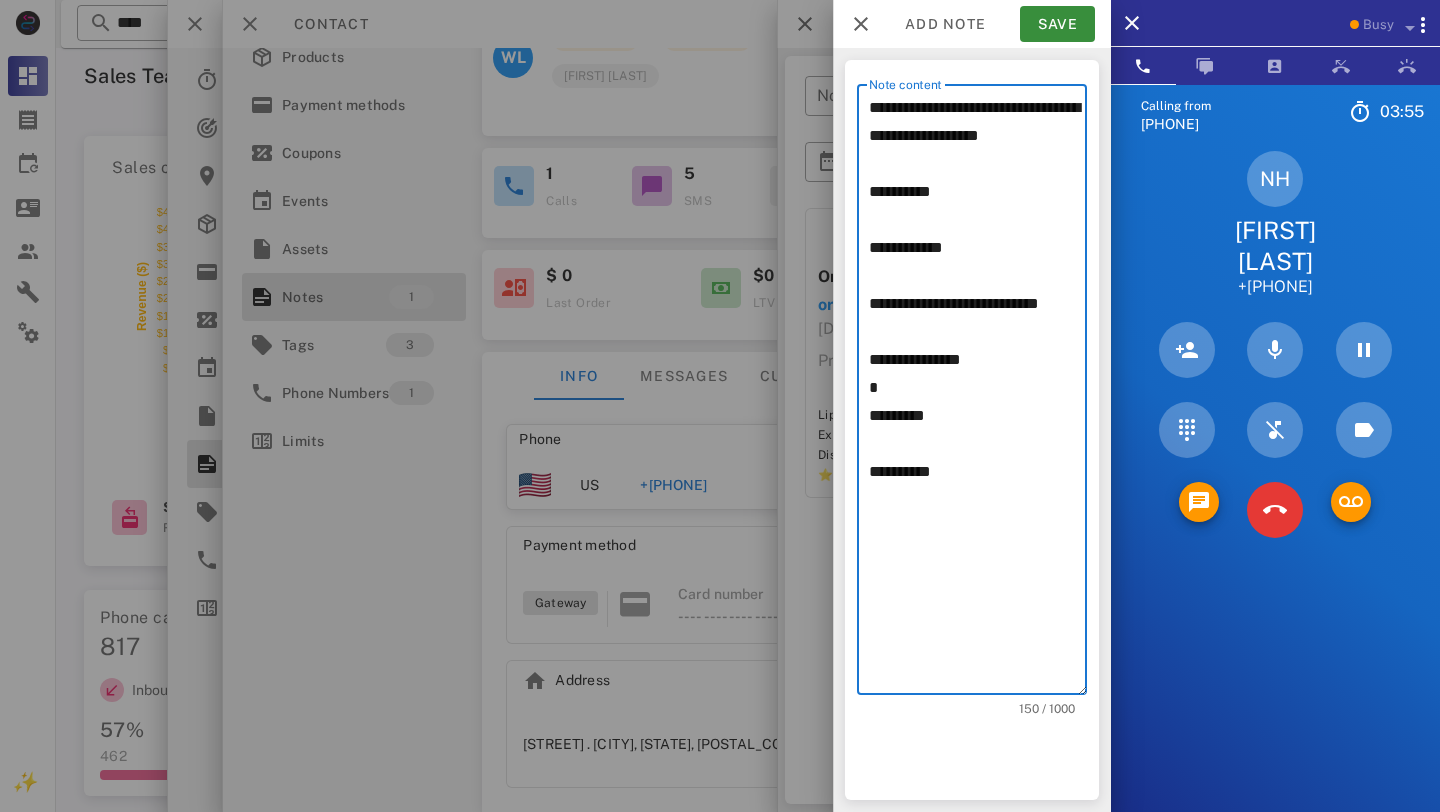 click on "**********" at bounding box center [978, 394] 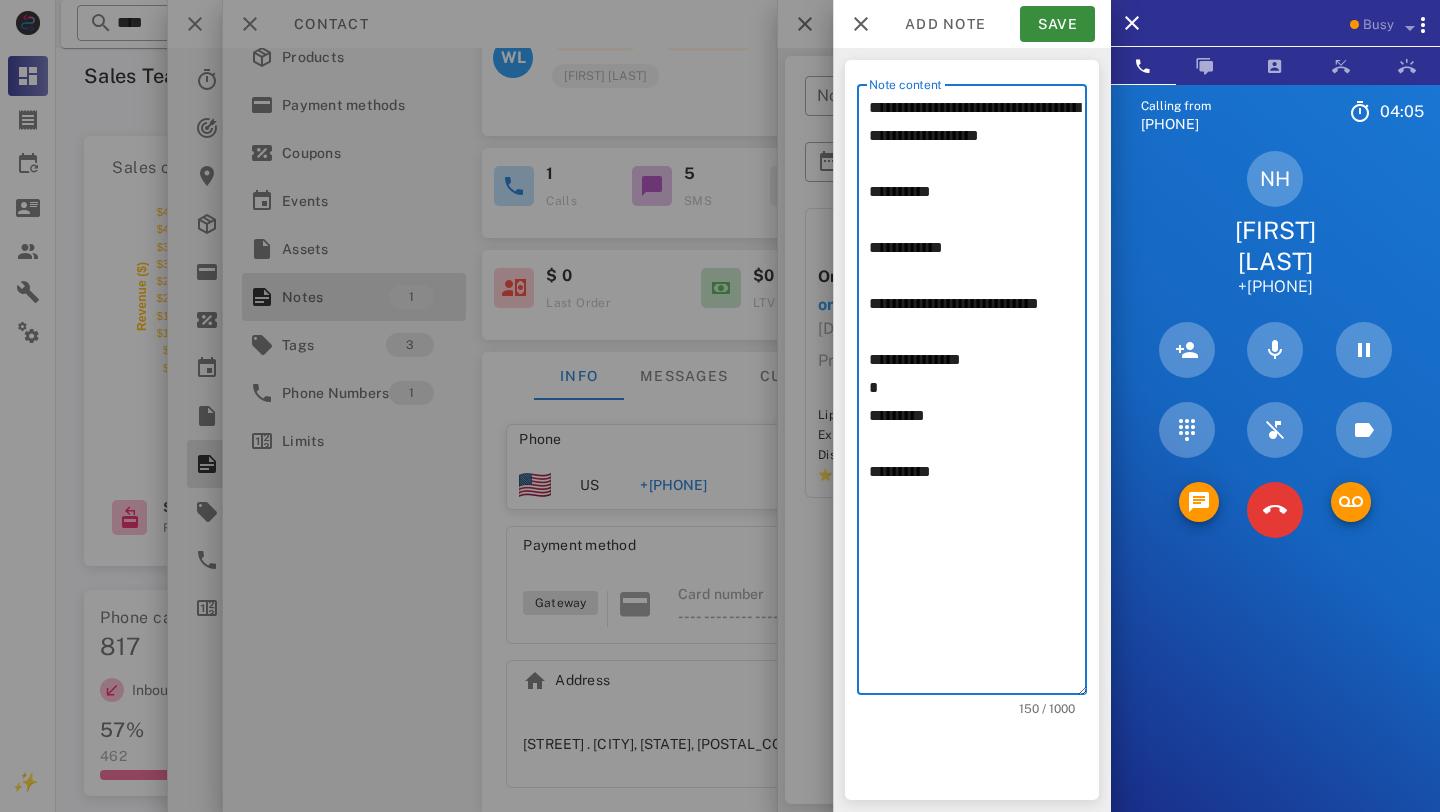 click on "**********" at bounding box center (978, 394) 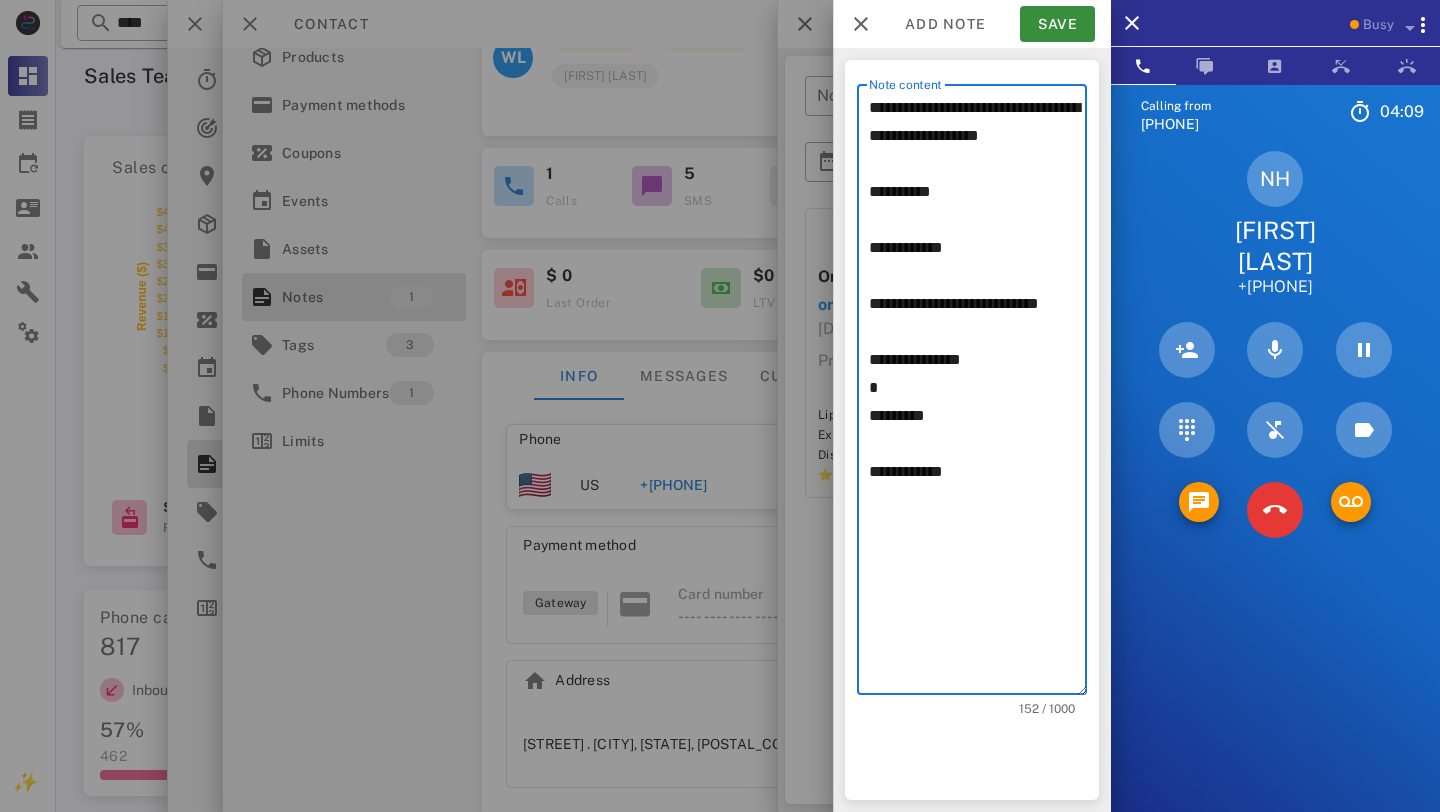 paste on "*********" 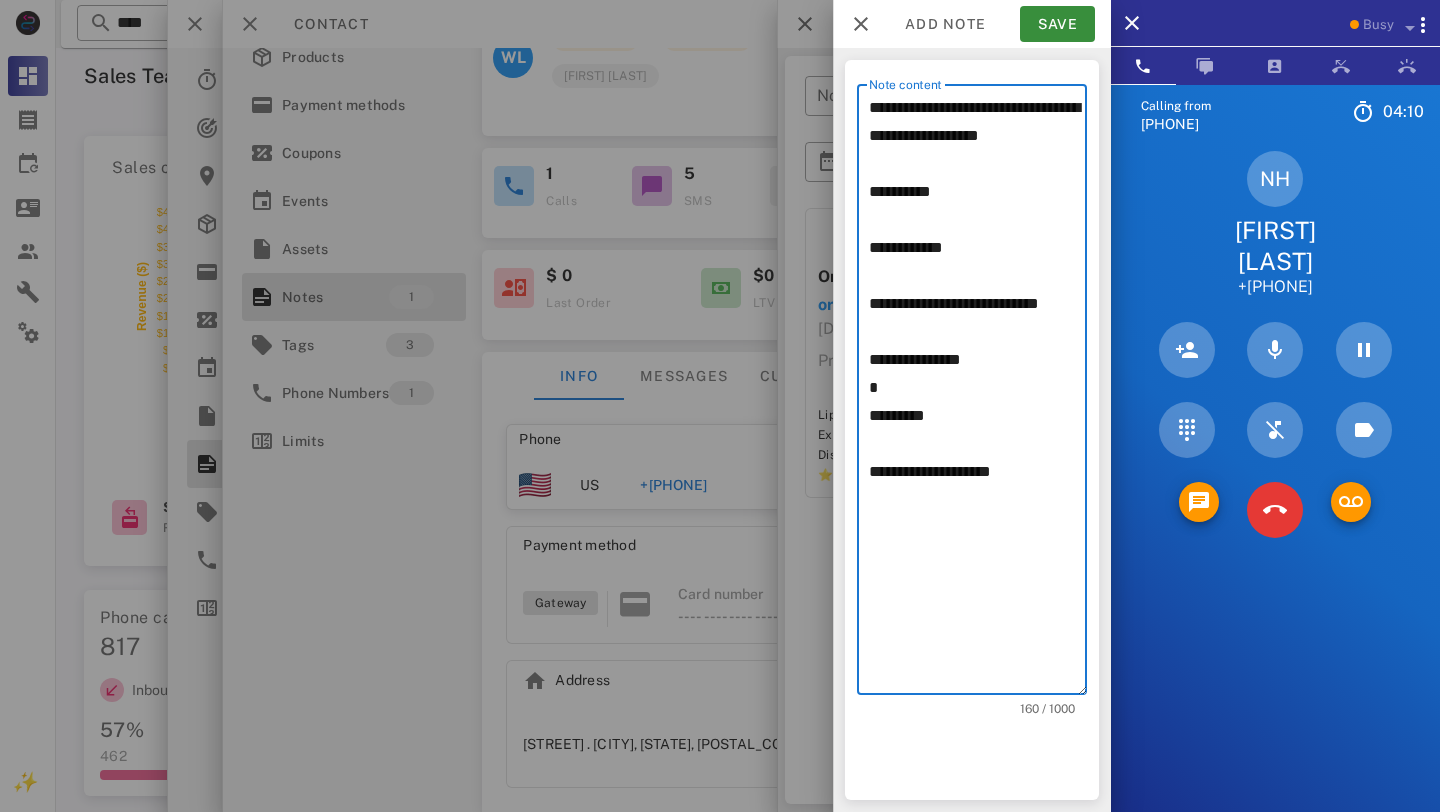 click on "**********" at bounding box center (978, 394) 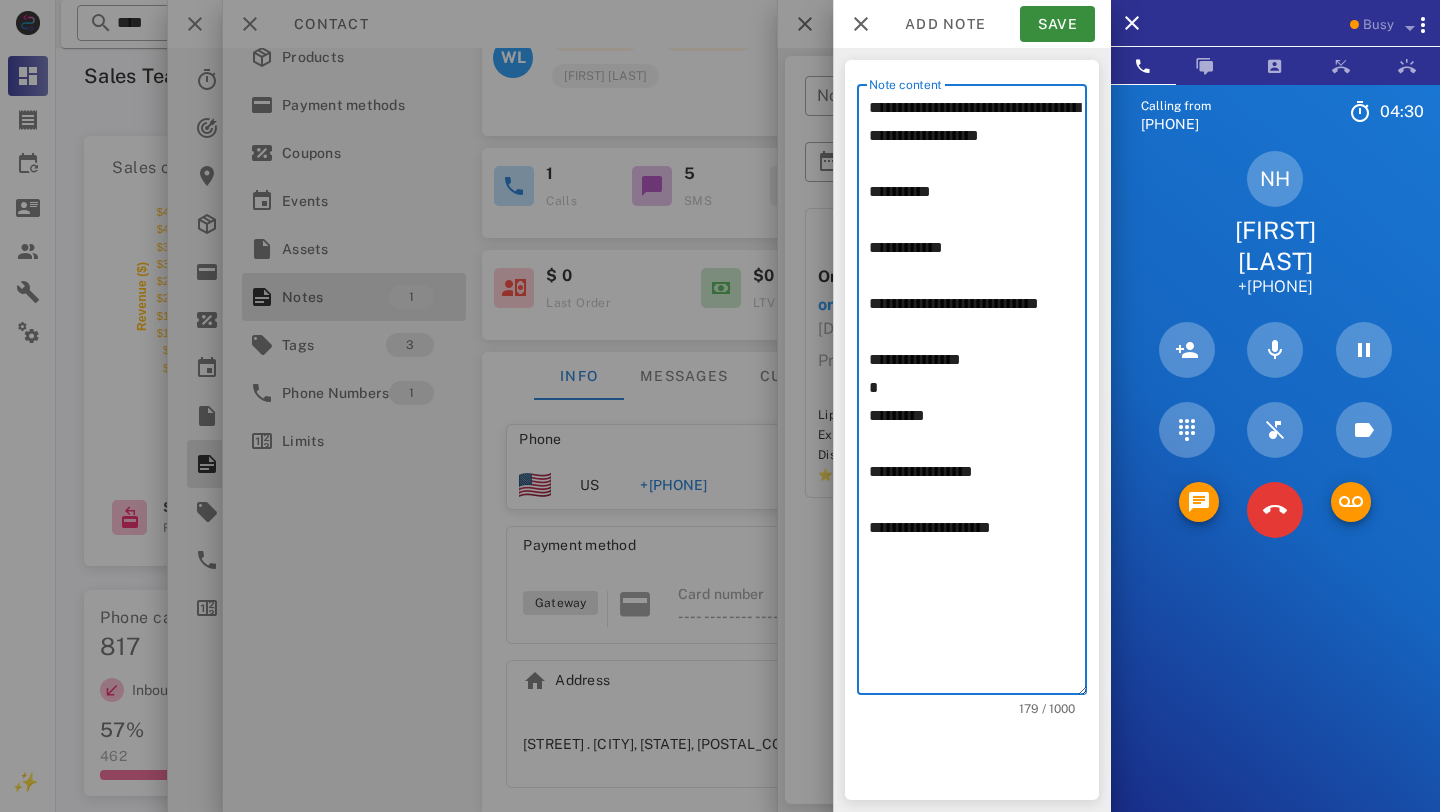 click on "**********" at bounding box center [978, 394] 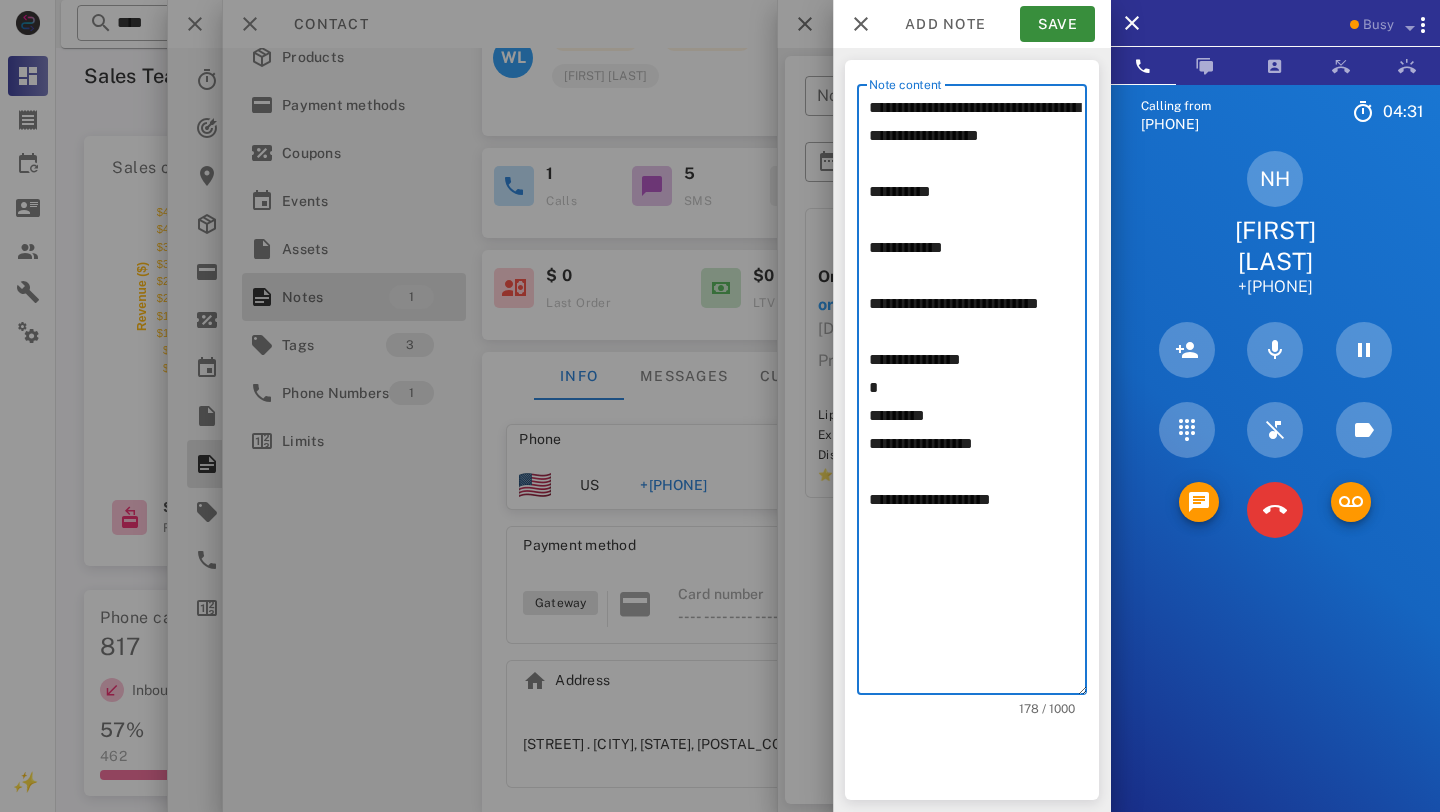 click on "**********" at bounding box center [978, 394] 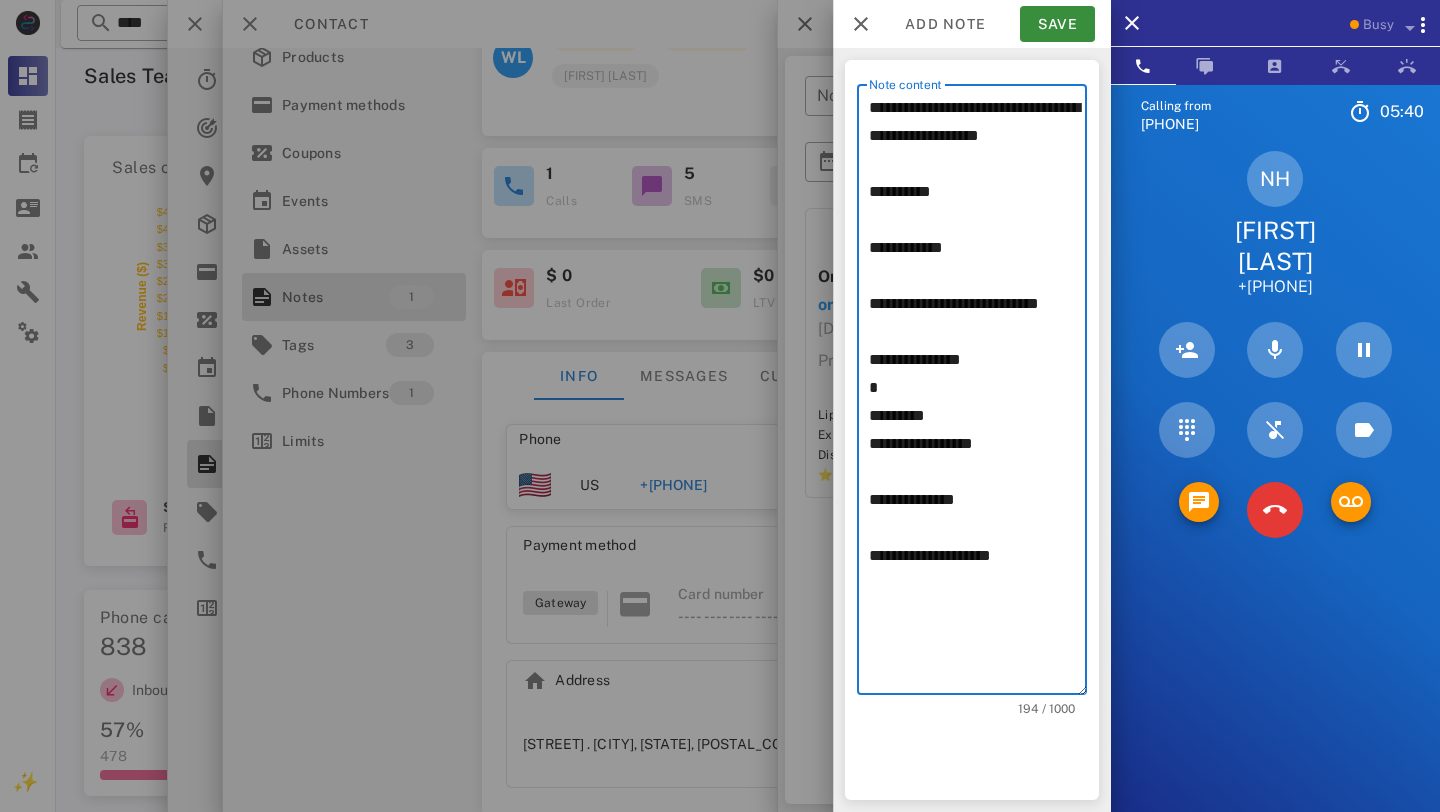 click on "**********" at bounding box center (978, 394) 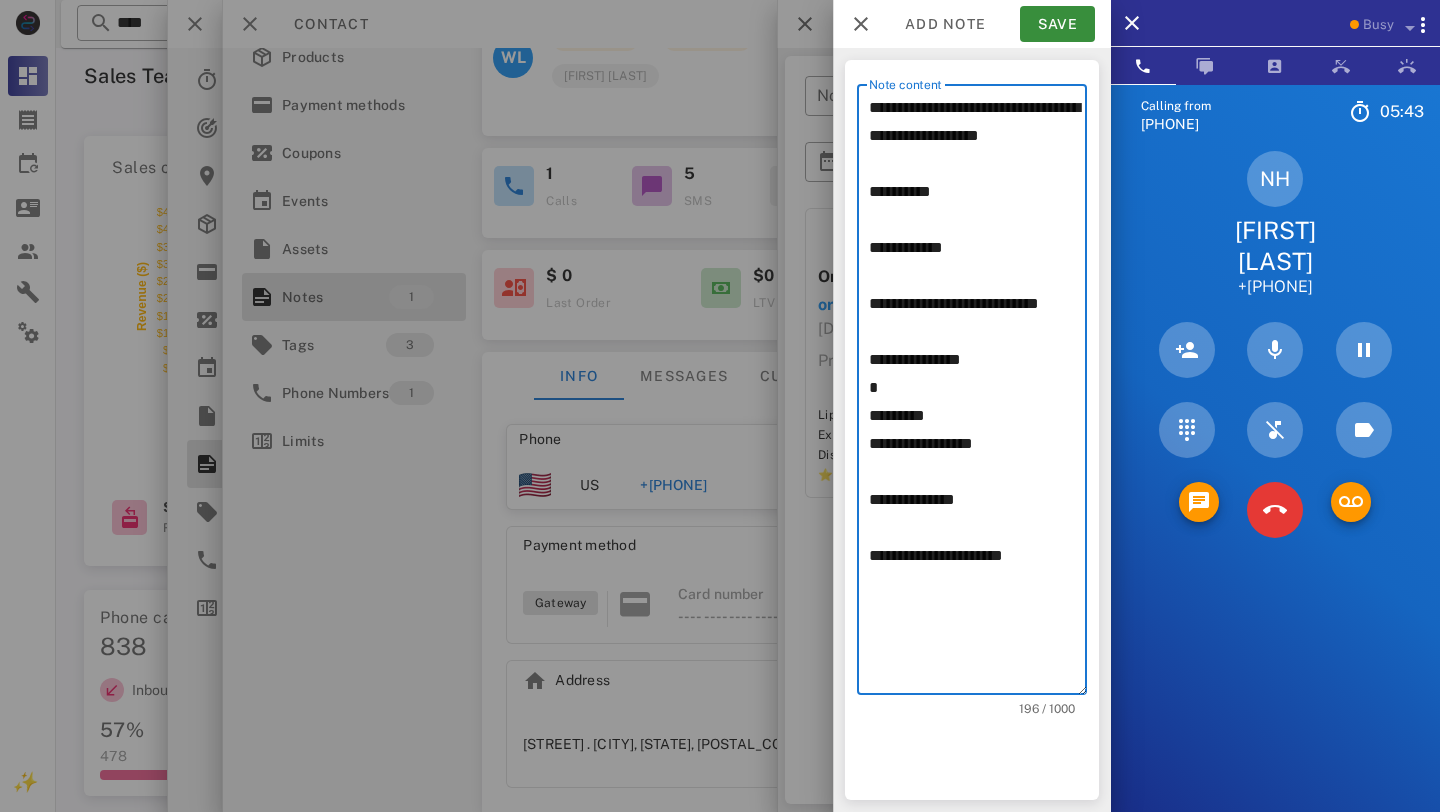 paste on "**********" 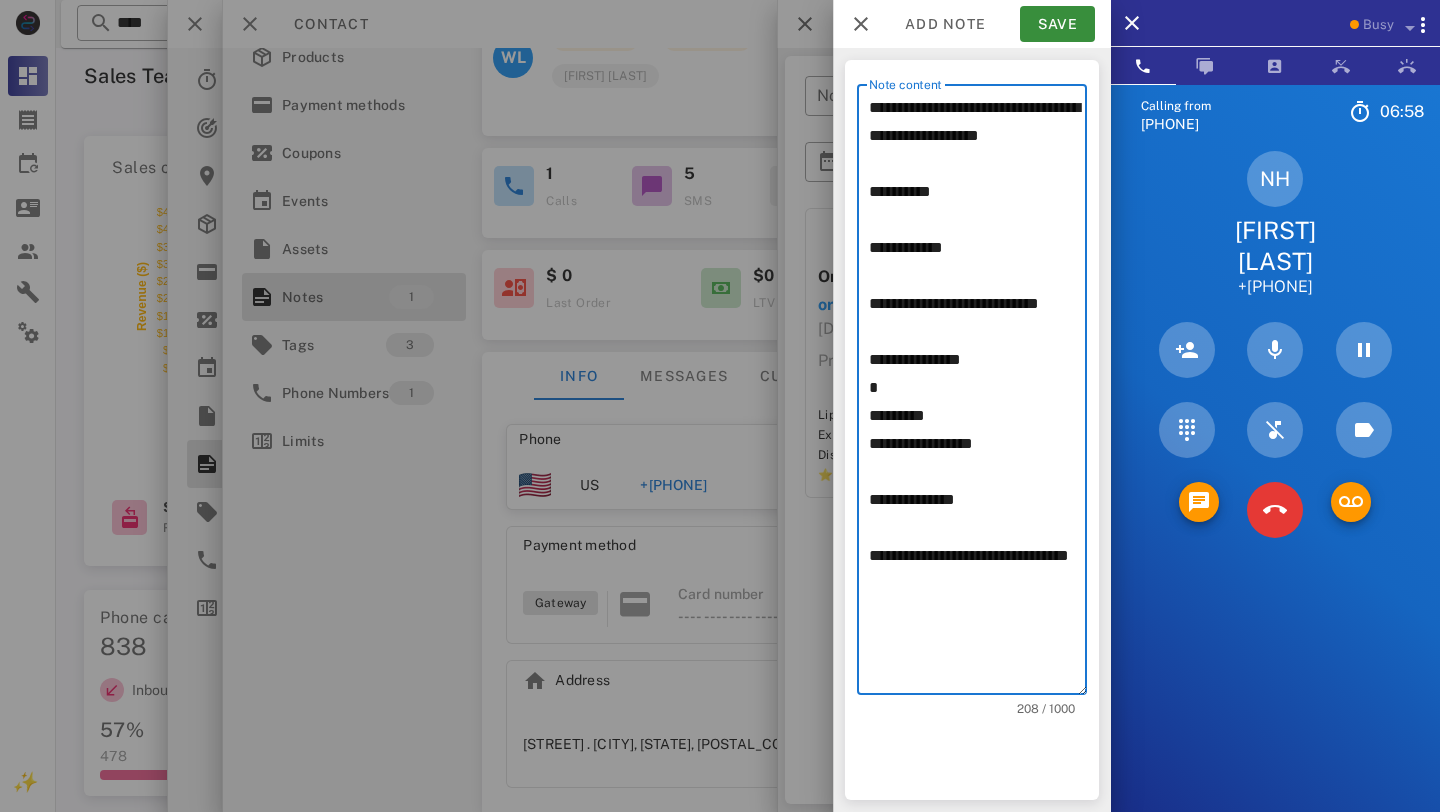click on "**********" at bounding box center [978, 394] 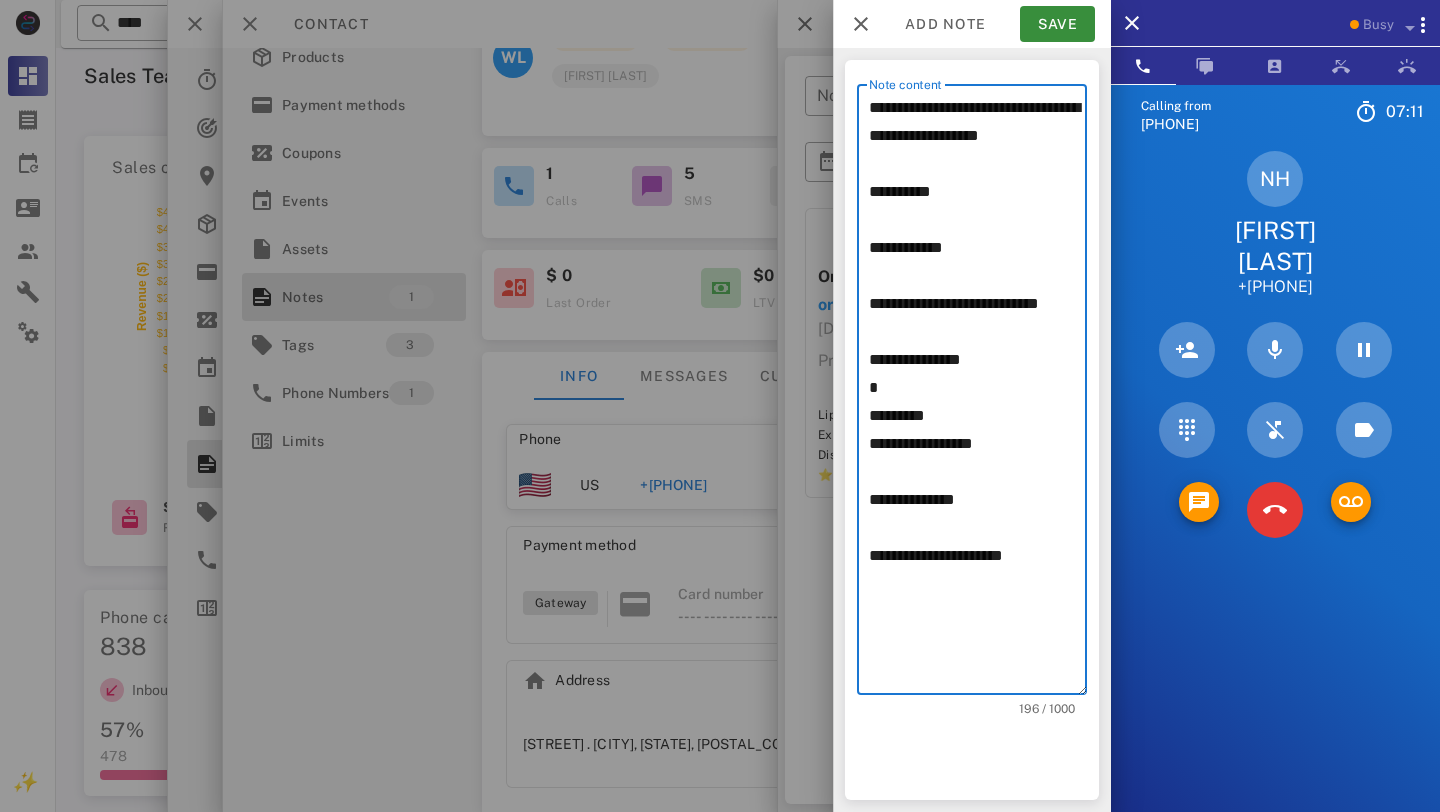 click on "**********" at bounding box center (978, 394) 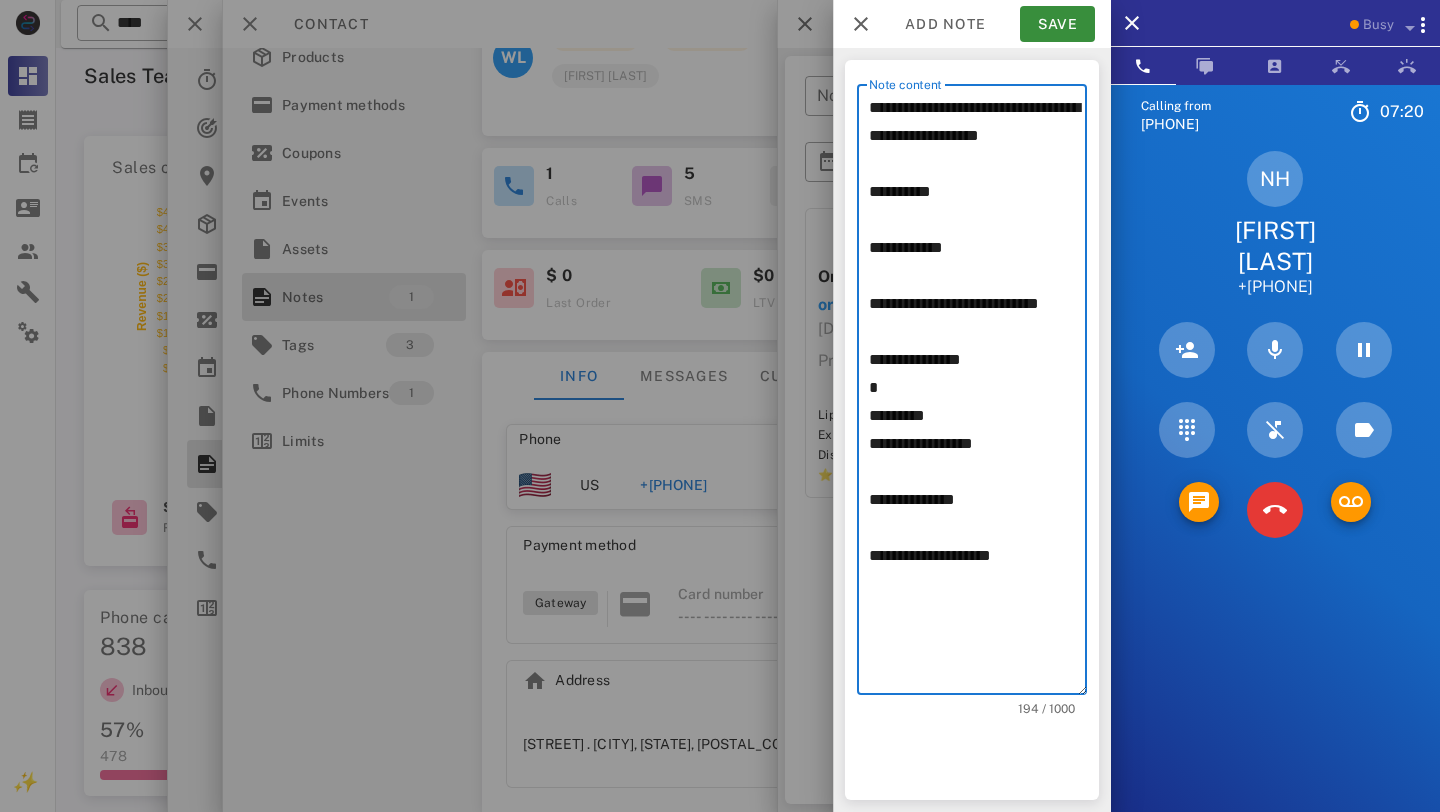 click on "**********" at bounding box center (978, 394) 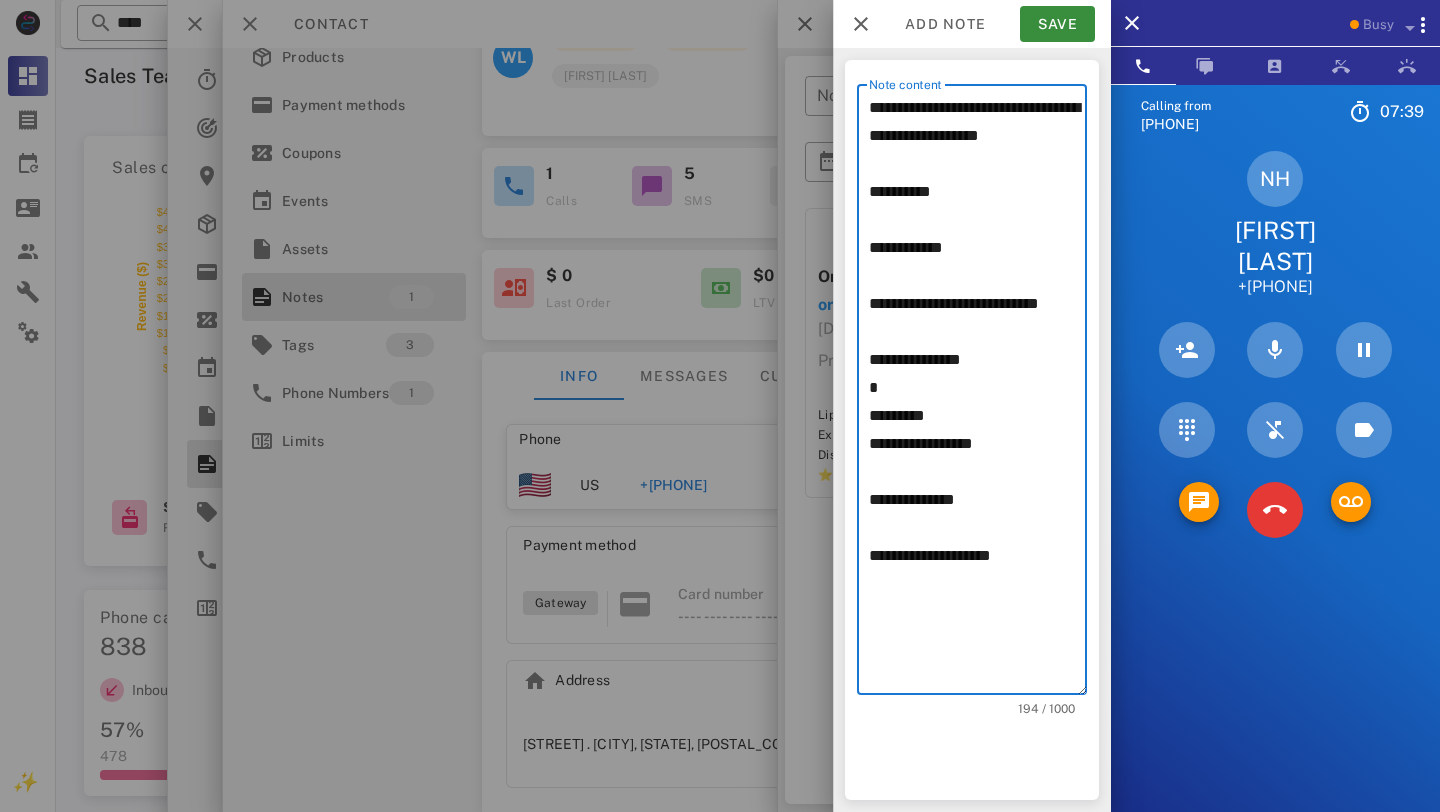 click on "**********" at bounding box center (978, 394) 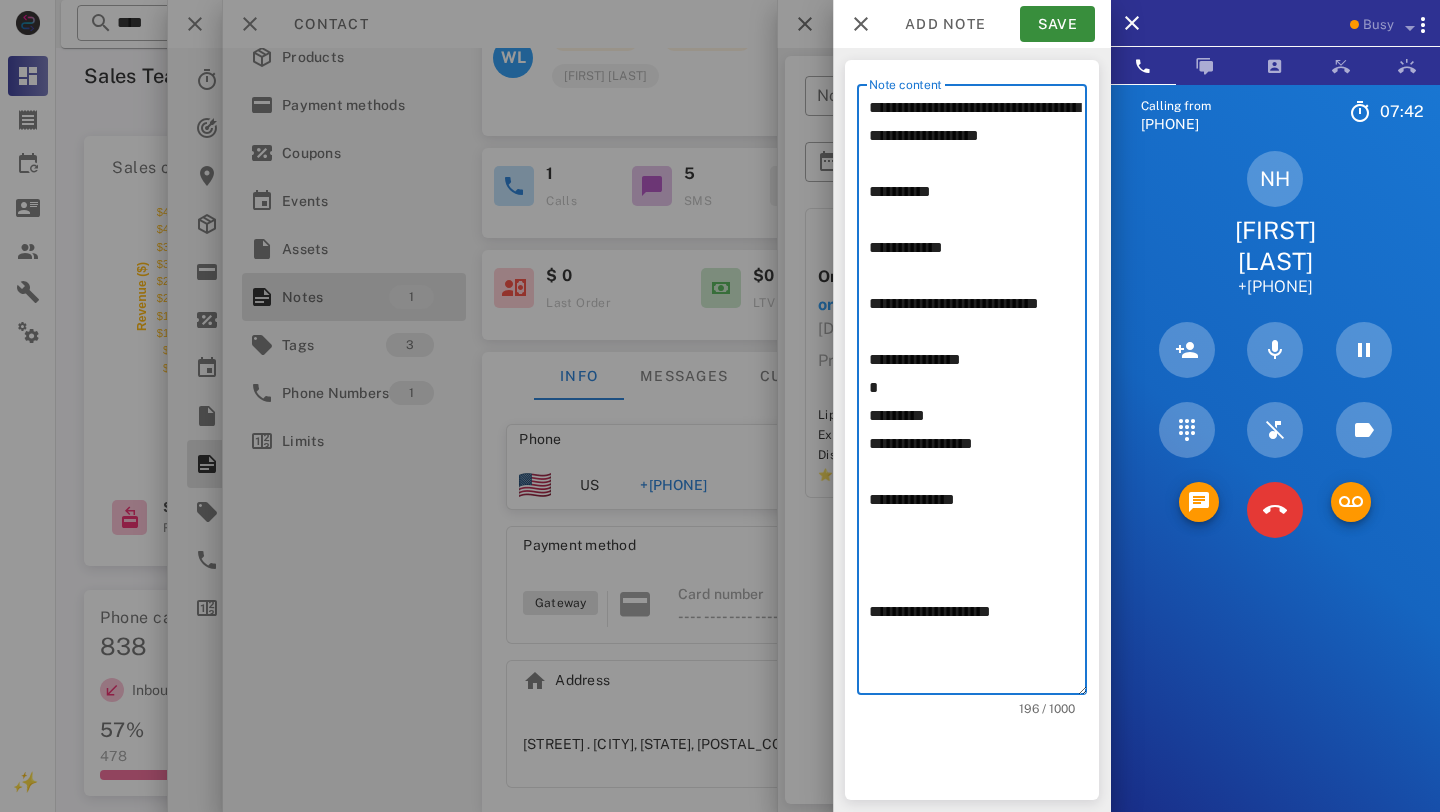 click on "**********" at bounding box center (978, 394) 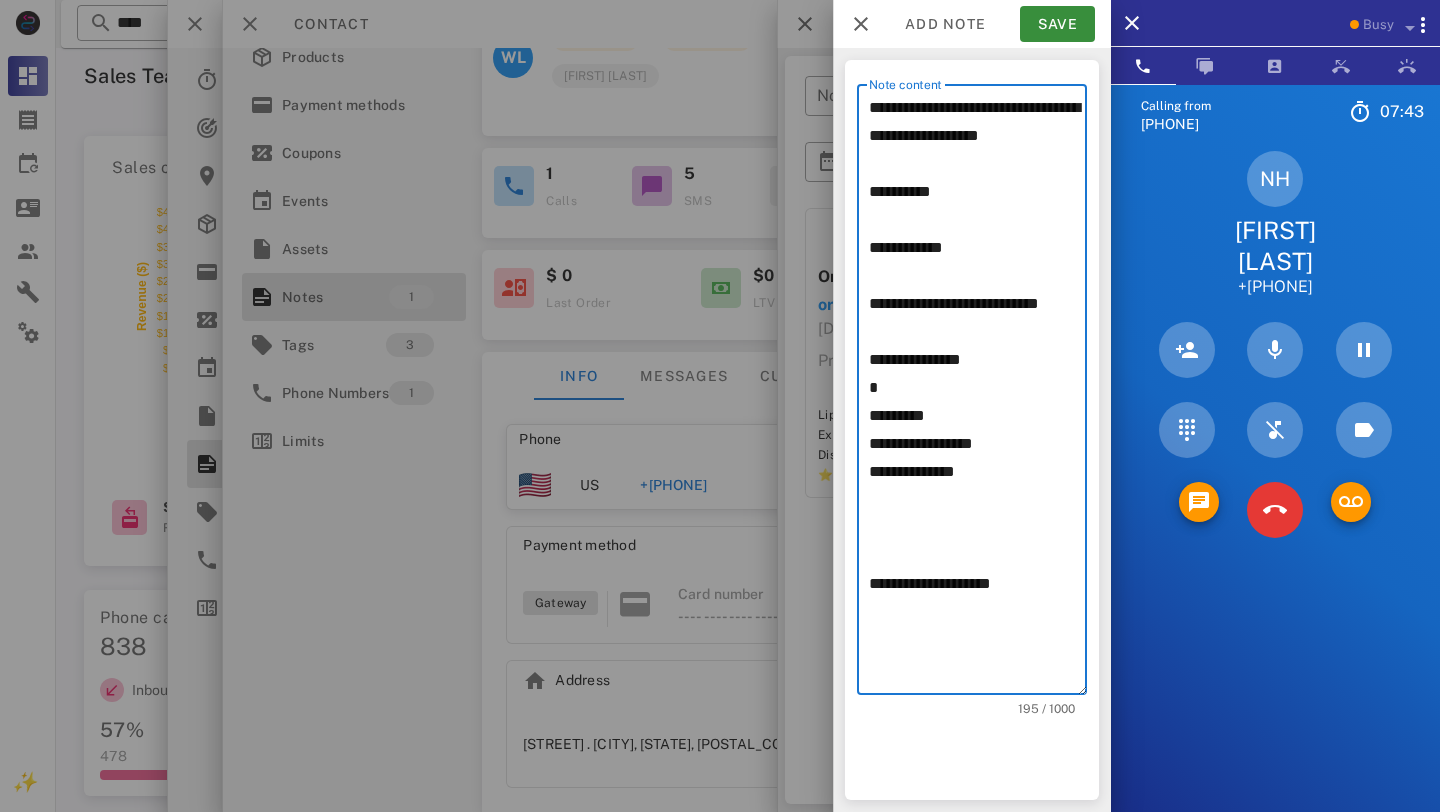 click on "**********" at bounding box center (978, 394) 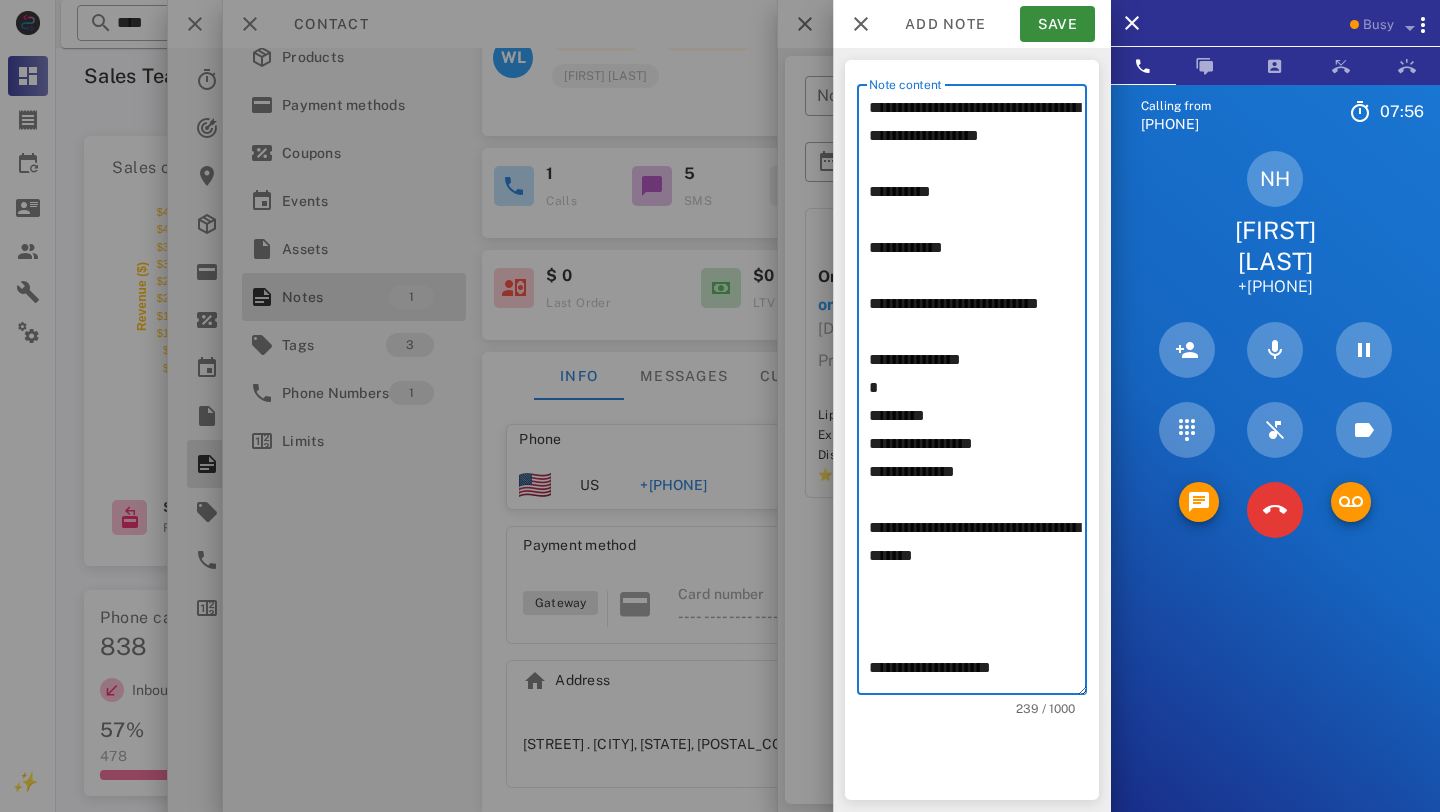 scroll, scrollTop: 14, scrollLeft: 0, axis: vertical 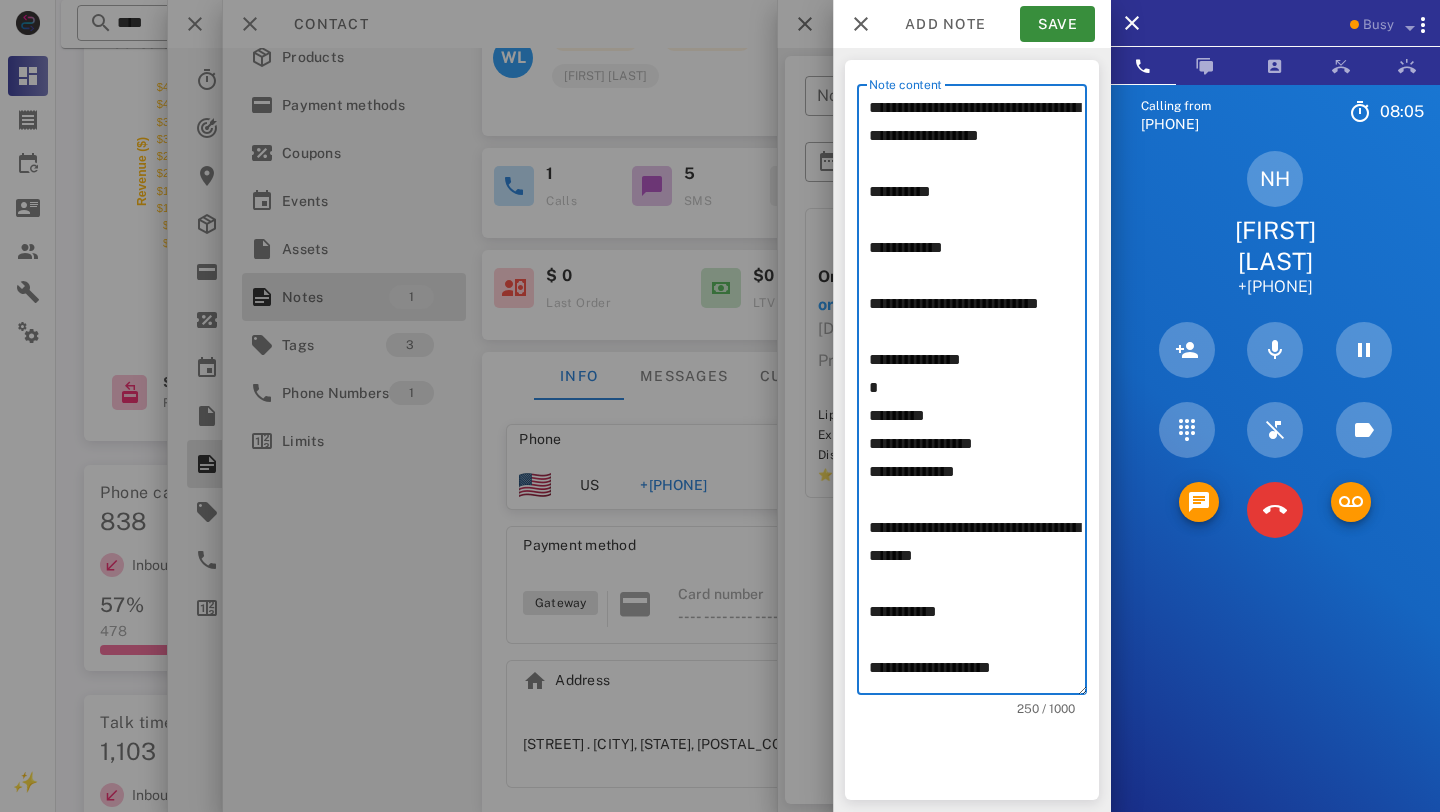 click on "**********" at bounding box center (978, 394) 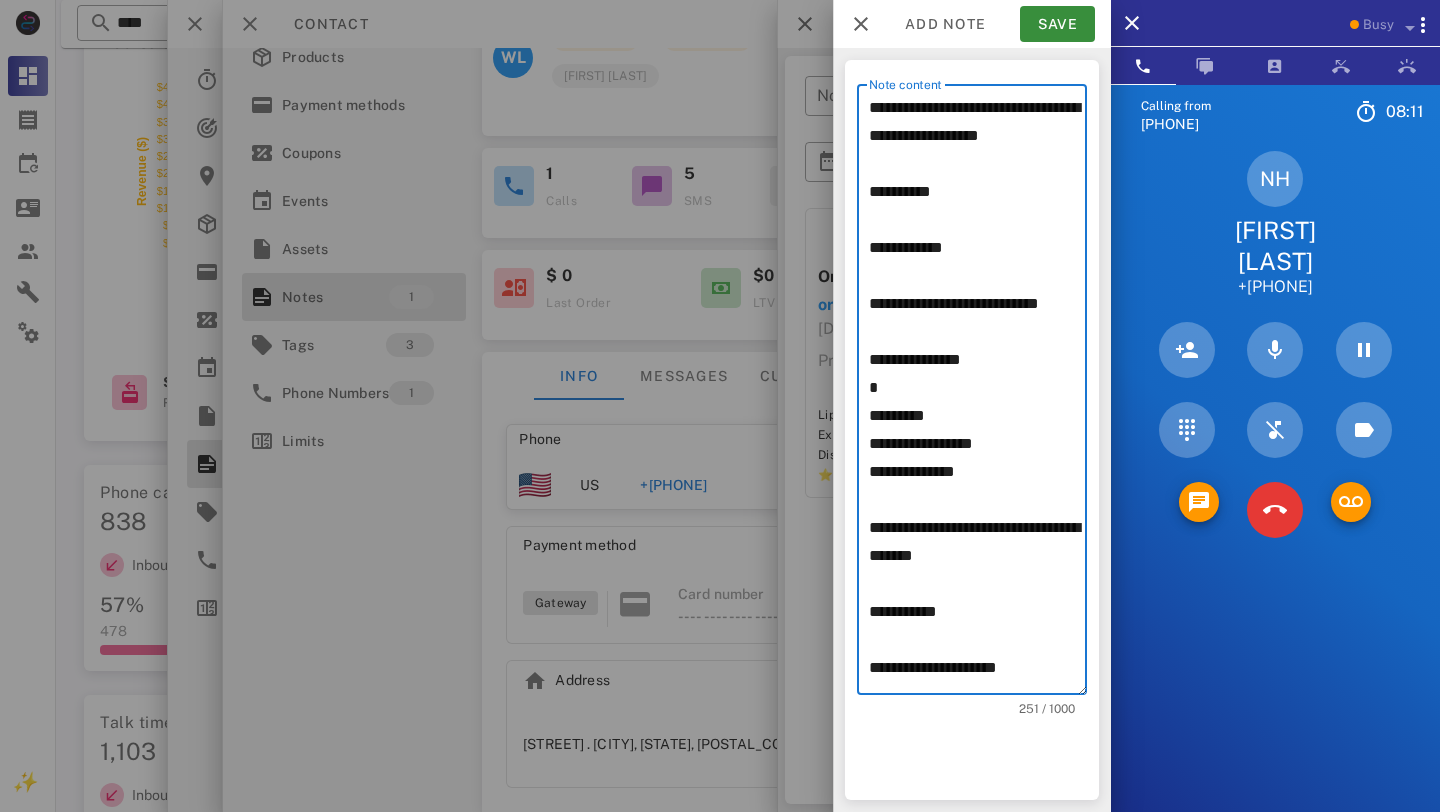 click on "**********" at bounding box center [978, 394] 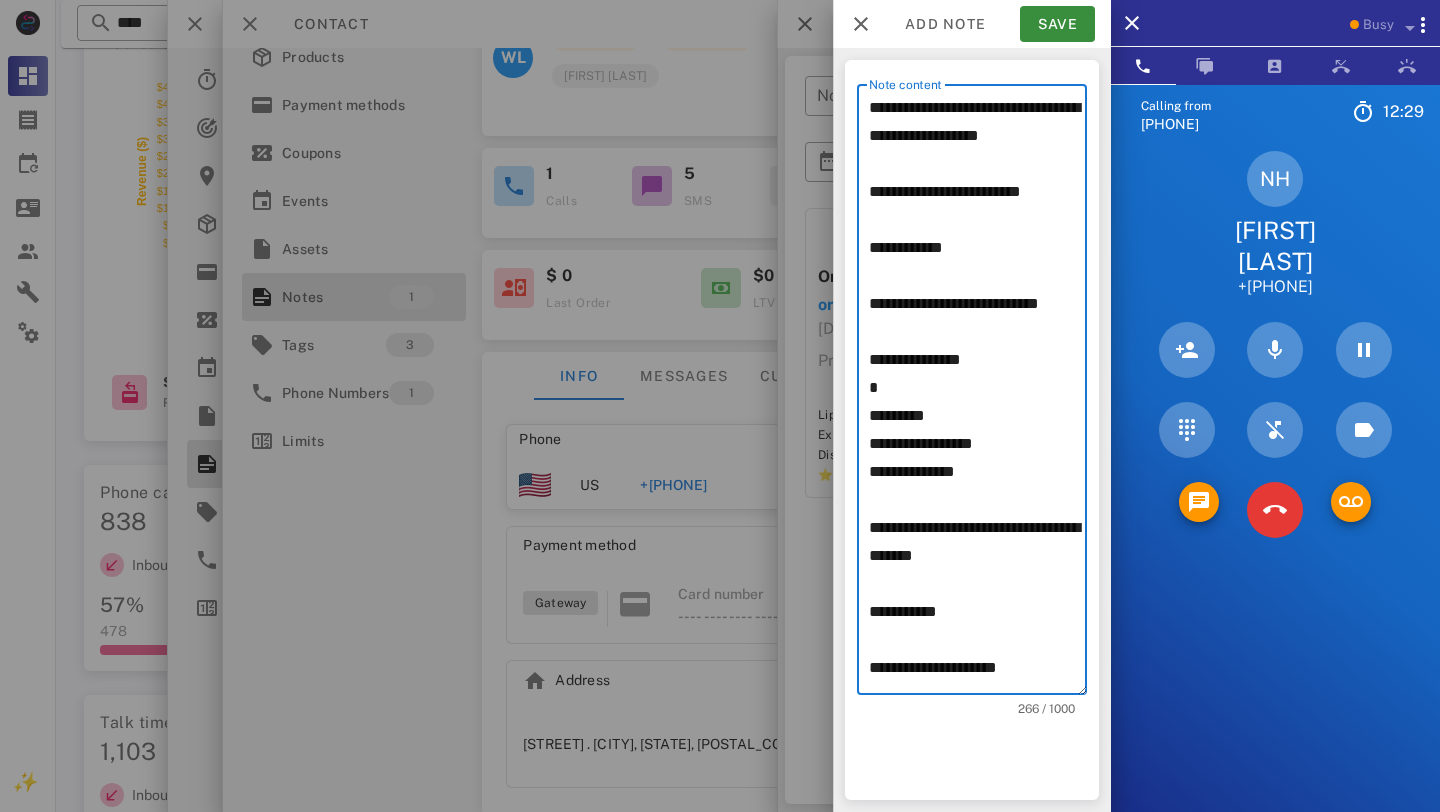 scroll, scrollTop: 14, scrollLeft: 0, axis: vertical 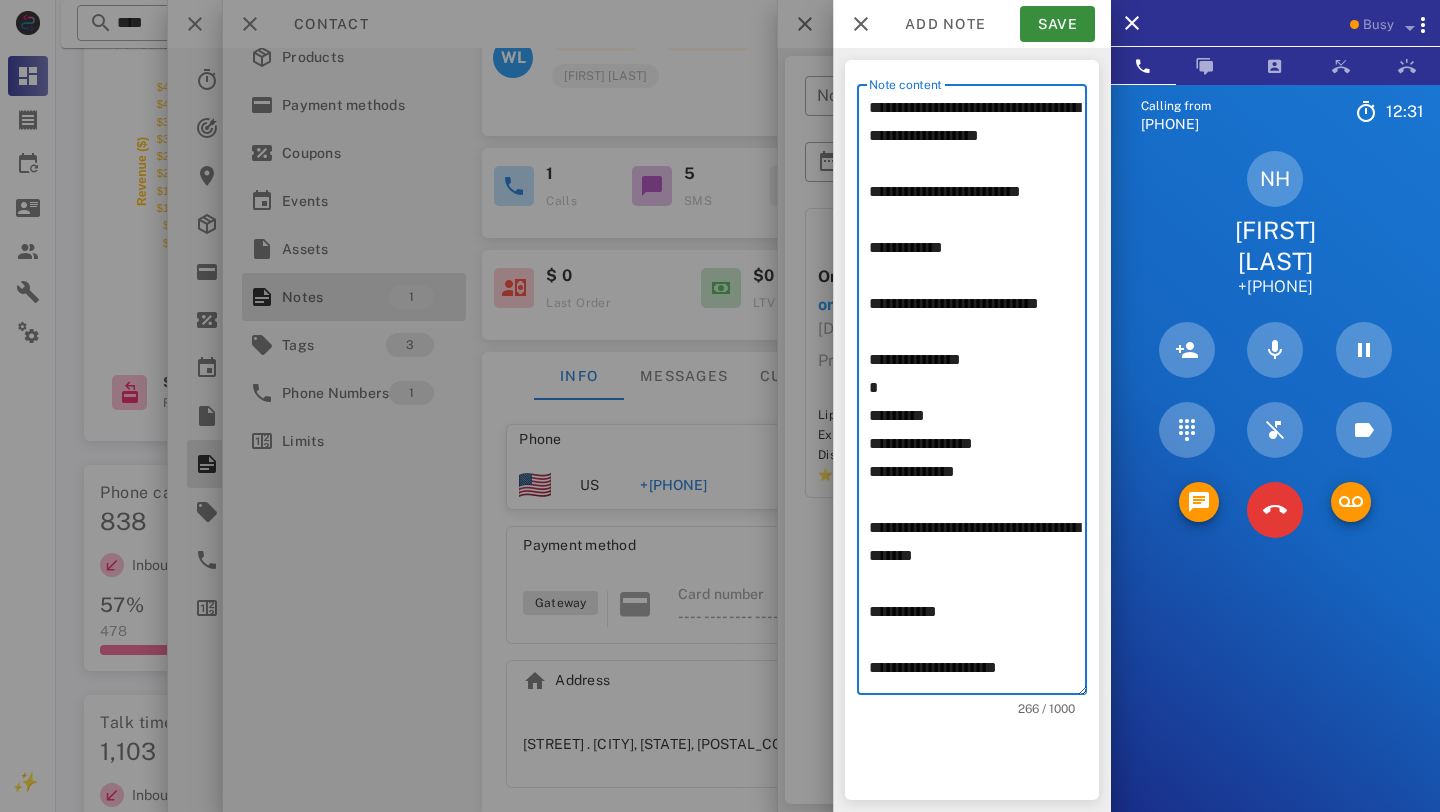 click on "**********" at bounding box center (978, 394) 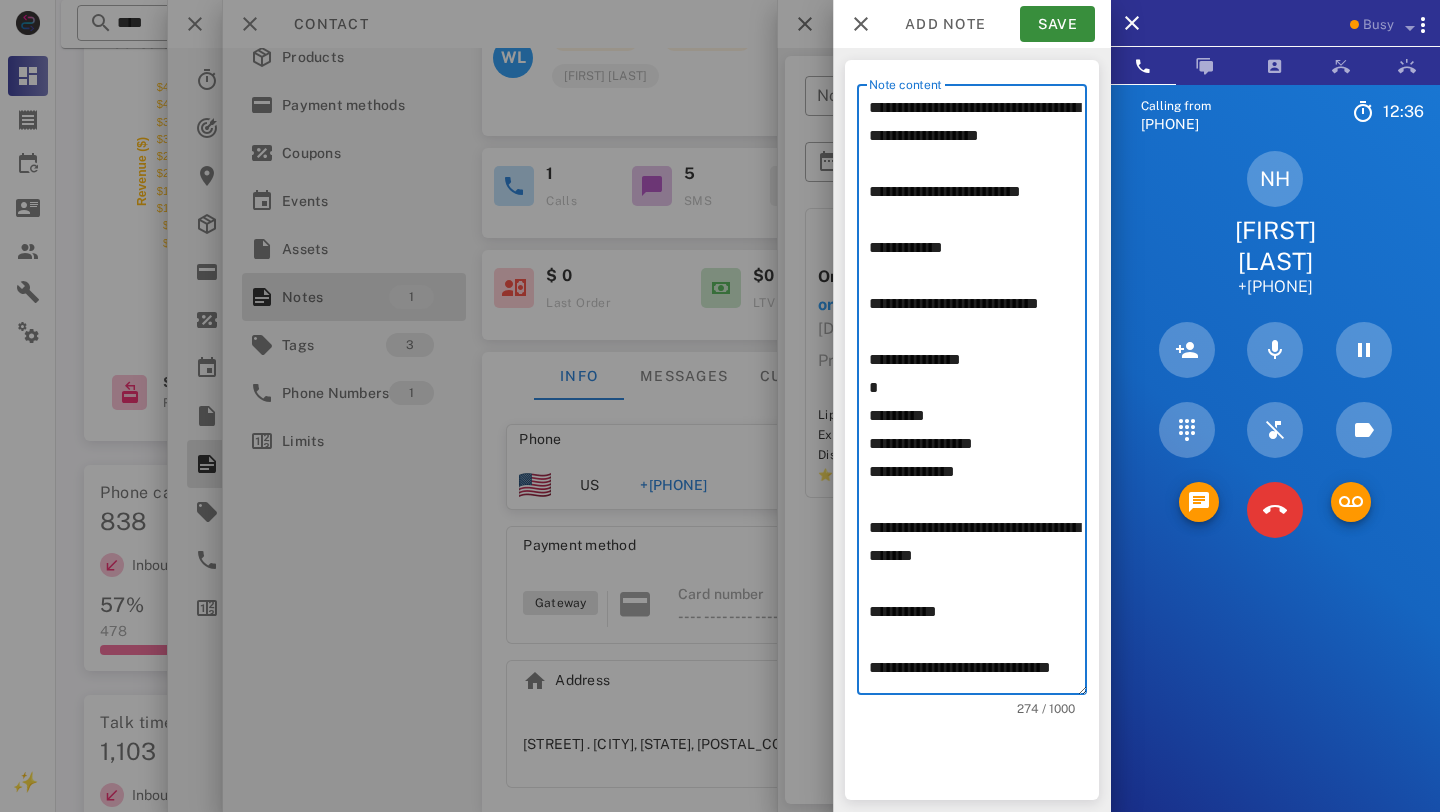 scroll, scrollTop: 37, scrollLeft: 0, axis: vertical 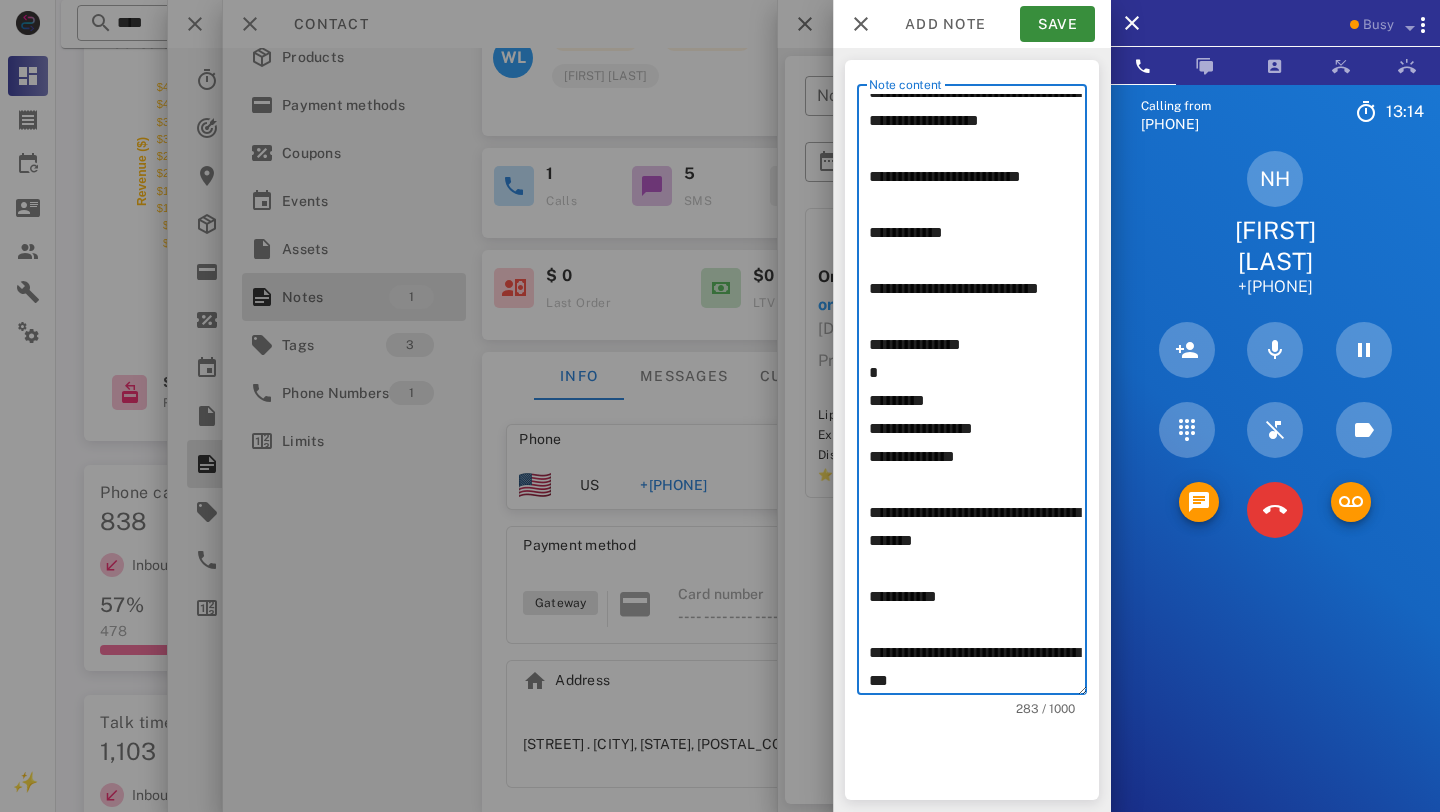 type on "**********" 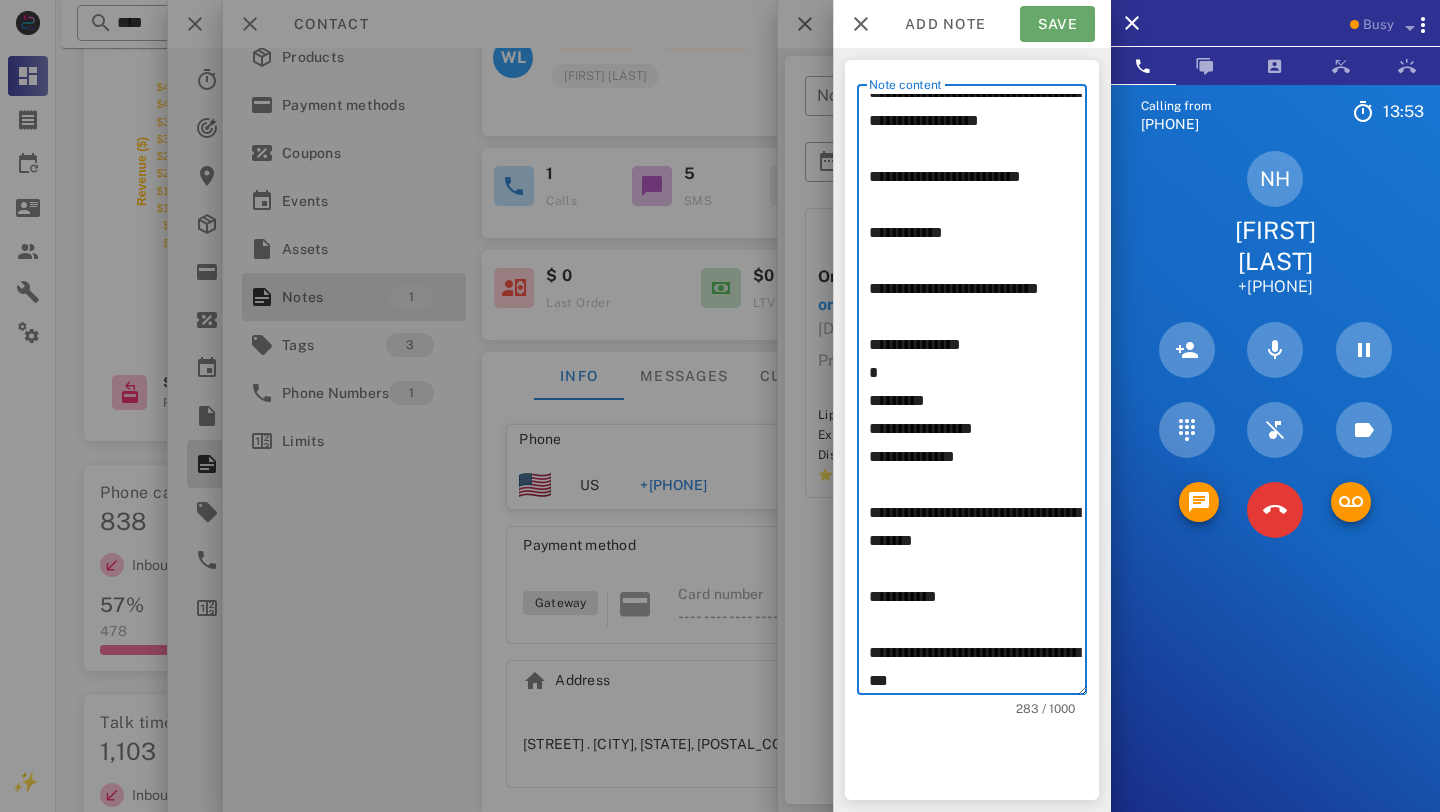click on "Save" at bounding box center (1057, 24) 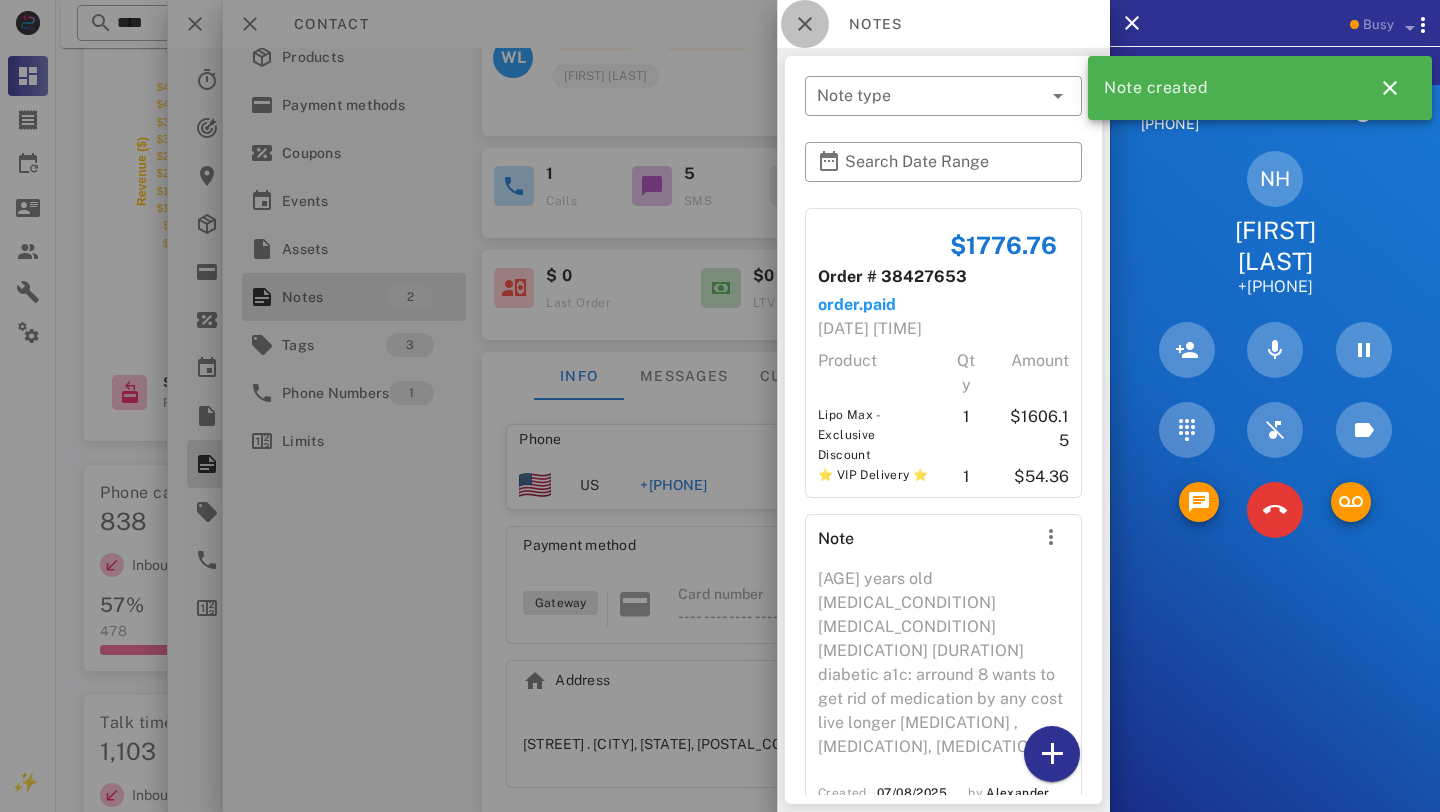 click at bounding box center (805, 24) 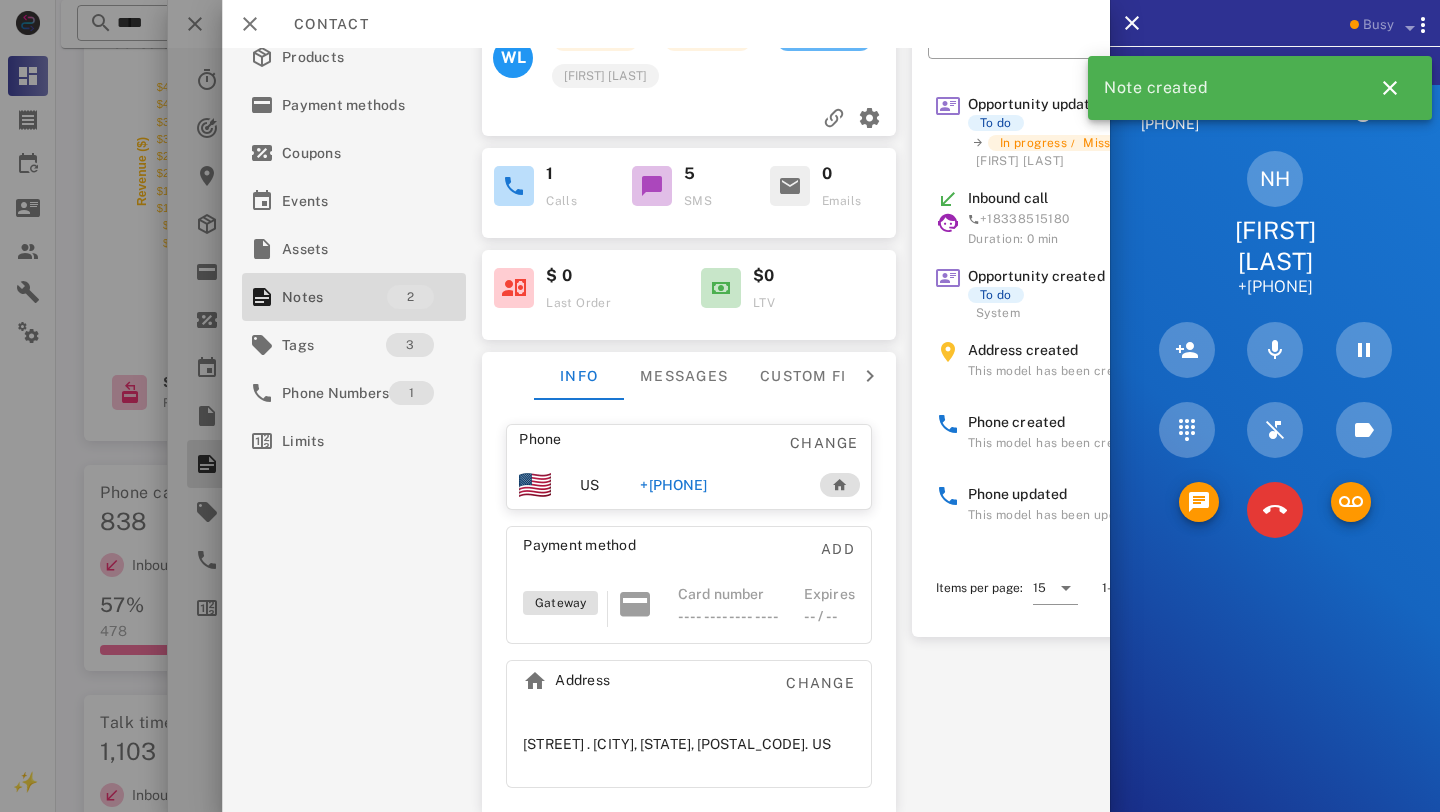 scroll, scrollTop: 0, scrollLeft: 0, axis: both 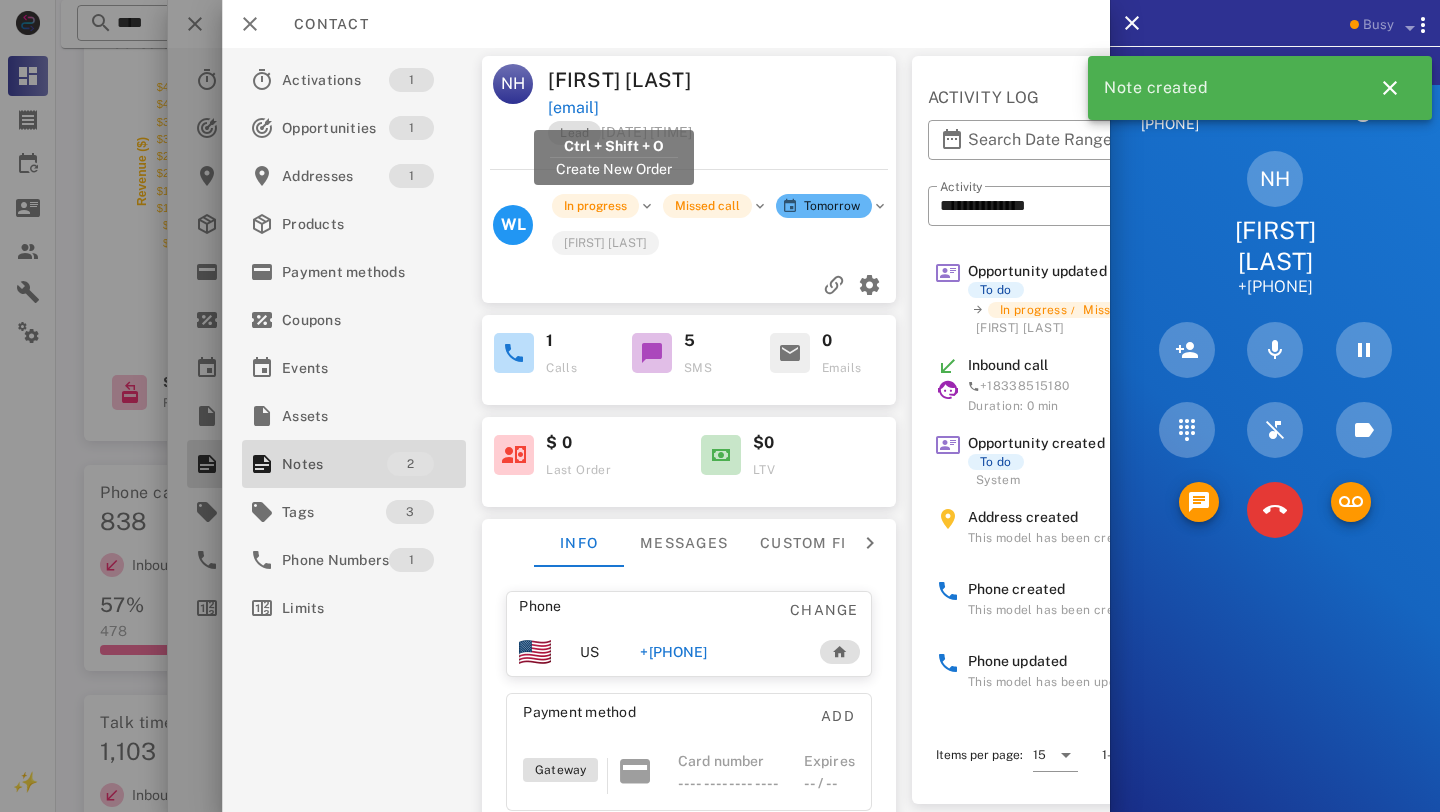 click on "[EMAIL]" at bounding box center (573, 108) 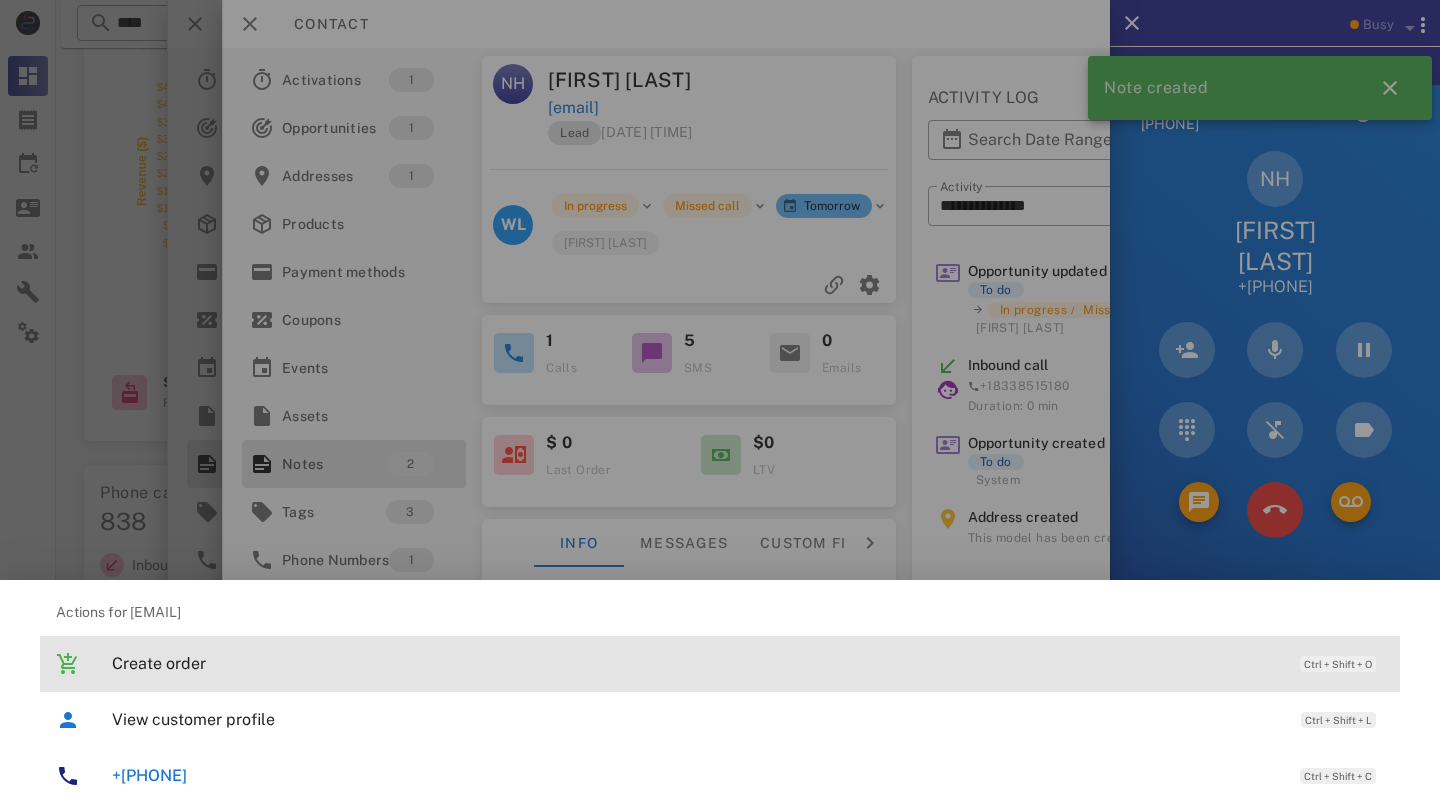 click on "Create order" at bounding box center [696, 663] 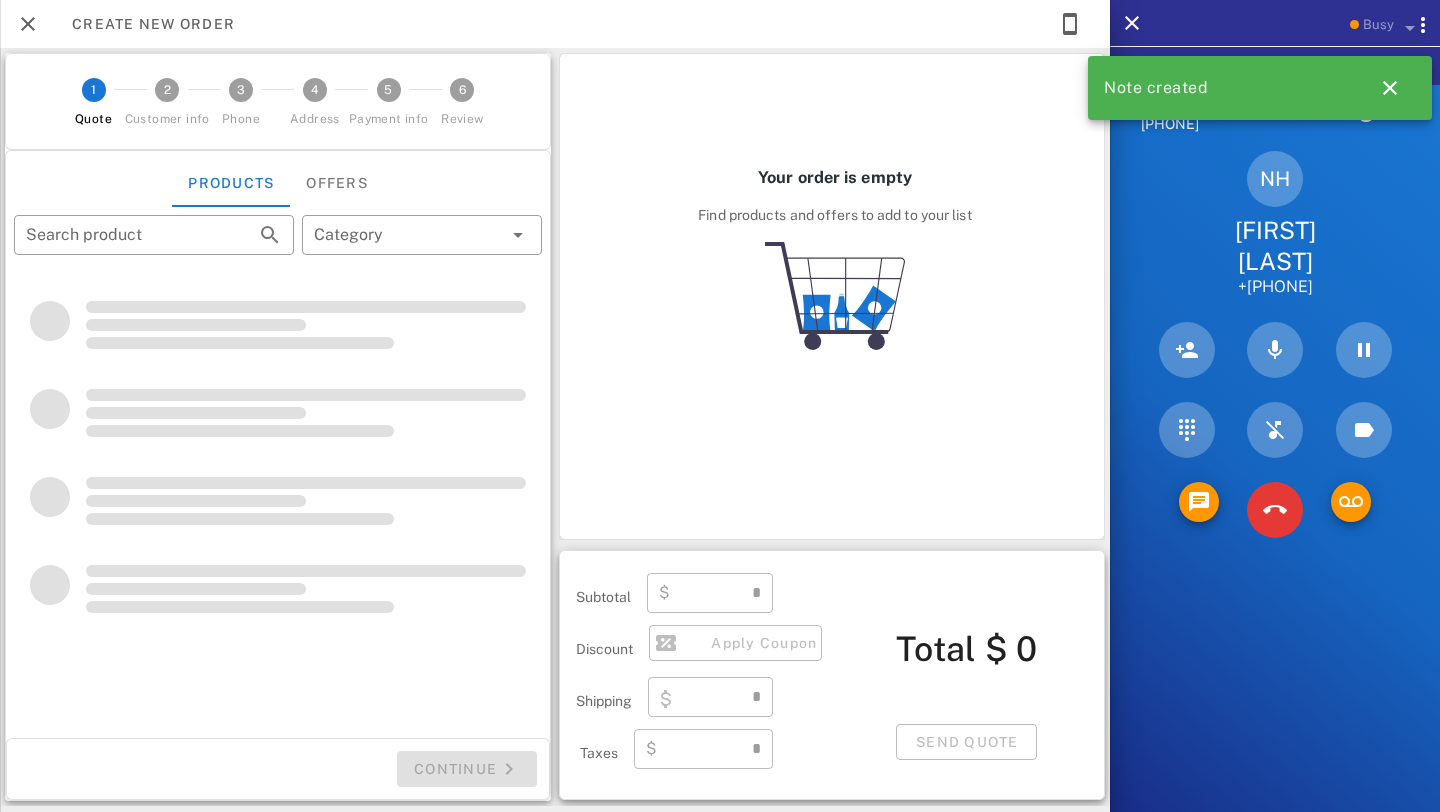type on "**********" 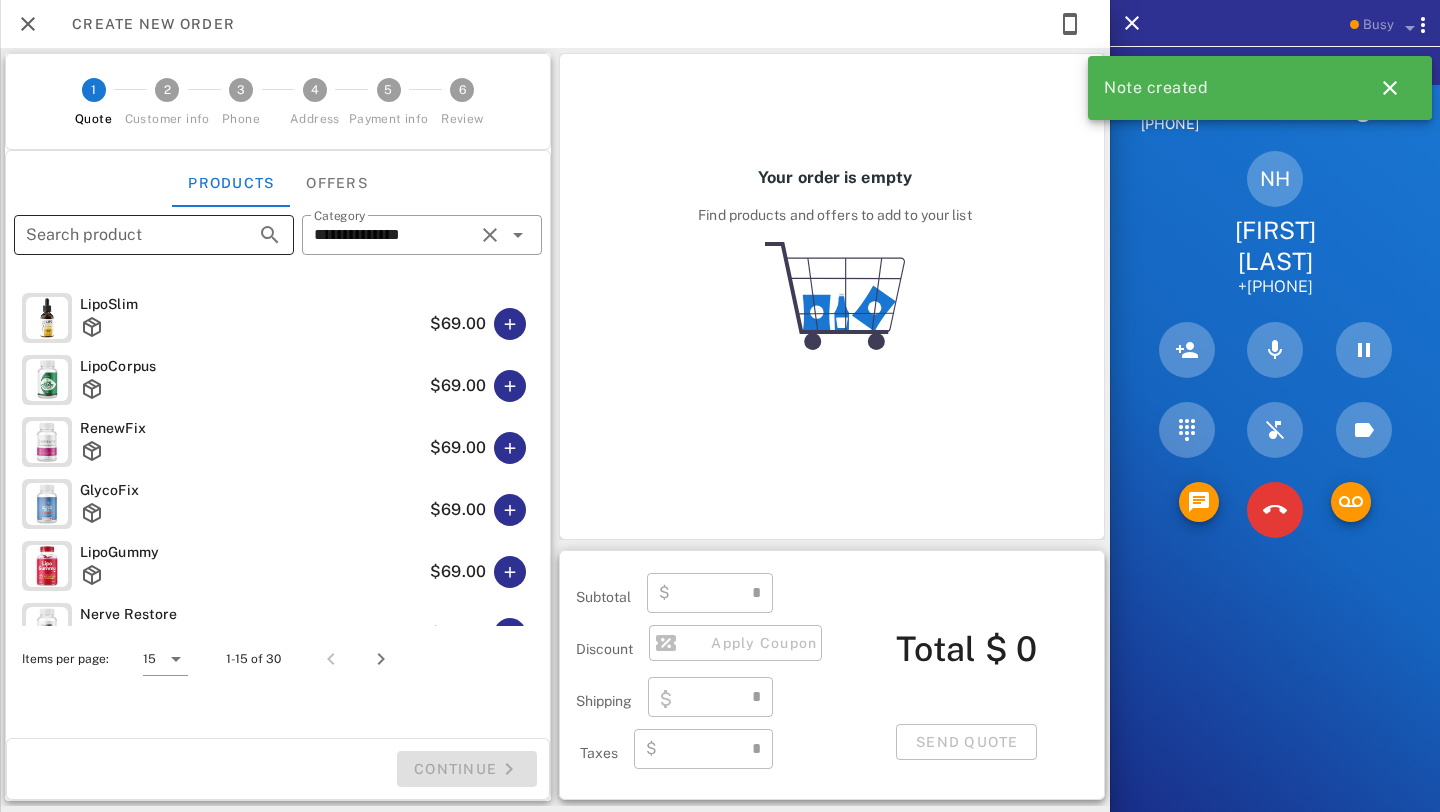 click on "Search product" at bounding box center [126, 235] 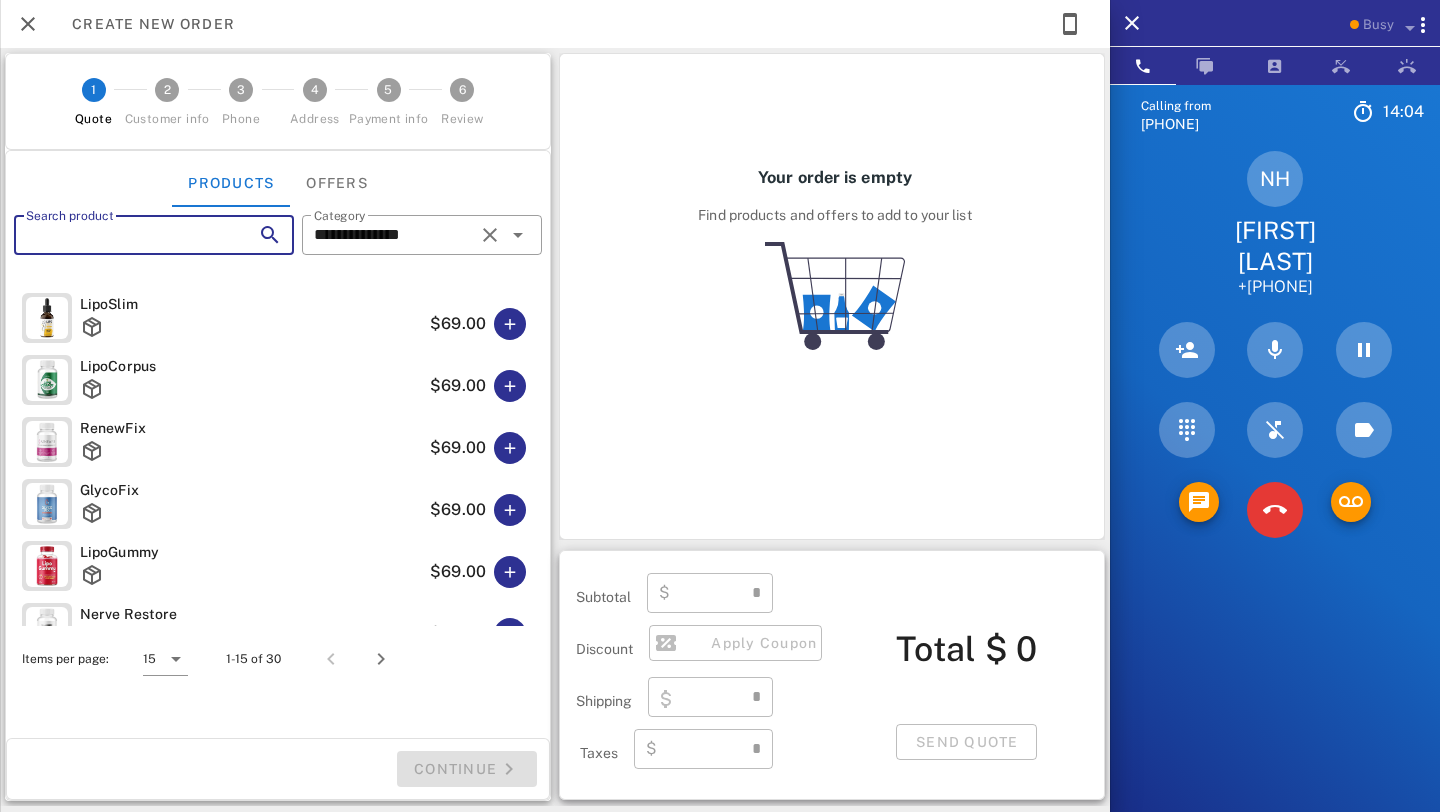 type on "****" 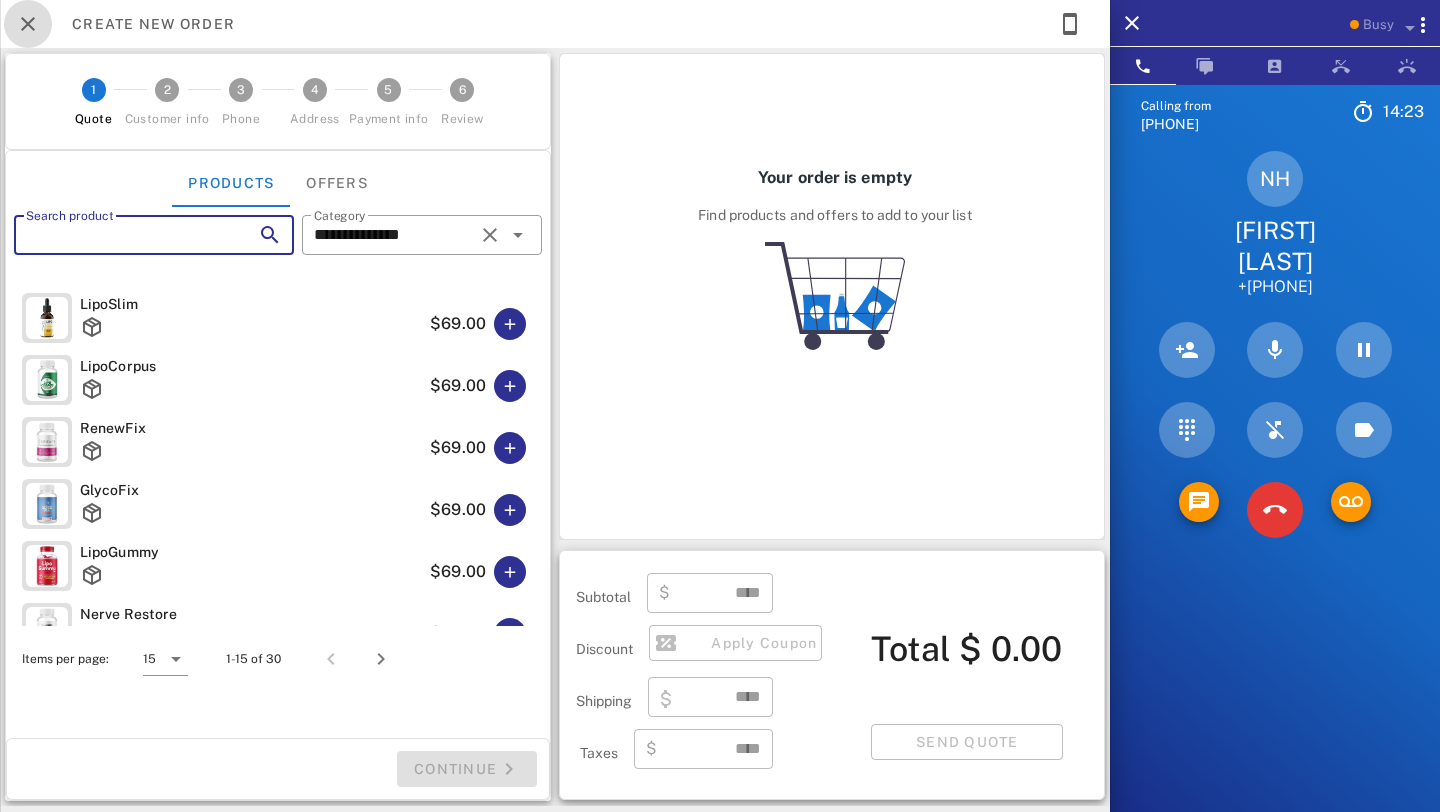 click at bounding box center (28, 24) 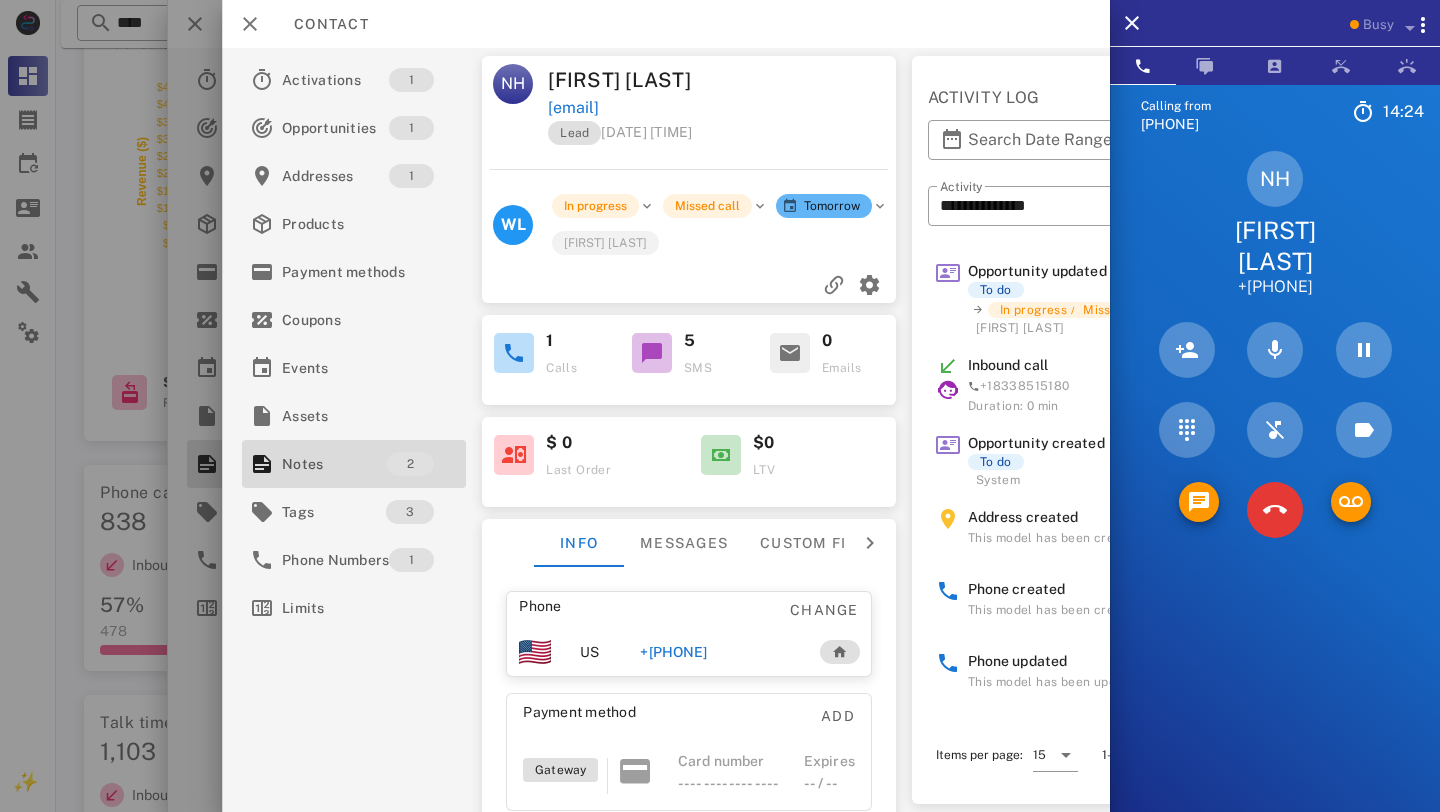 scroll, scrollTop: 0, scrollLeft: 114, axis: horizontal 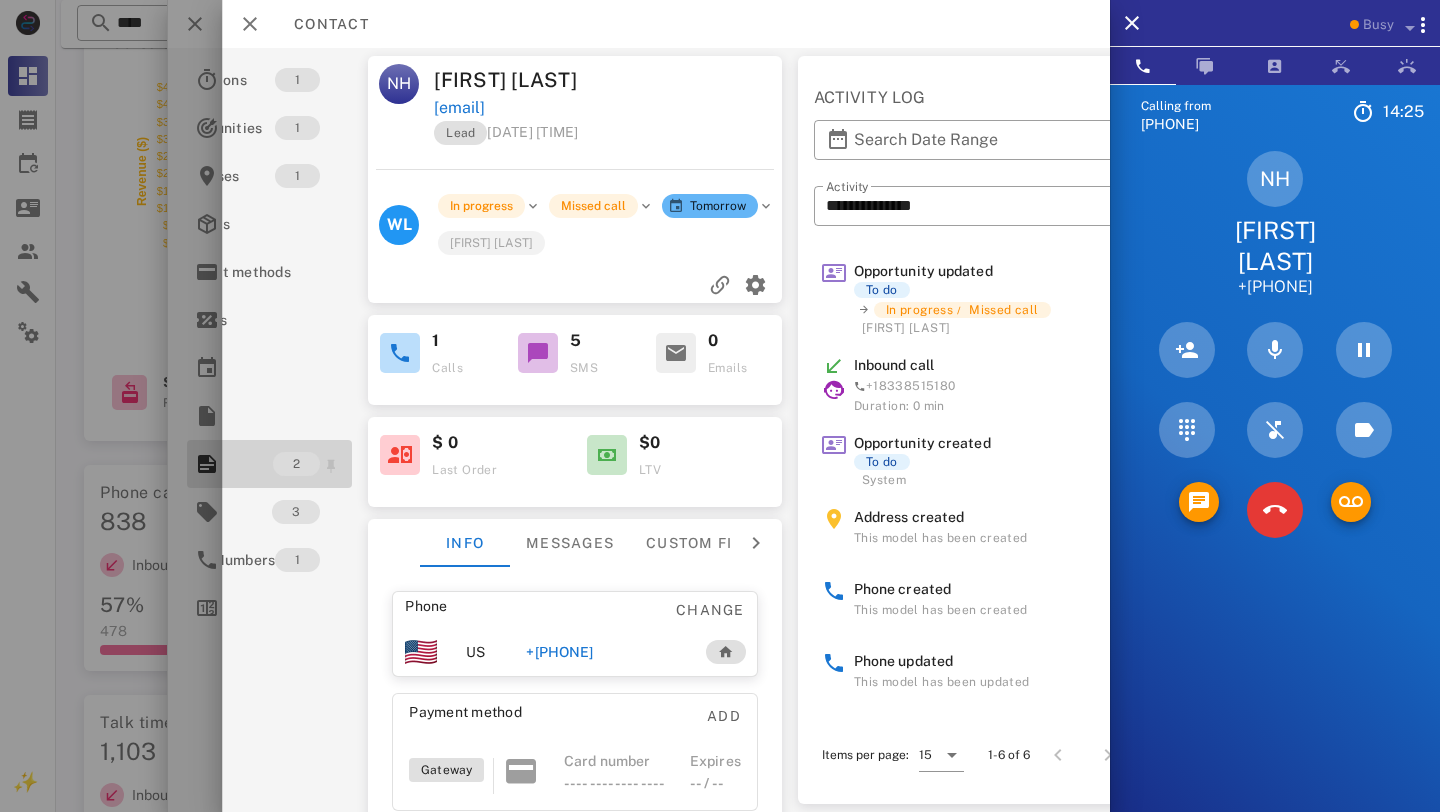 click on "2" at bounding box center [296, 464] 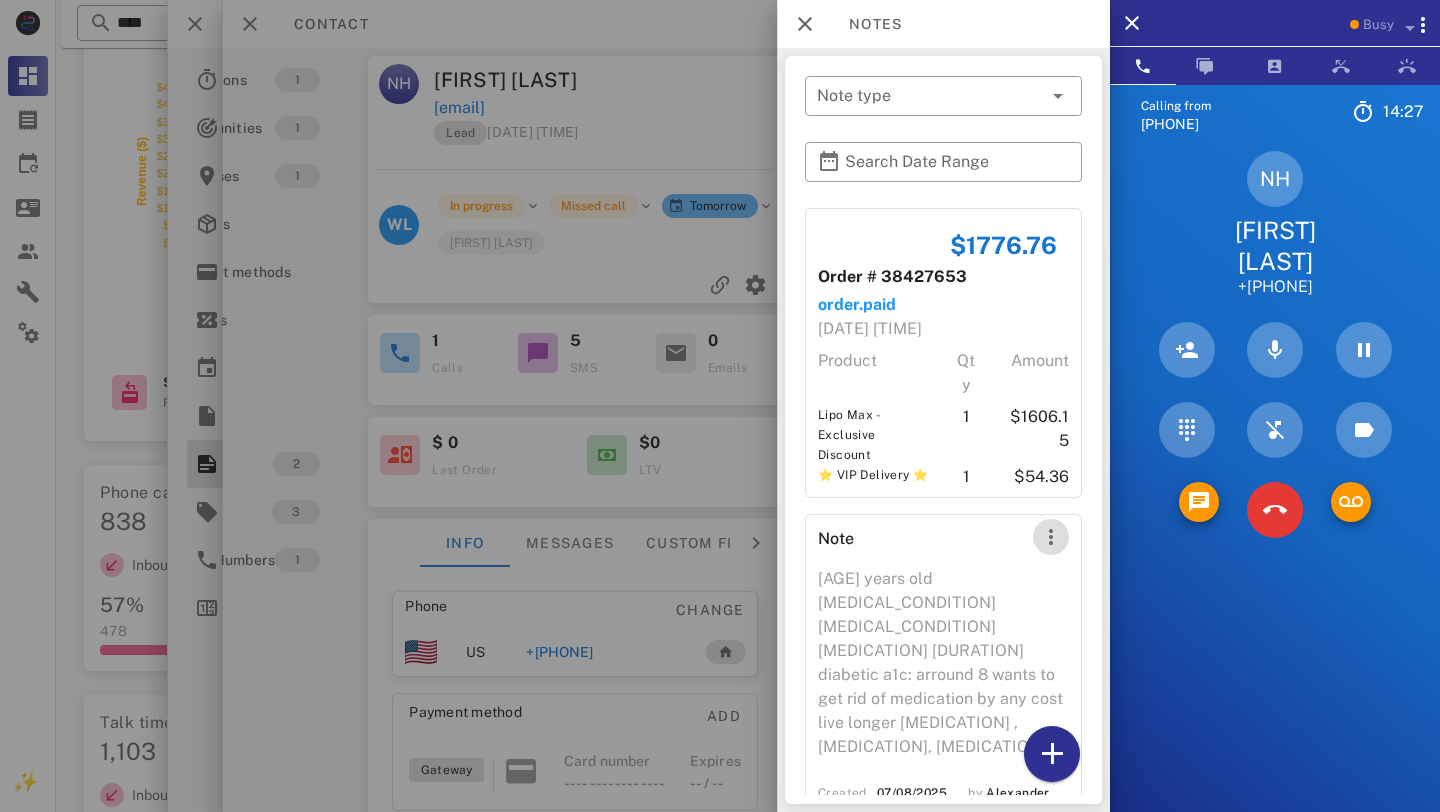 click at bounding box center [1051, 537] 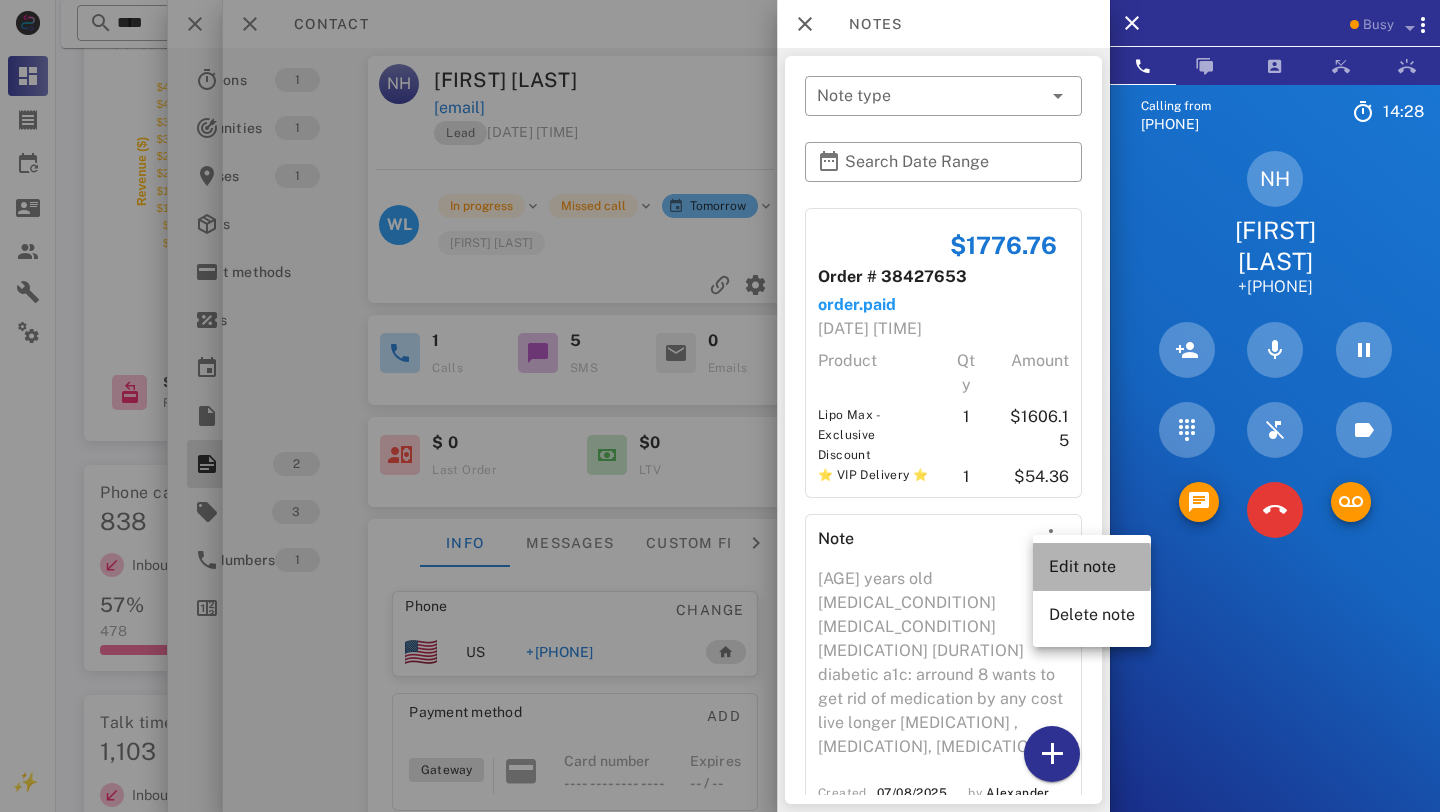 click on "Edit note" at bounding box center [1092, 566] 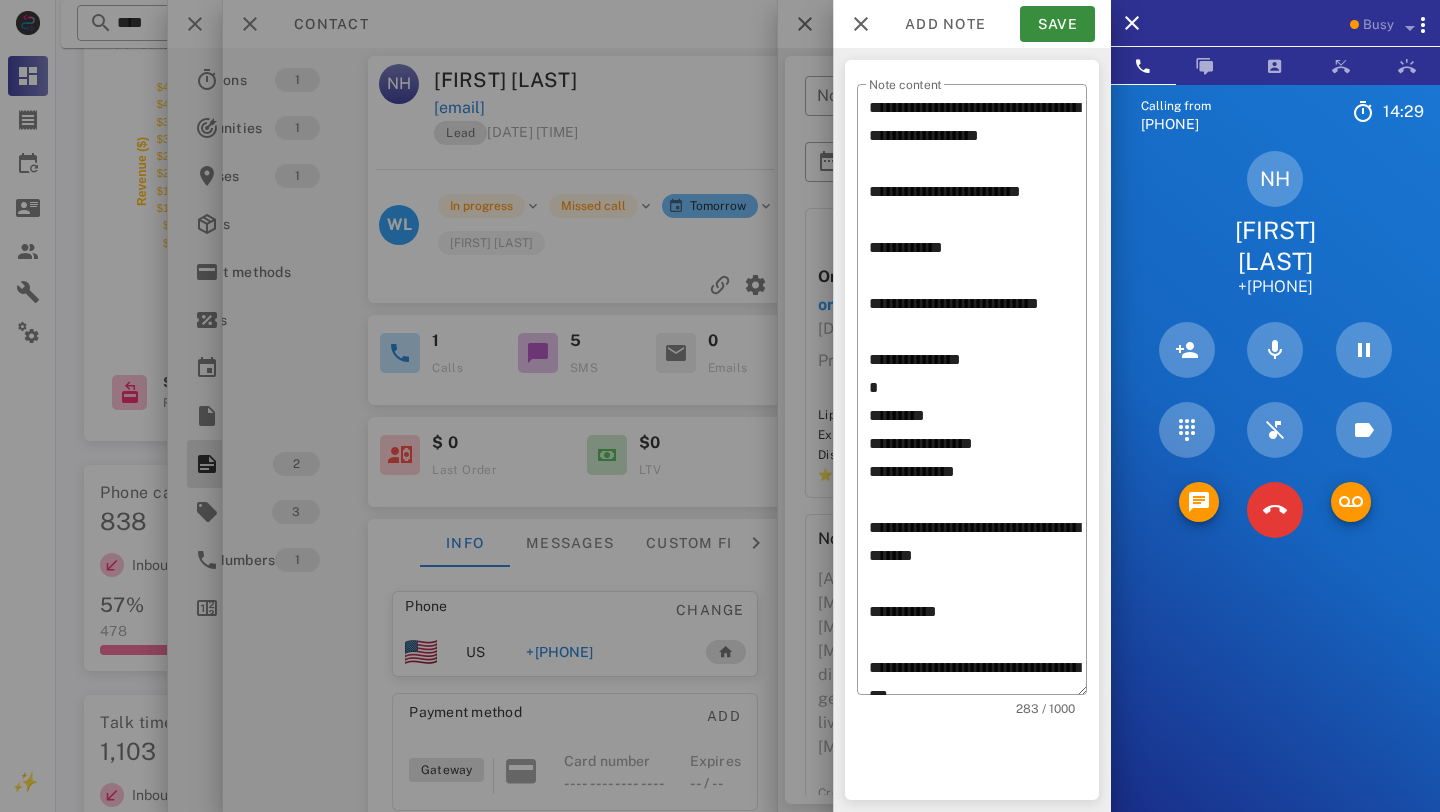 scroll, scrollTop: 42, scrollLeft: 0, axis: vertical 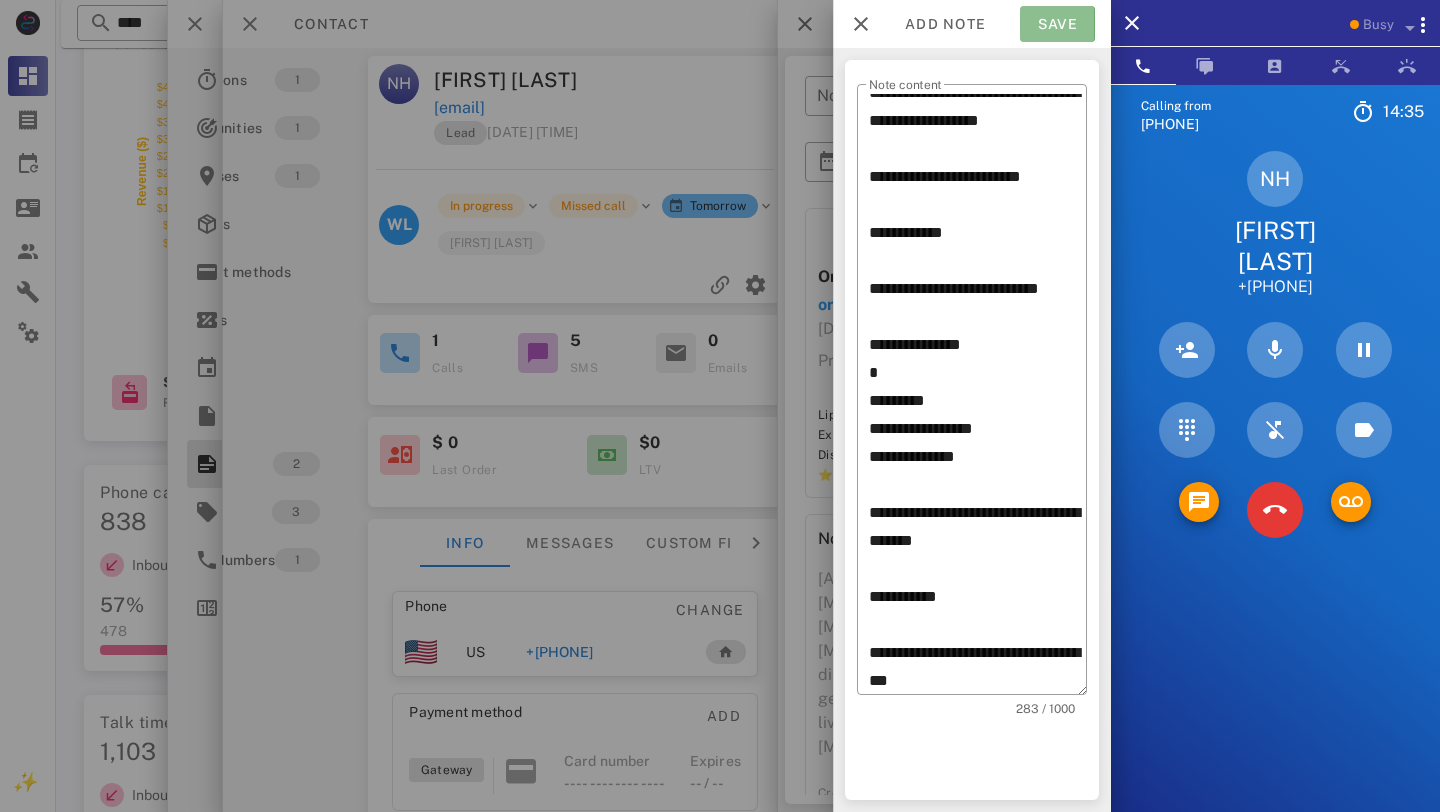click on "Save" at bounding box center (1057, 24) 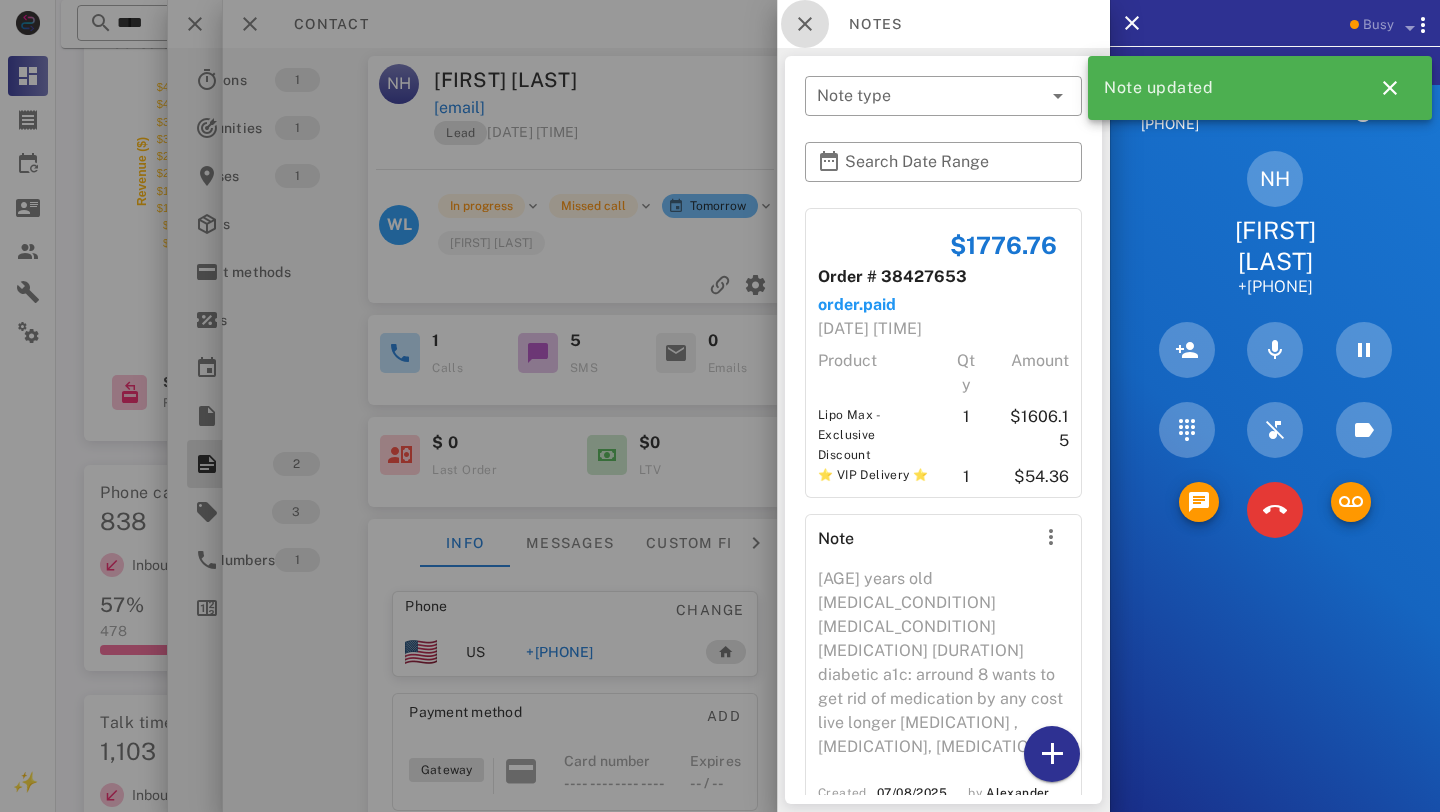click at bounding box center (805, 24) 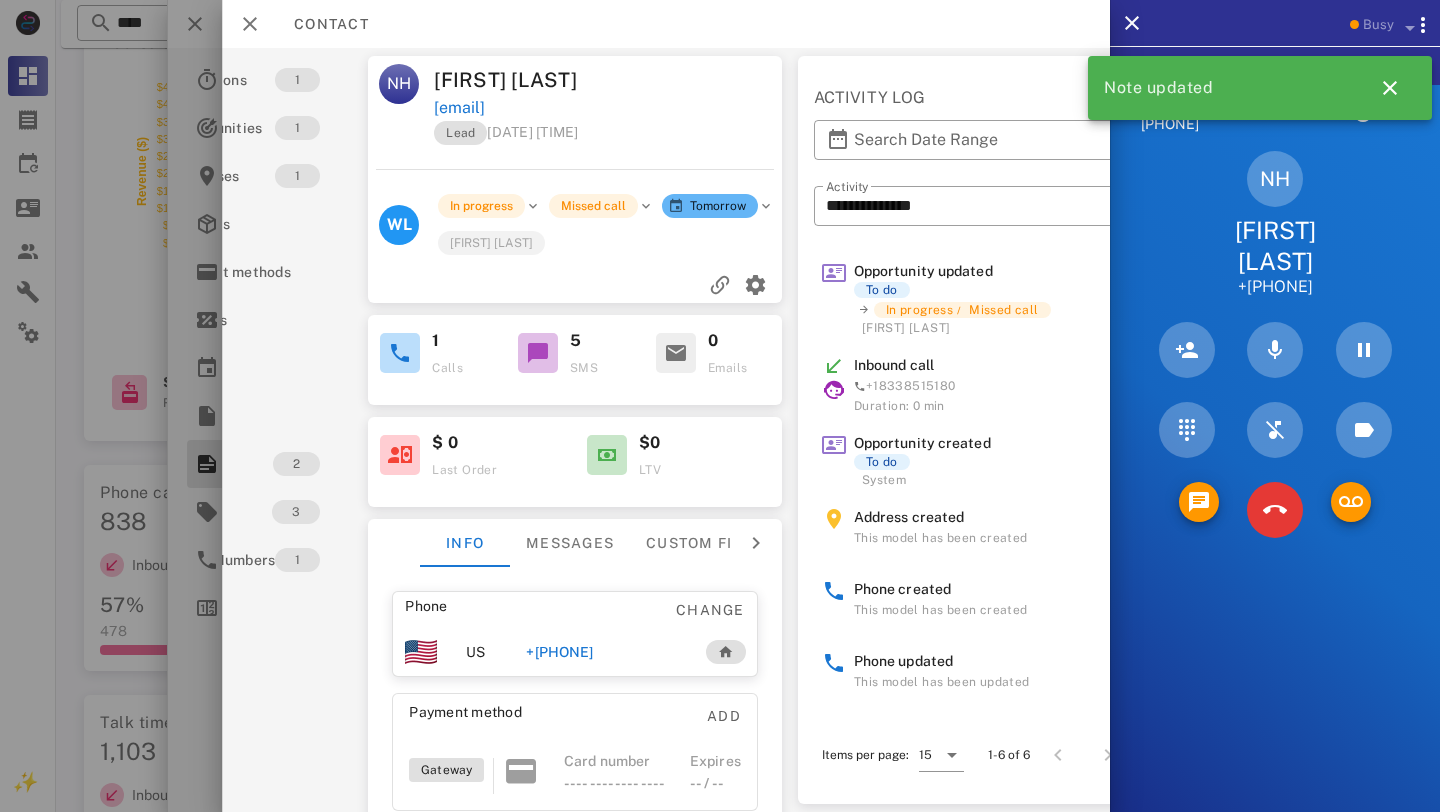 scroll, scrollTop: 0, scrollLeft: 0, axis: both 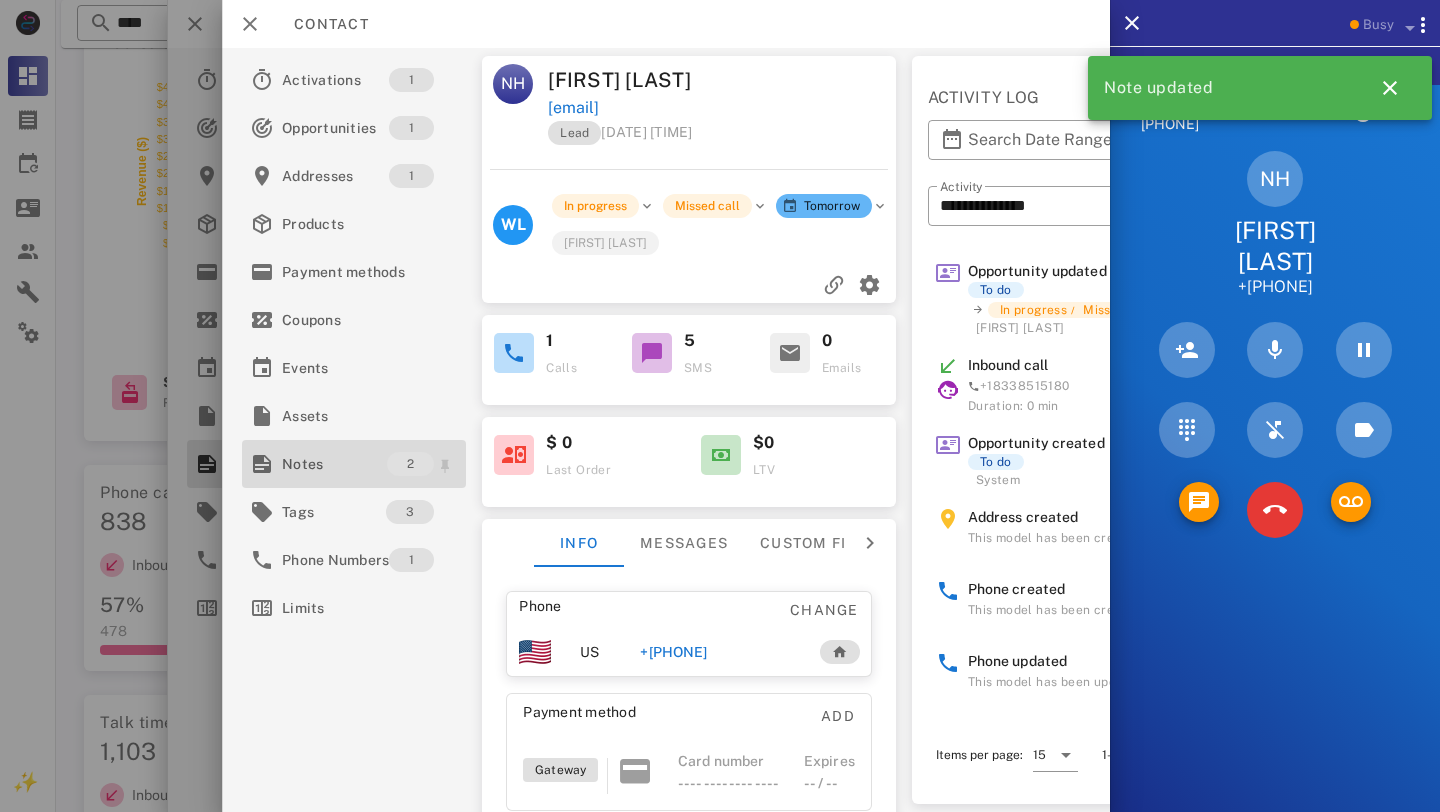 click on "Notes" at bounding box center [334, 464] 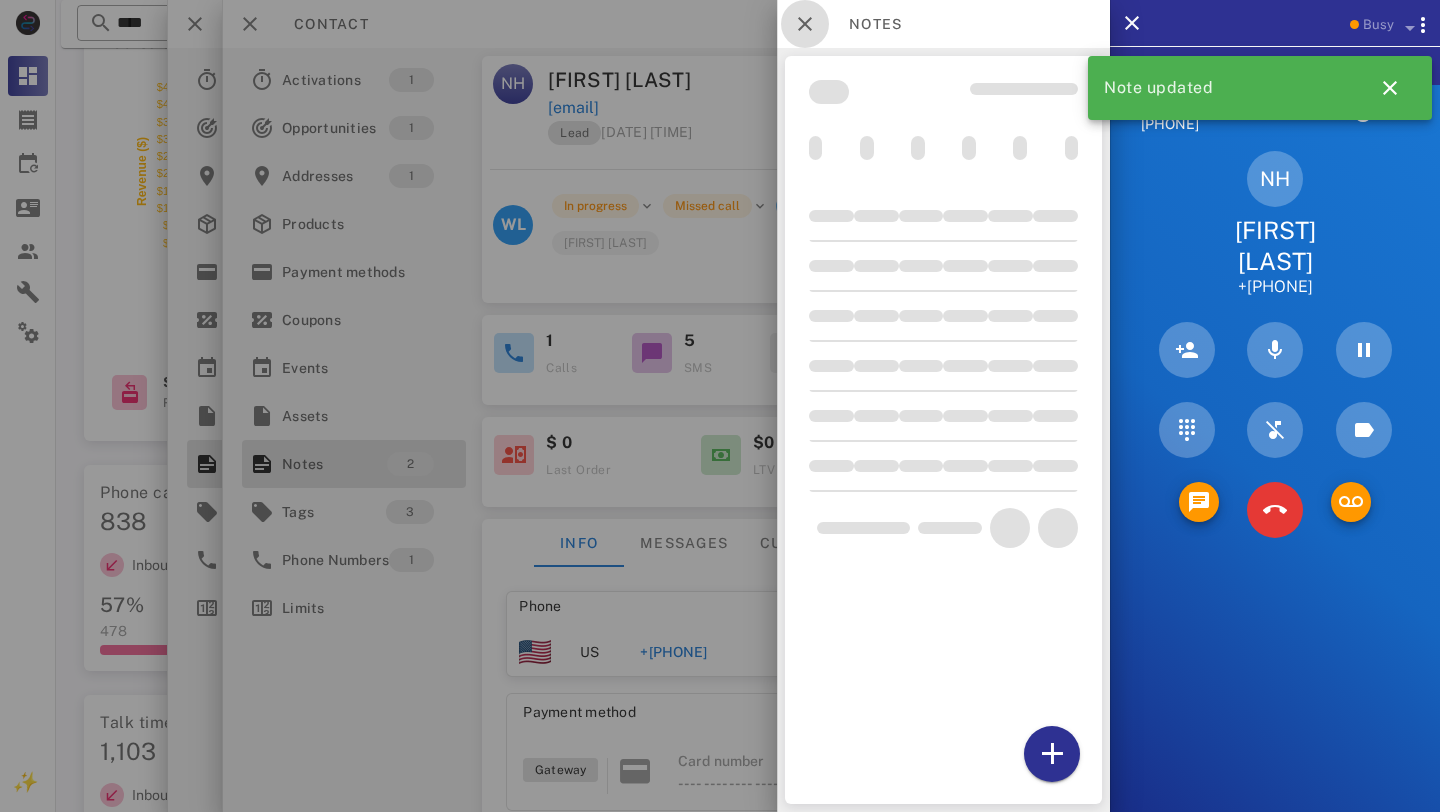 click at bounding box center [805, 24] 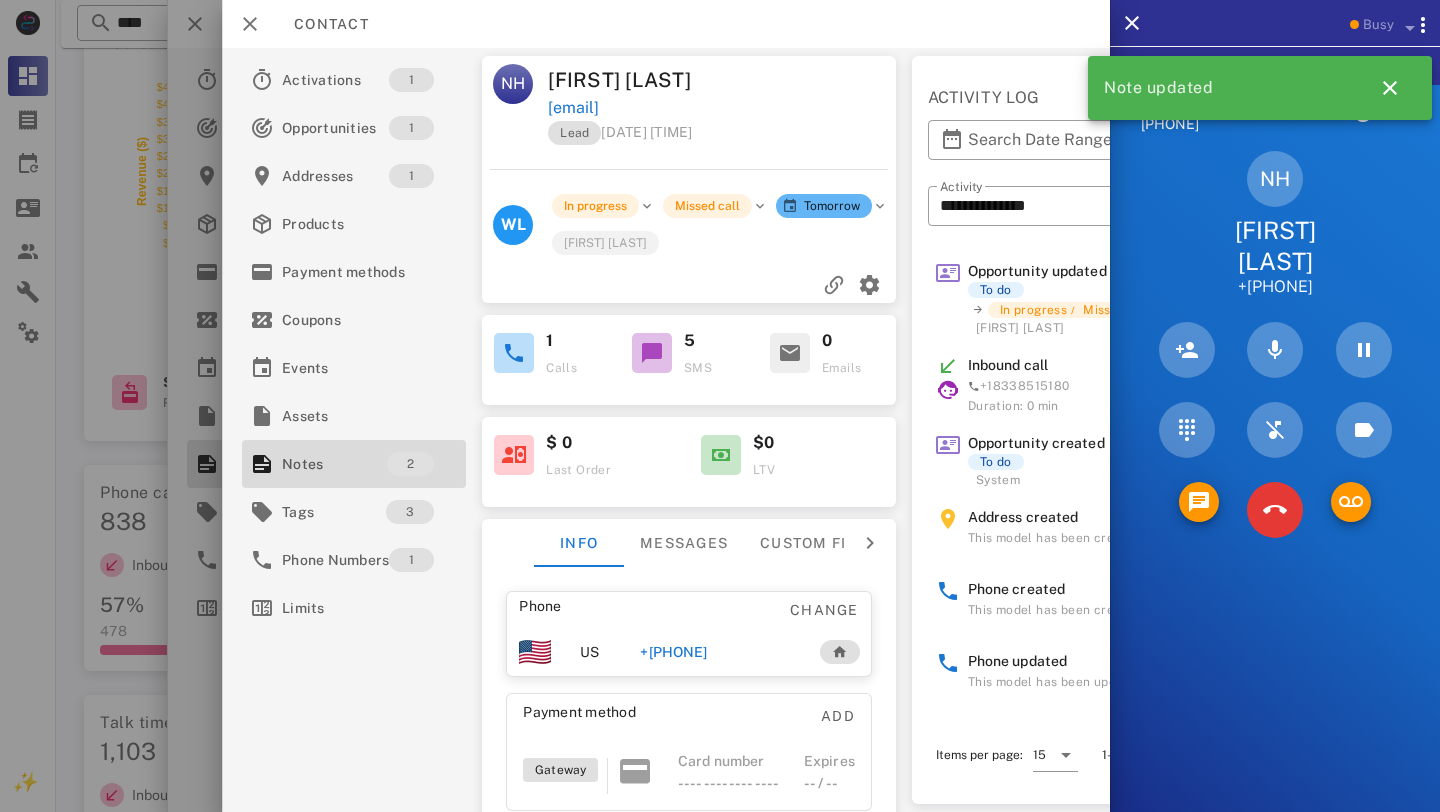 click on "[EMAIL]" at bounding box center (573, 108) 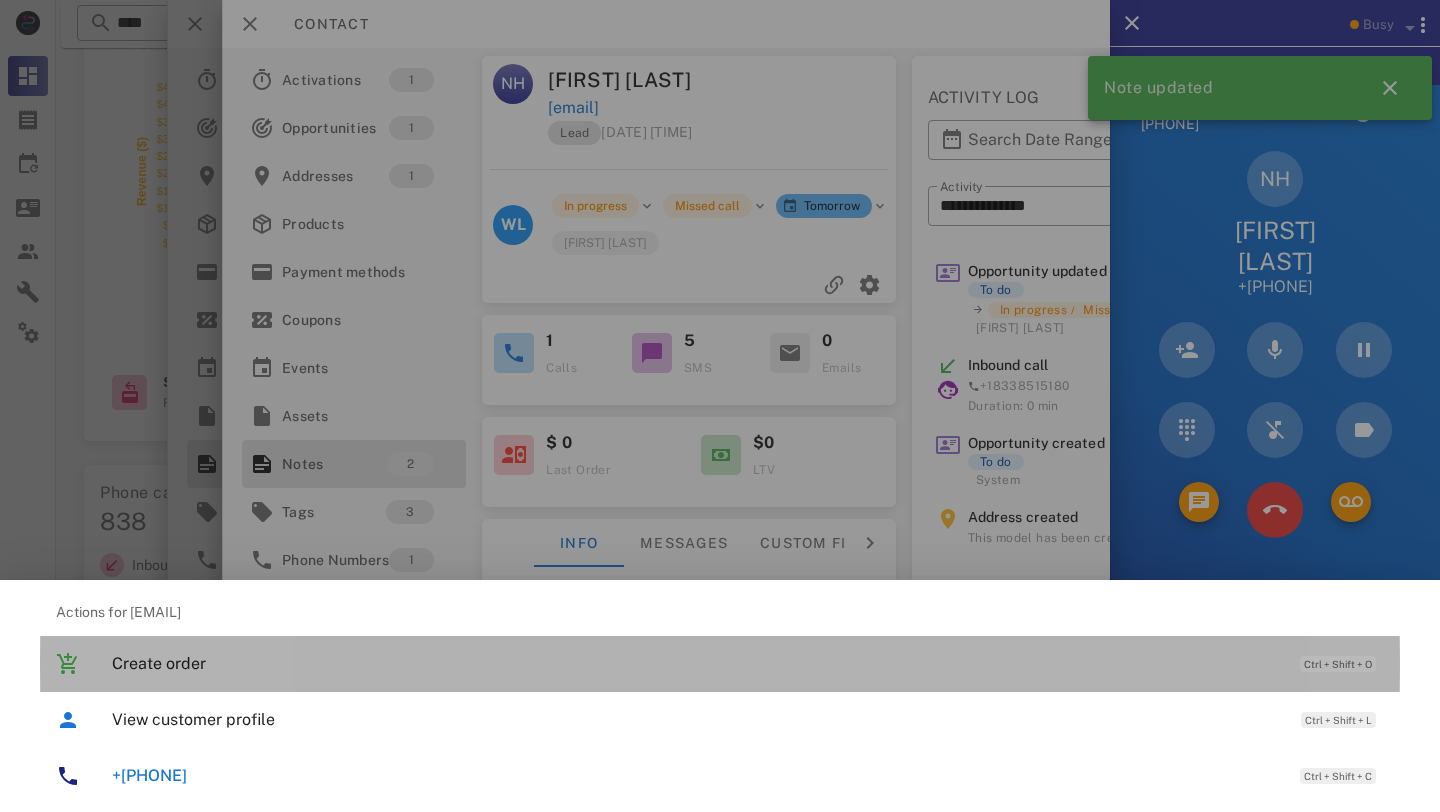 click on "Create order Ctrl + Shift + O" at bounding box center (720, 664) 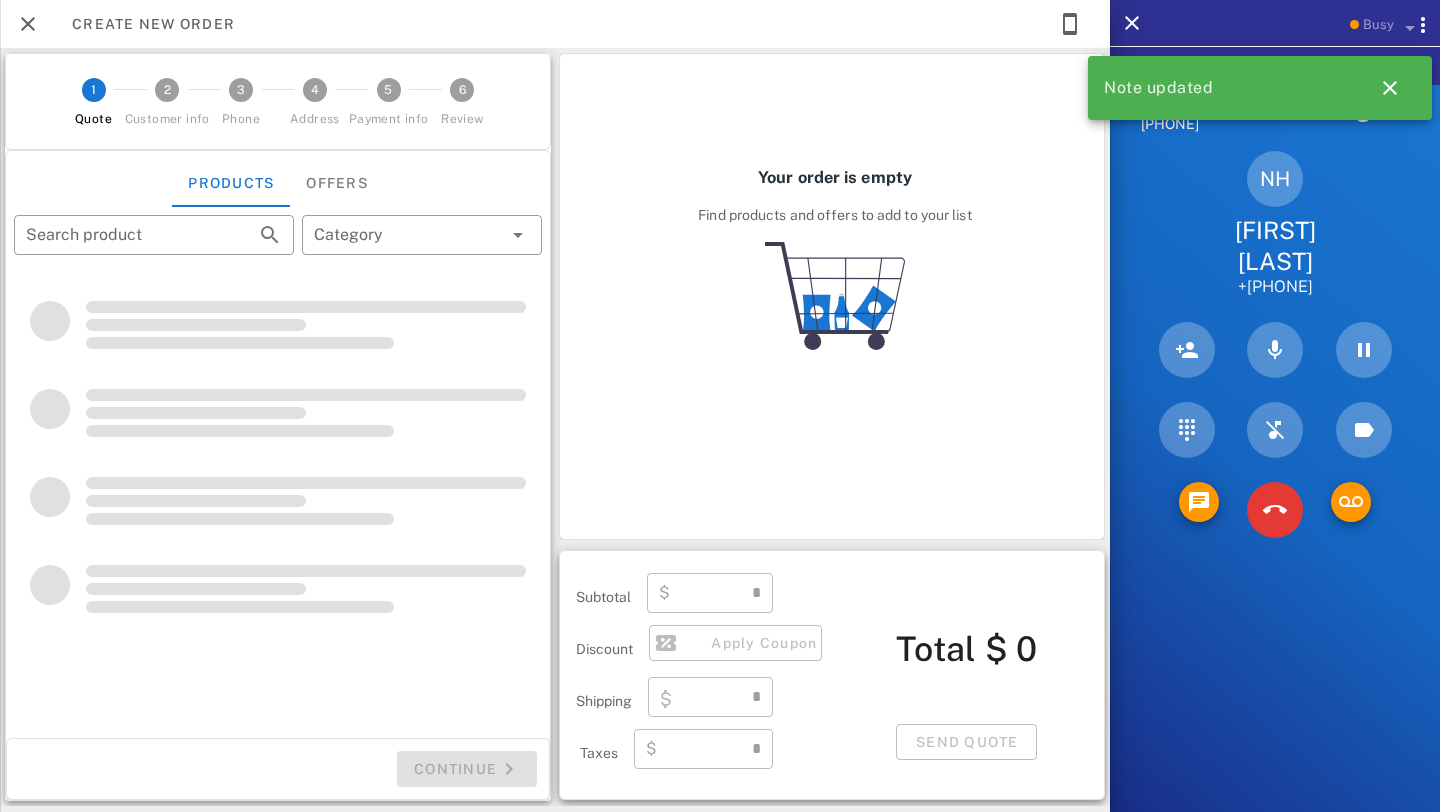 type on "**********" 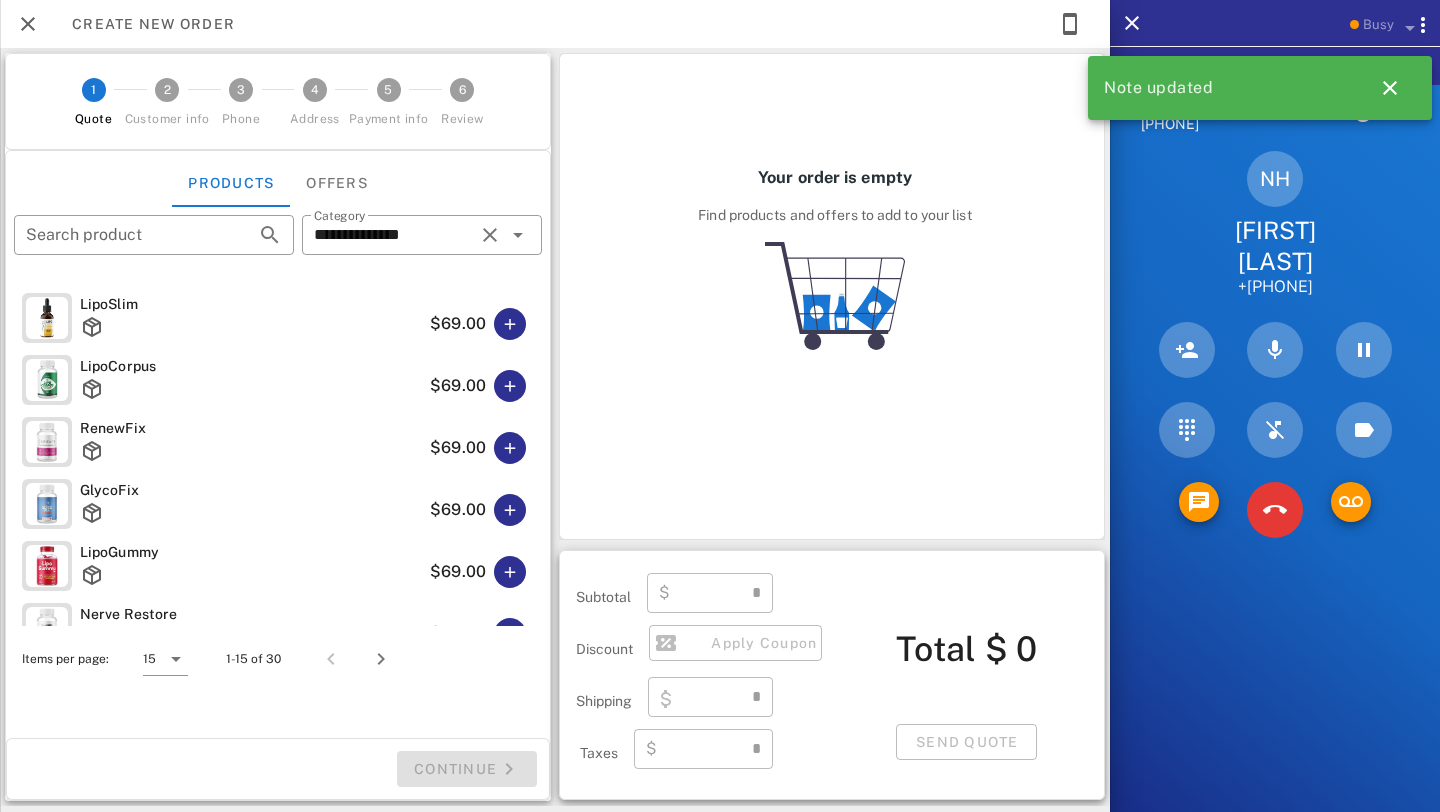 type on "****" 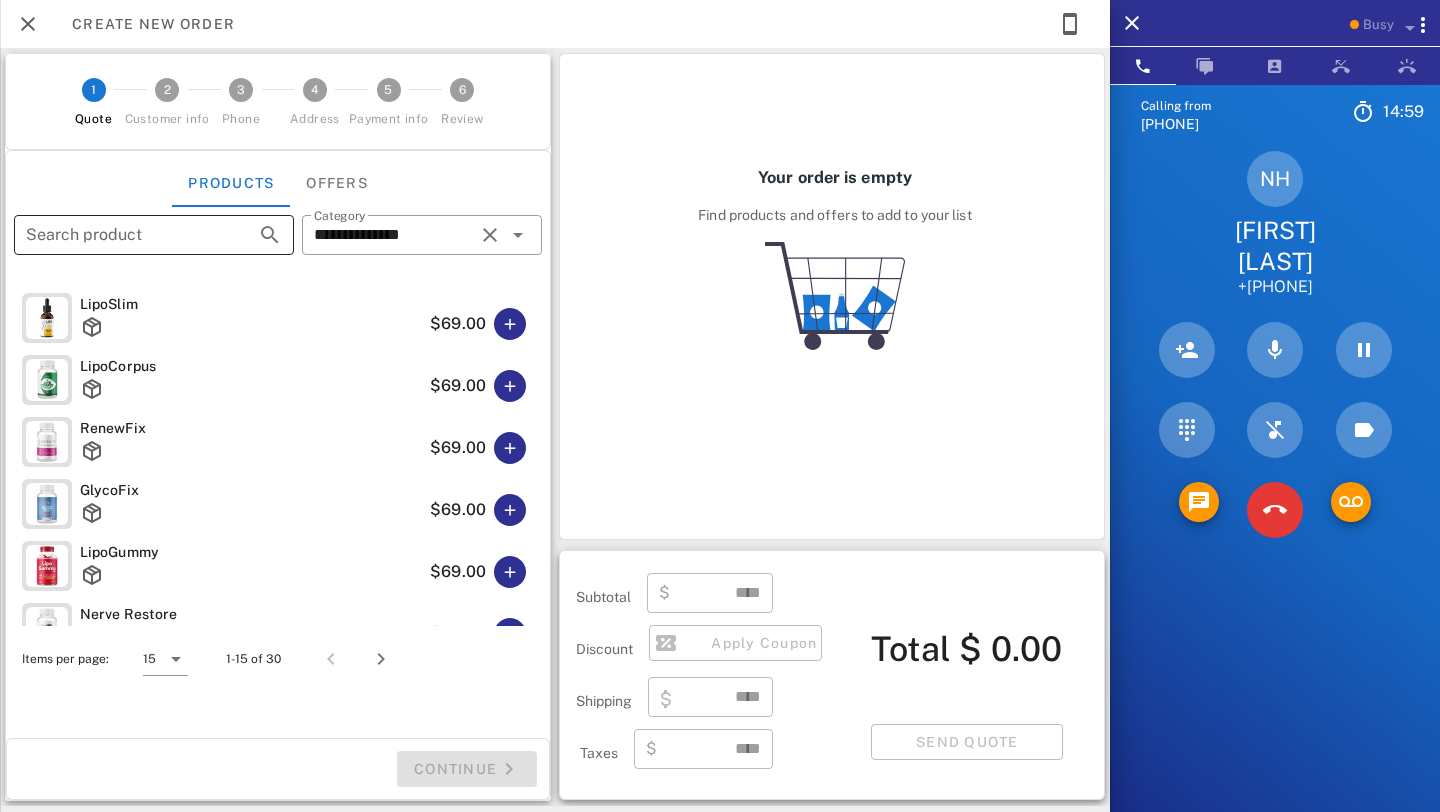 click on "Search product" at bounding box center [126, 235] 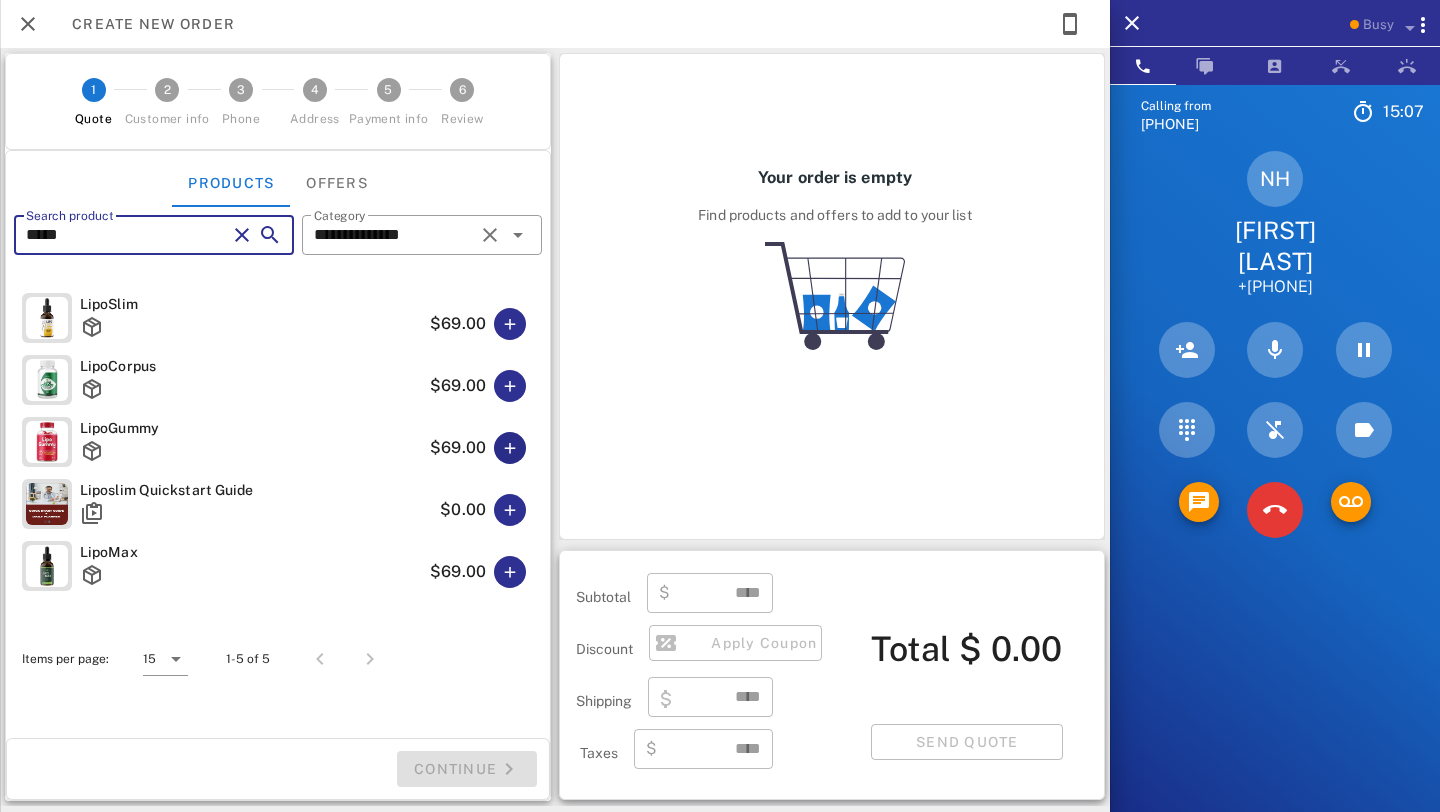 type on "****" 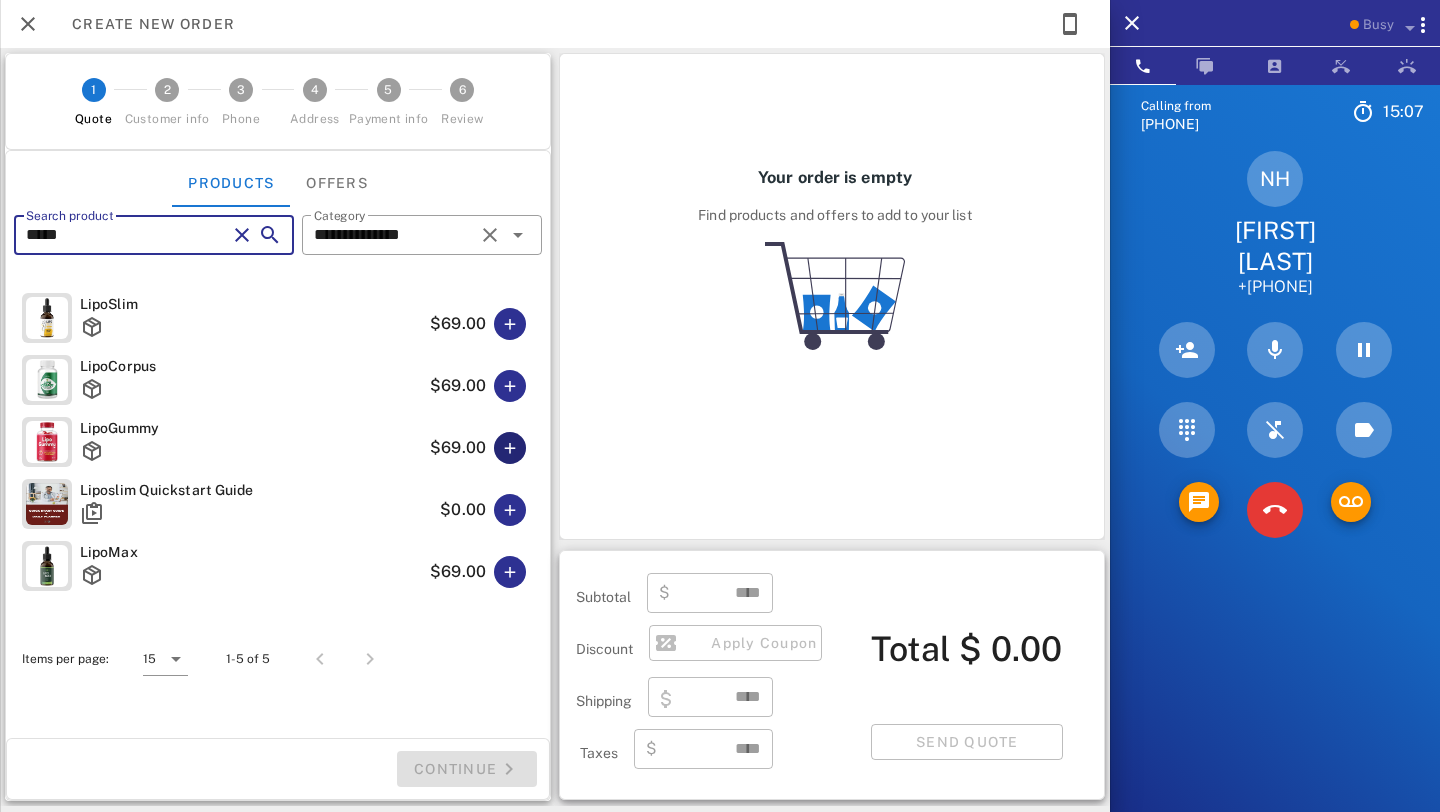 click at bounding box center (510, 448) 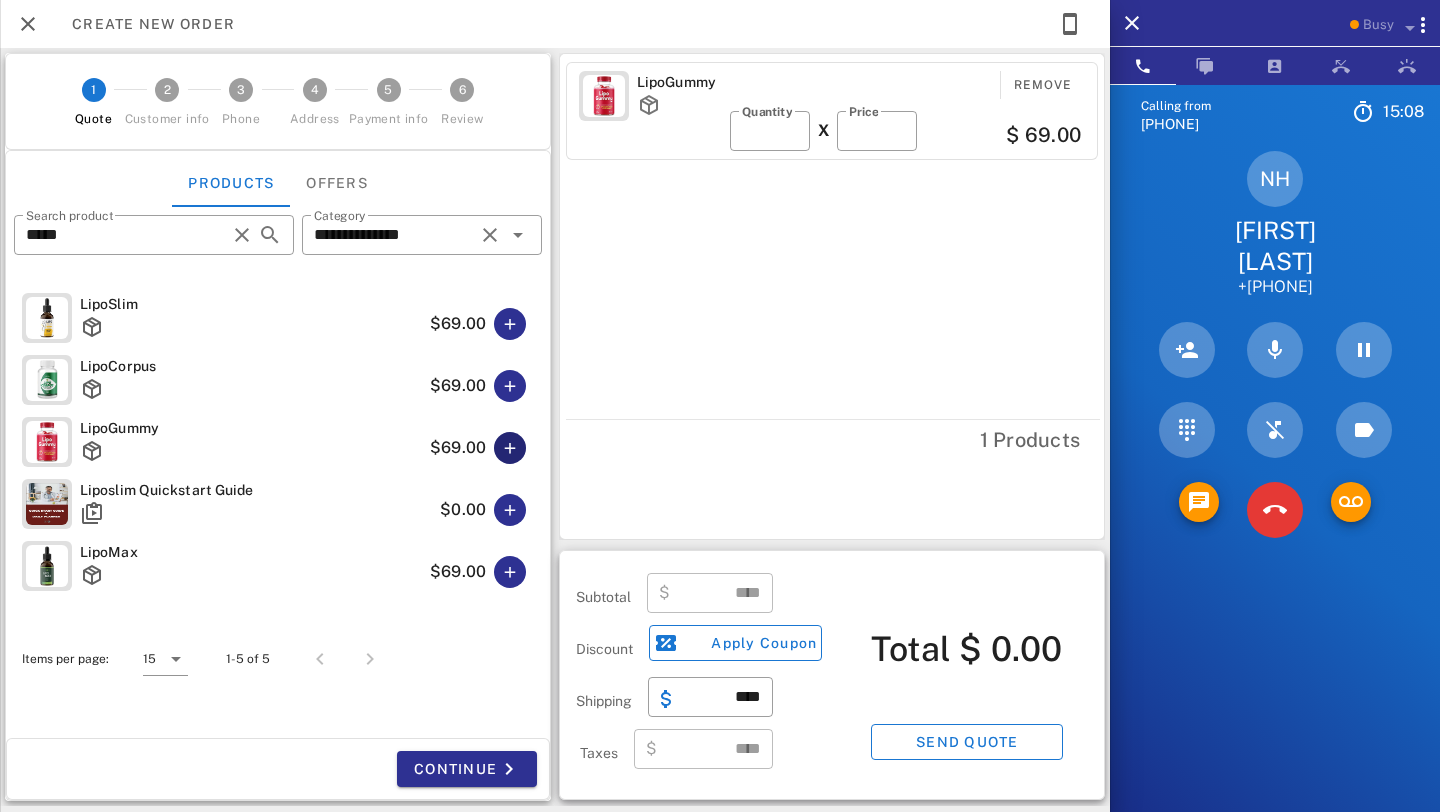 type on "*****" 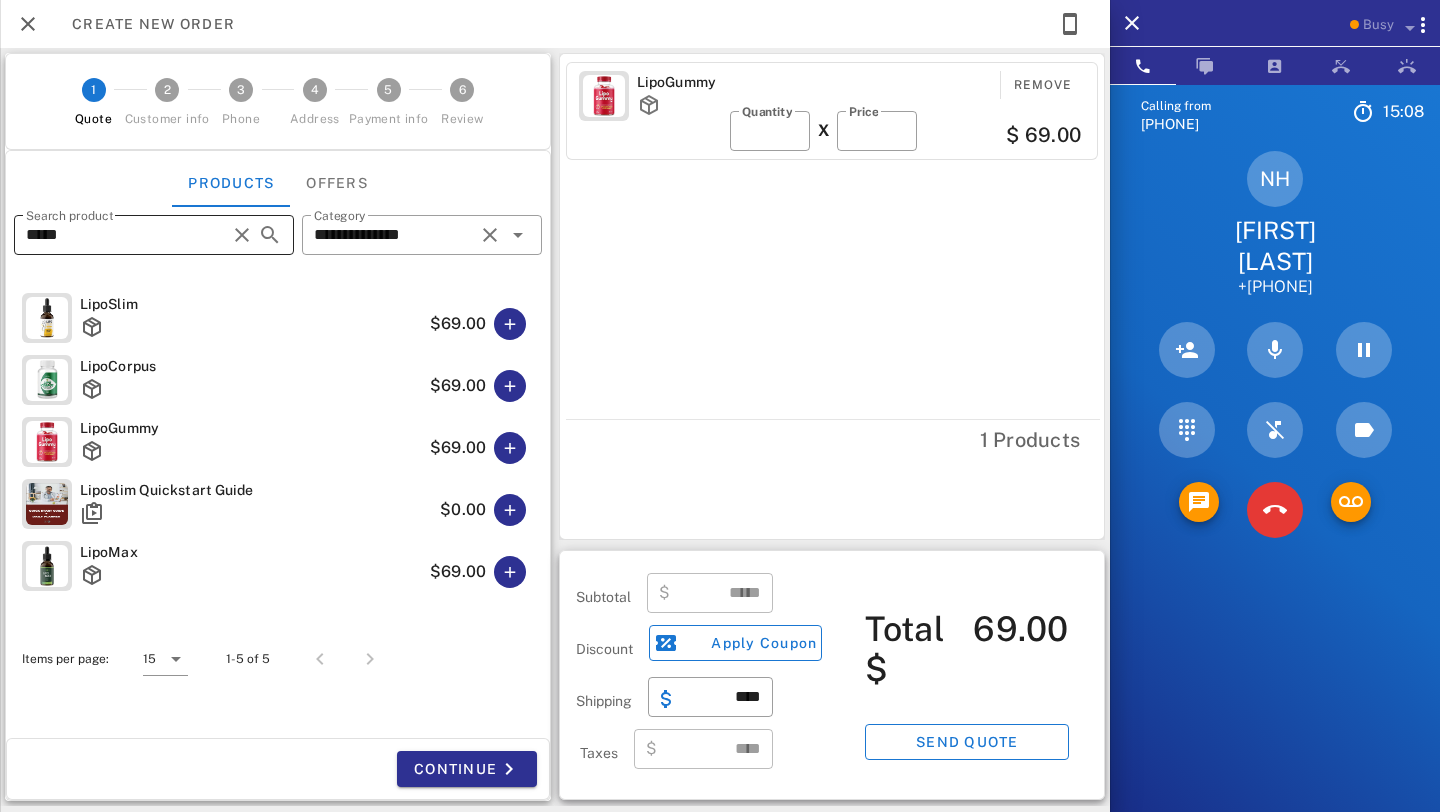 click on "****" at bounding box center (126, 235) 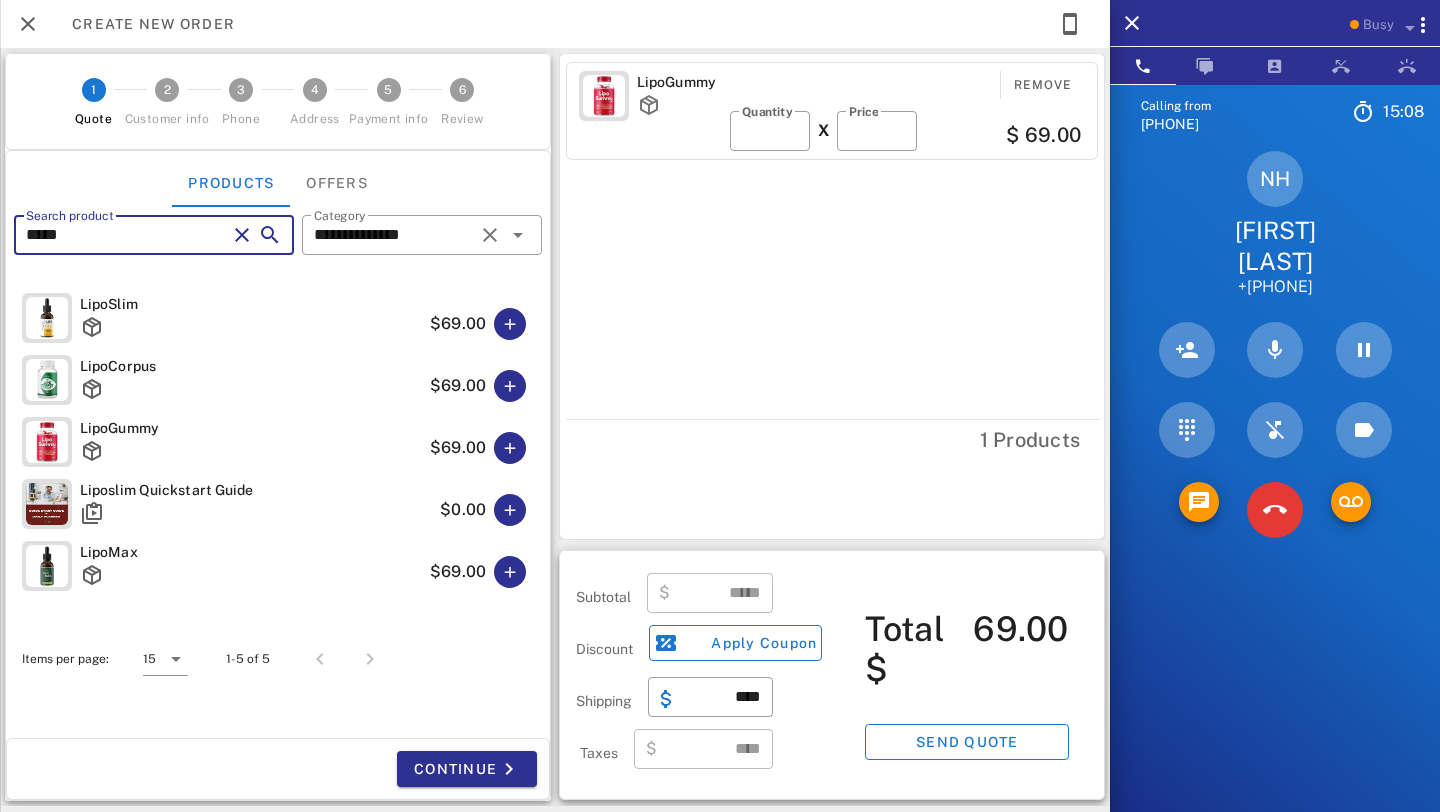click on "****" at bounding box center (126, 235) 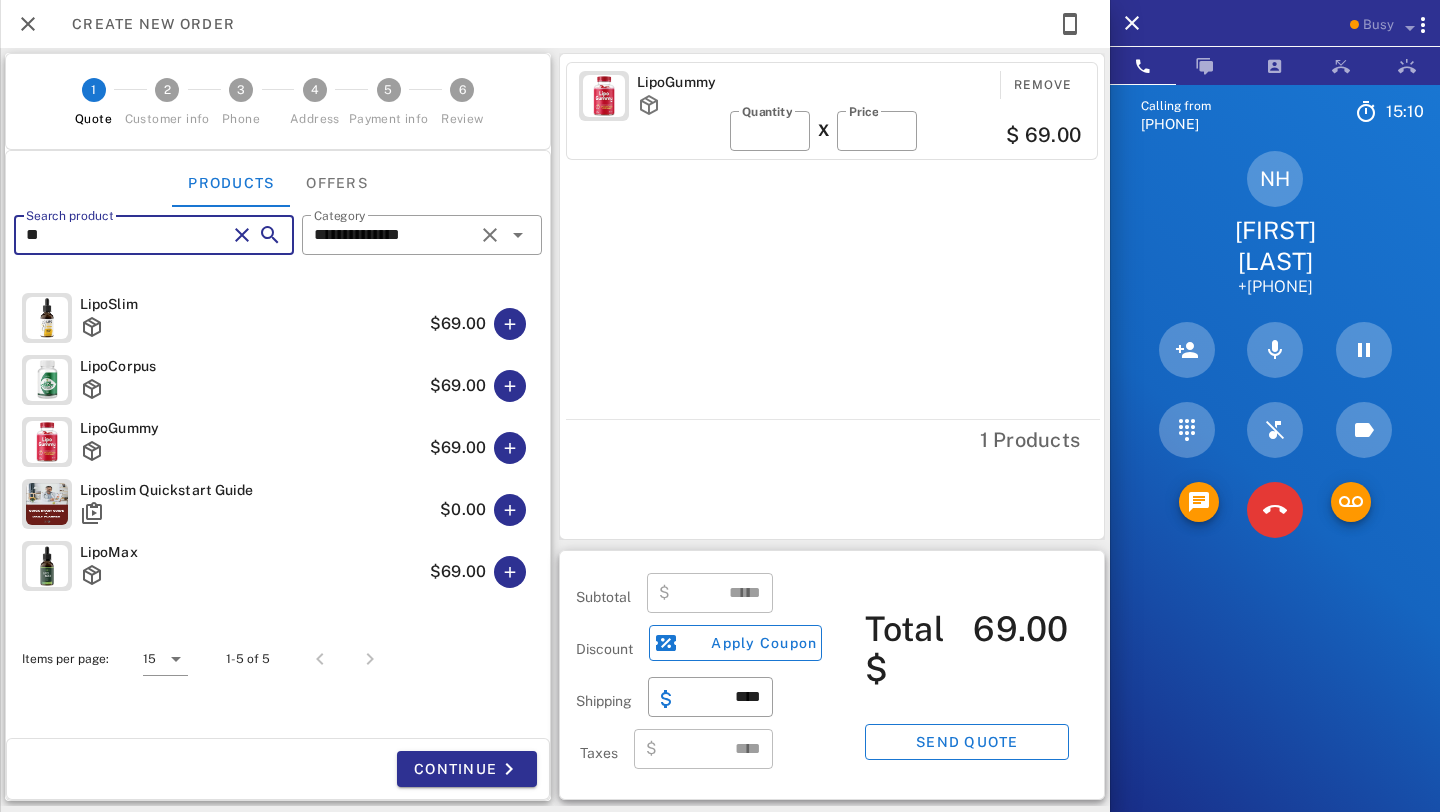type on "*" 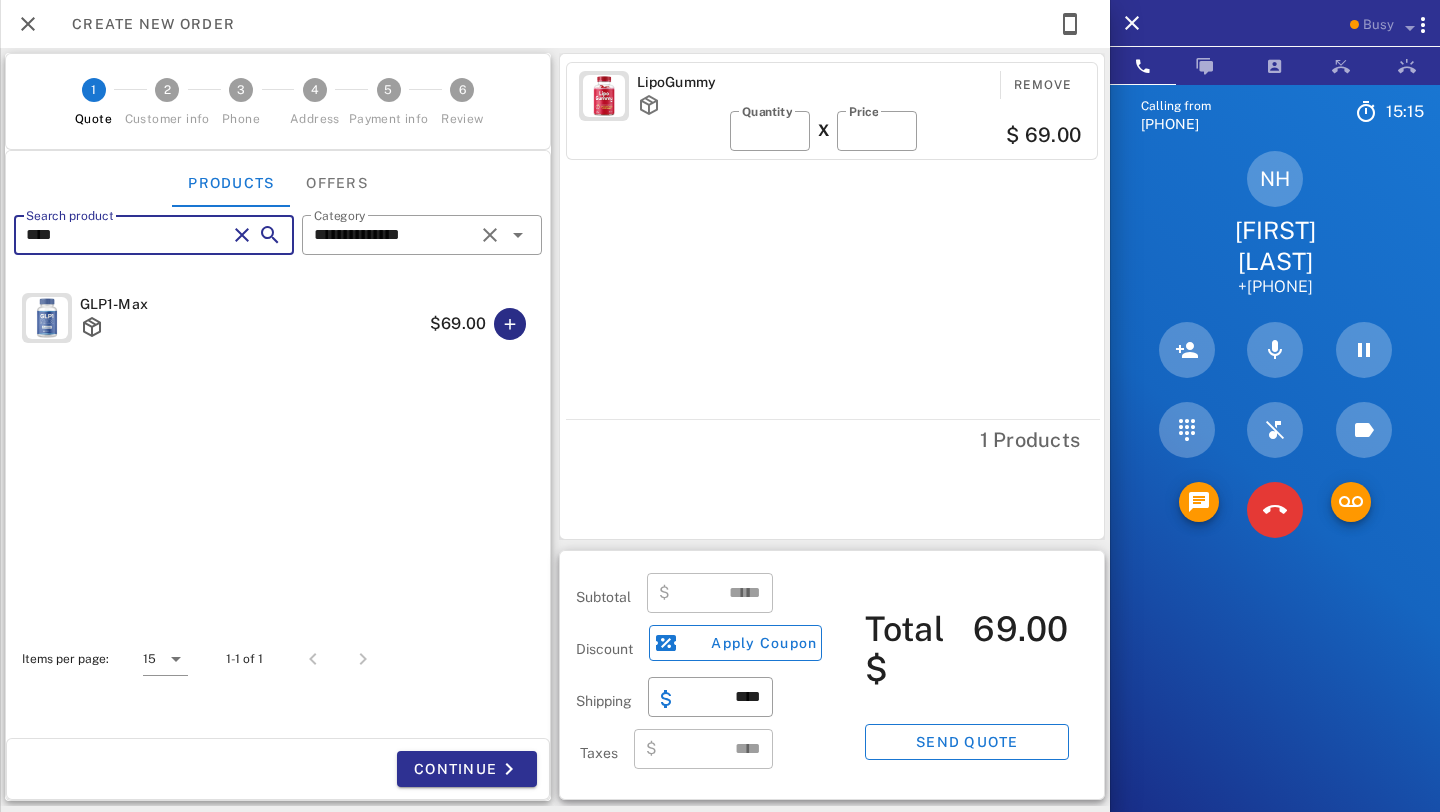type on "****" 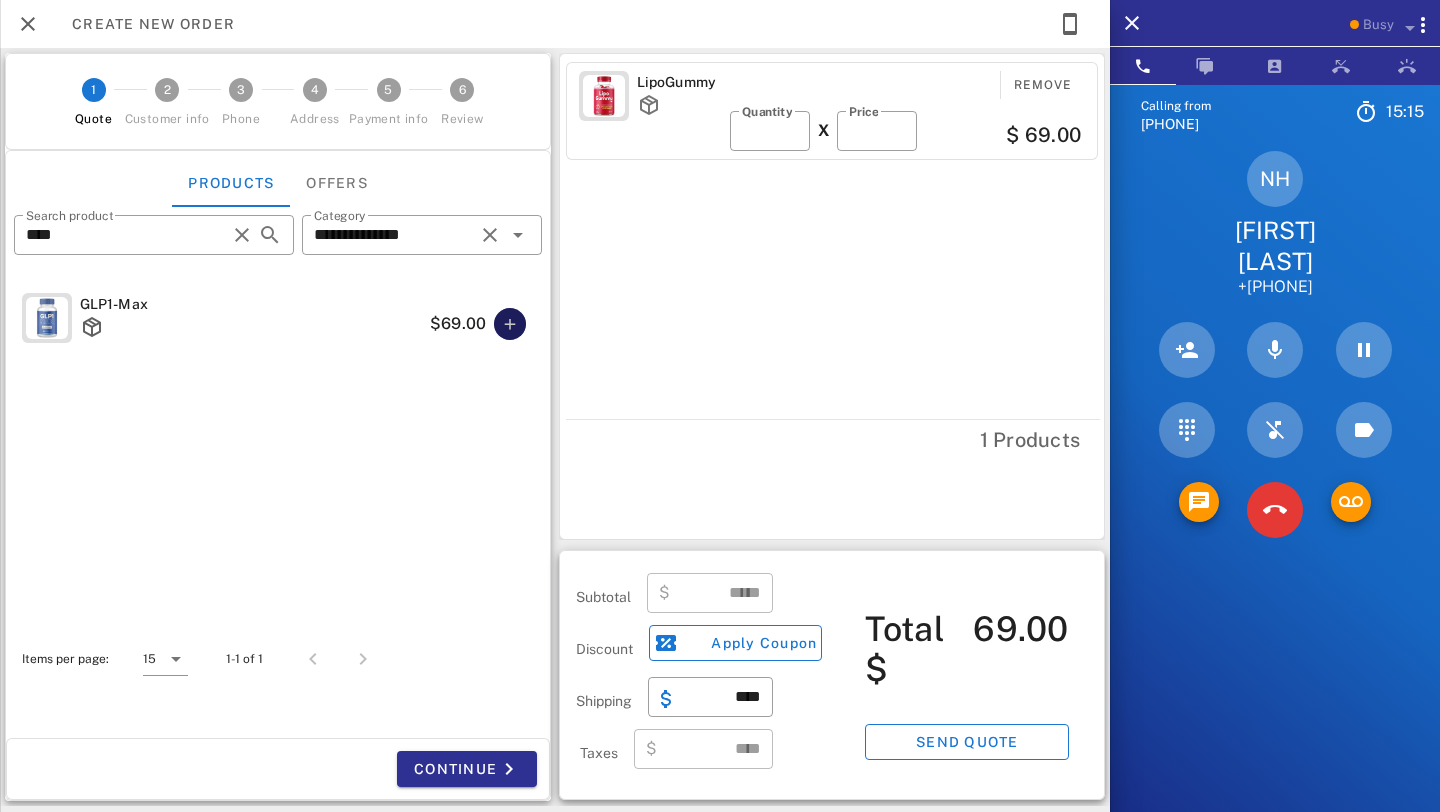 click at bounding box center (510, 324) 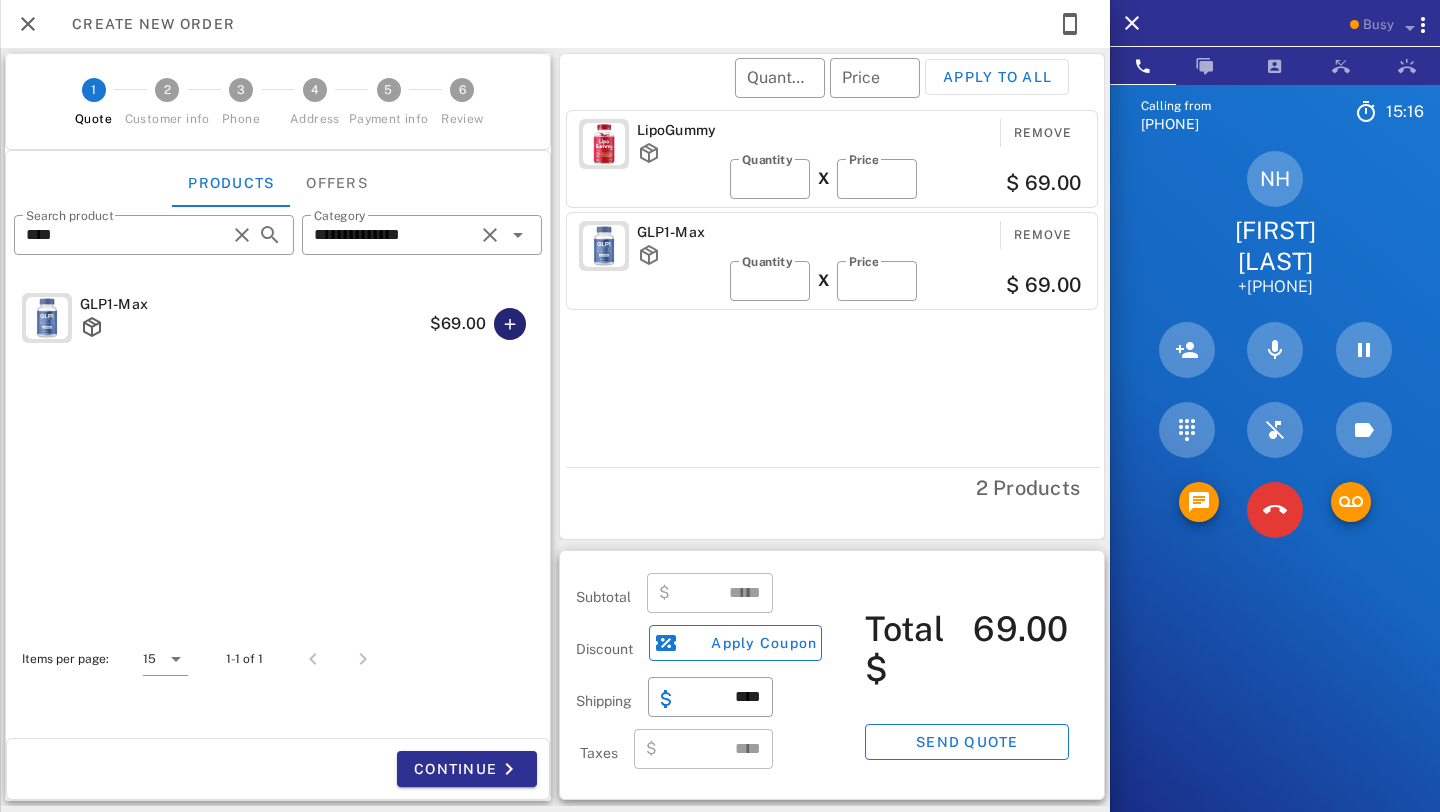 type on "******" 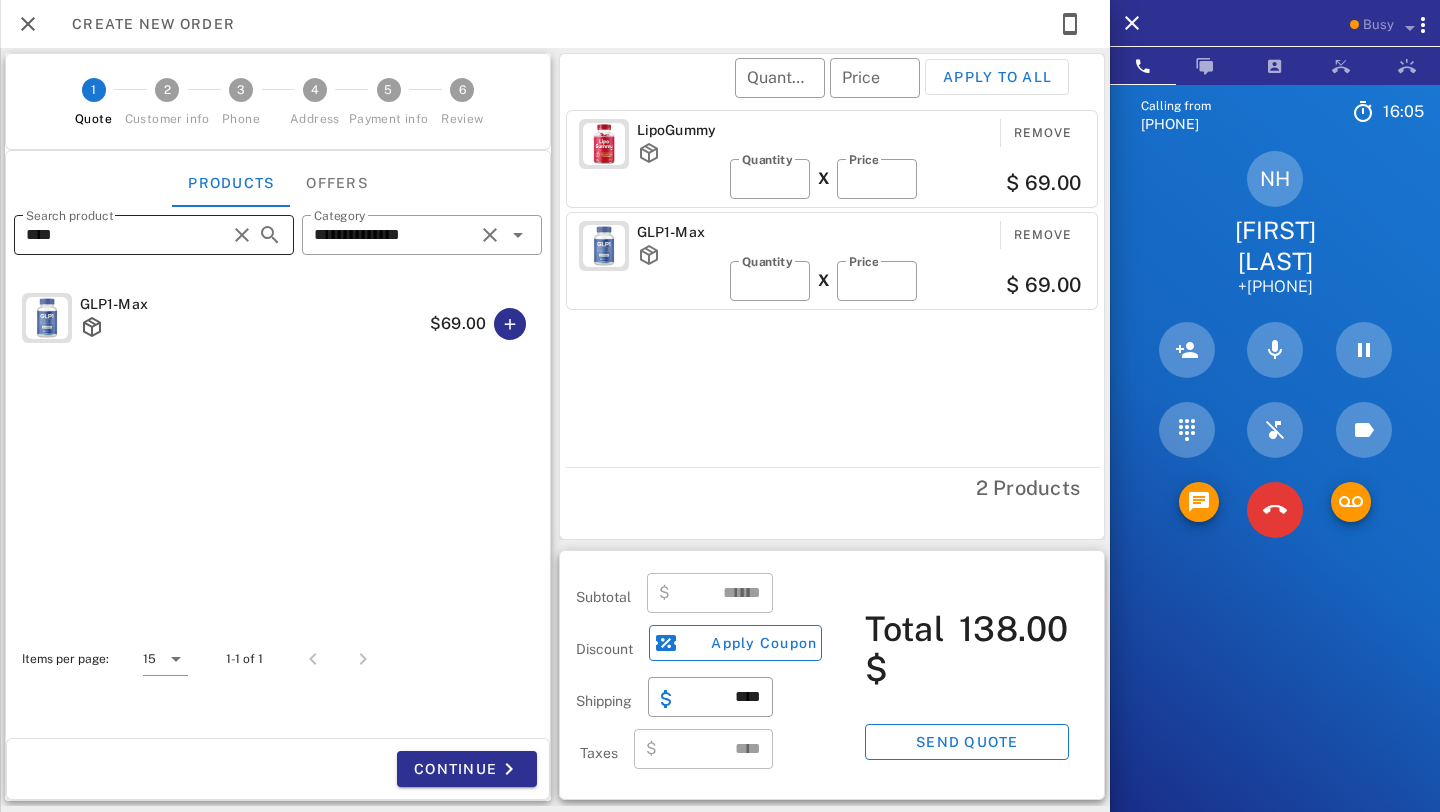 click on "****" at bounding box center (126, 235) 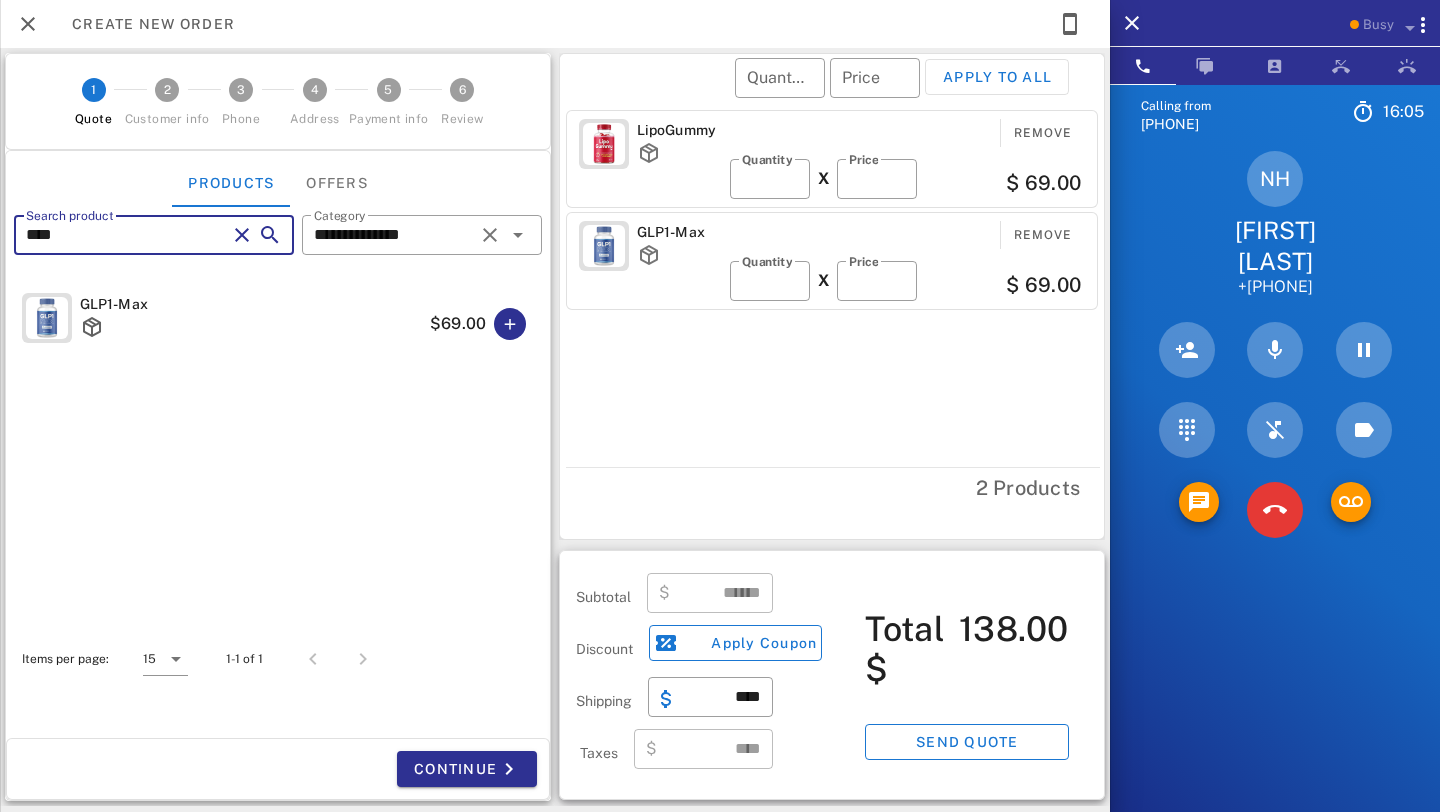 click on "****" at bounding box center (126, 235) 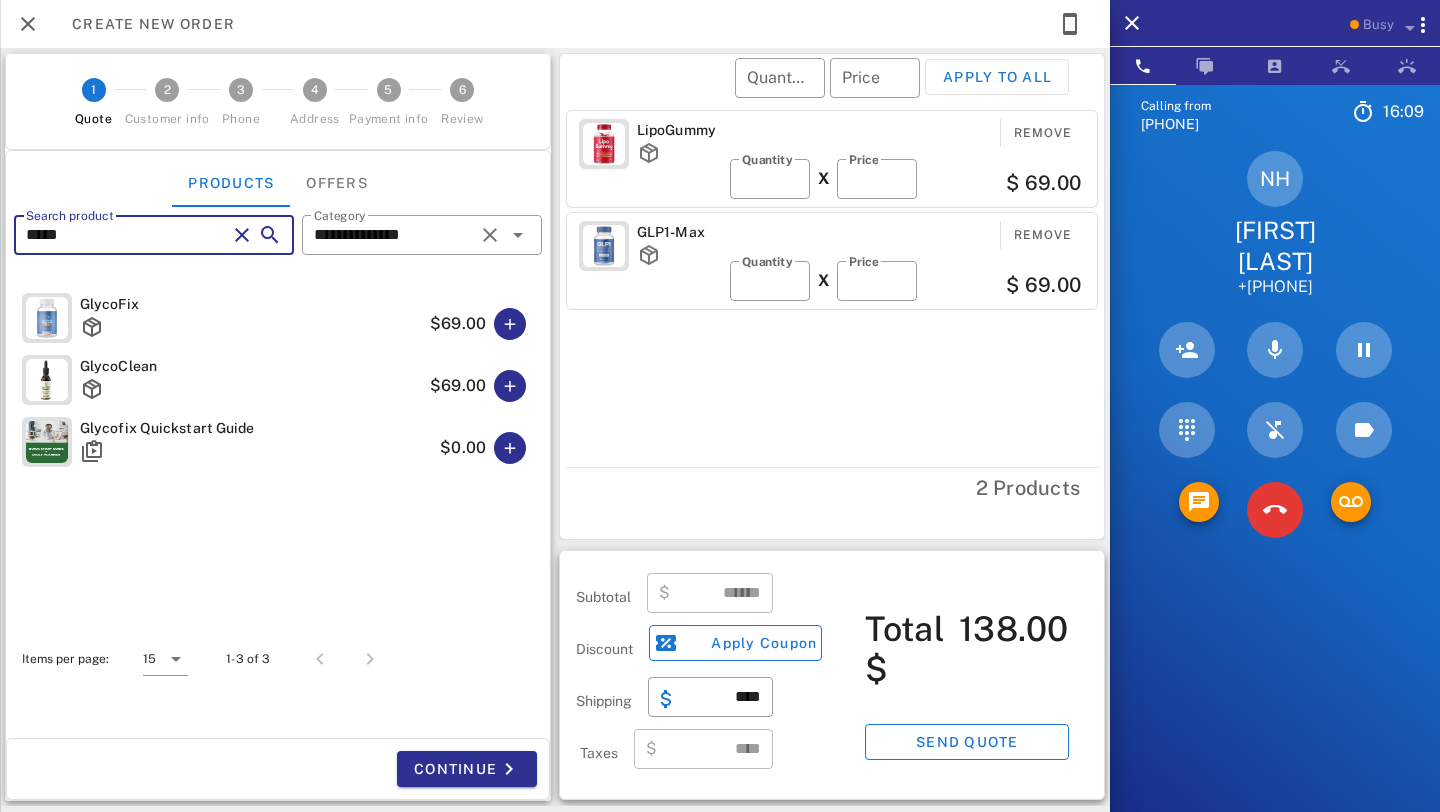 type on "*****" 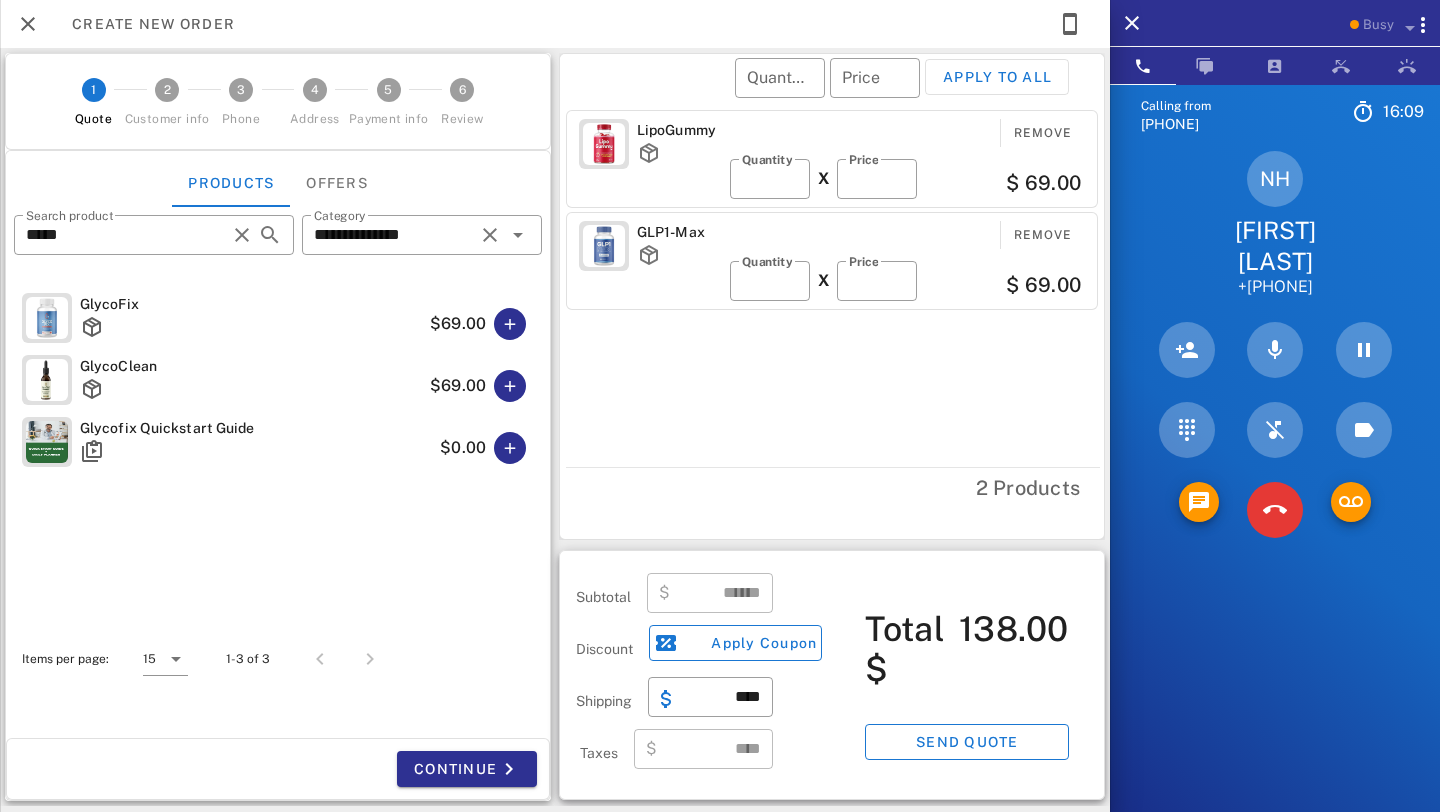 click on "$69.00" at bounding box center (482, 324) 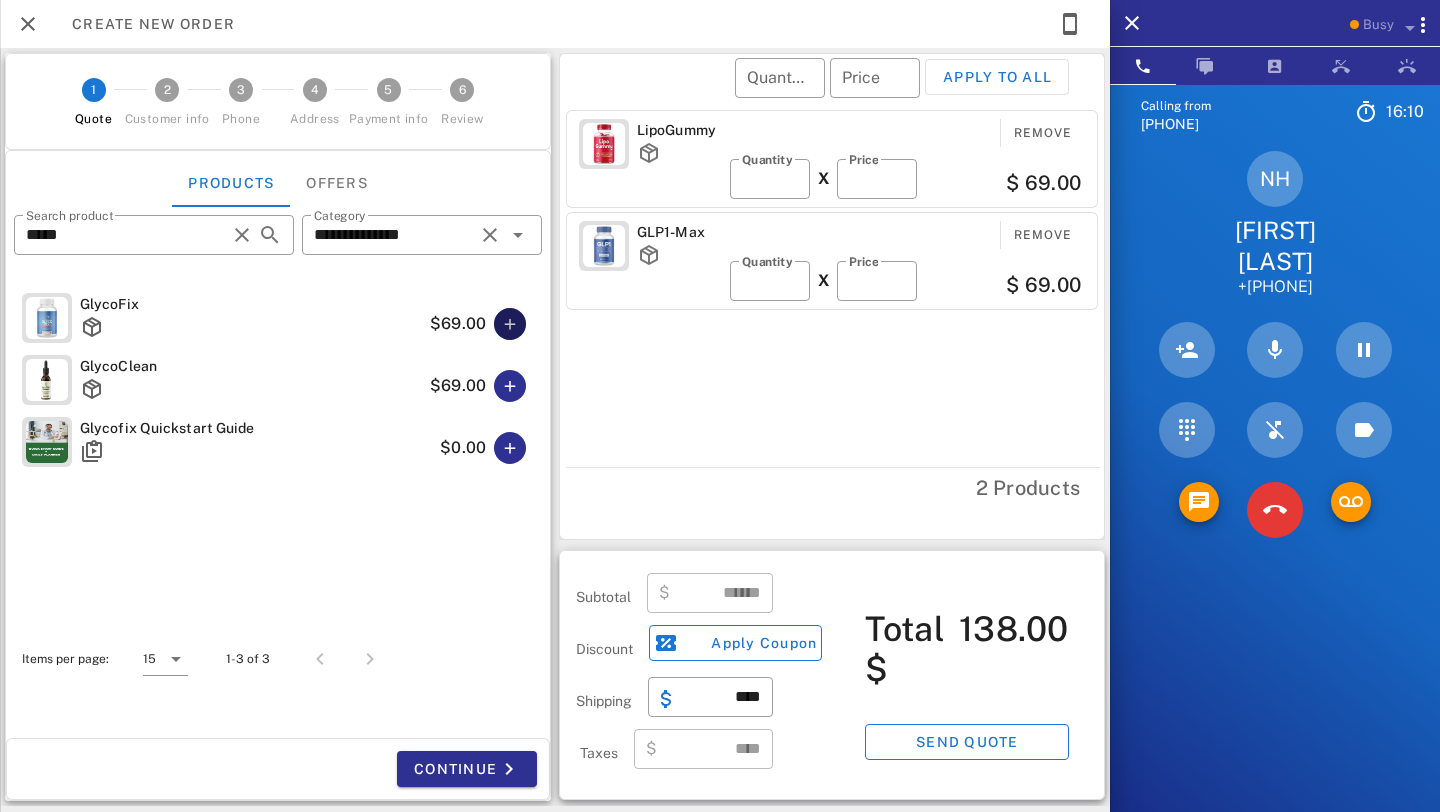 click at bounding box center [510, 324] 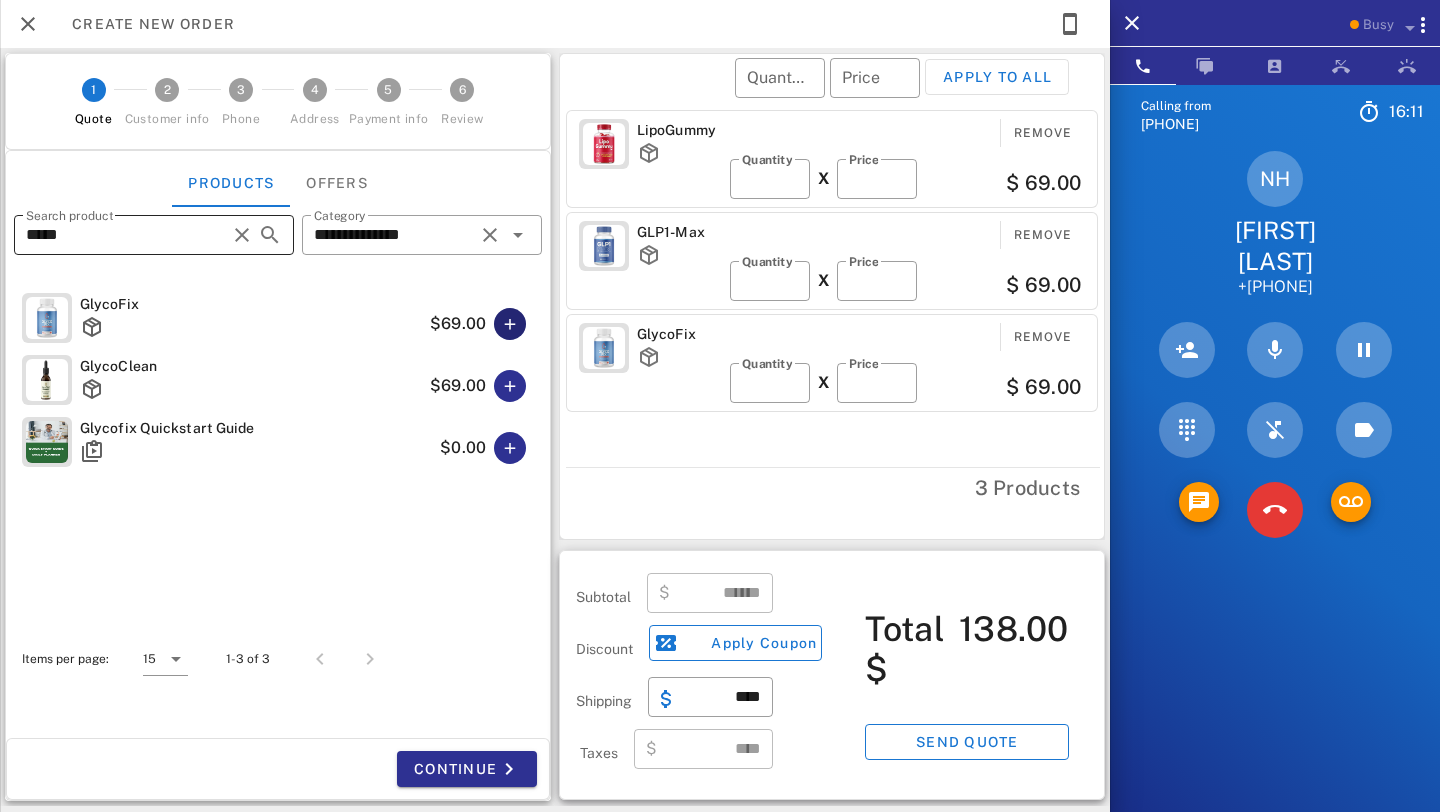 type on "******" 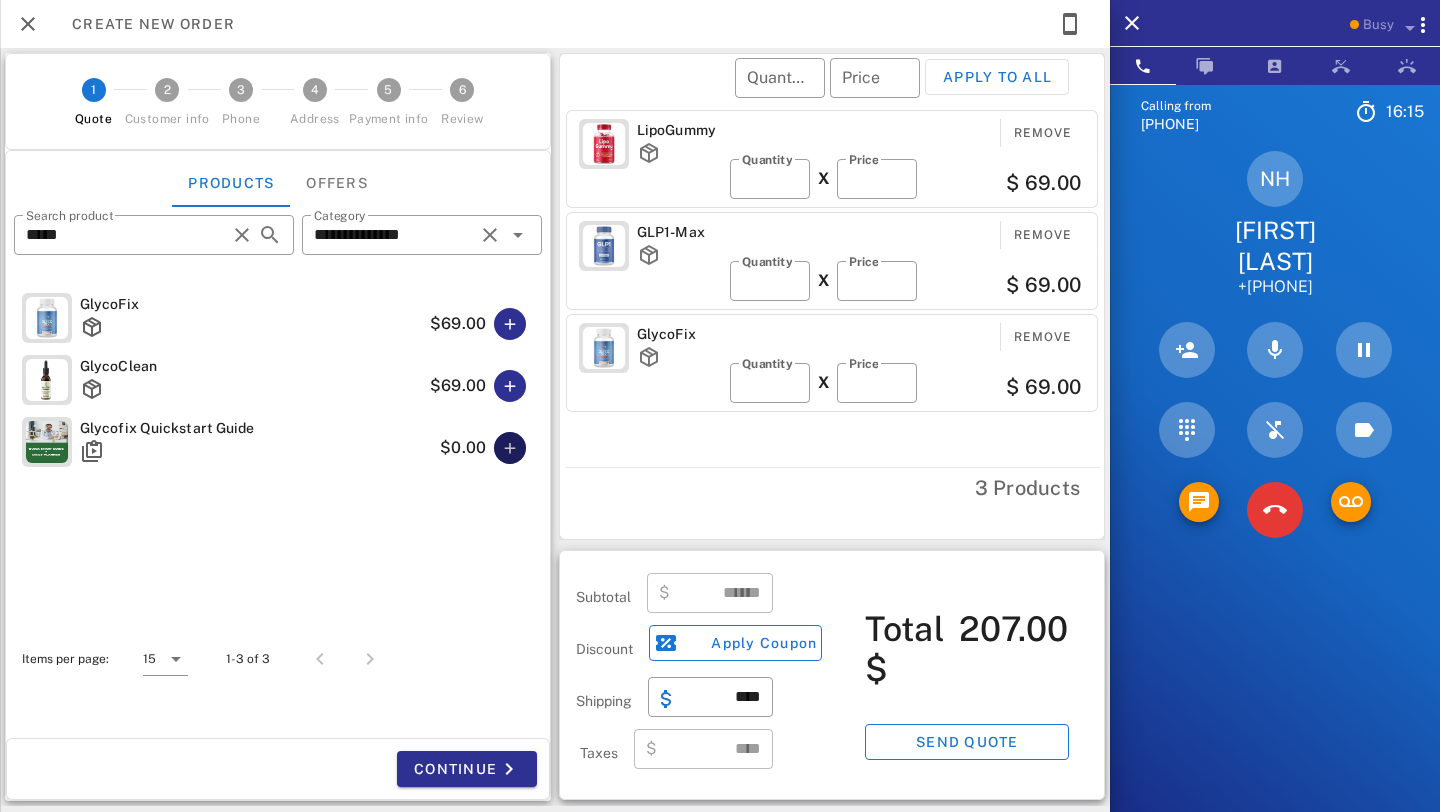 click at bounding box center [510, 448] 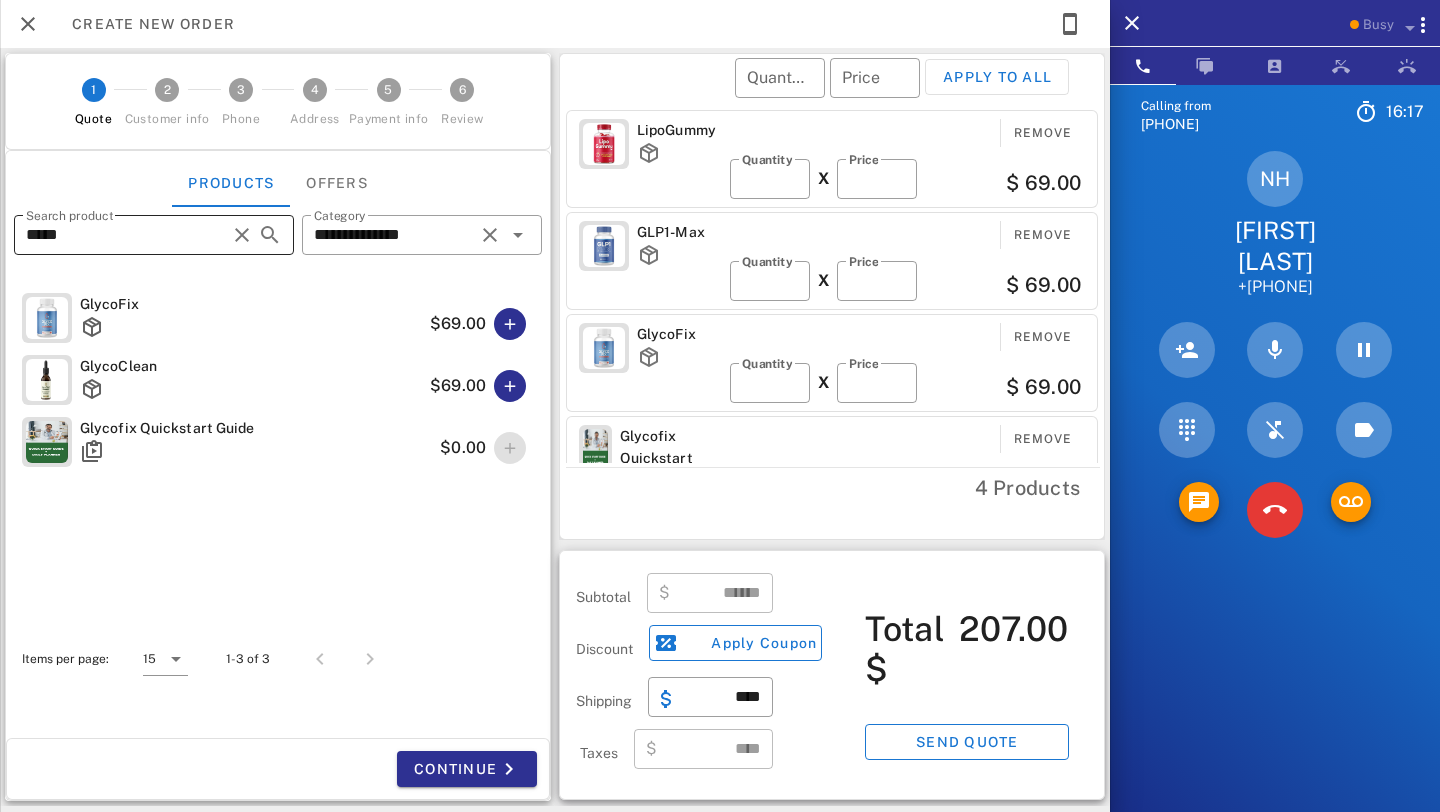 click on "*****" at bounding box center [126, 235] 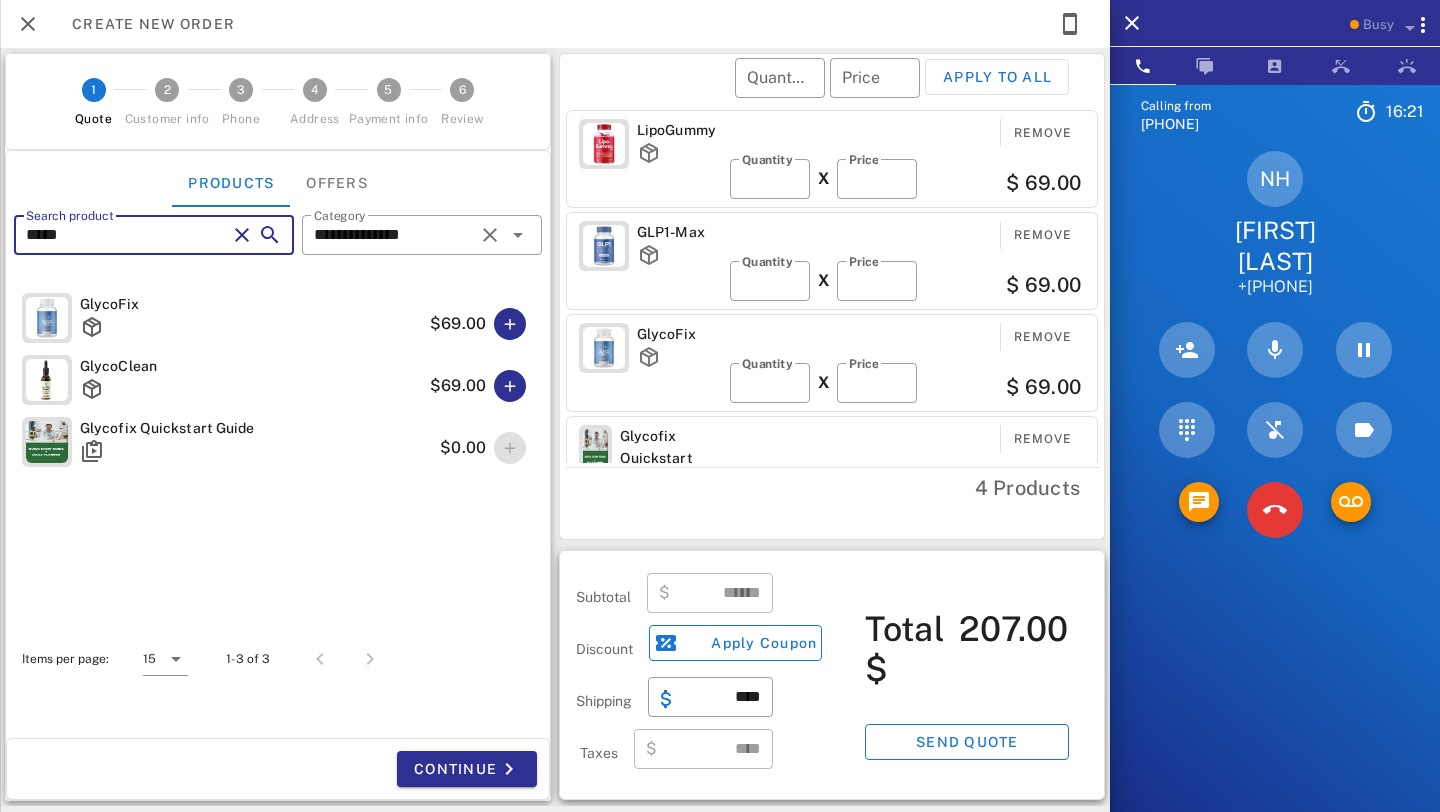 click at bounding box center [242, 235] 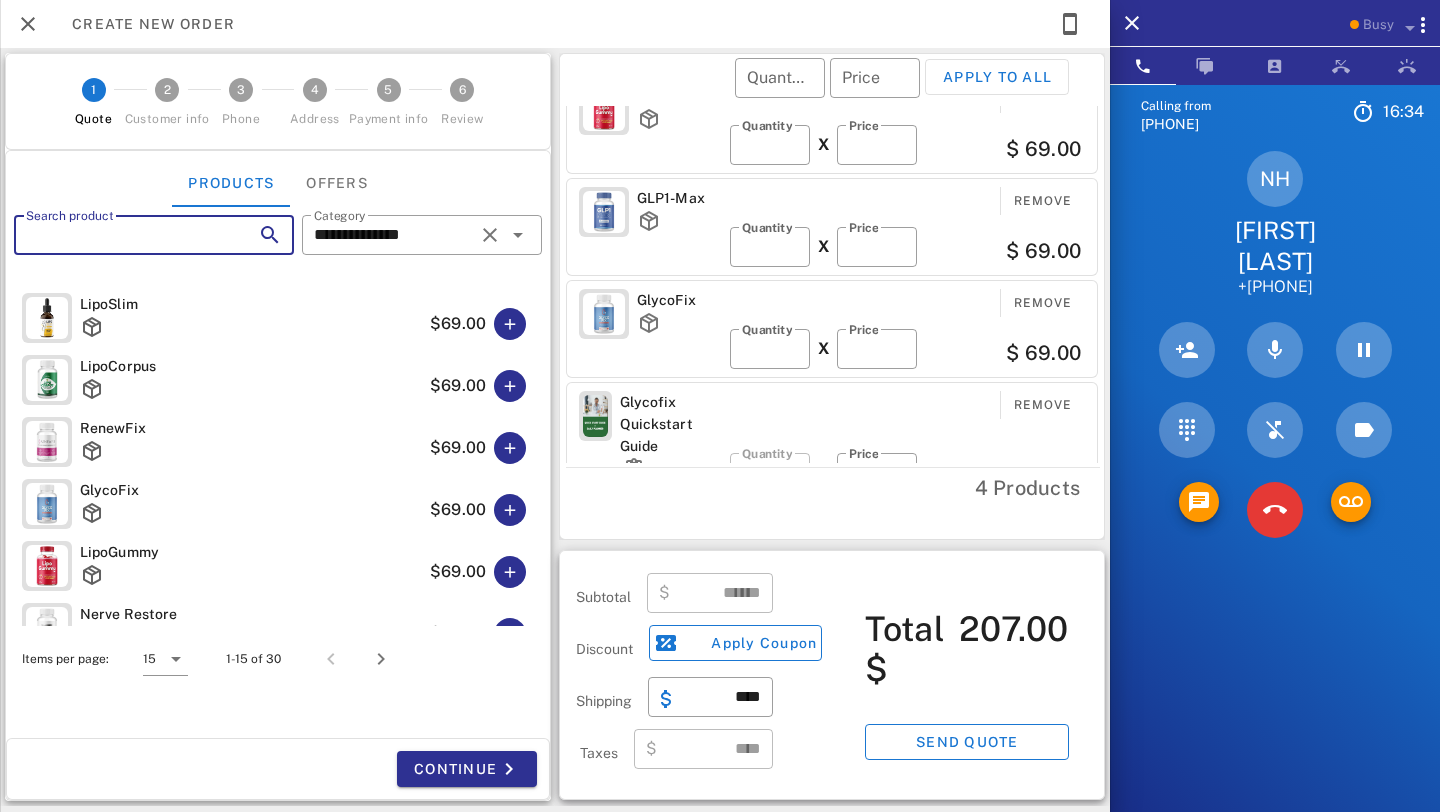 scroll, scrollTop: 0, scrollLeft: 0, axis: both 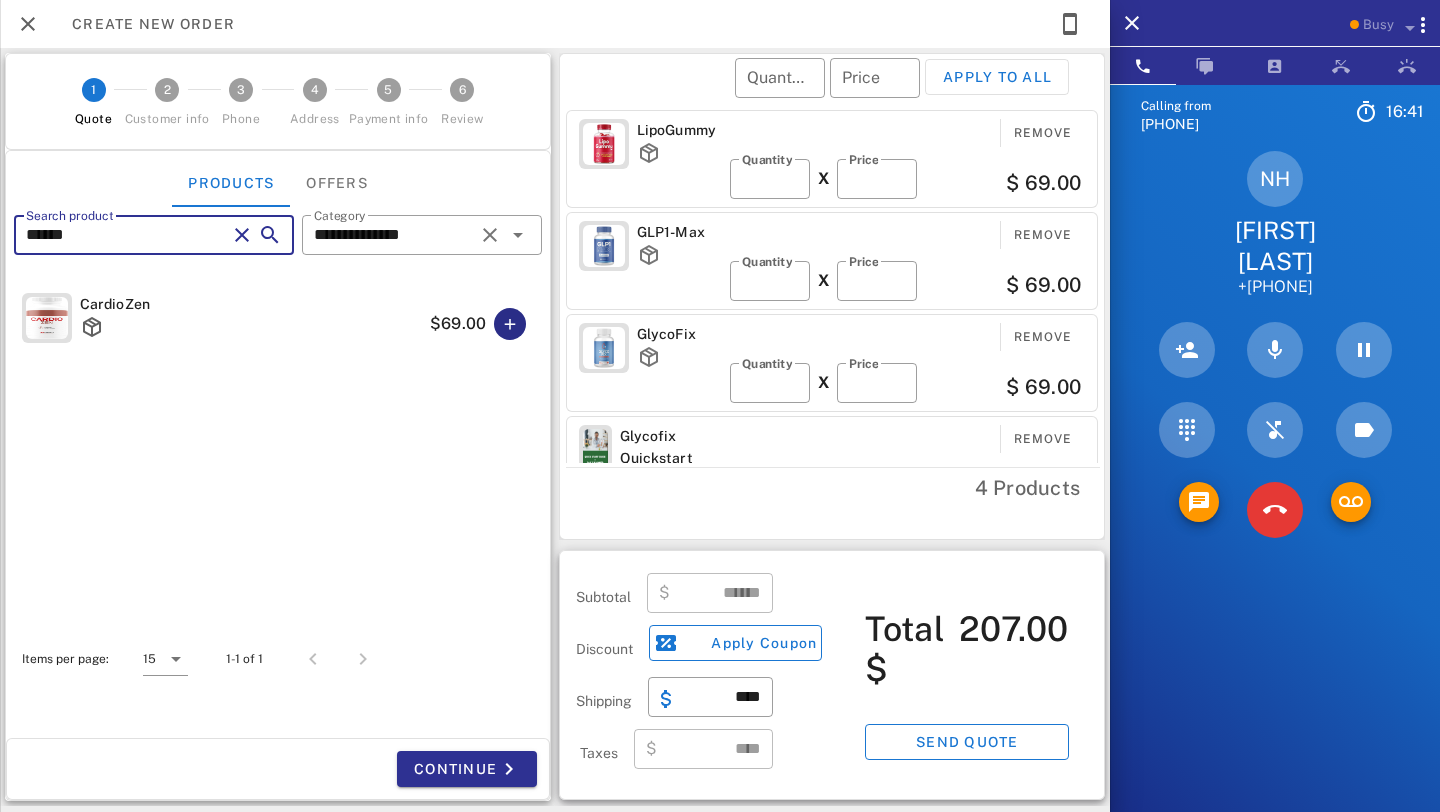 type on "******" 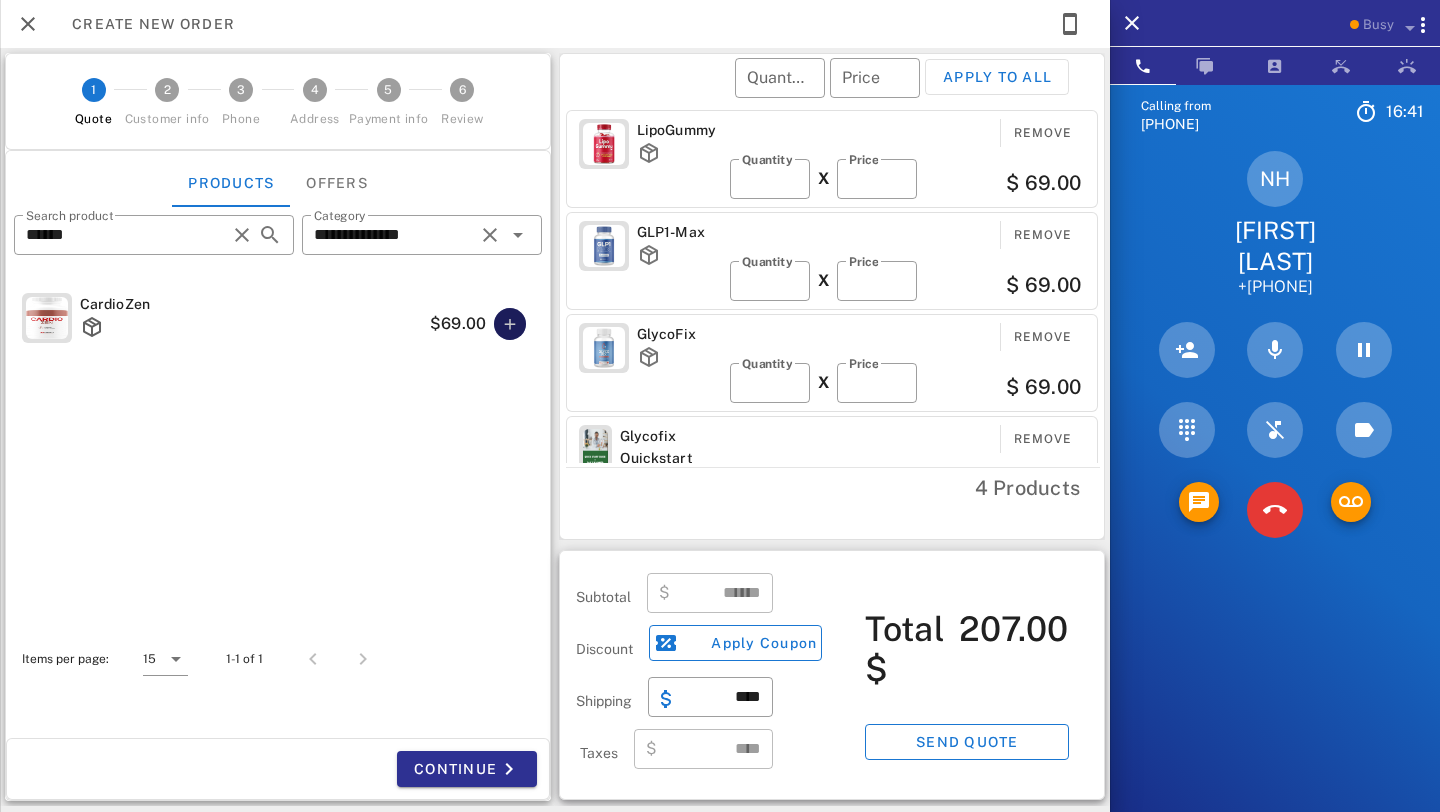 click at bounding box center (510, 324) 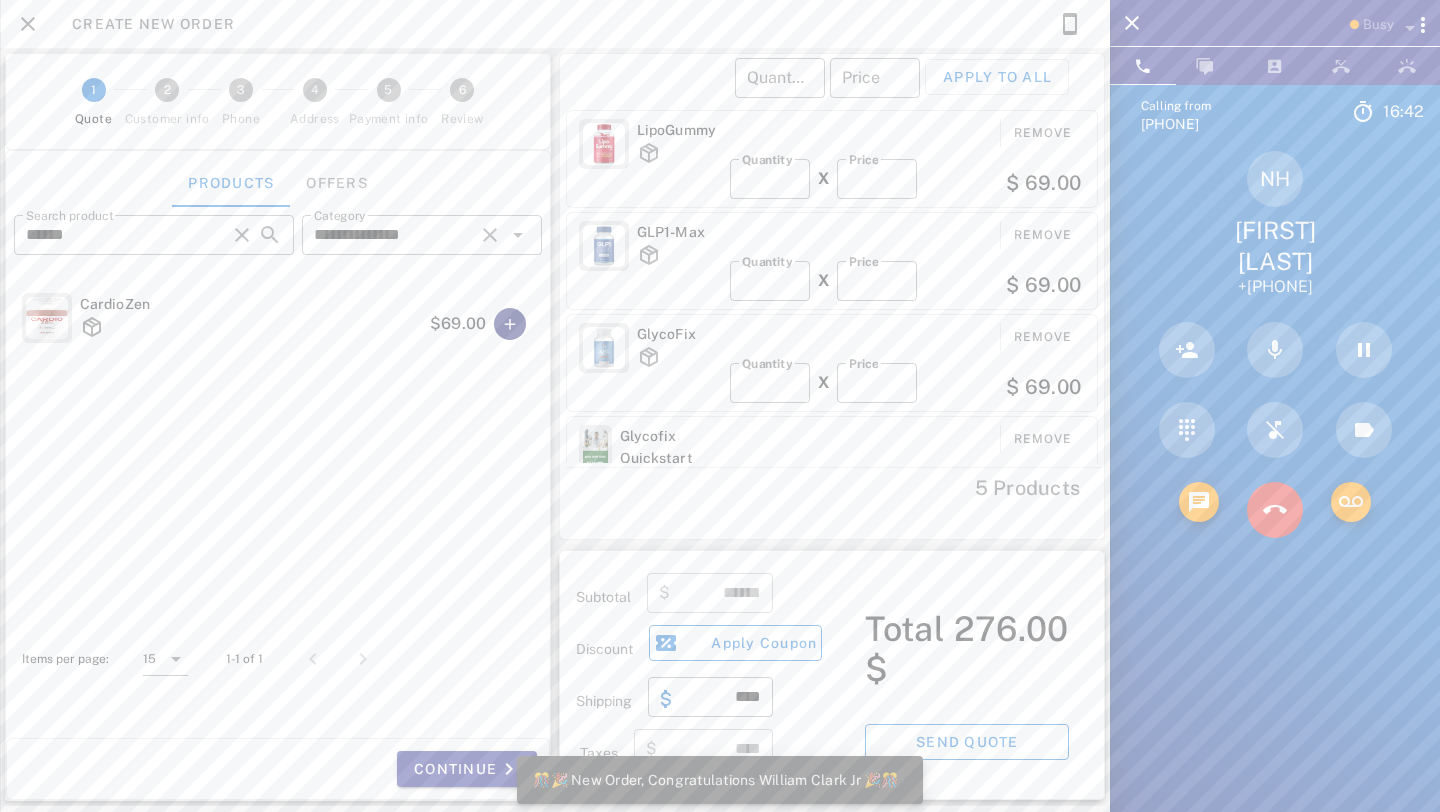 type on "******" 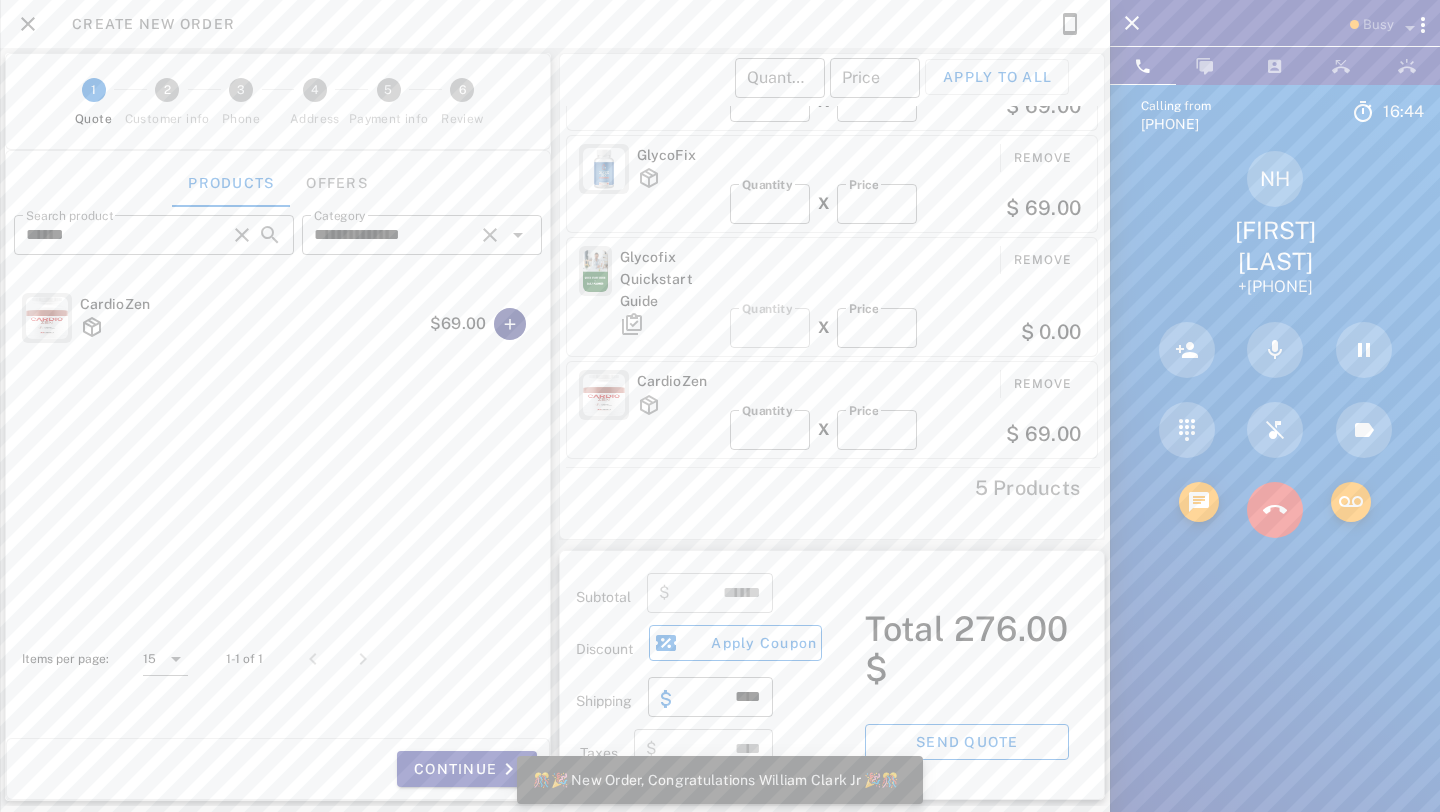 scroll, scrollTop: 167, scrollLeft: 0, axis: vertical 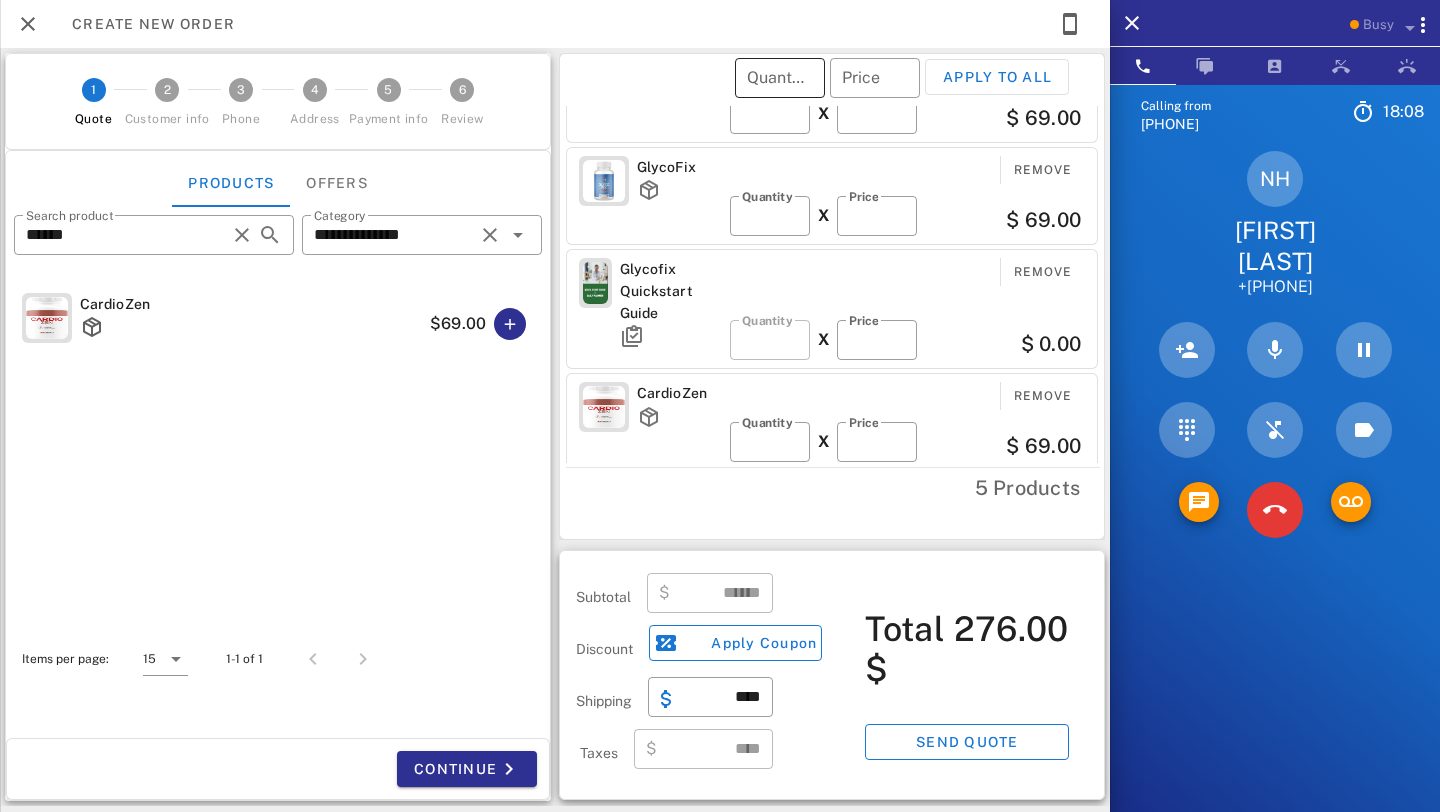click on "Quantity" at bounding box center [780, 78] 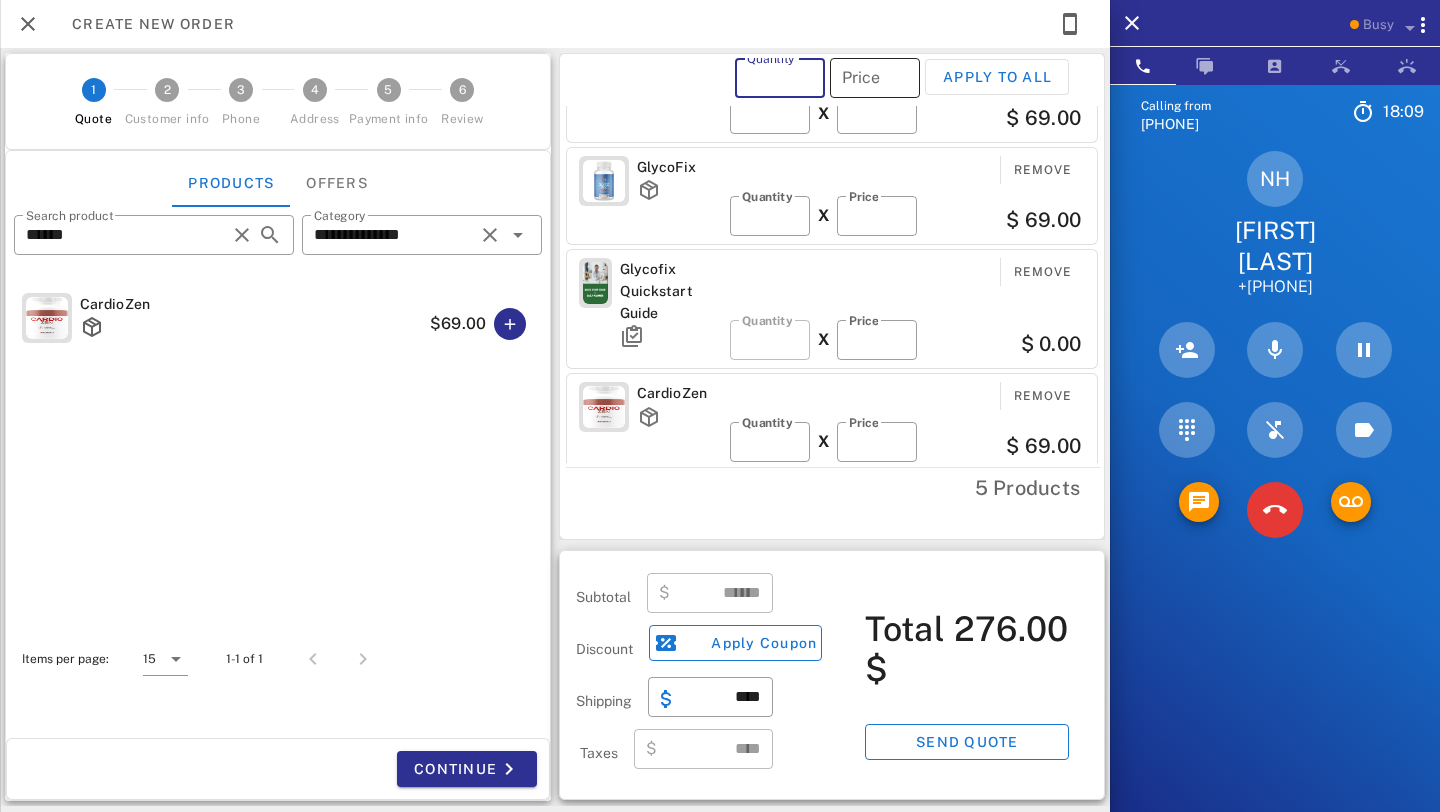 type on "*" 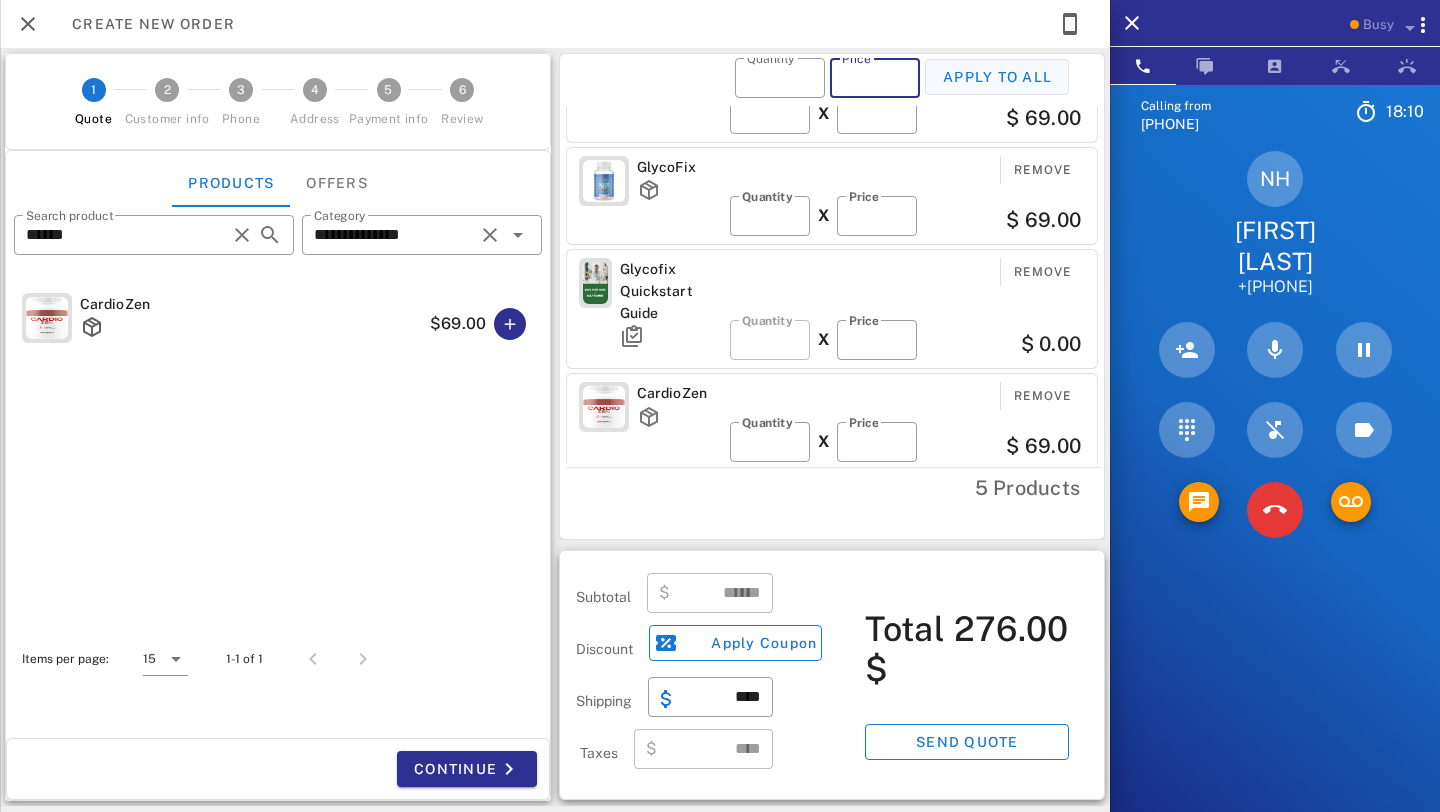 type on "**" 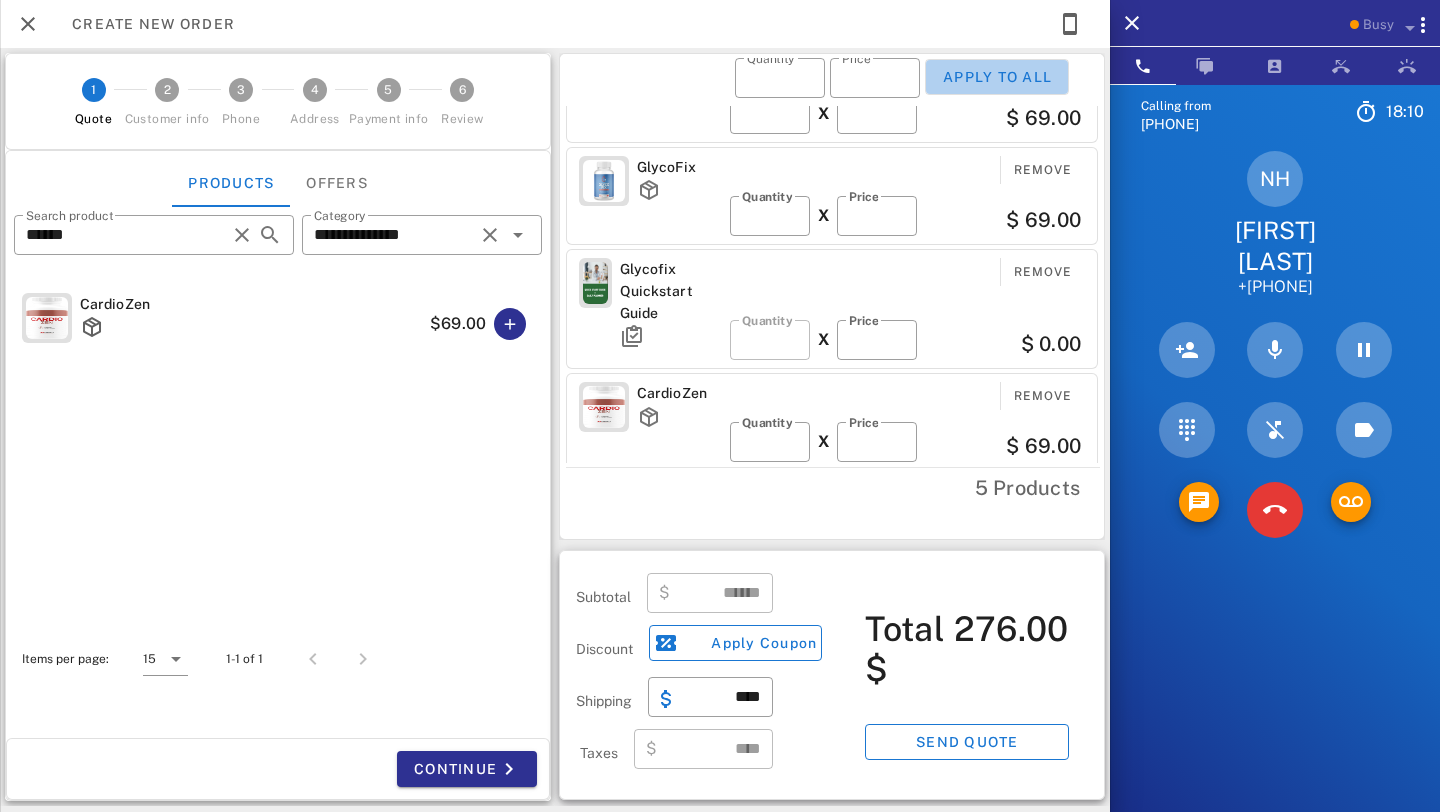 click on "Apply to all" at bounding box center [997, 77] 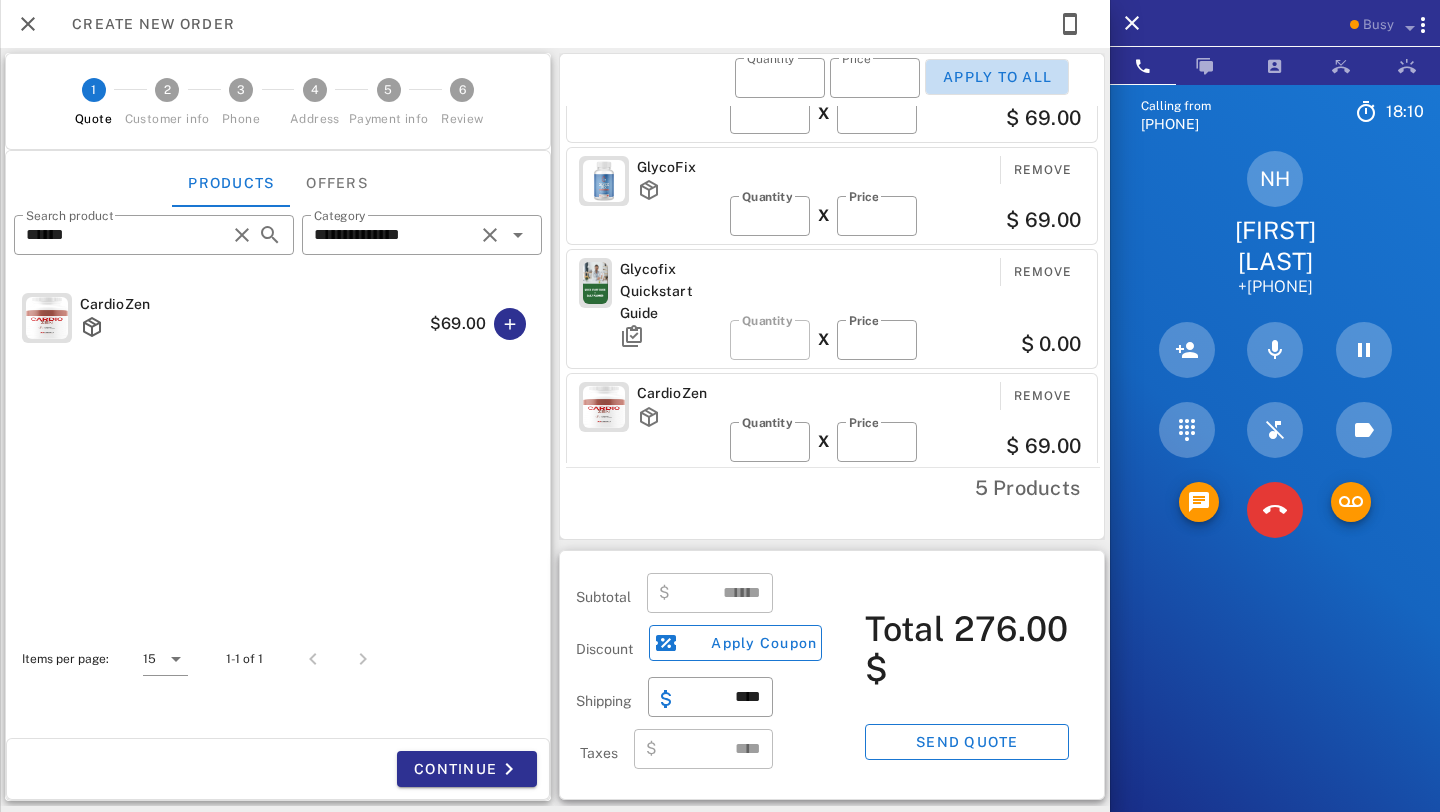 type on "*" 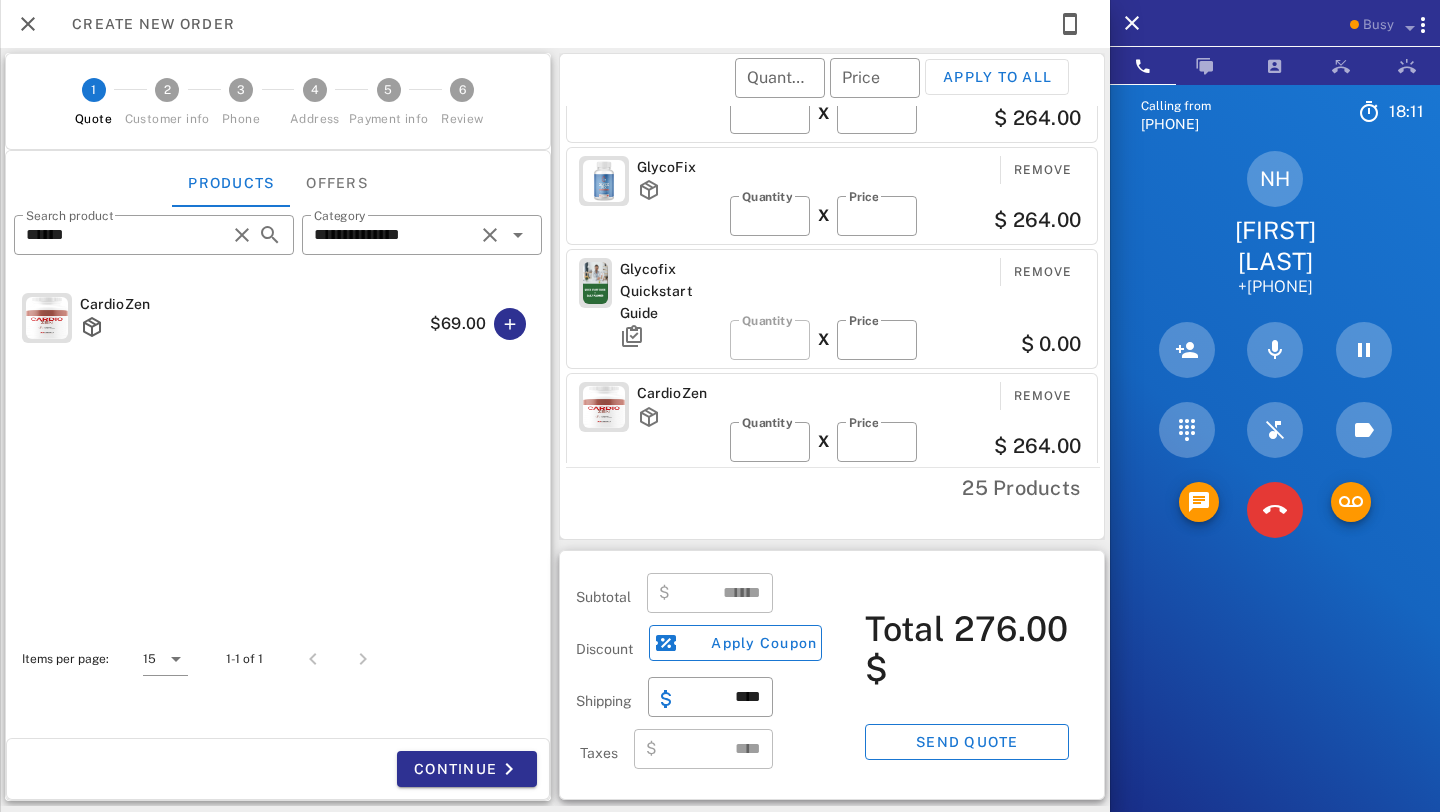 type on "*******" 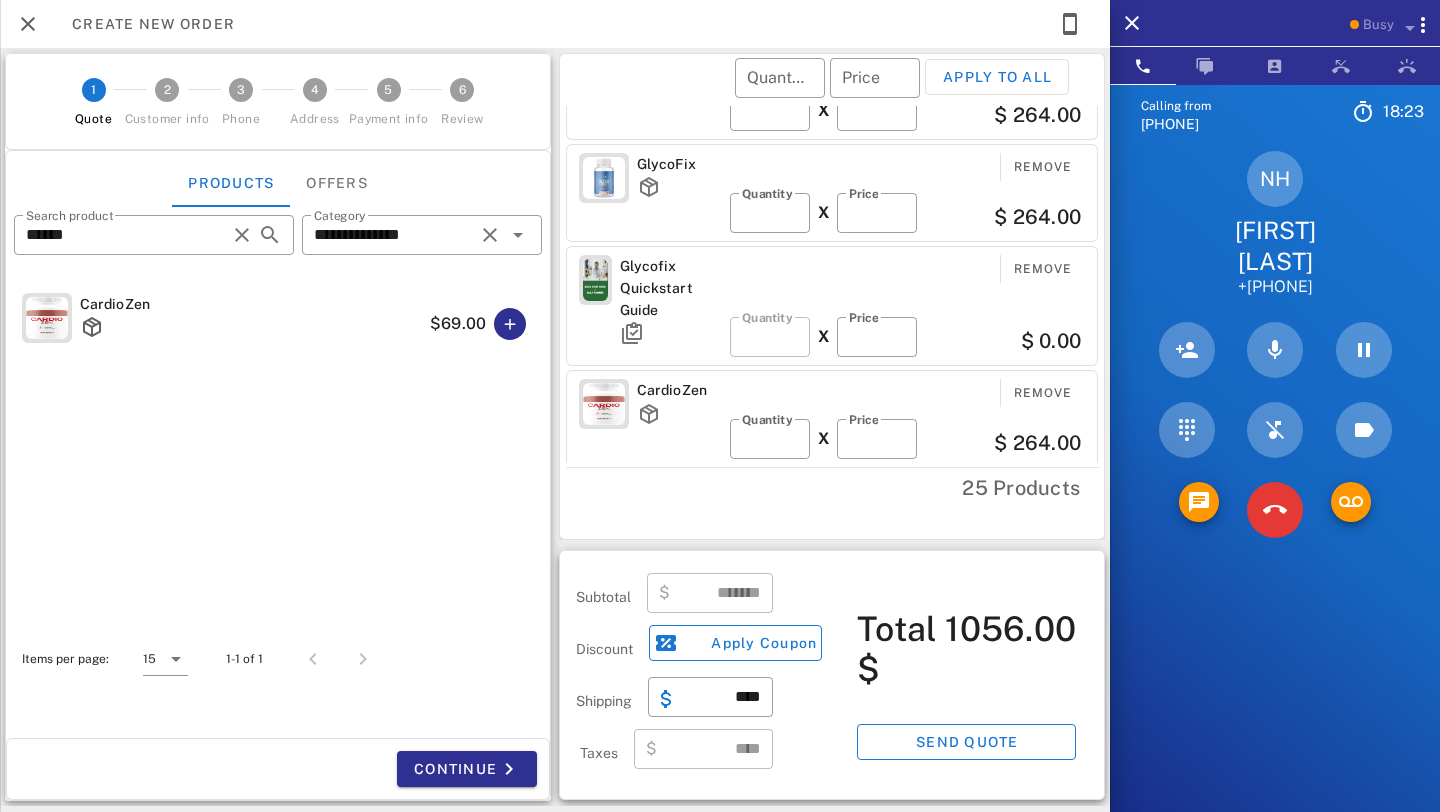 scroll, scrollTop: 179, scrollLeft: 0, axis: vertical 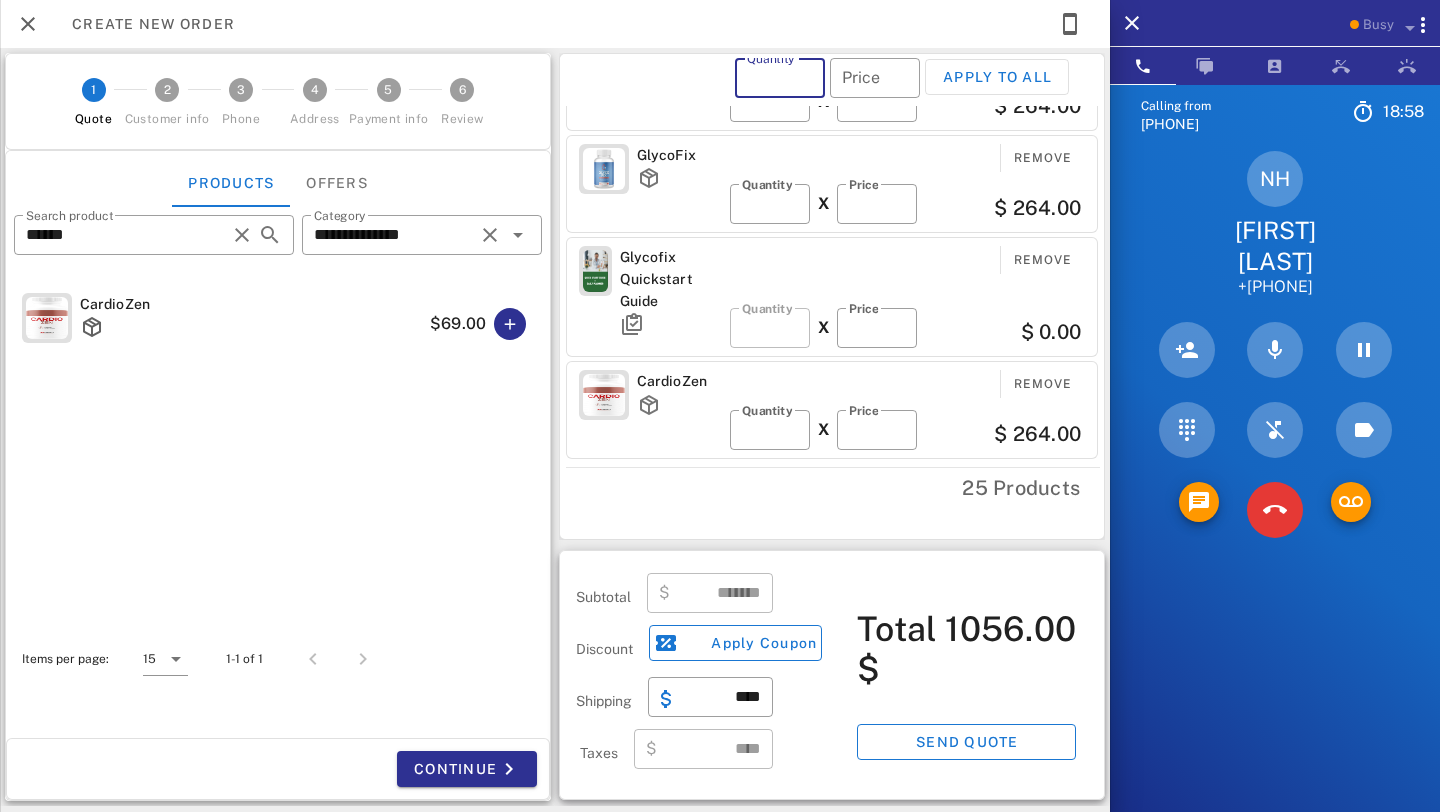 click on "Quantity" at bounding box center [780, 78] 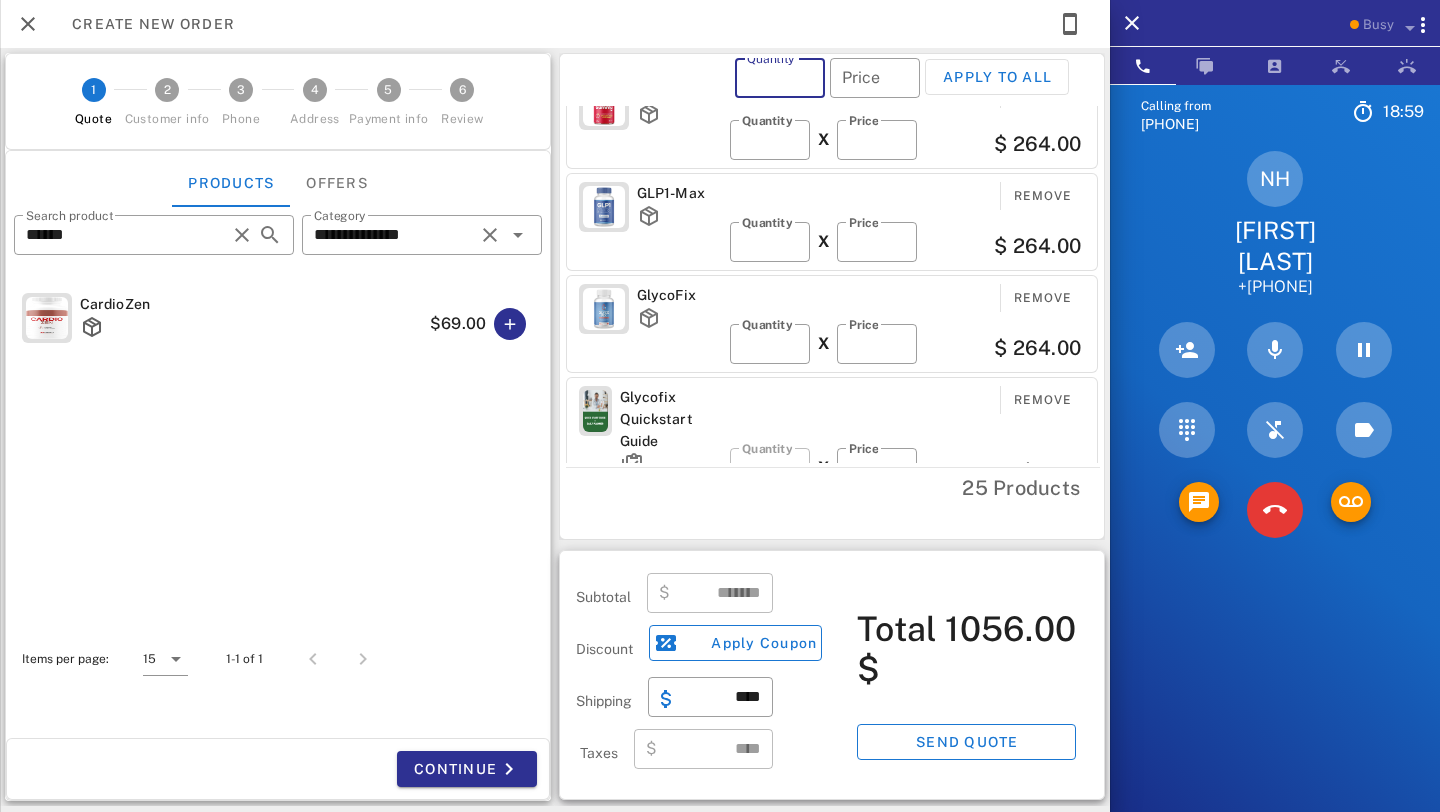 scroll, scrollTop: 0, scrollLeft: 0, axis: both 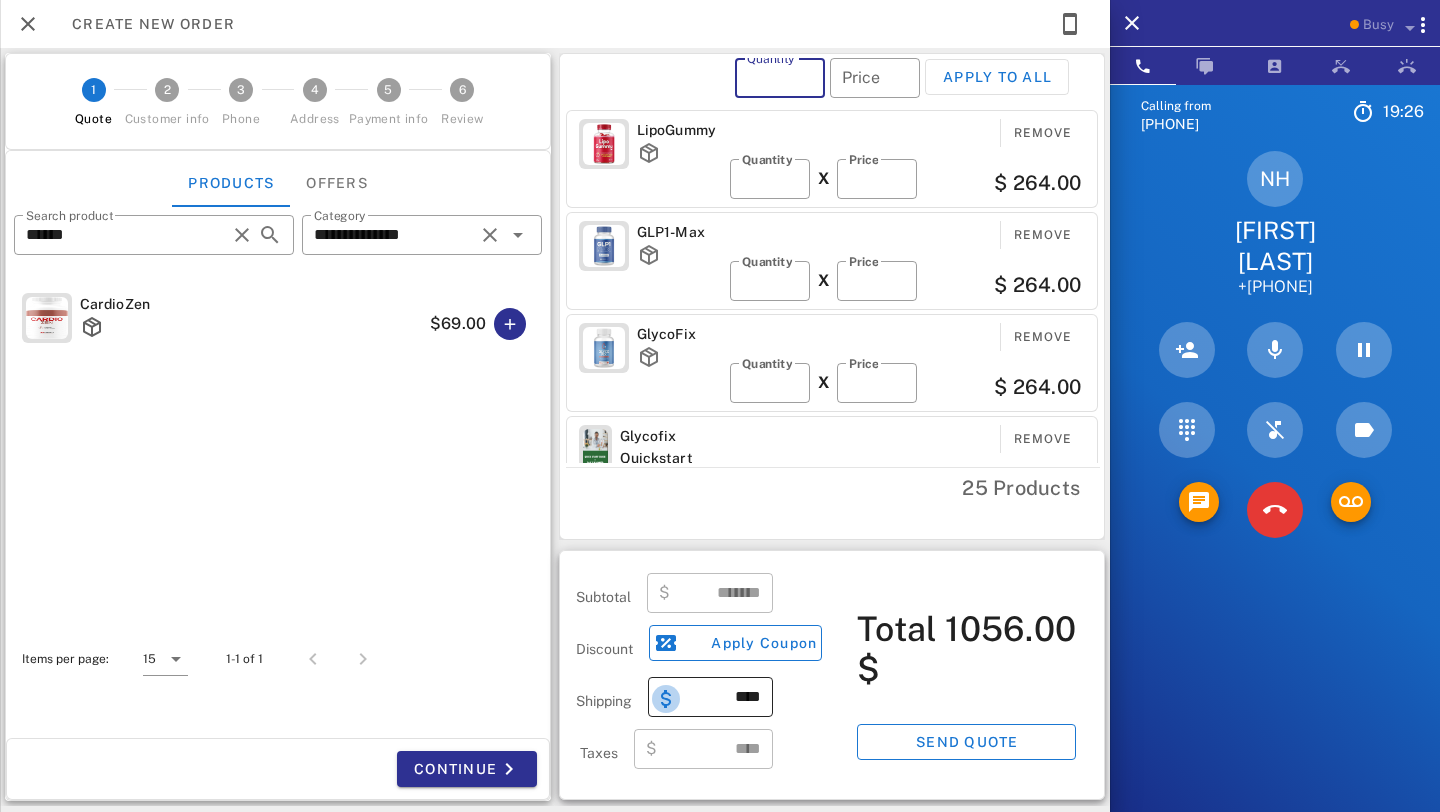 click at bounding box center [666, 699] 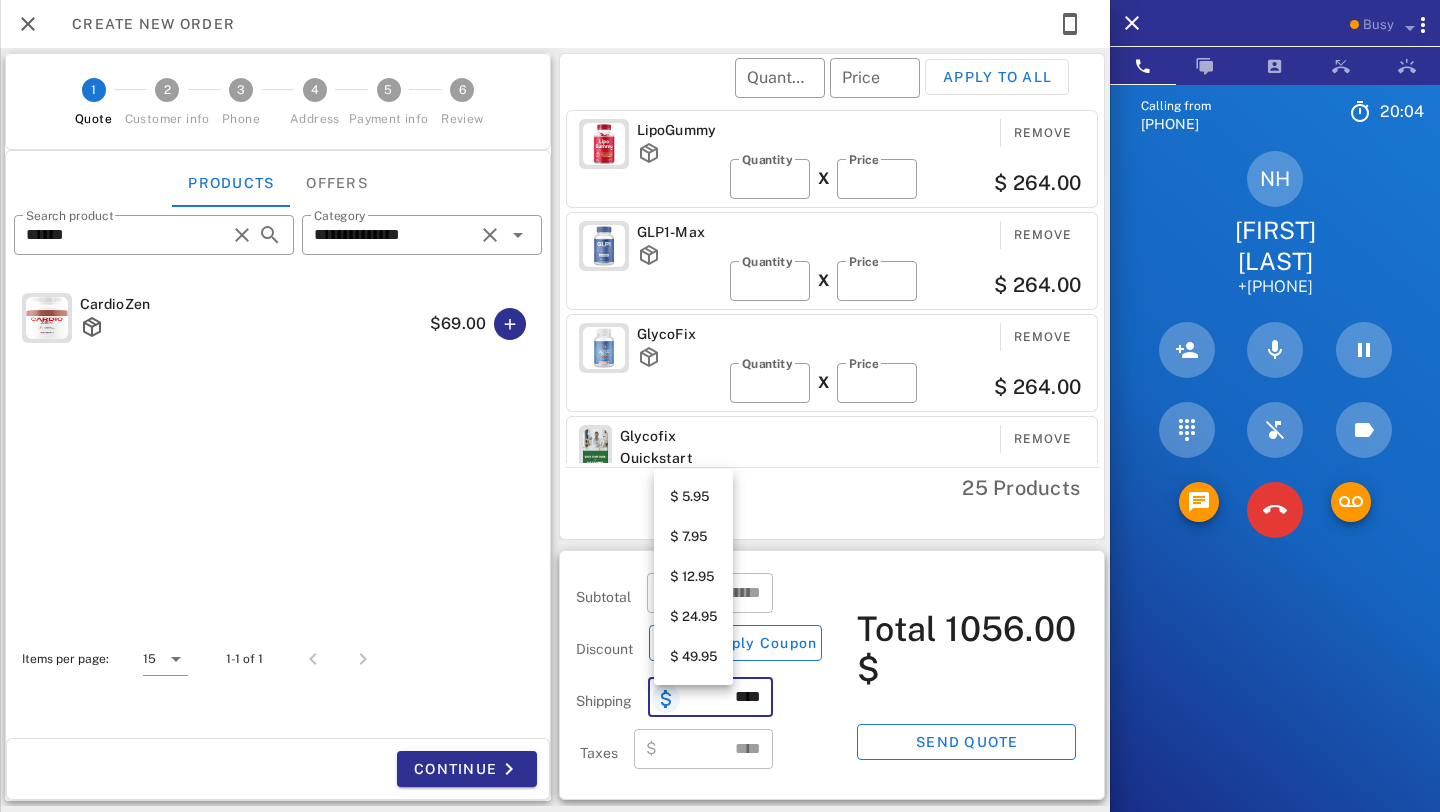 click at bounding box center (666, 699) 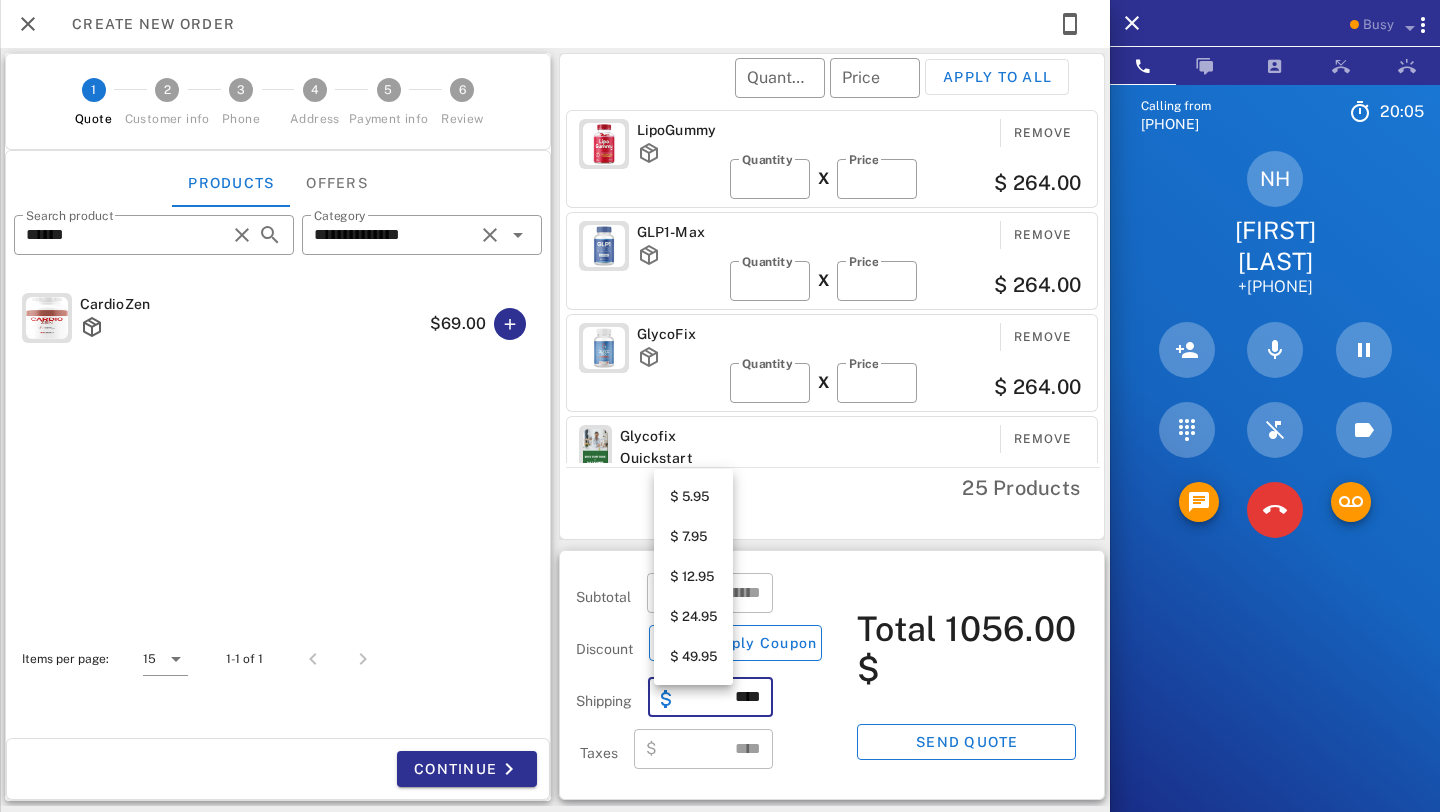 click on "$ 49.95" at bounding box center (693, 657) 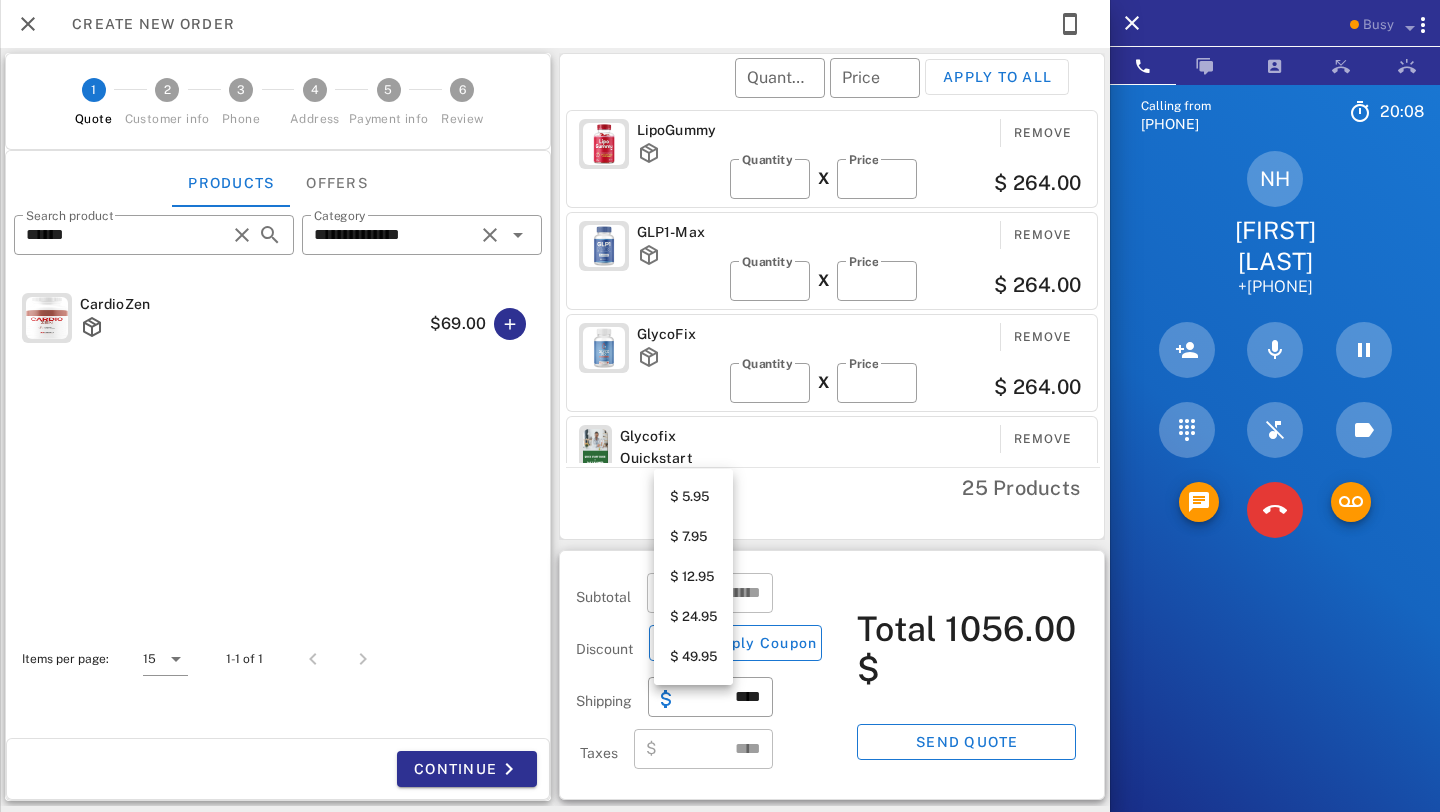 click on "$ 49.95" at bounding box center [693, 657] 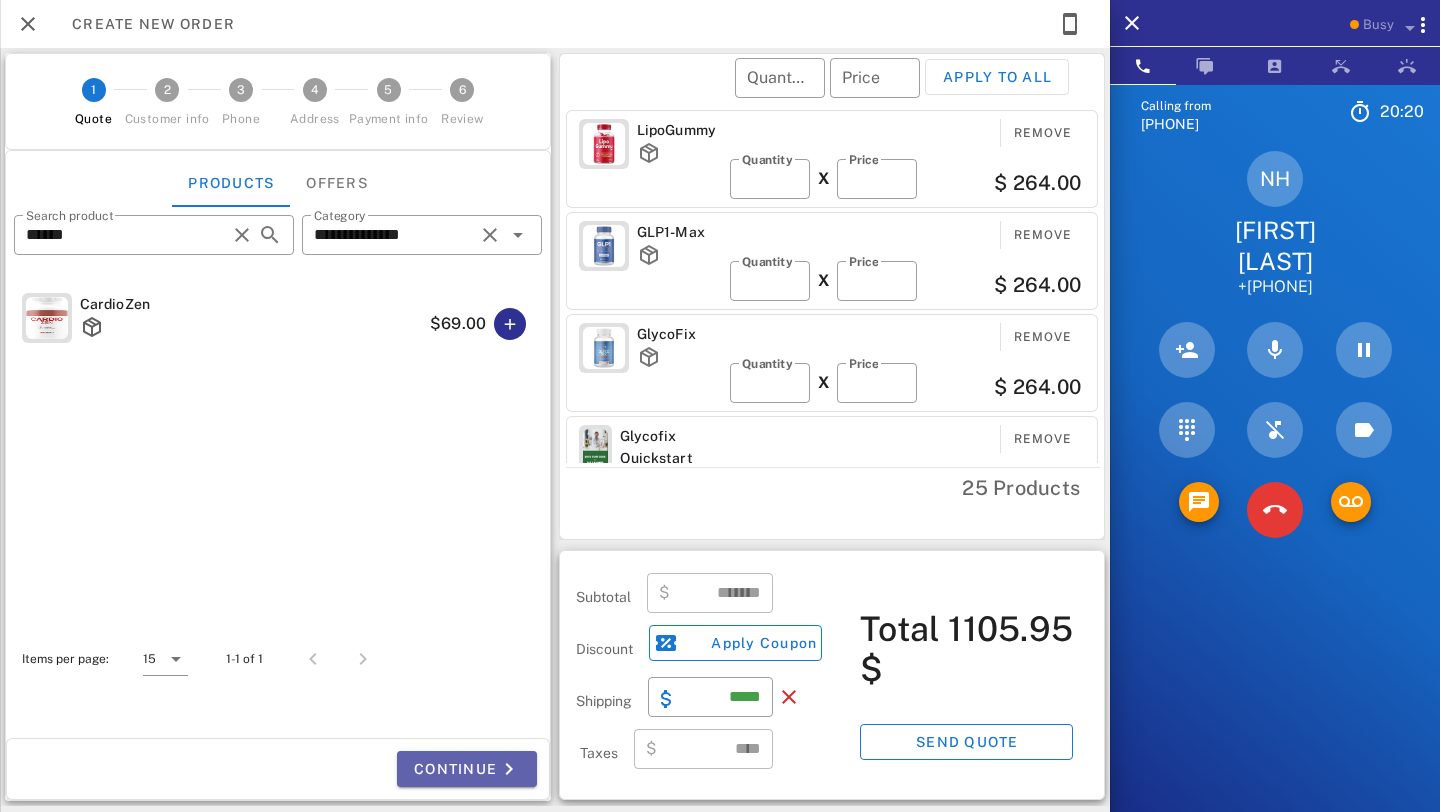 click on "Continue" at bounding box center [467, 769] 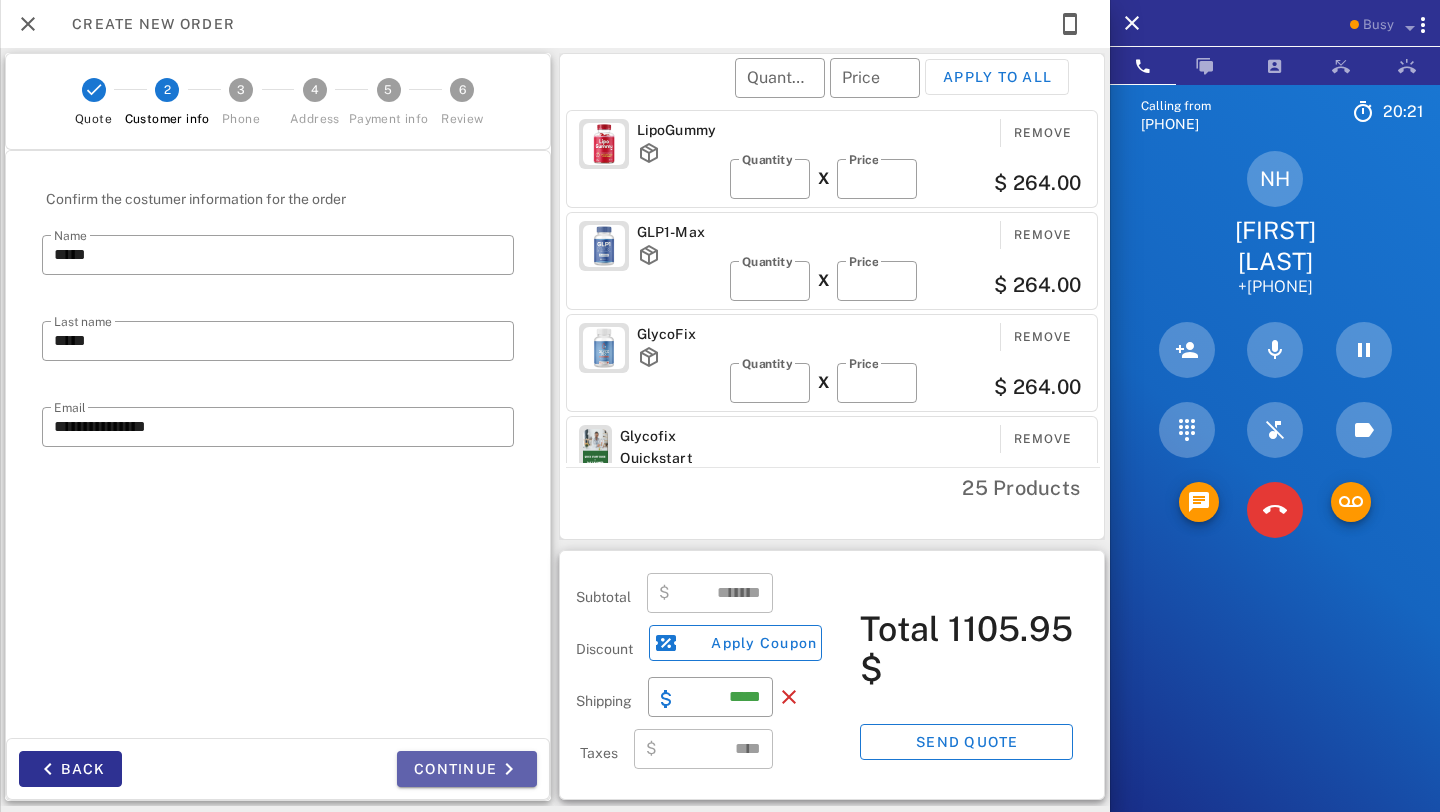 click on "Continue" at bounding box center [467, 769] 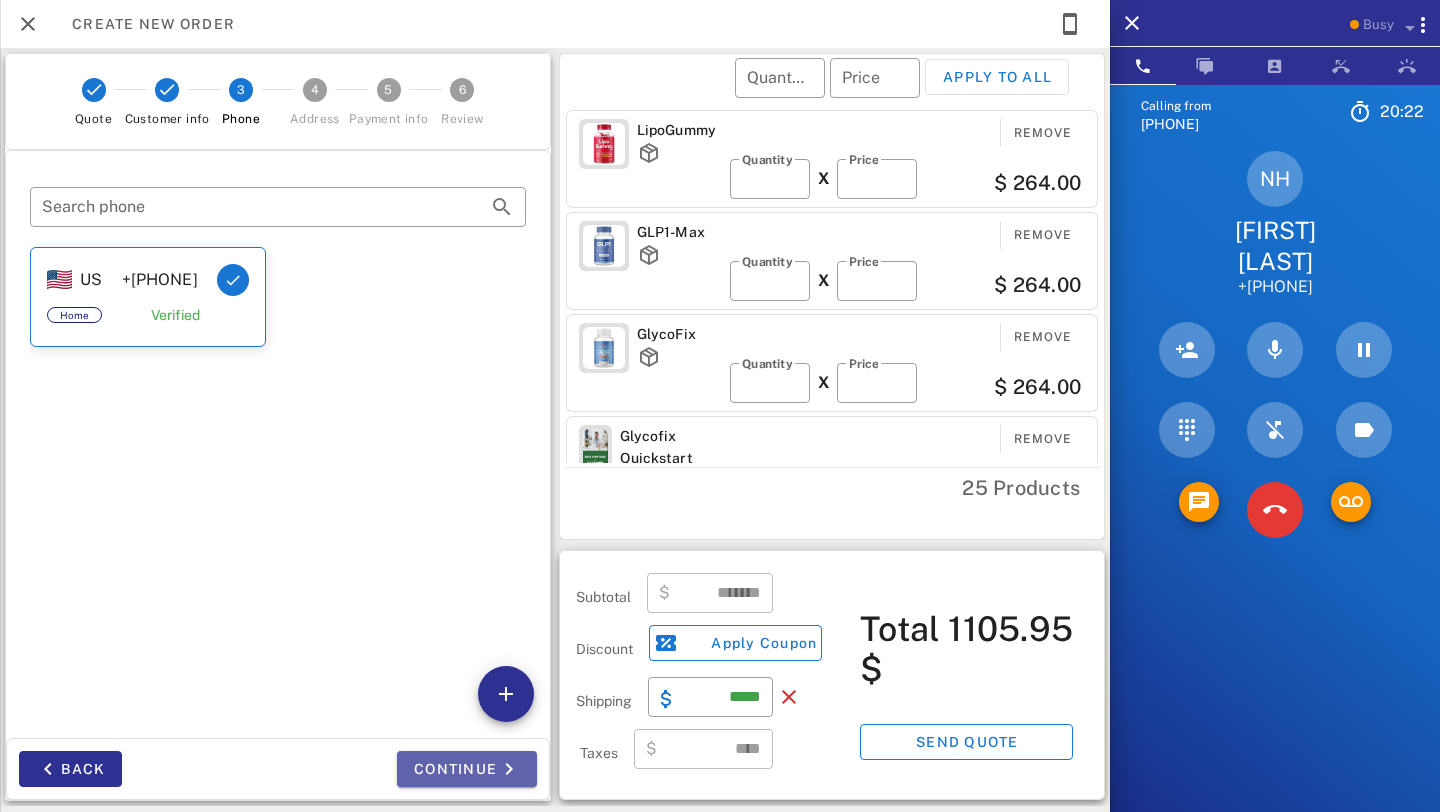 click on "Continue" at bounding box center [467, 769] 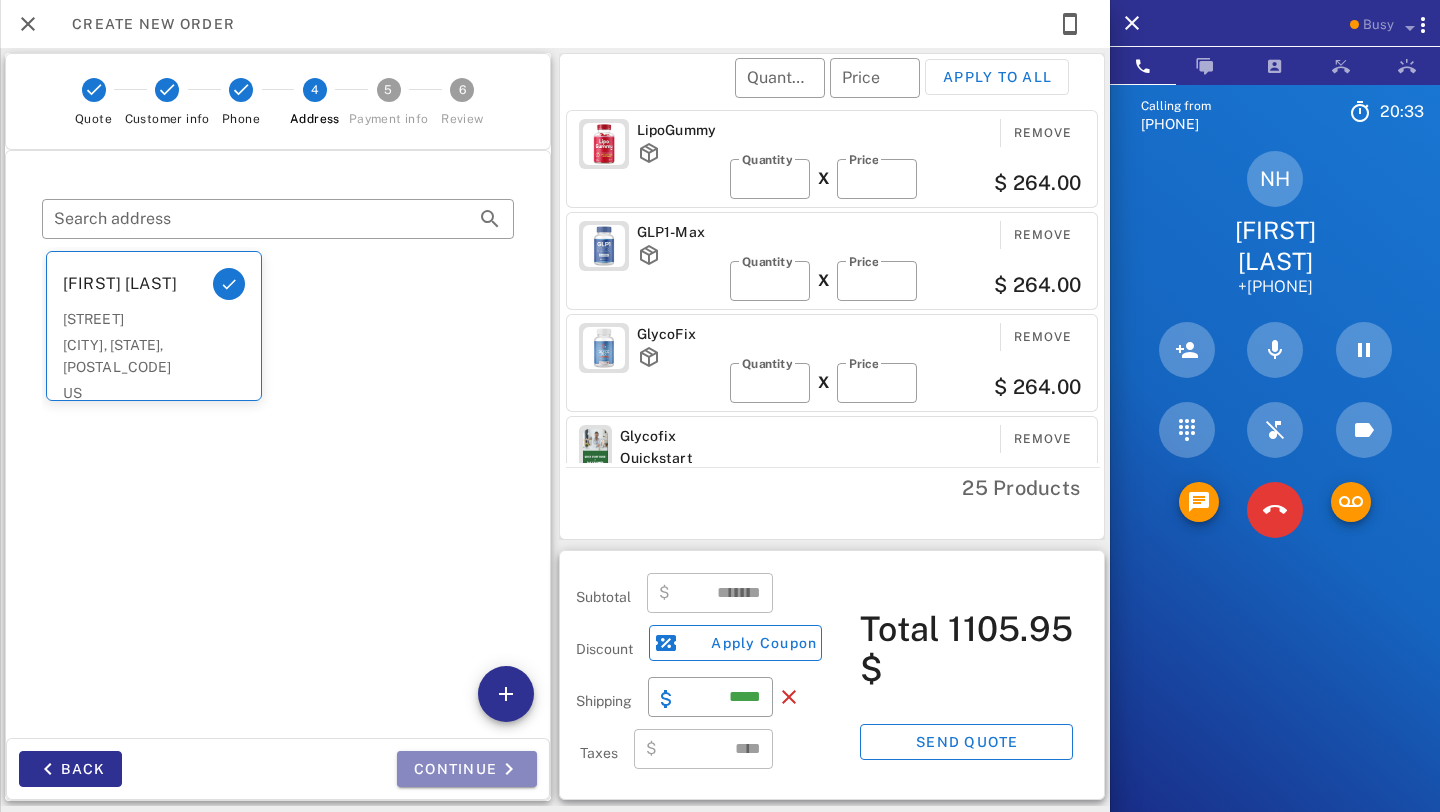 click on "Continue" at bounding box center (467, 769) 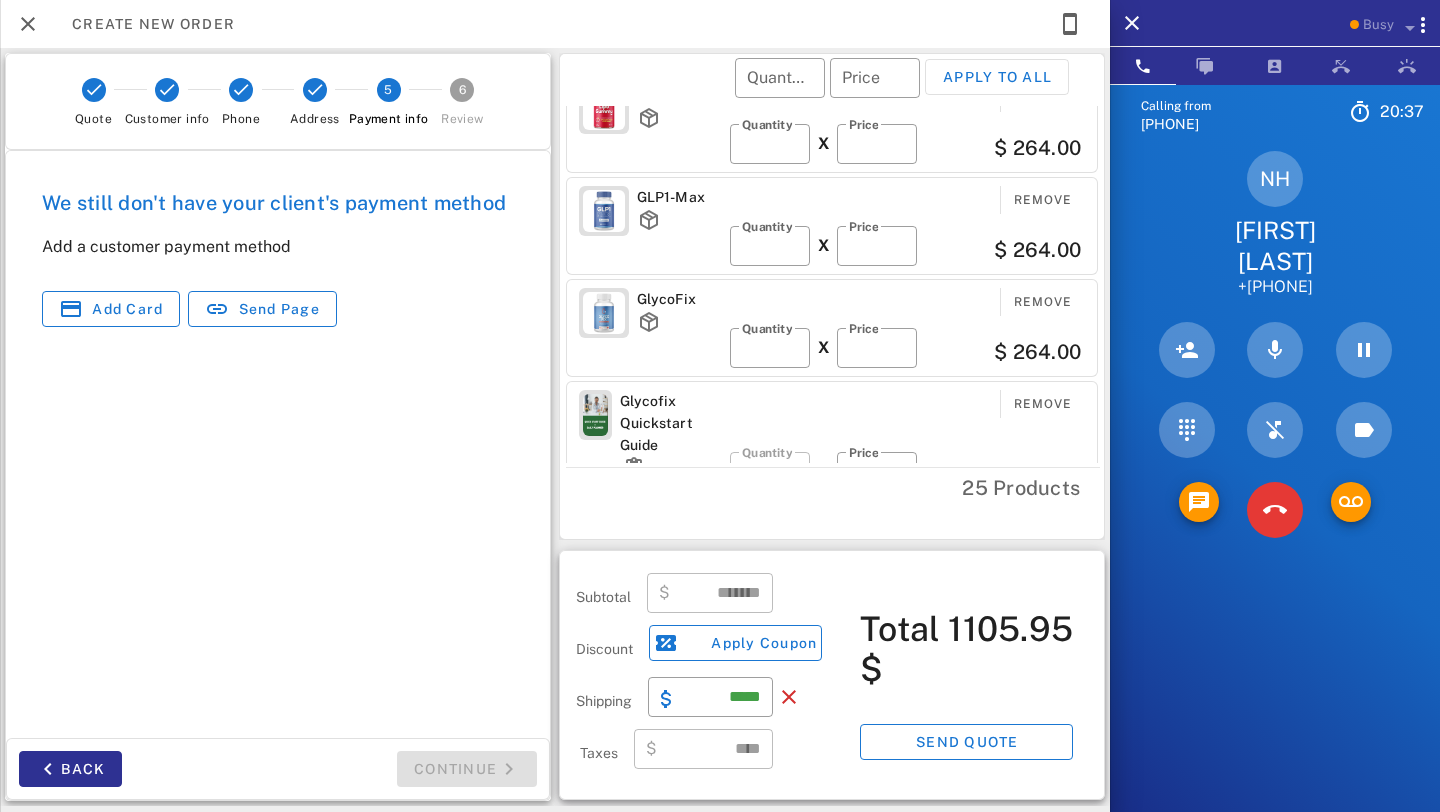 scroll, scrollTop: 0, scrollLeft: 0, axis: both 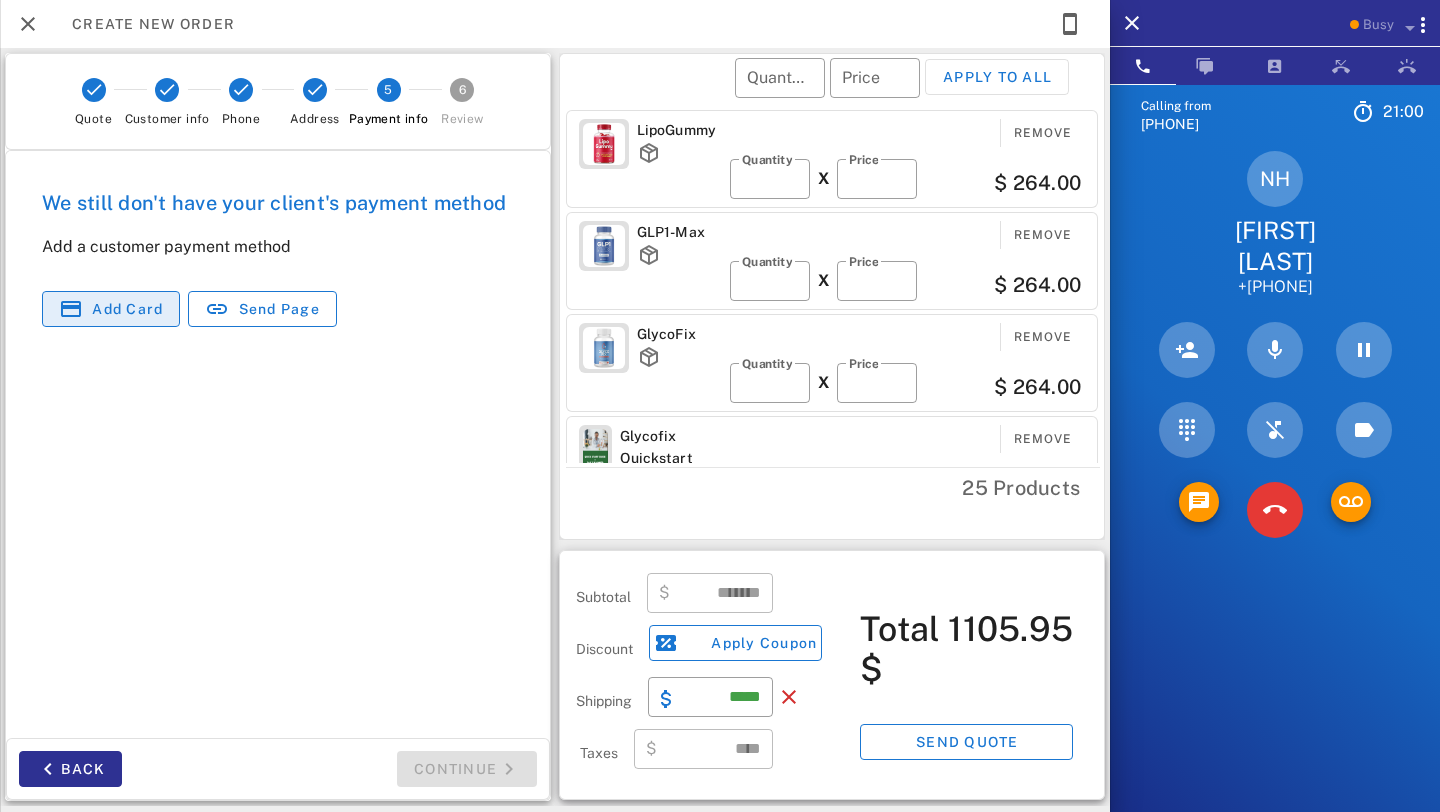 click on "Add card" at bounding box center (111, 309) 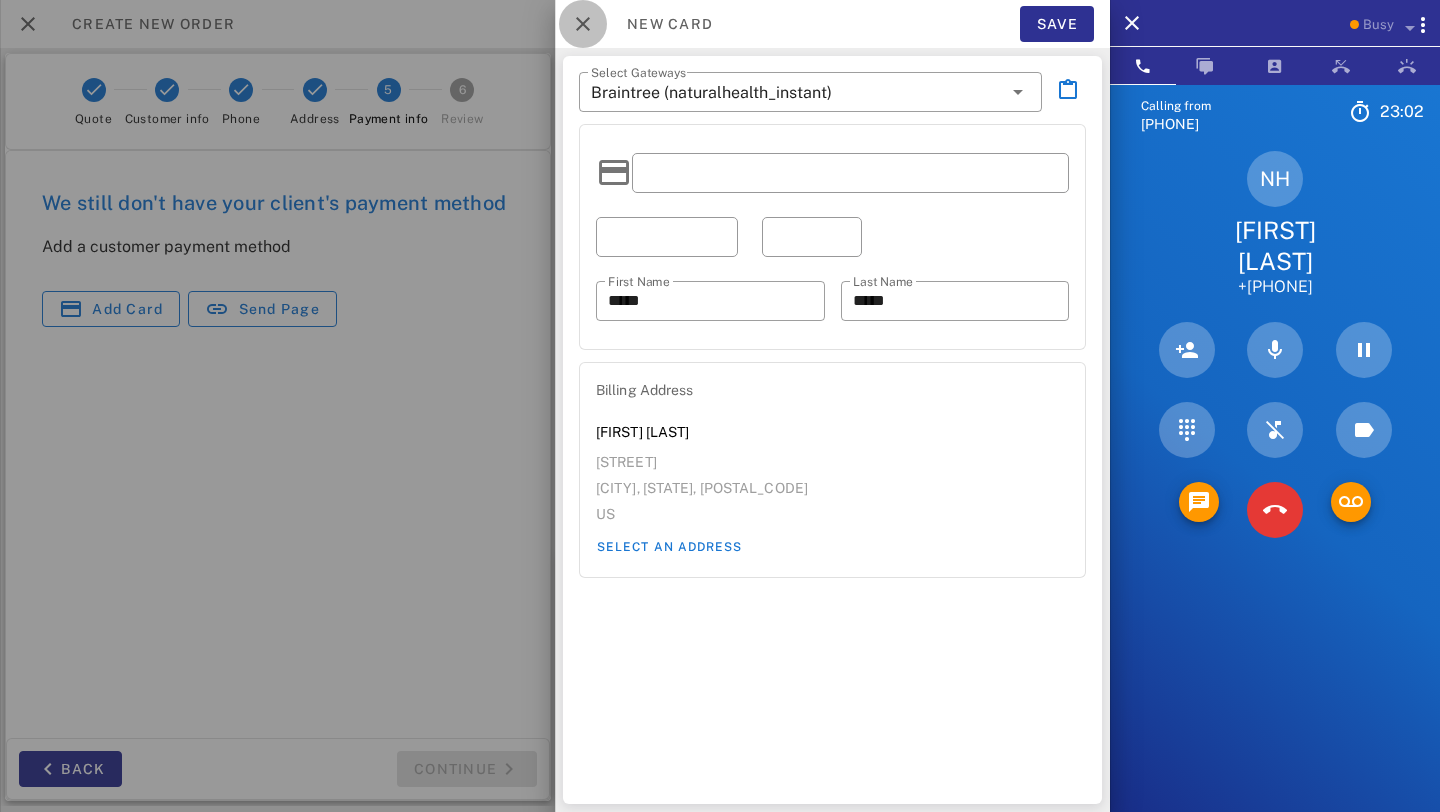 click at bounding box center (583, 24) 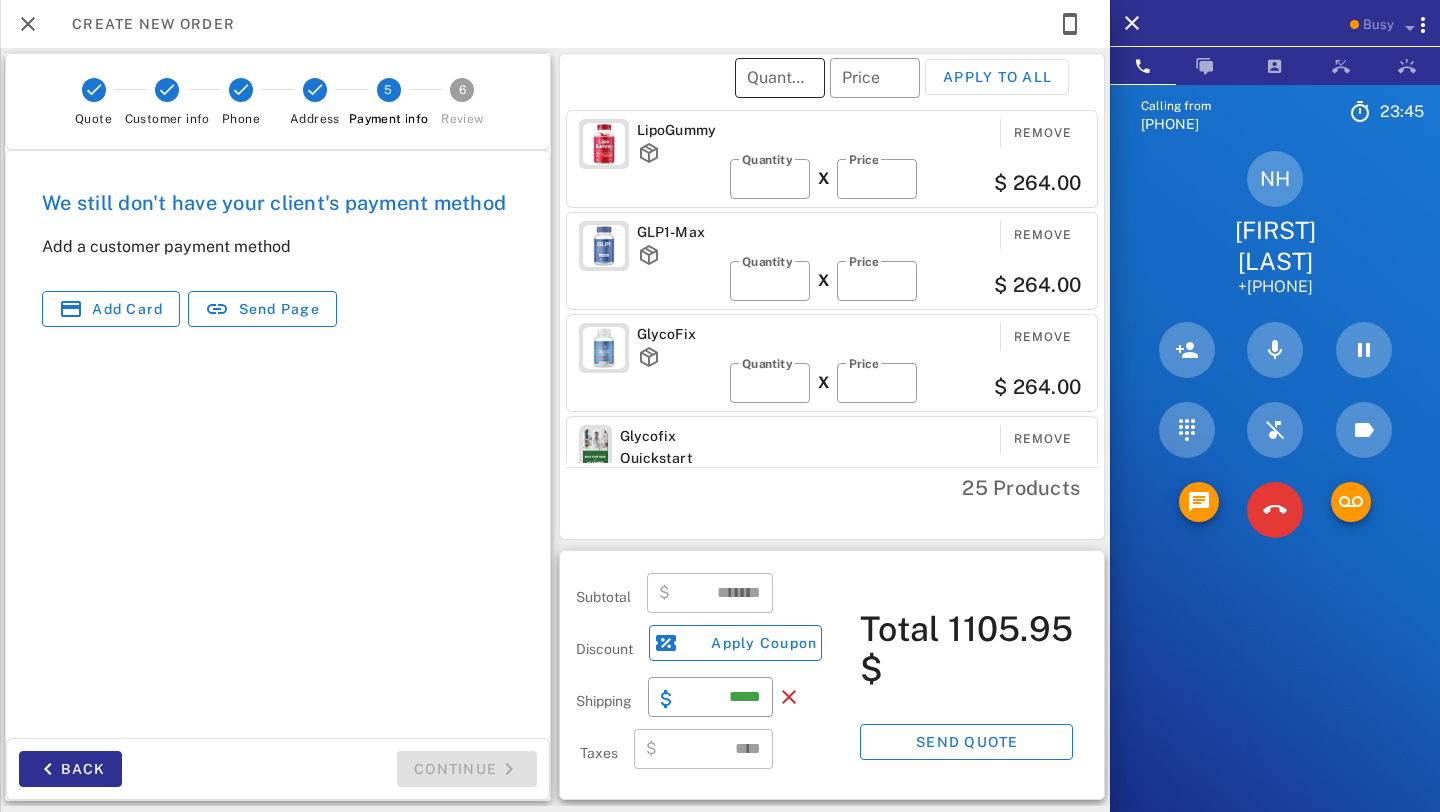 click on "Quantity" at bounding box center (780, 78) 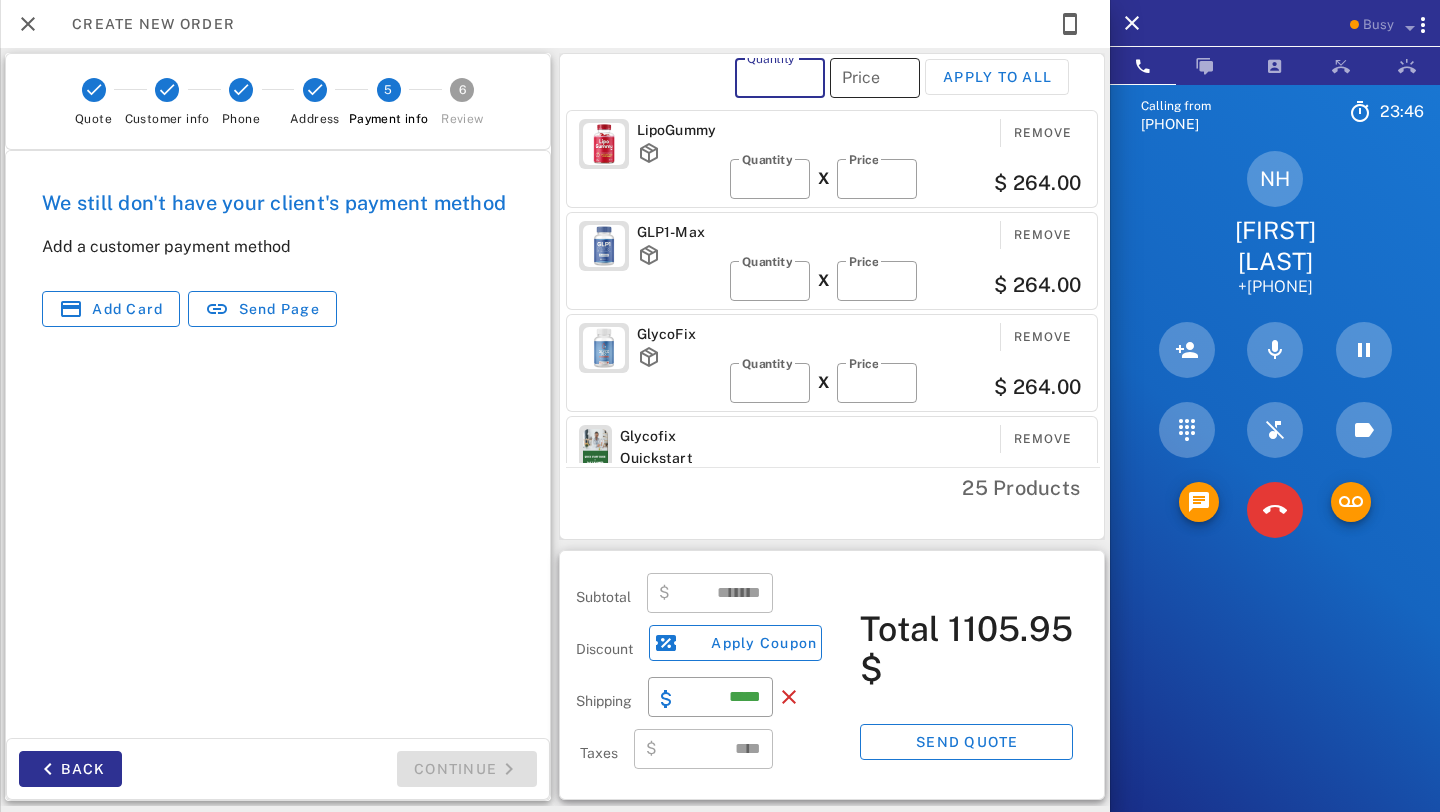 type on "*" 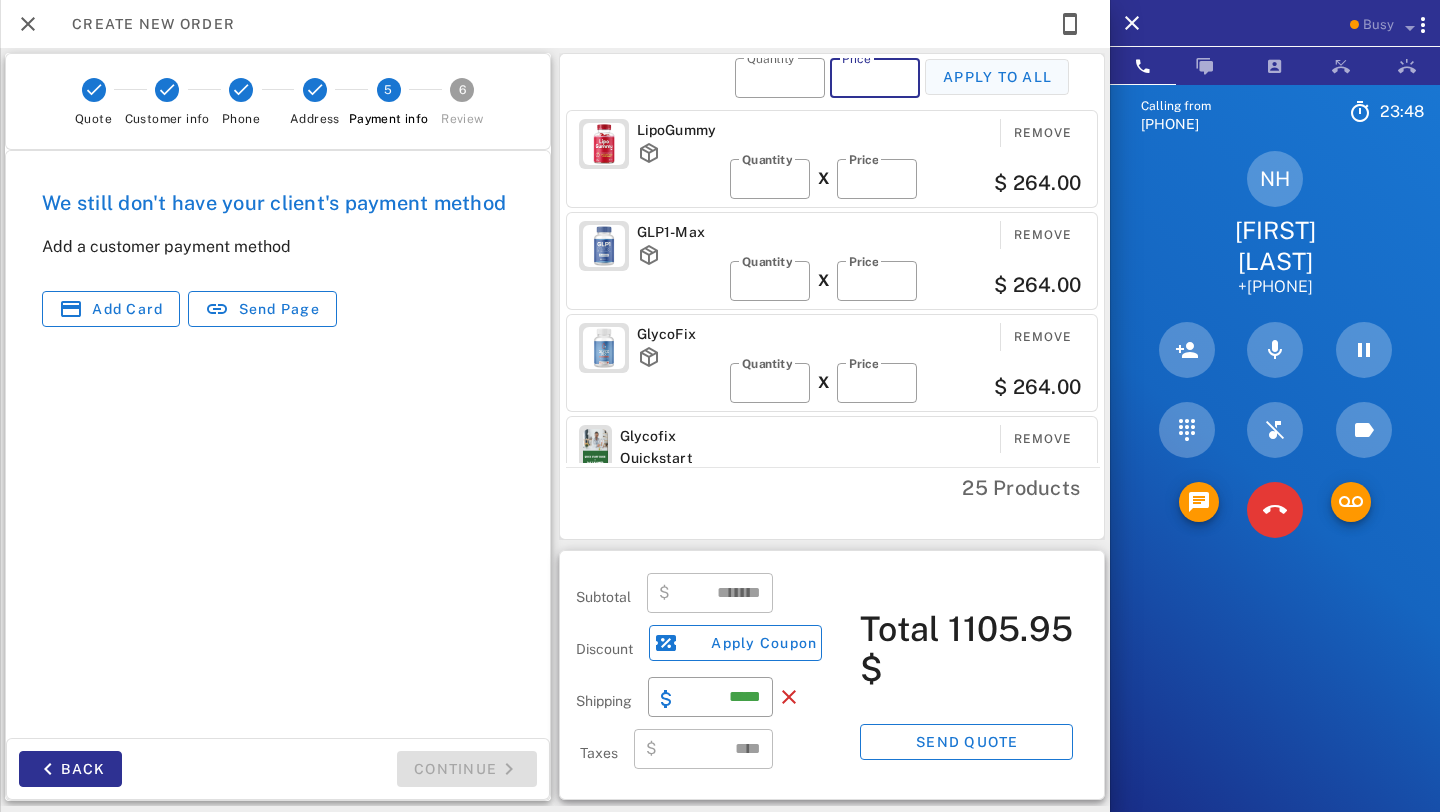 type on "**" 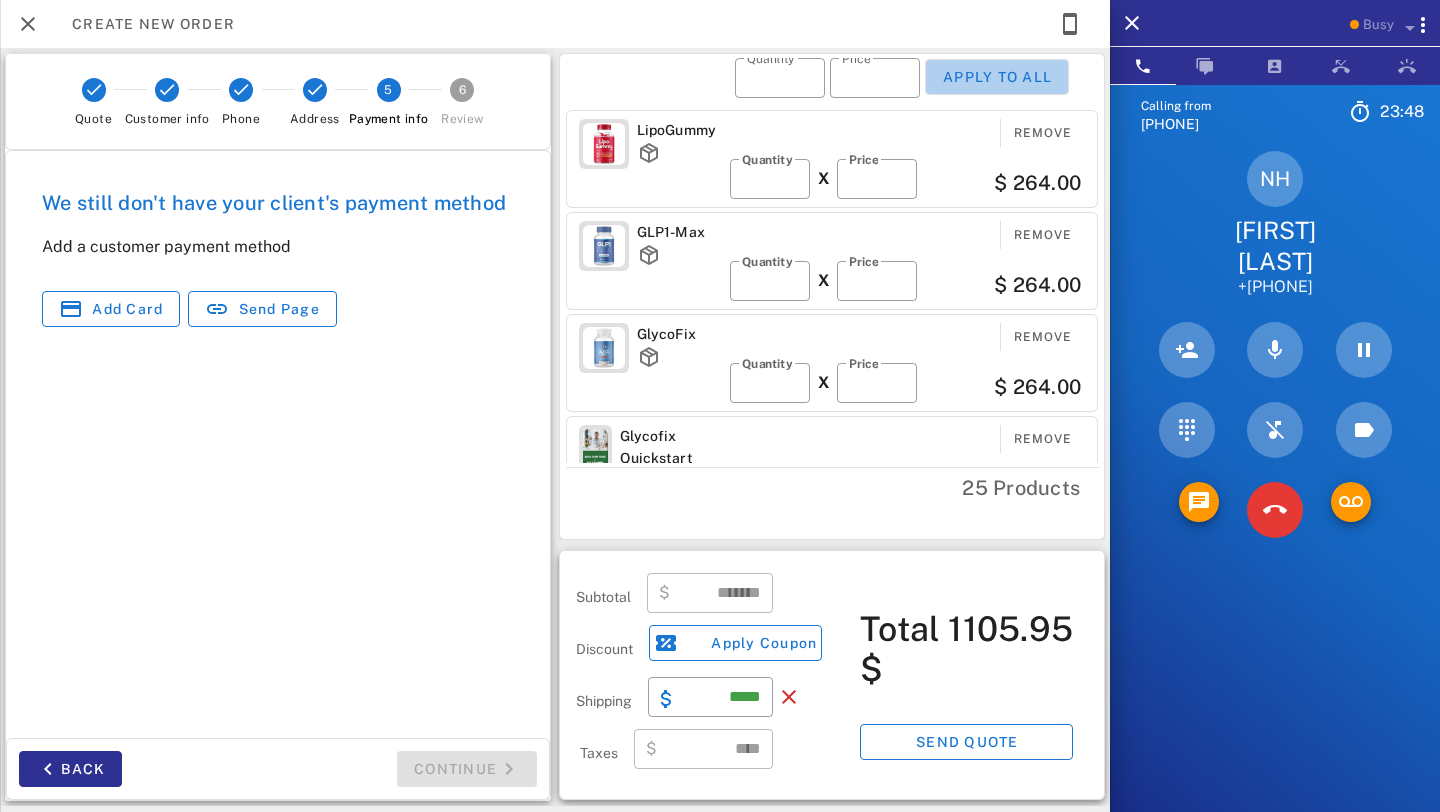 click on "Apply to all" at bounding box center (997, 77) 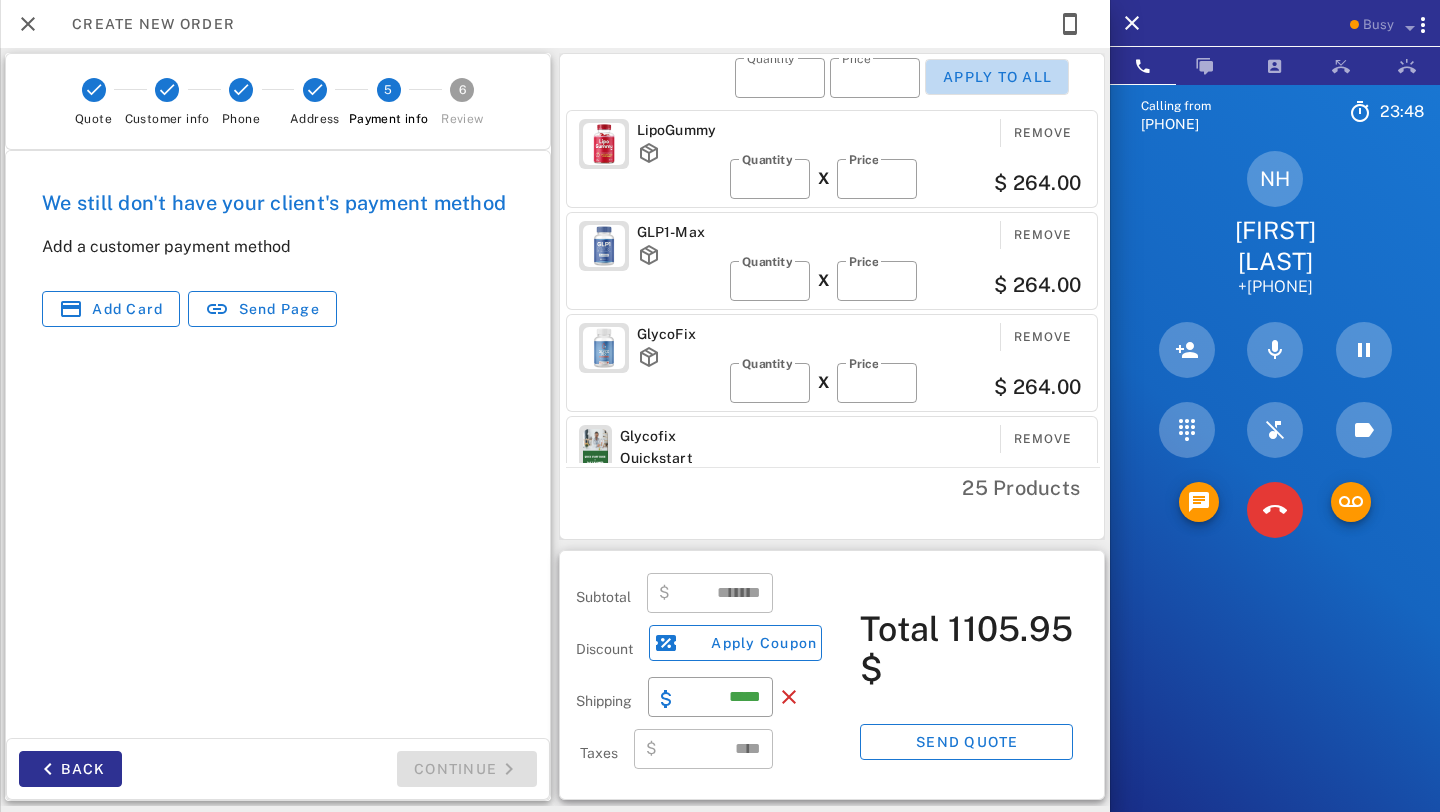 type on "*" 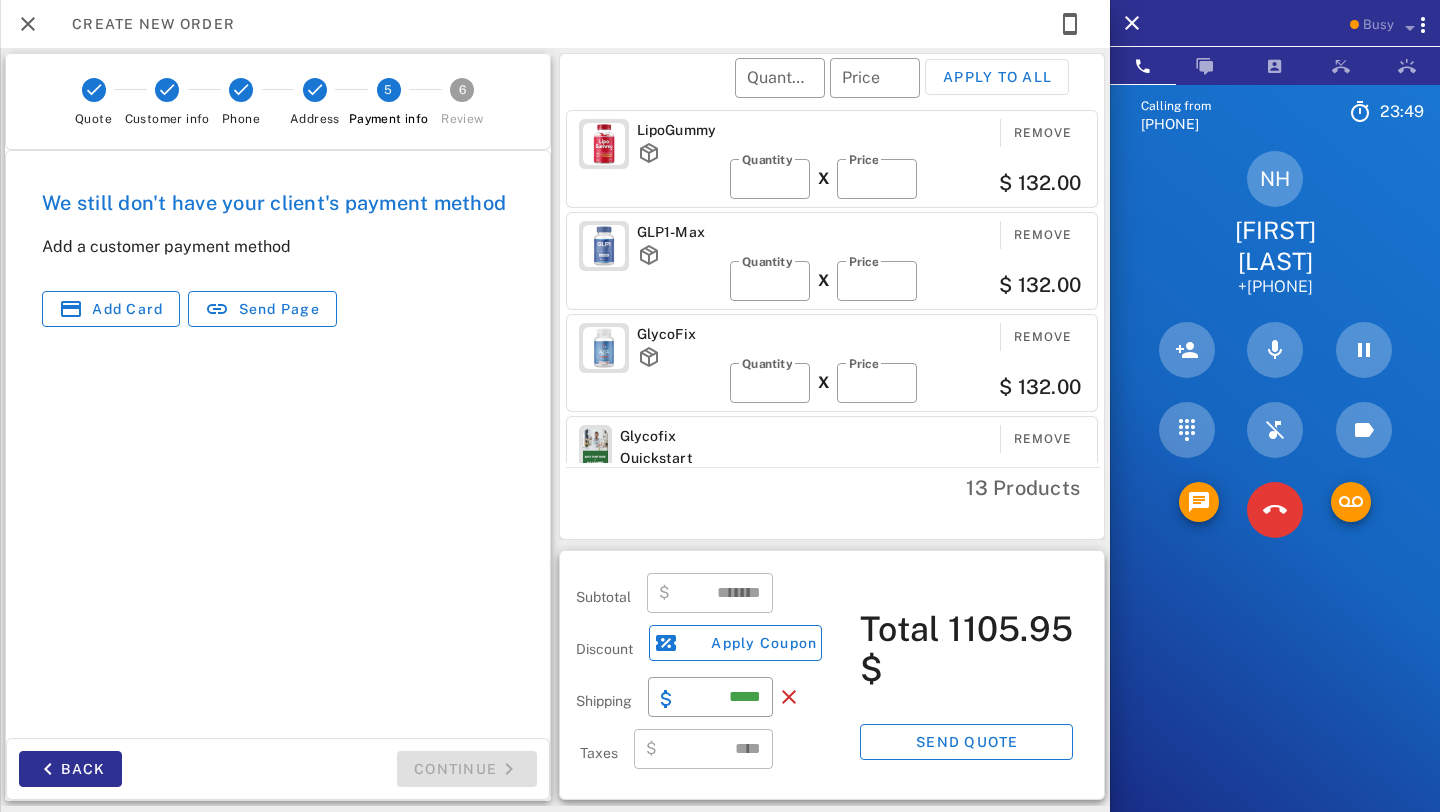 type on "******" 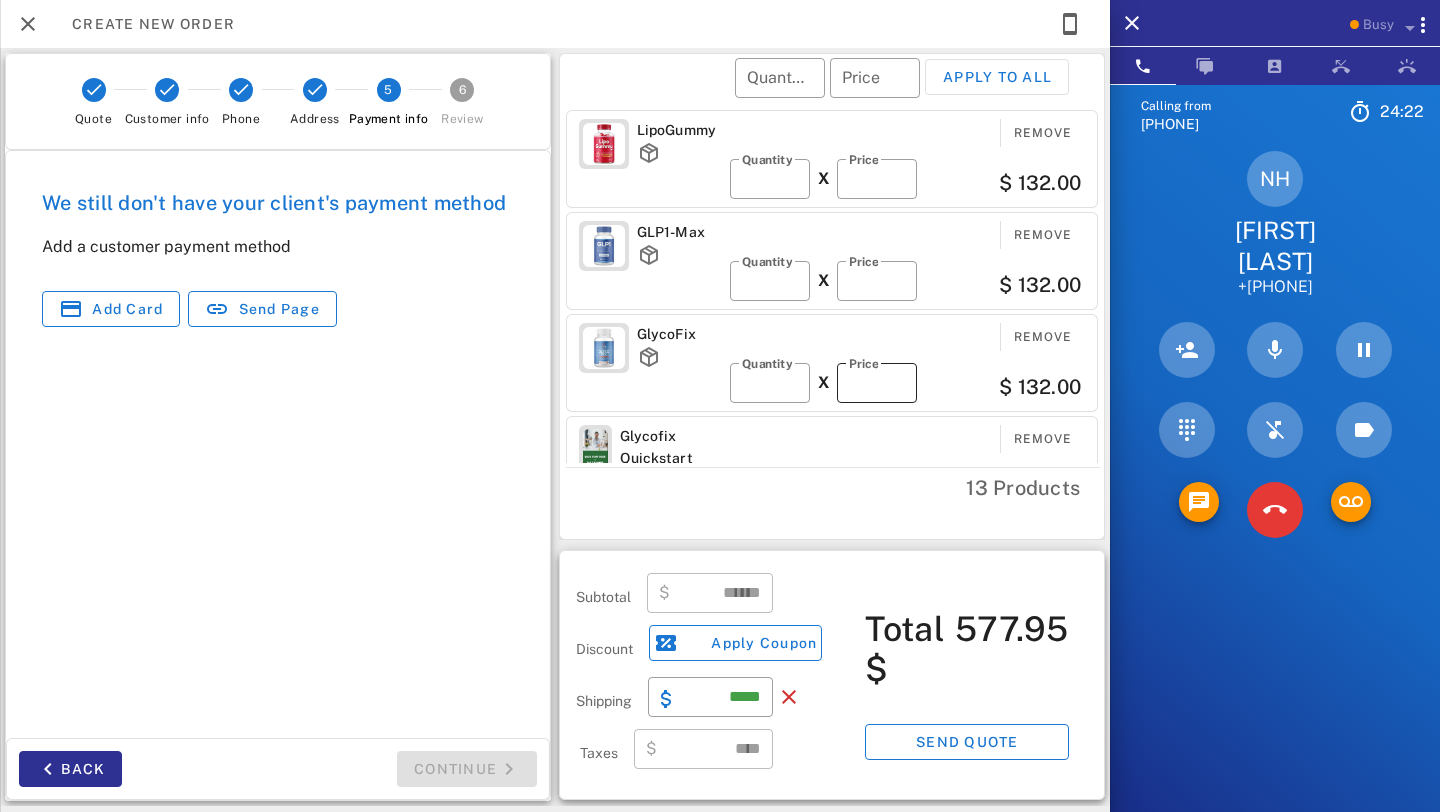 scroll, scrollTop: 179, scrollLeft: 0, axis: vertical 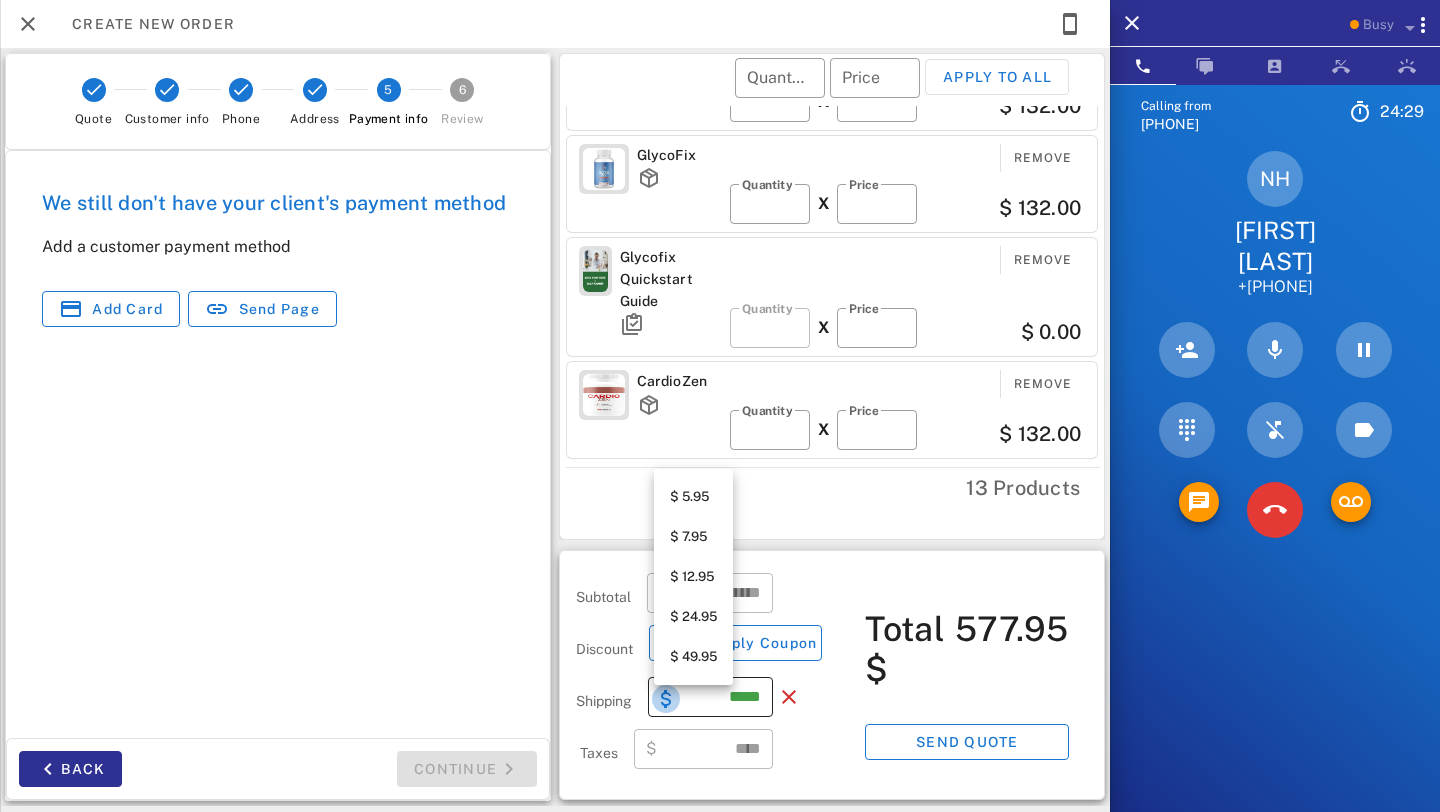 click at bounding box center (666, 699) 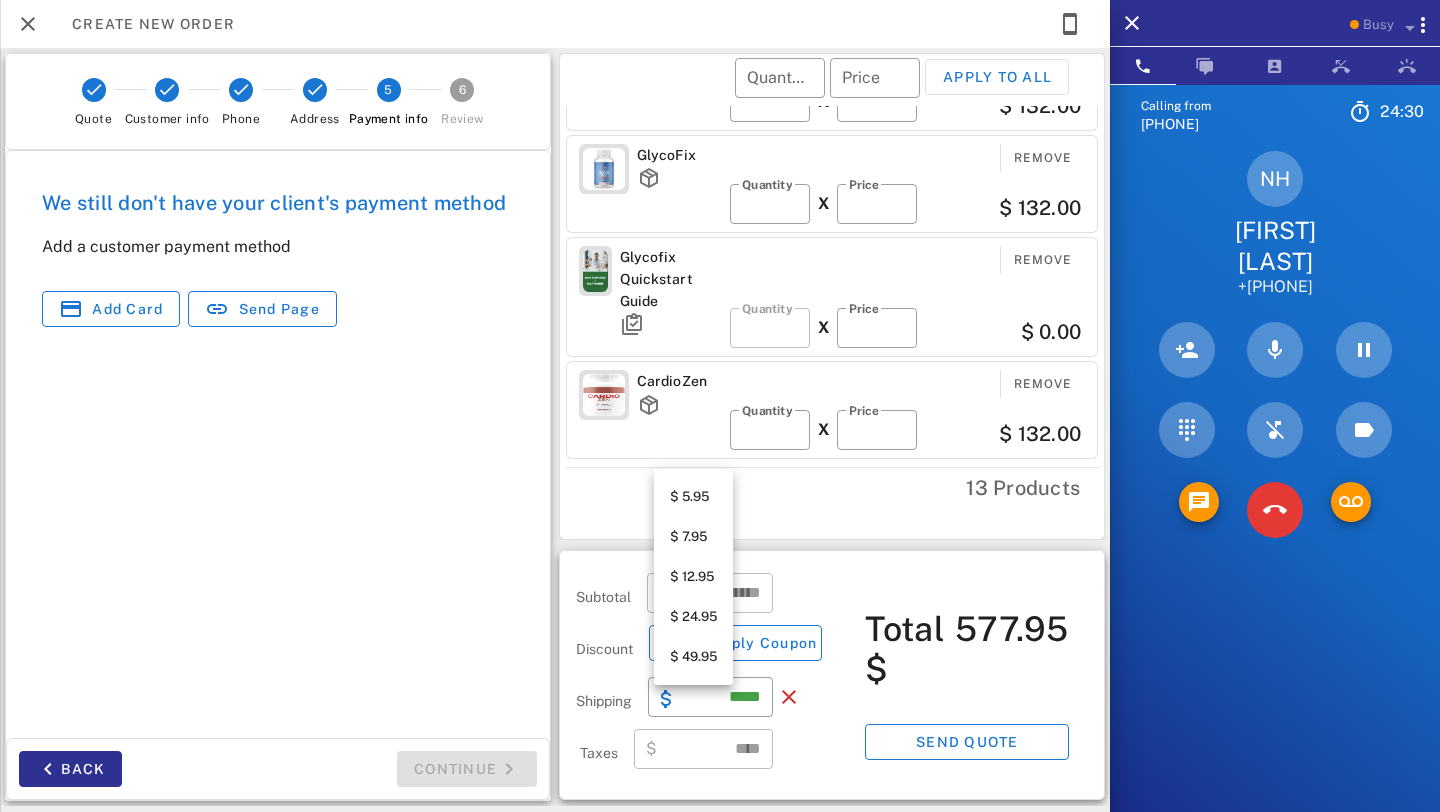 click on "$ 24.95" at bounding box center (693, 617) 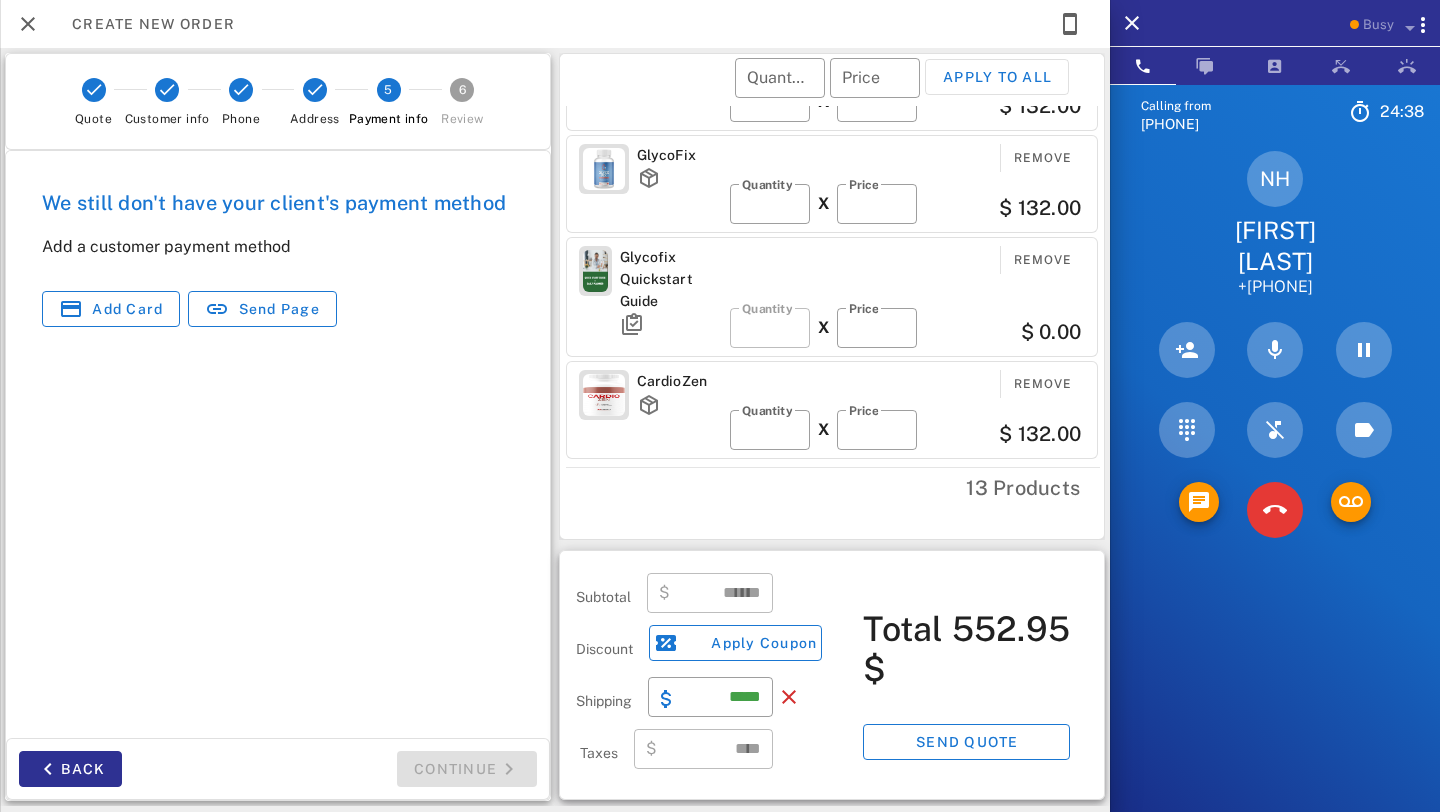 scroll, scrollTop: 0, scrollLeft: 0, axis: both 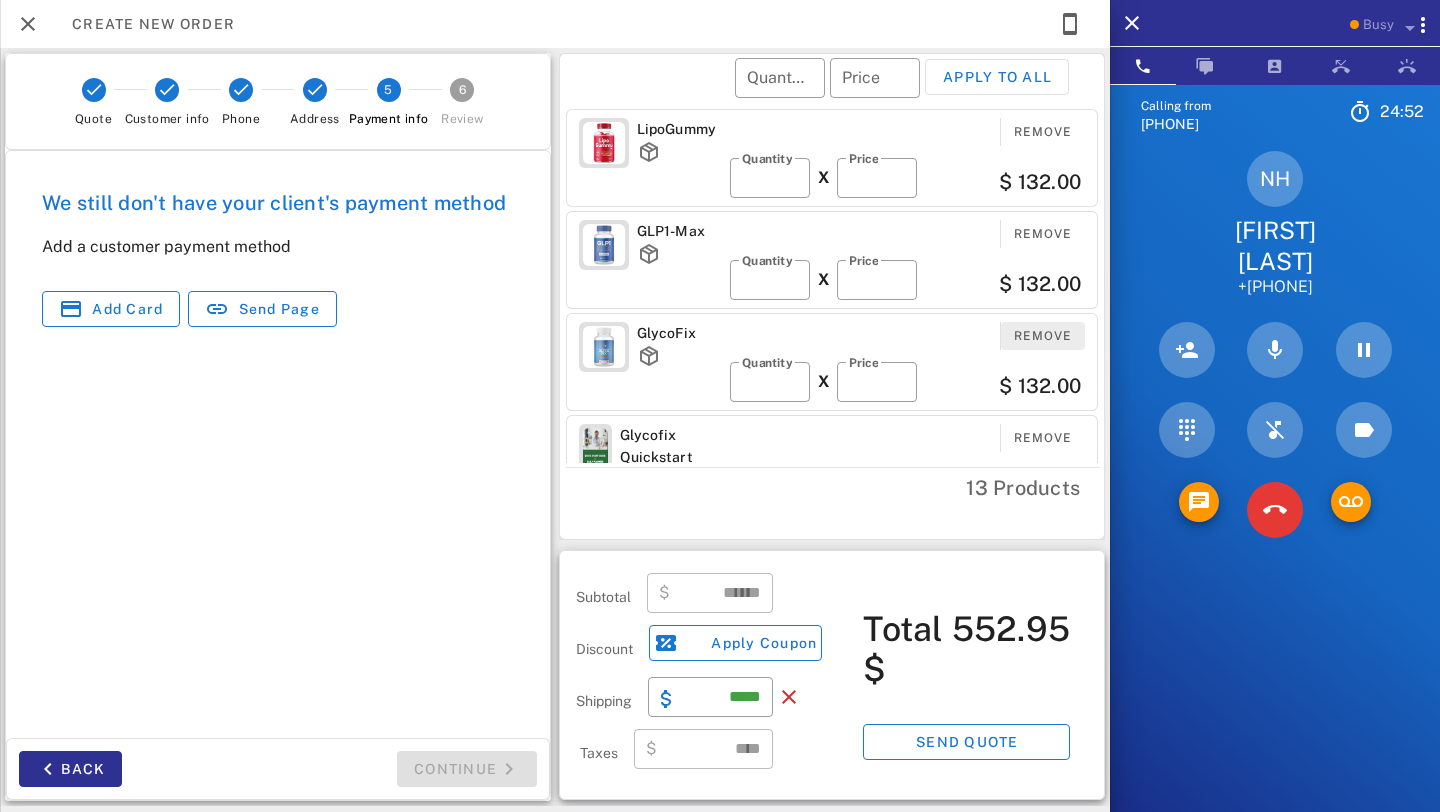 click on "Remove" at bounding box center (1043, 336) 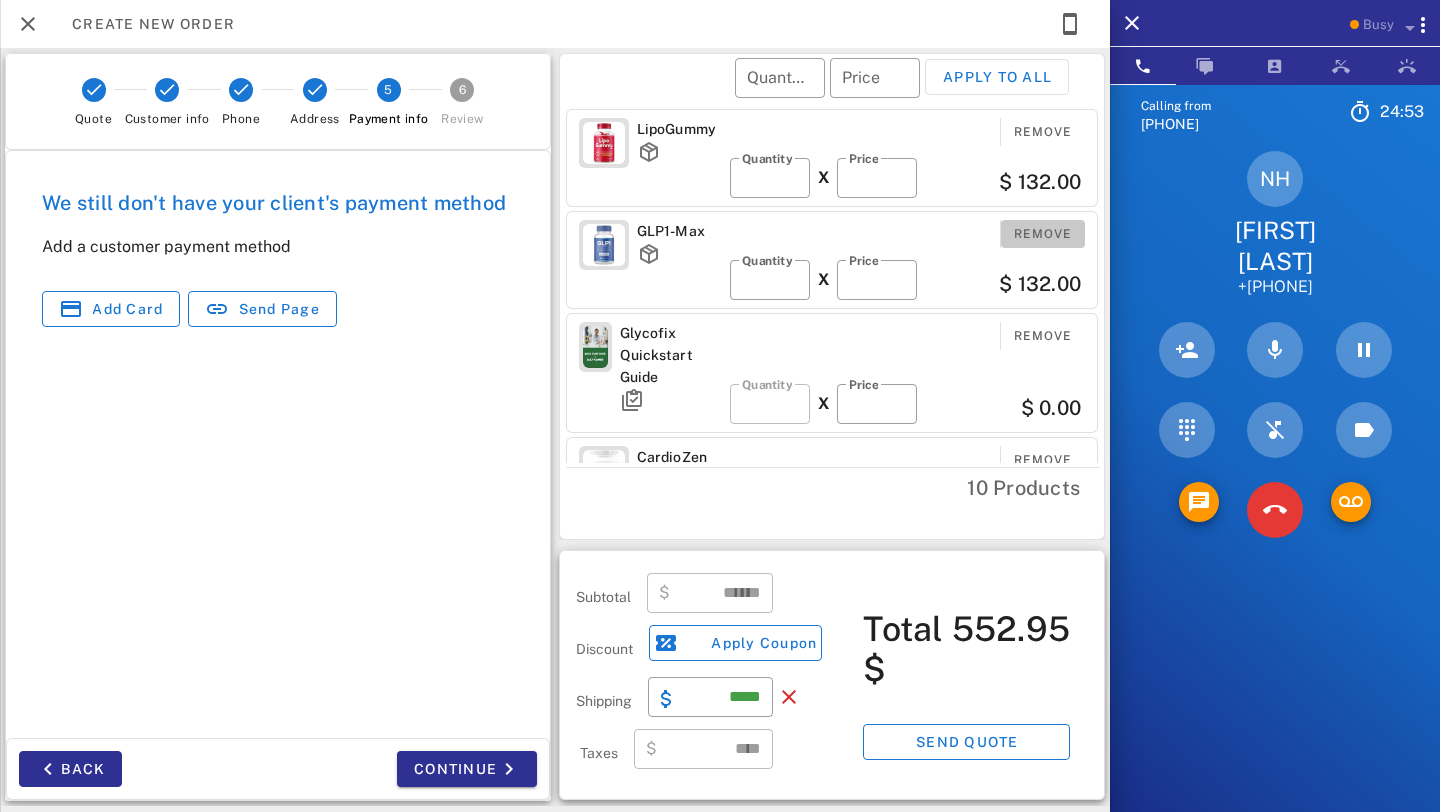 click on "Remove" at bounding box center [1043, 234] 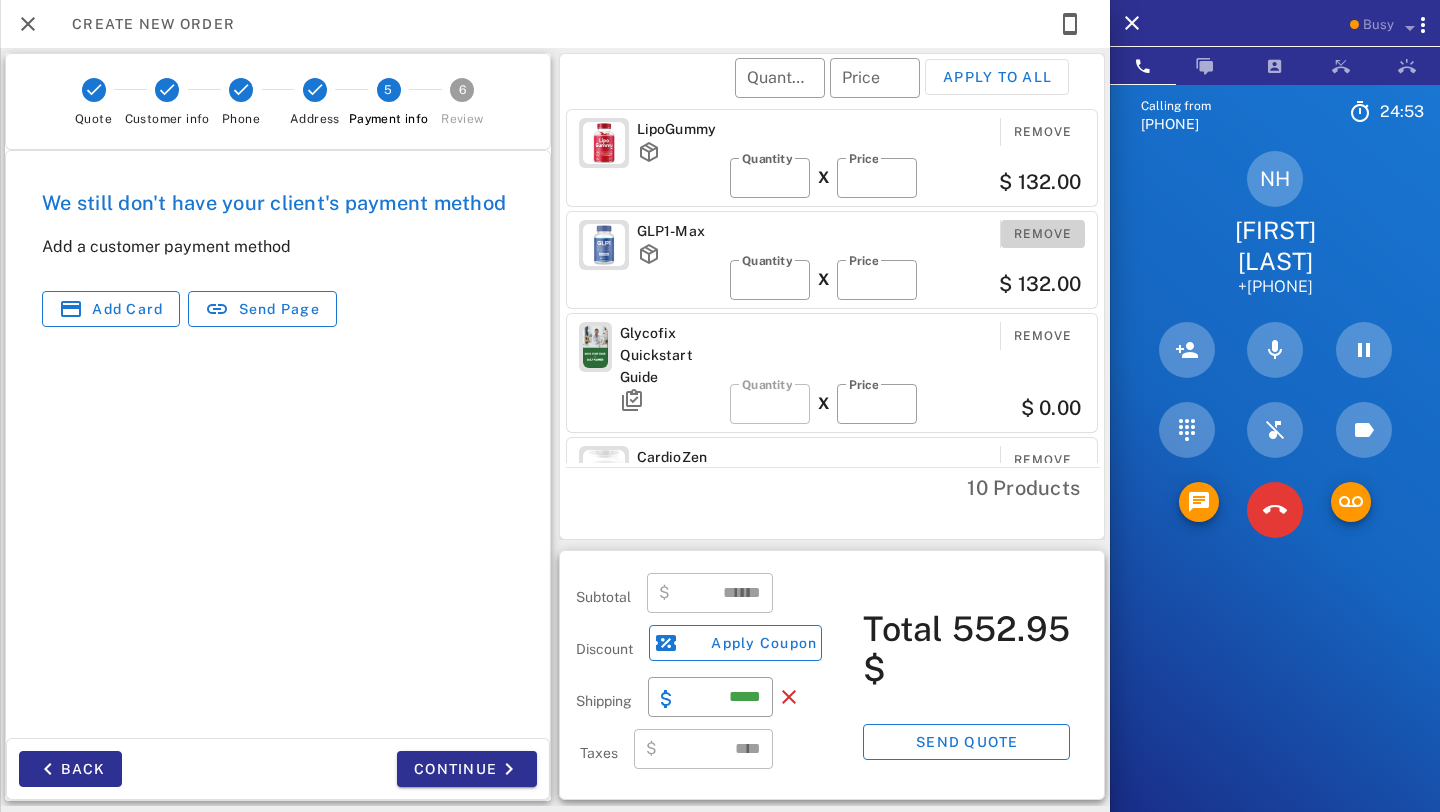scroll, scrollTop: 0, scrollLeft: 0, axis: both 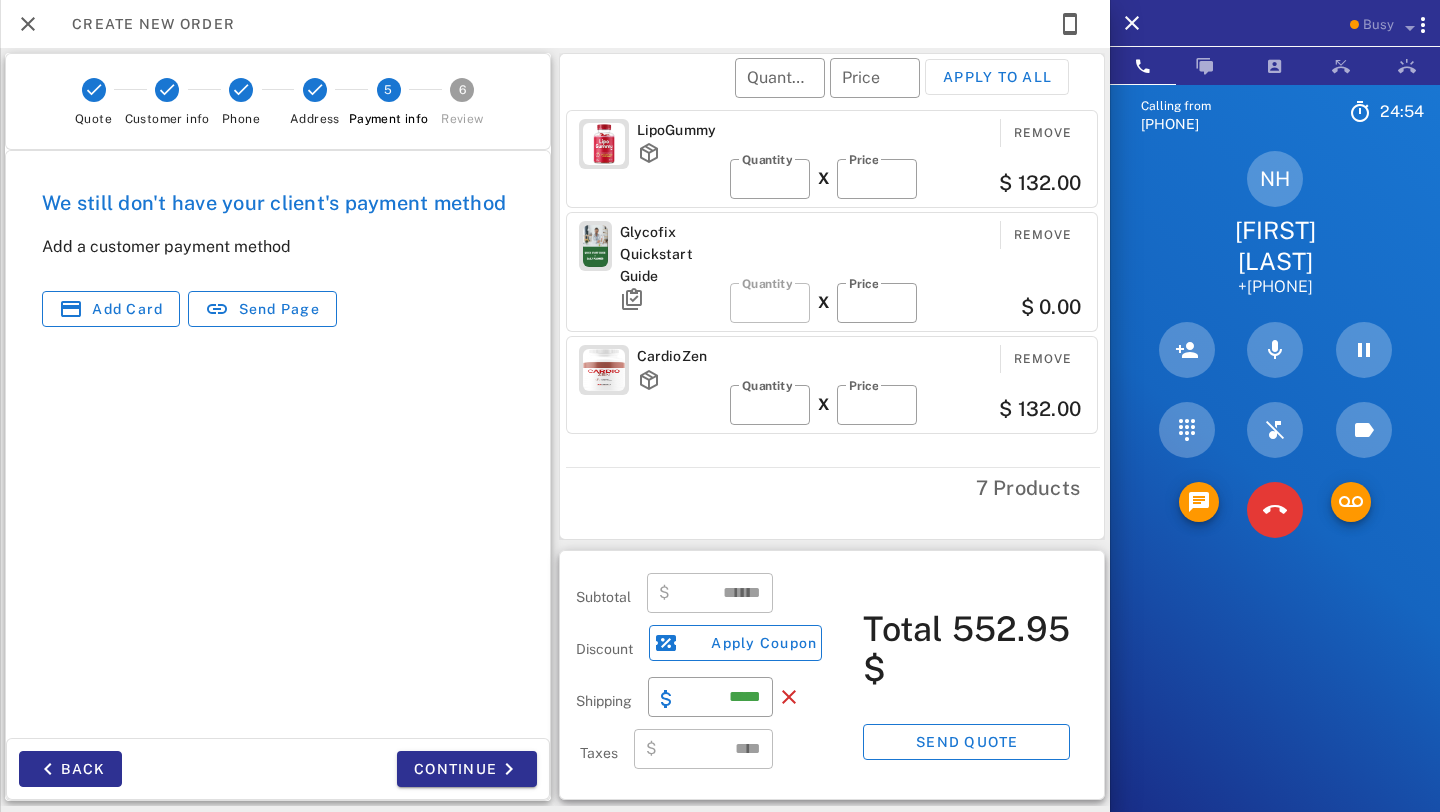 type on "******" 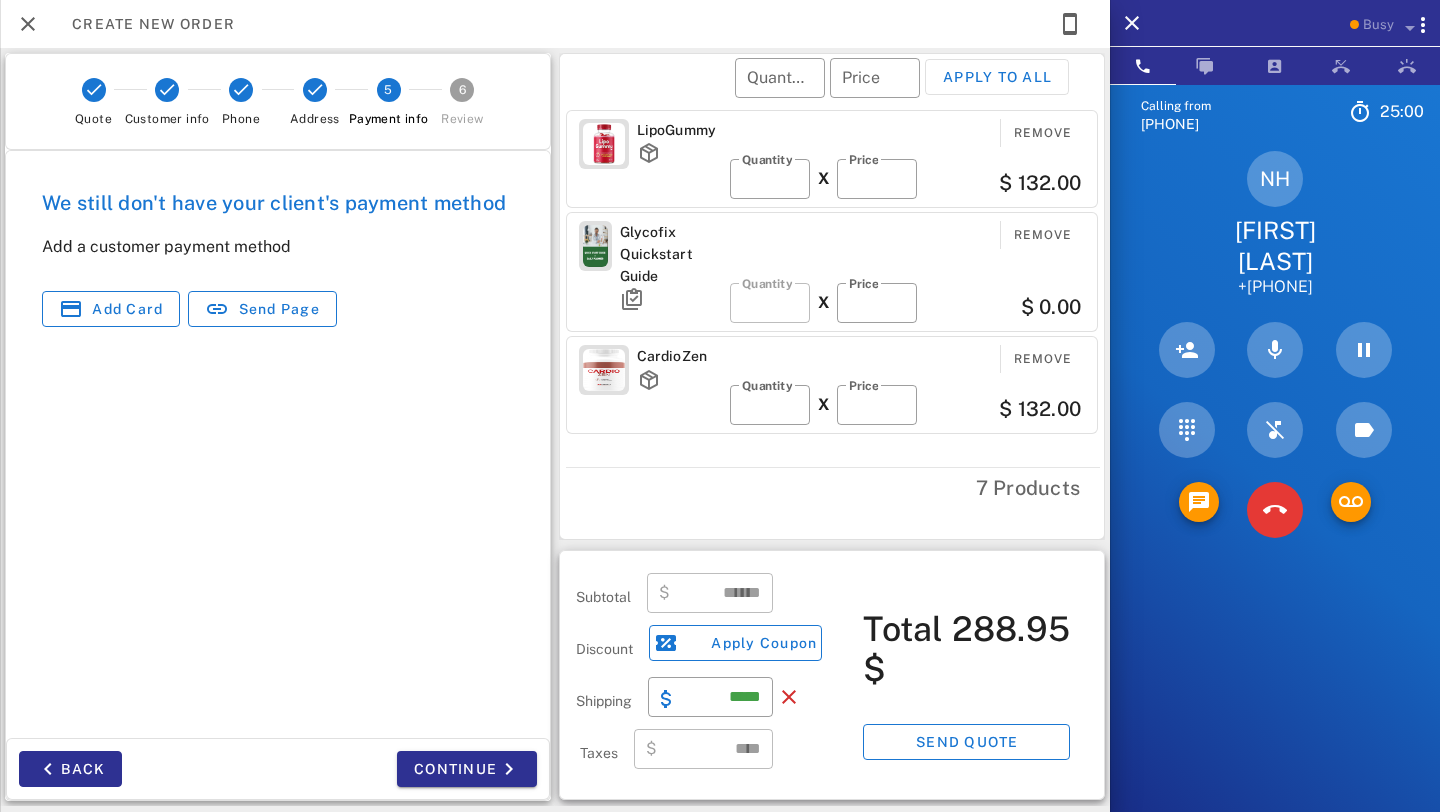 scroll, scrollTop: 65, scrollLeft: 0, axis: vertical 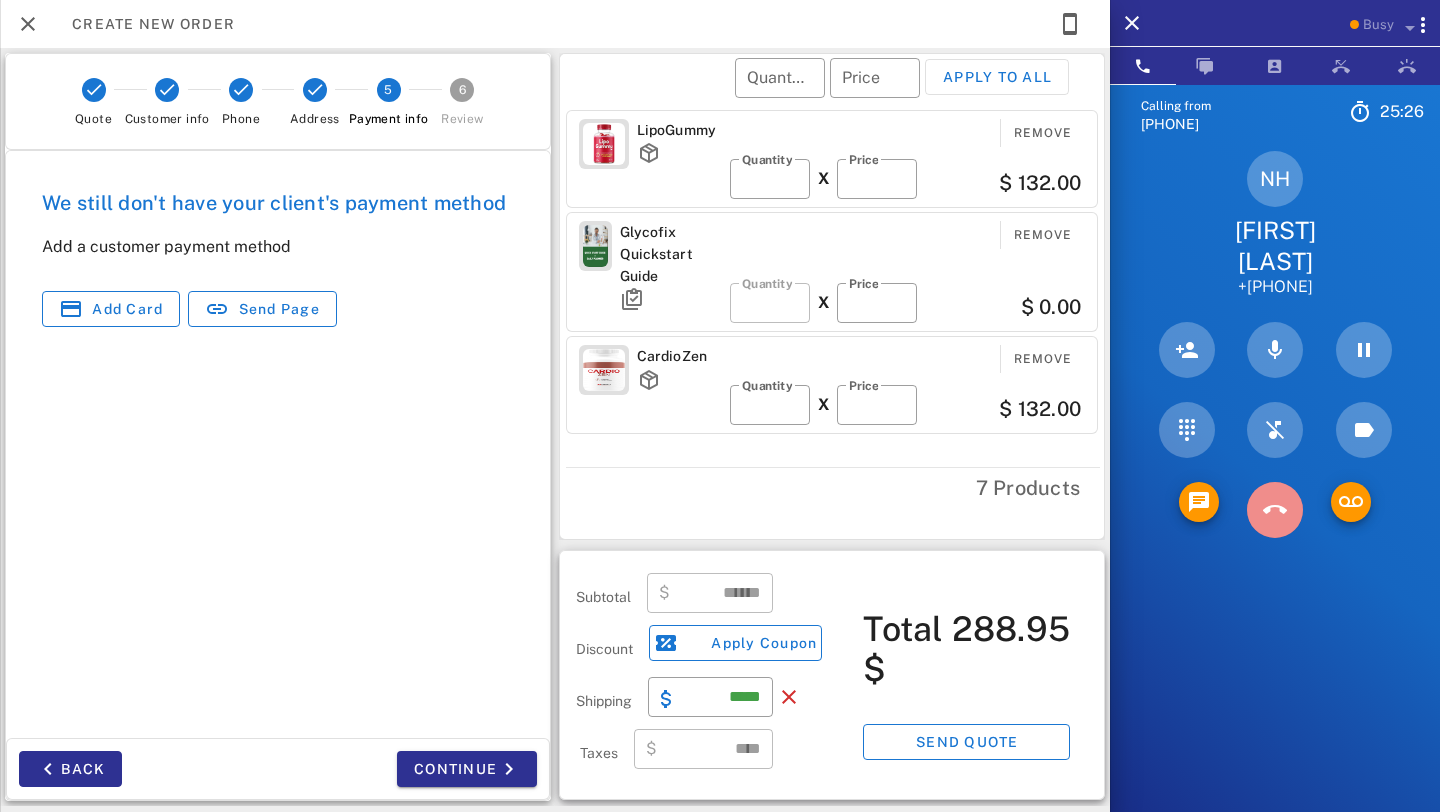 click at bounding box center [1275, 510] 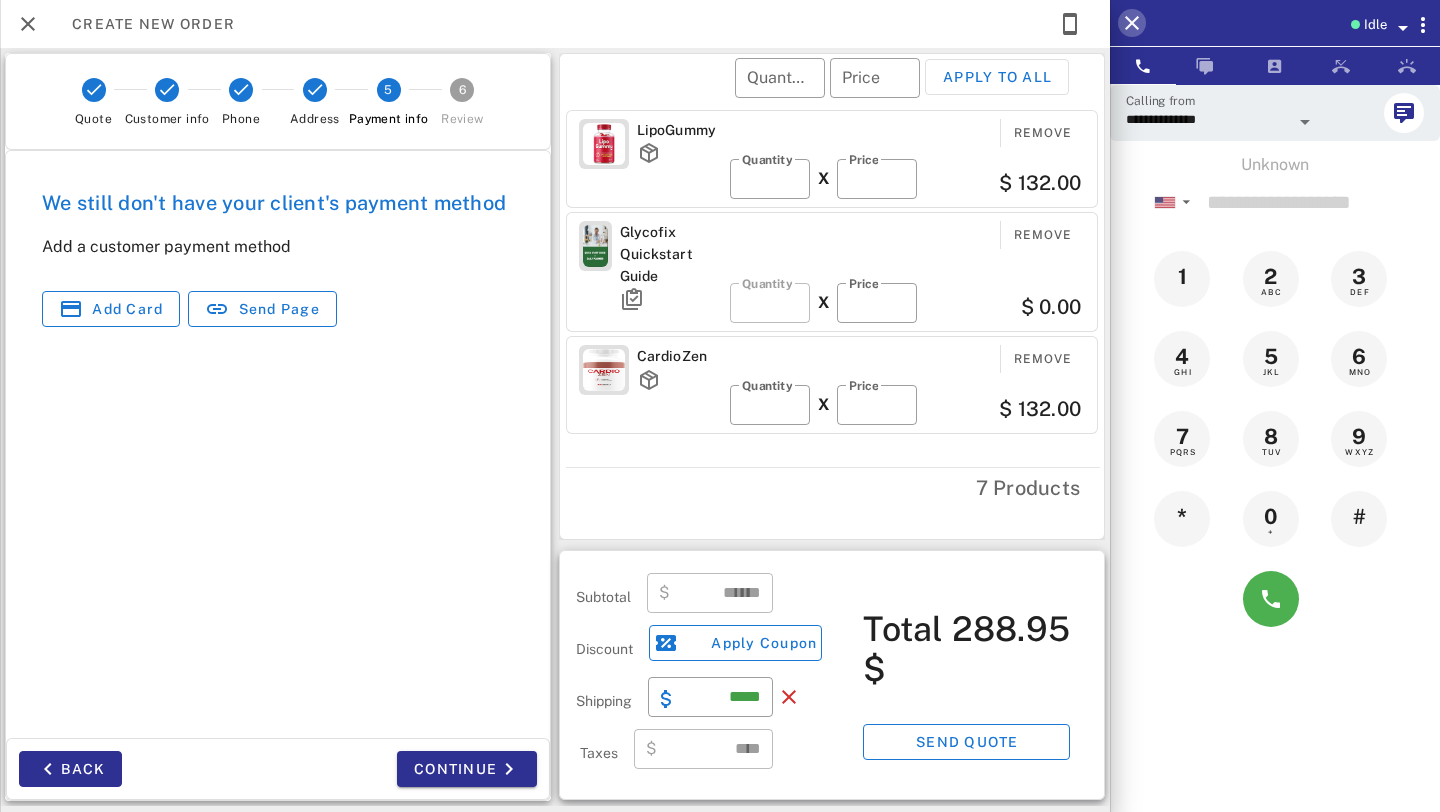 click at bounding box center (1132, 23) 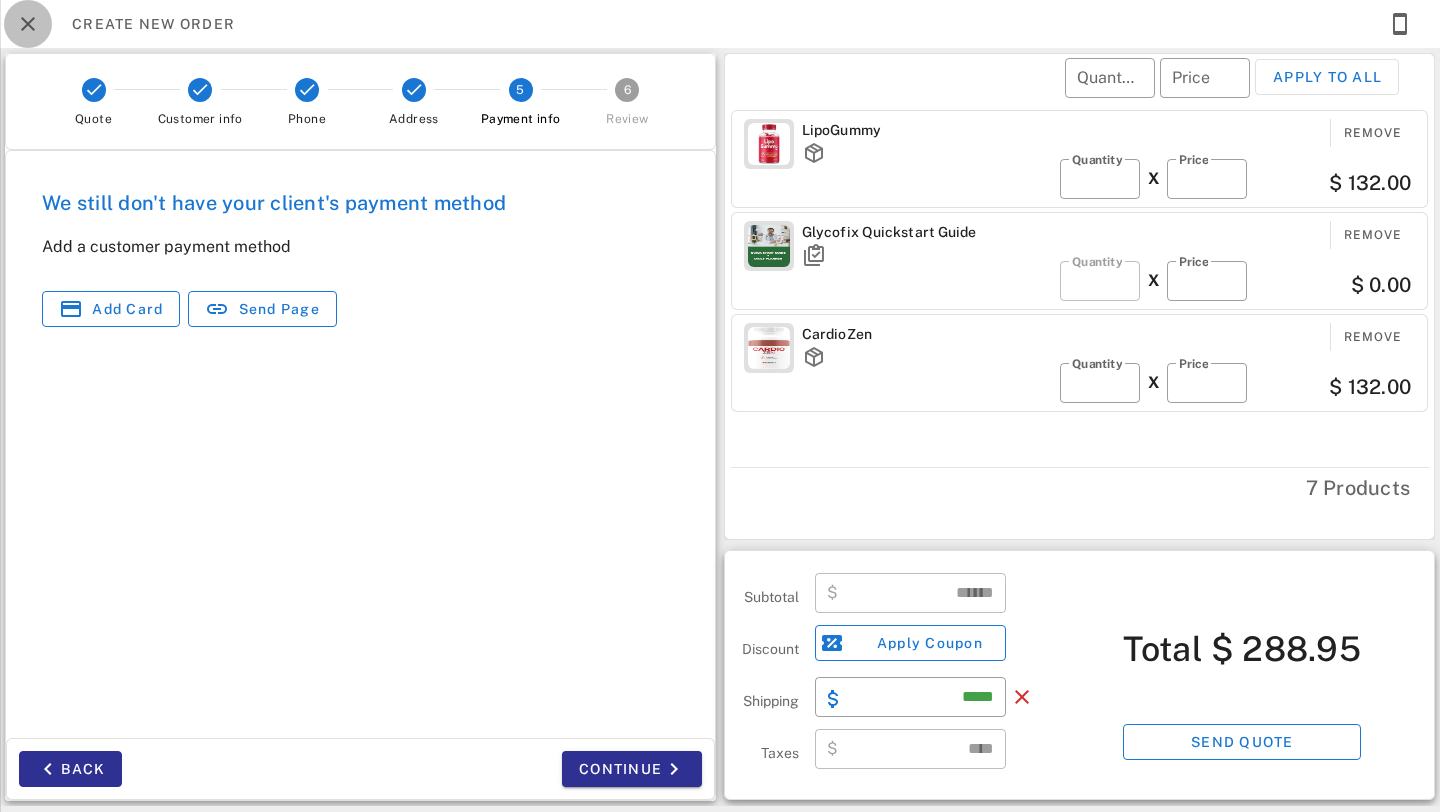 click at bounding box center [28, 24] 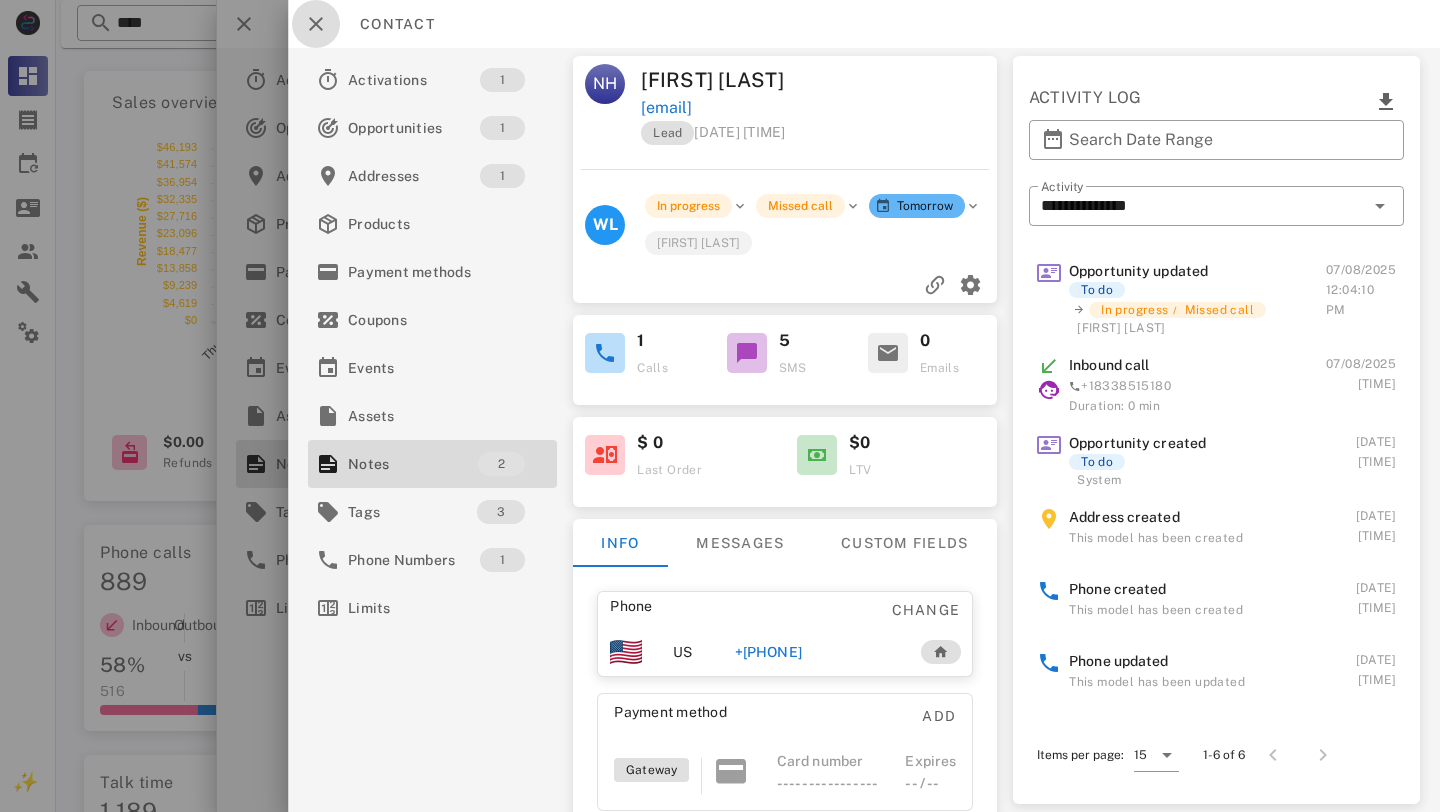 click at bounding box center (316, 24) 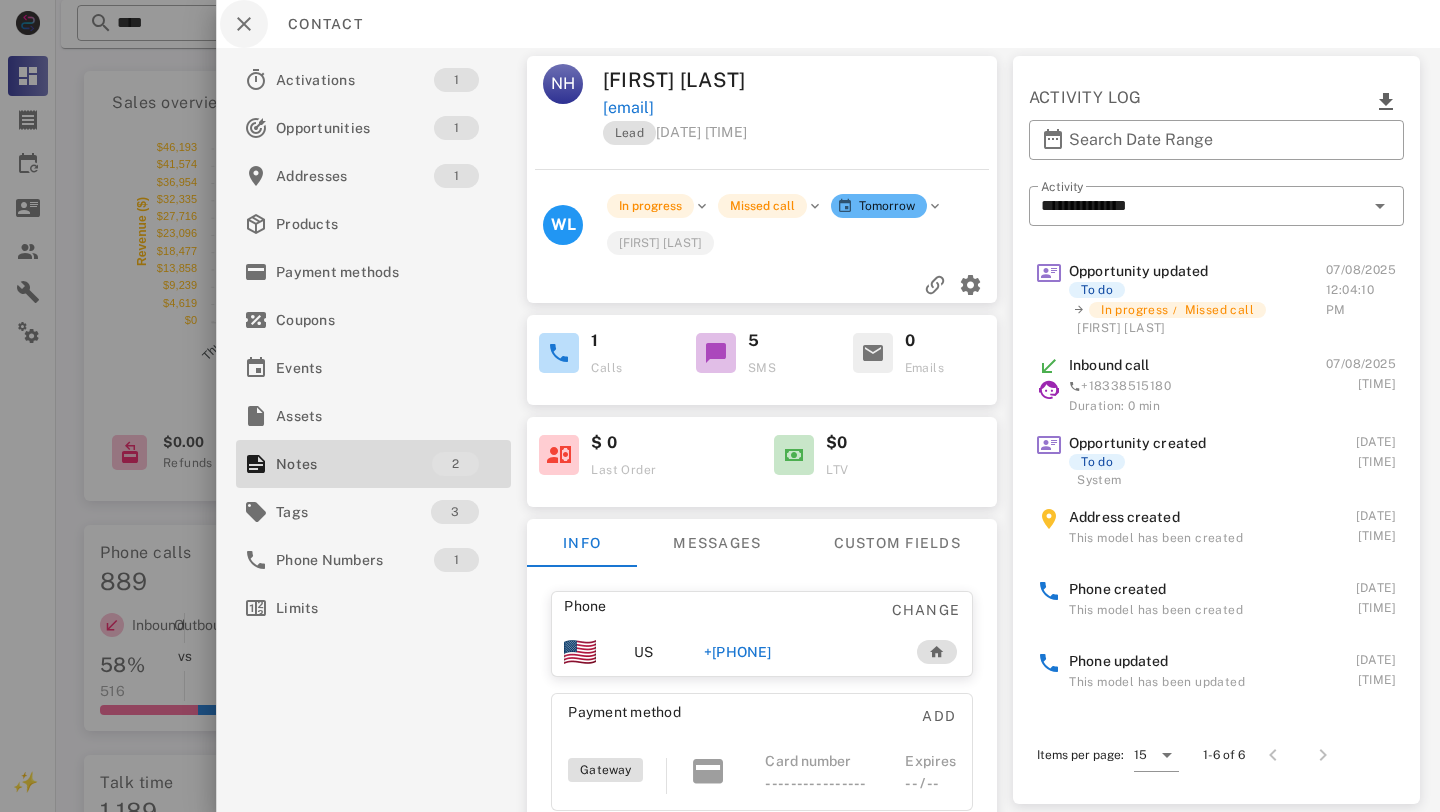 click on "Contact" at bounding box center [828, 24] 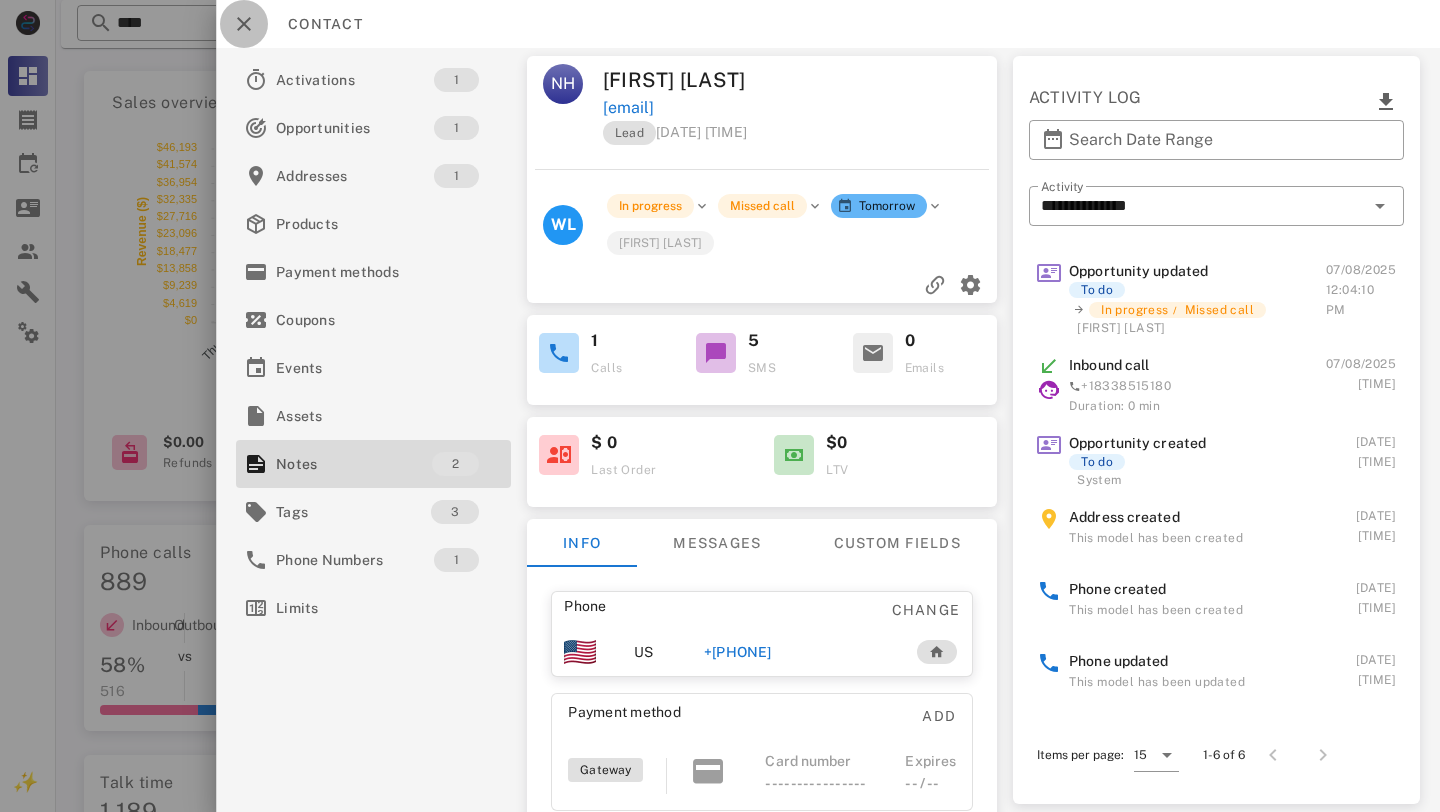 click at bounding box center [244, 24] 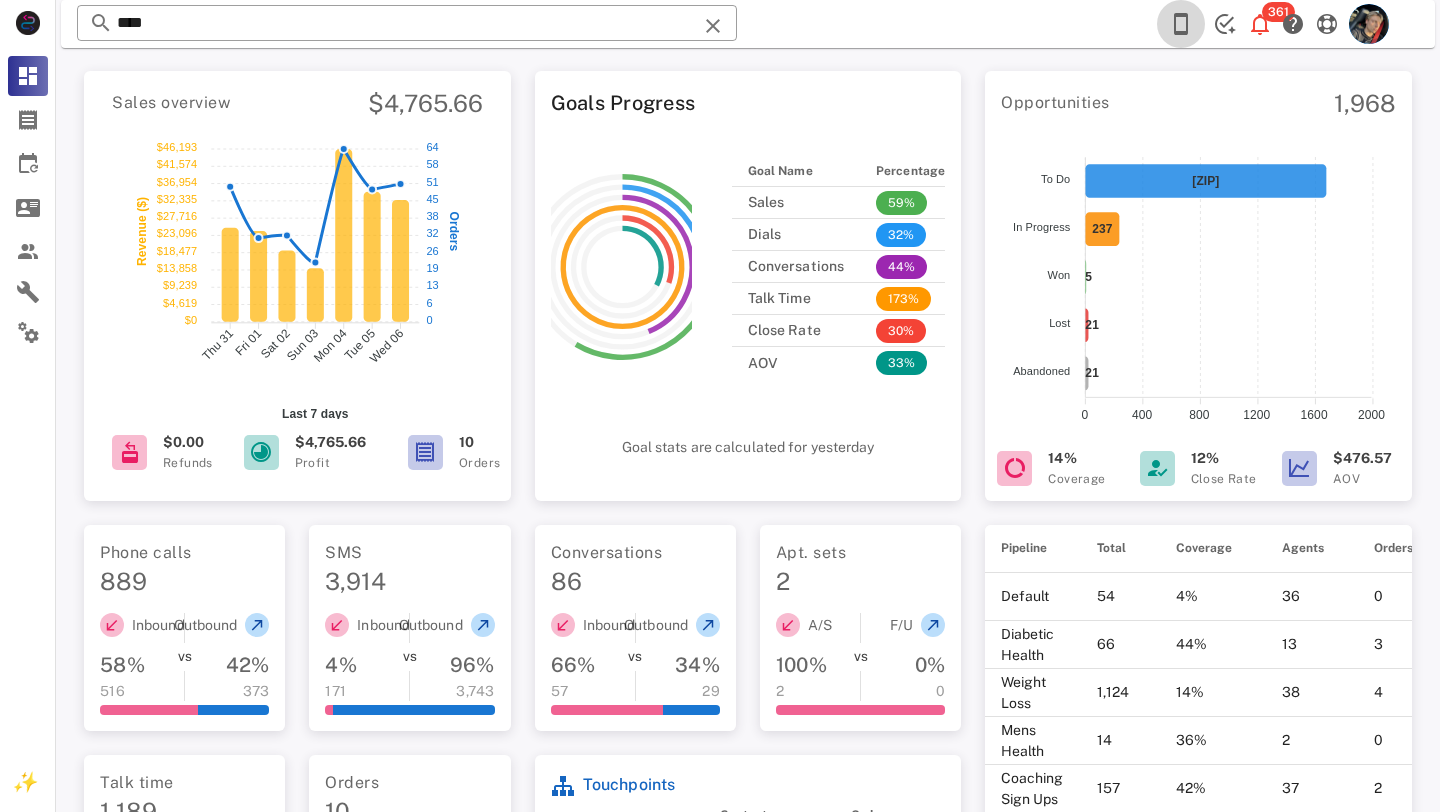 click at bounding box center [1181, 24] 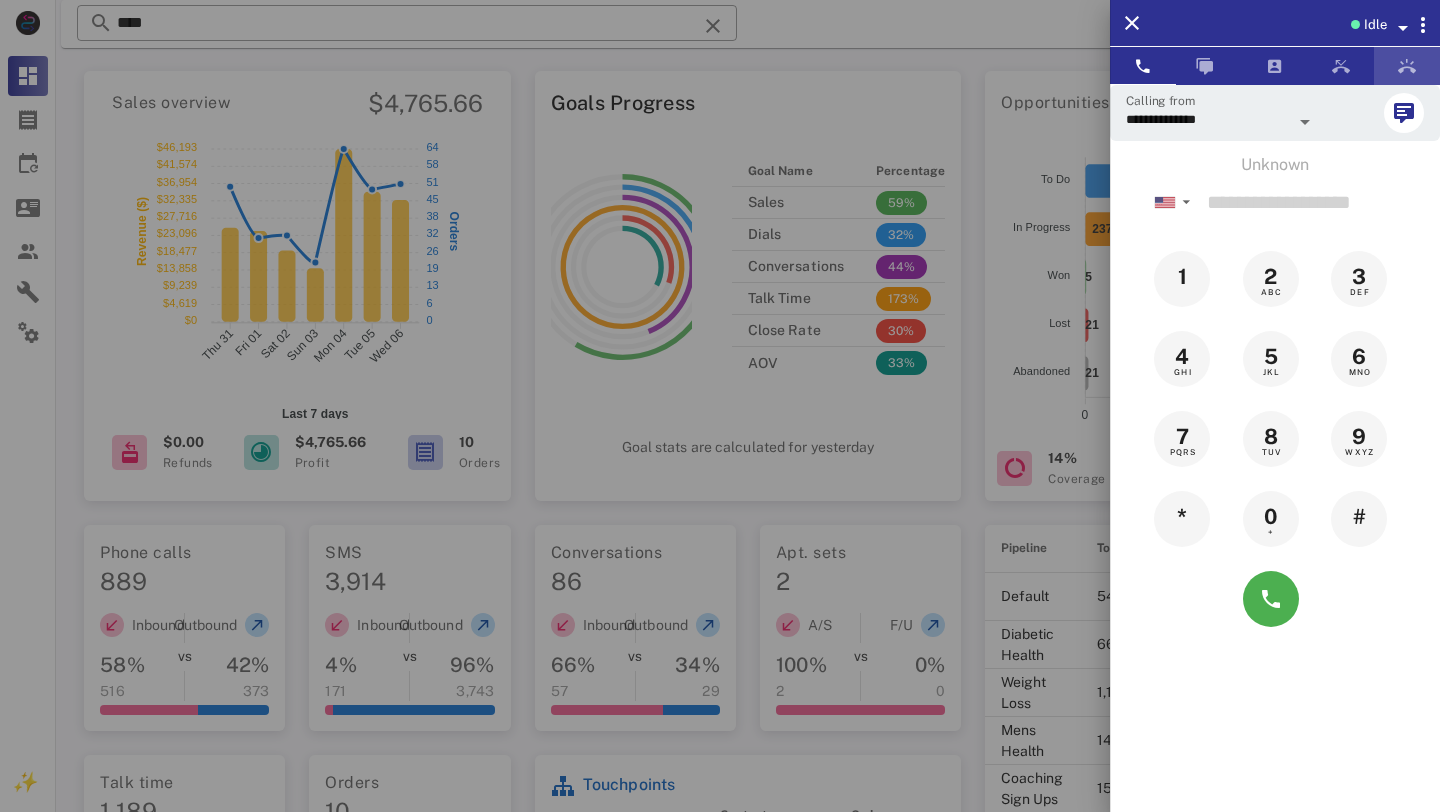 click at bounding box center (1407, 66) 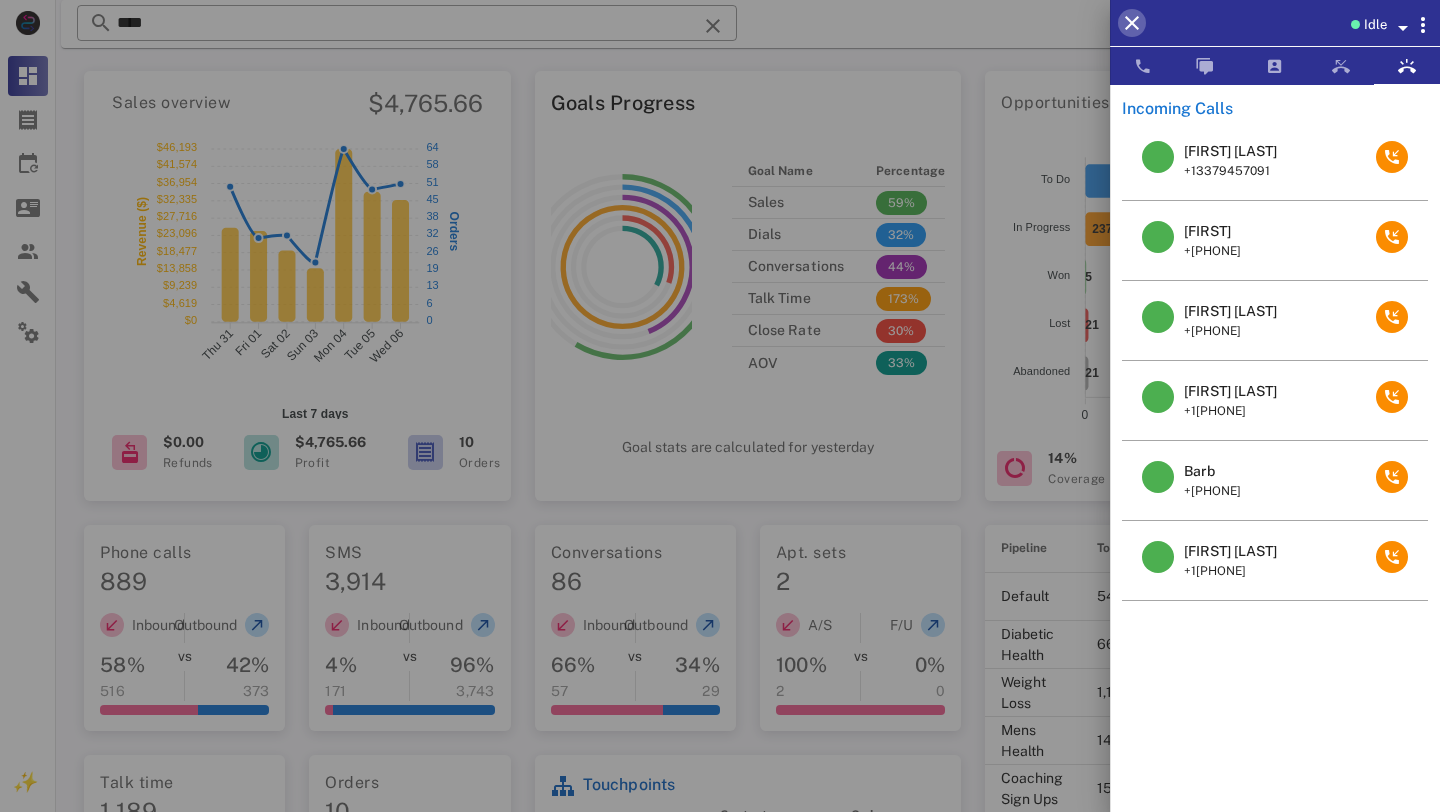 click at bounding box center (1132, 23) 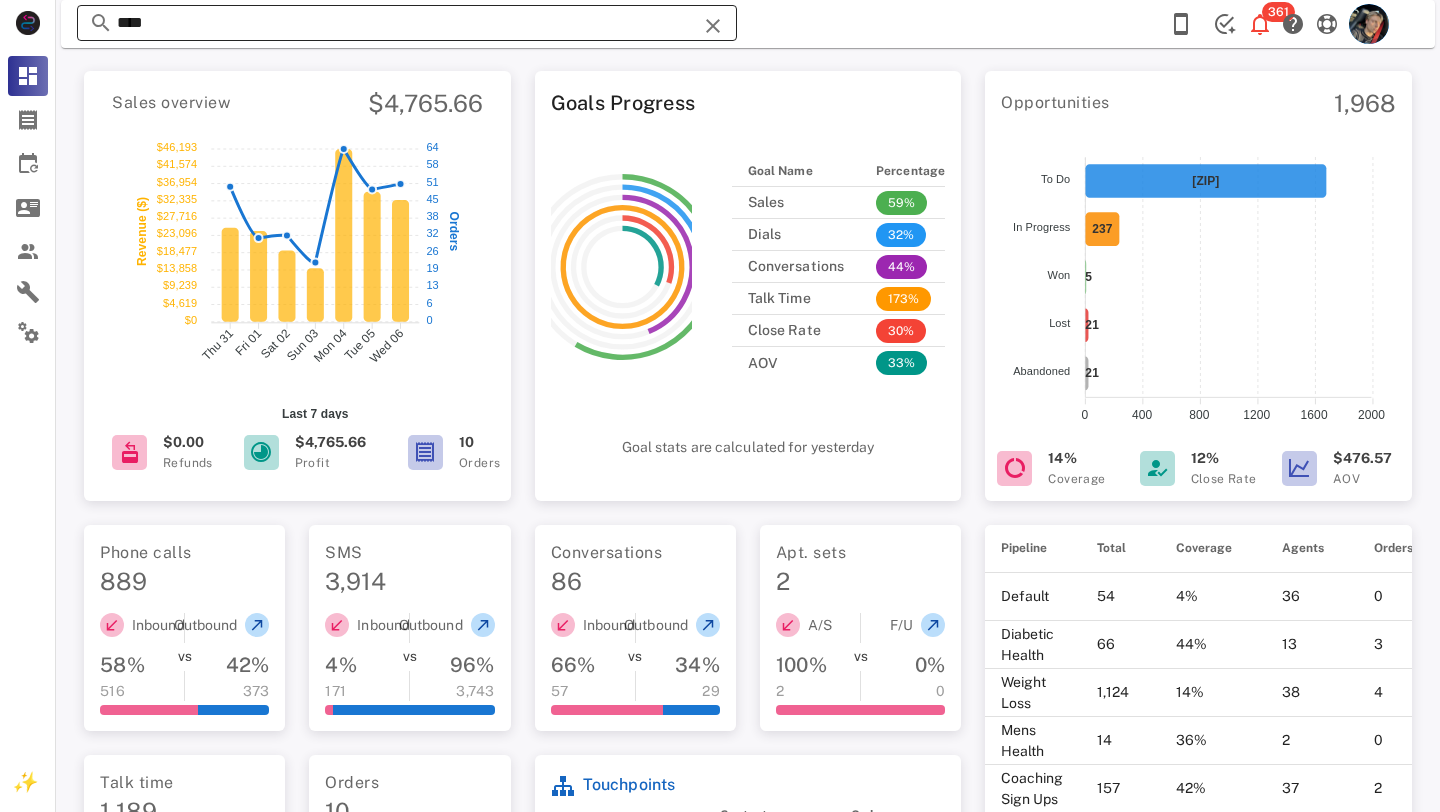 click on "****" at bounding box center [407, 23] 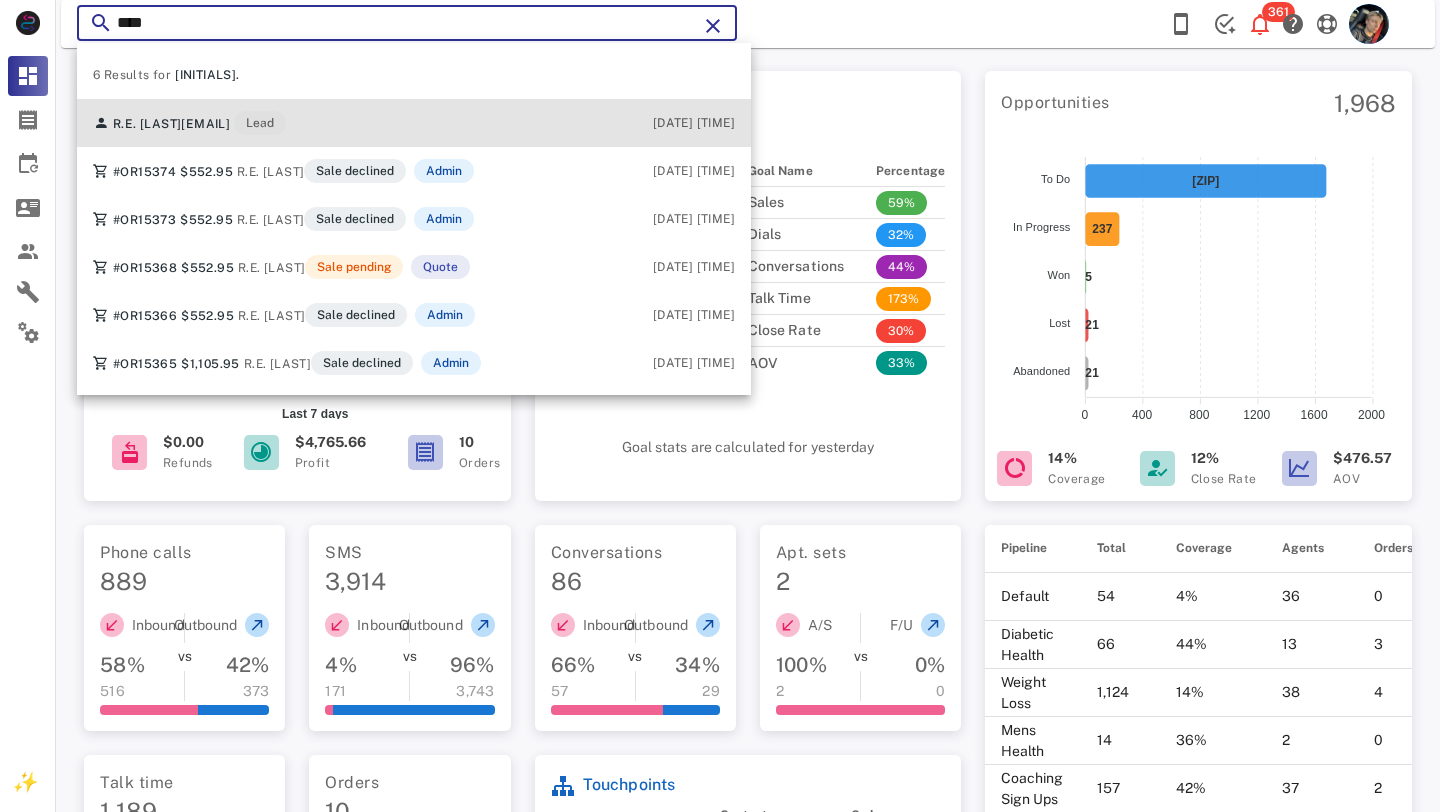 click on "[INITIALS]. [LAST]   [EMAIL]   Lead" at bounding box center [189, 123] 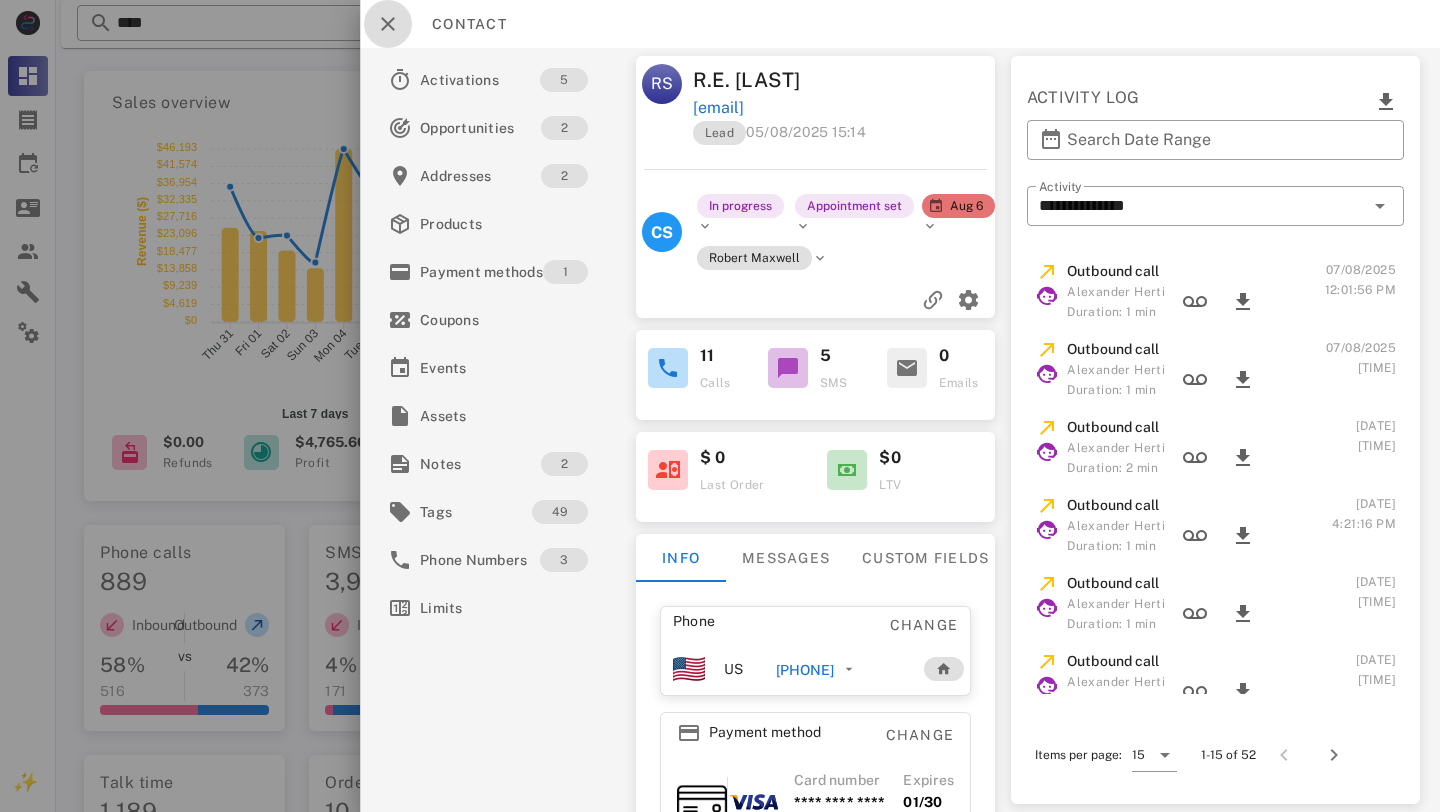 click at bounding box center (388, 24) 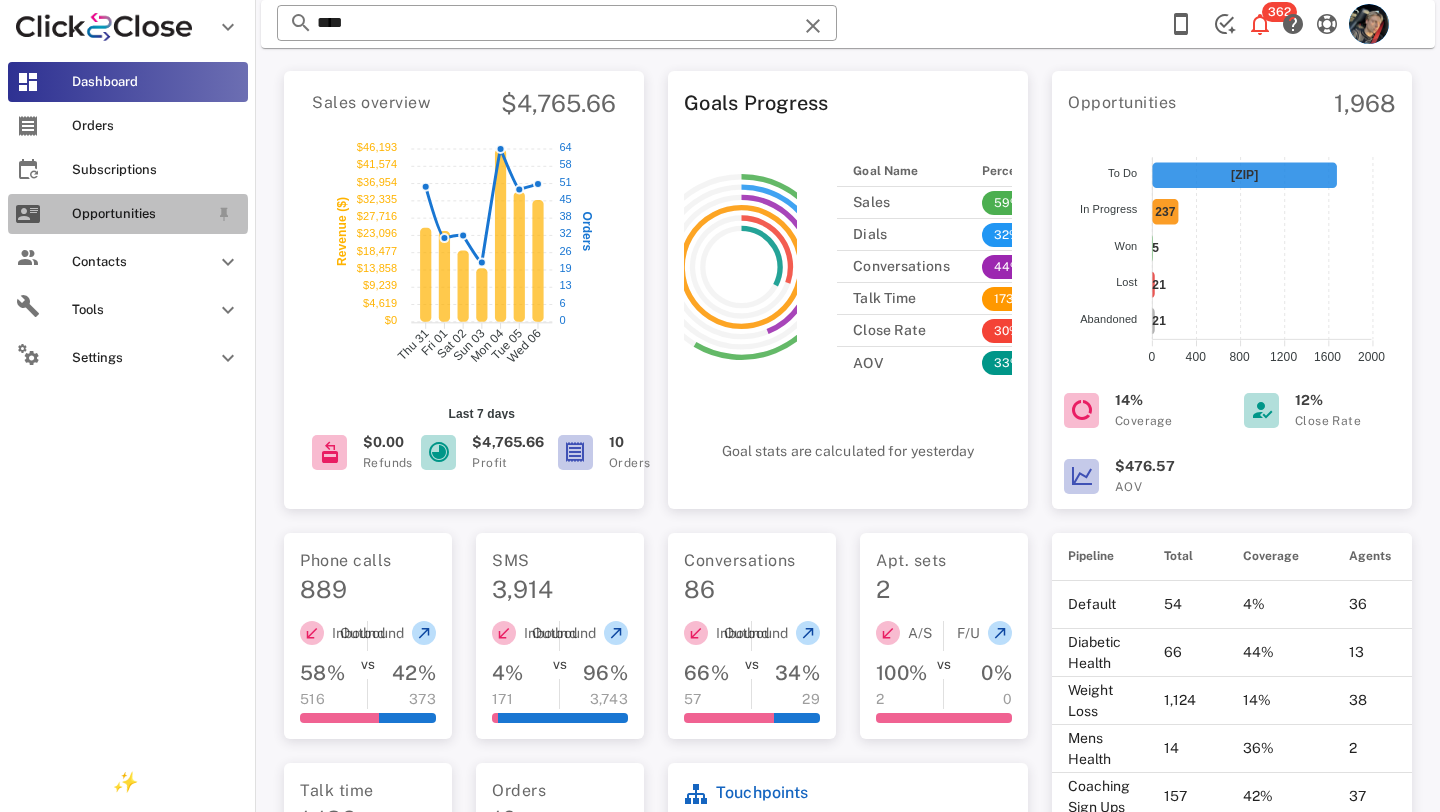 click on "Opportunities" at bounding box center (128, 214) 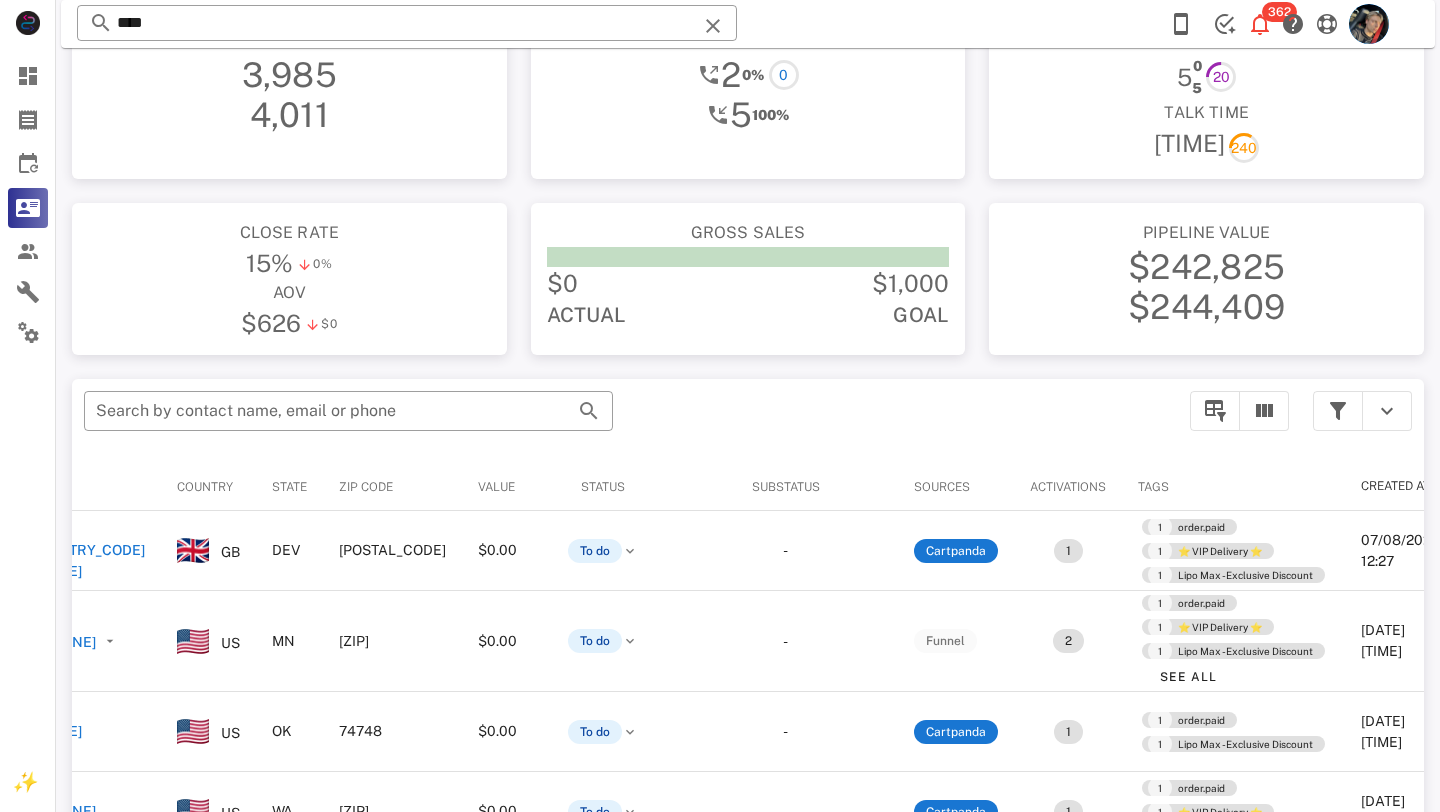 scroll, scrollTop: 0, scrollLeft: 0, axis: both 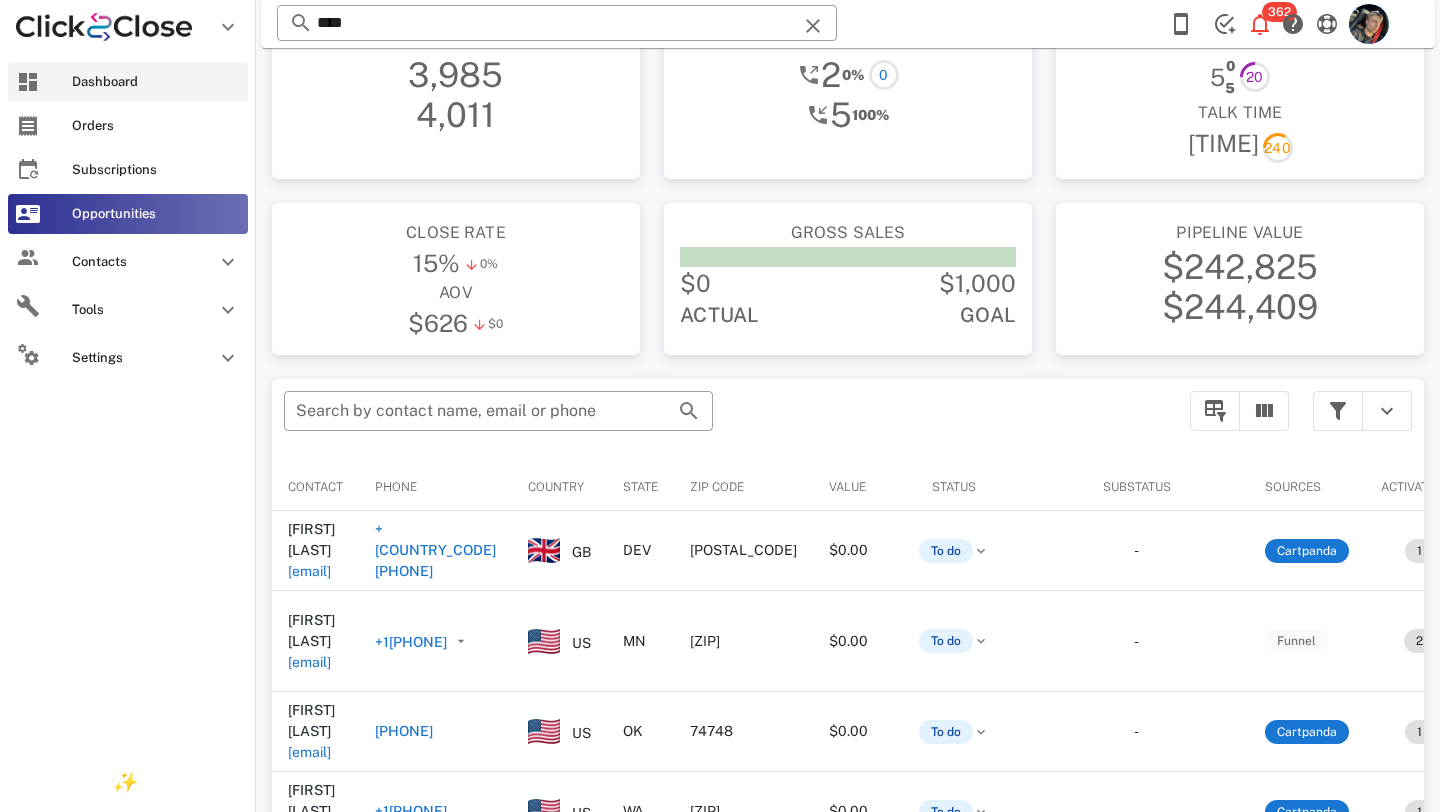 click on "Dashboard" at bounding box center [128, 82] 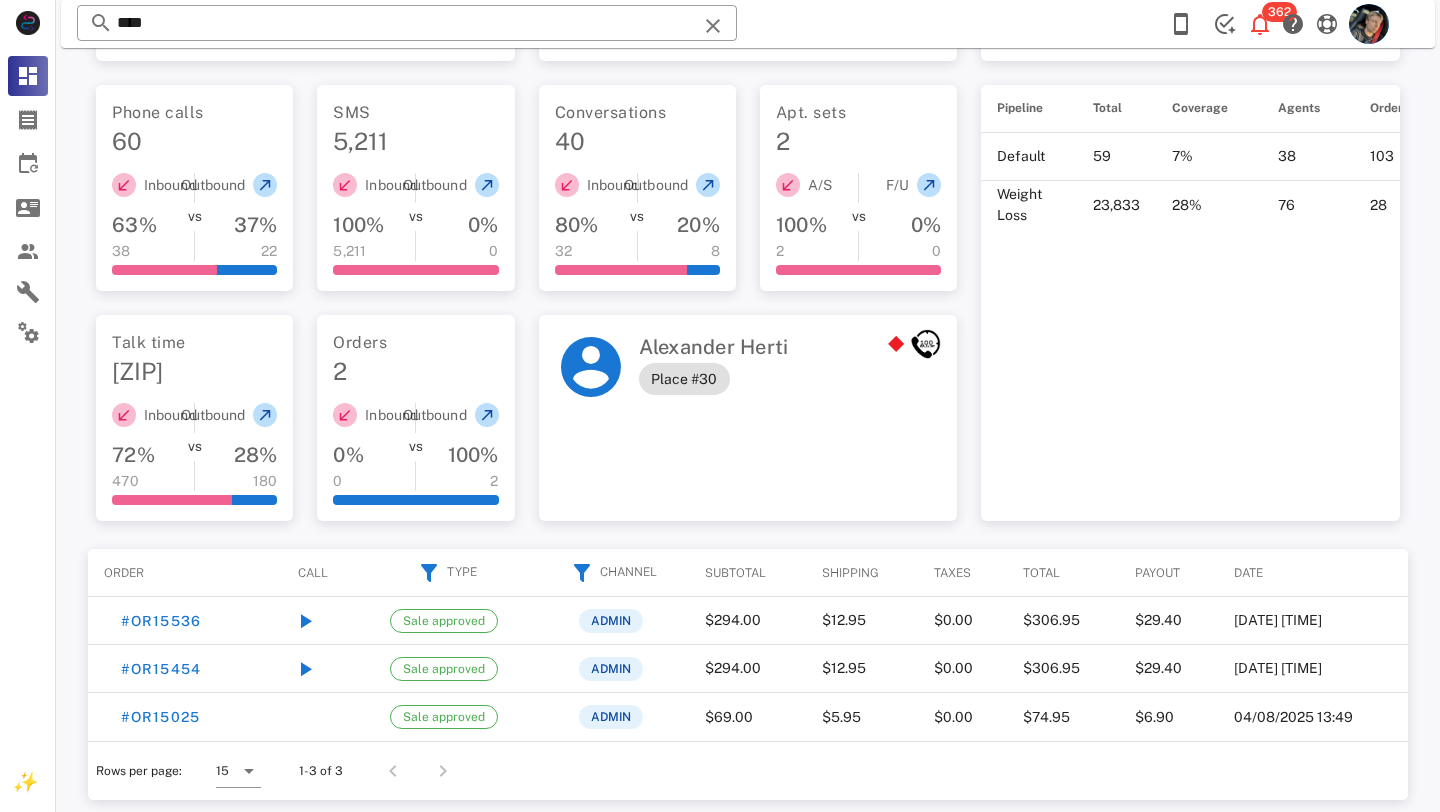 scroll, scrollTop: 0, scrollLeft: 0, axis: both 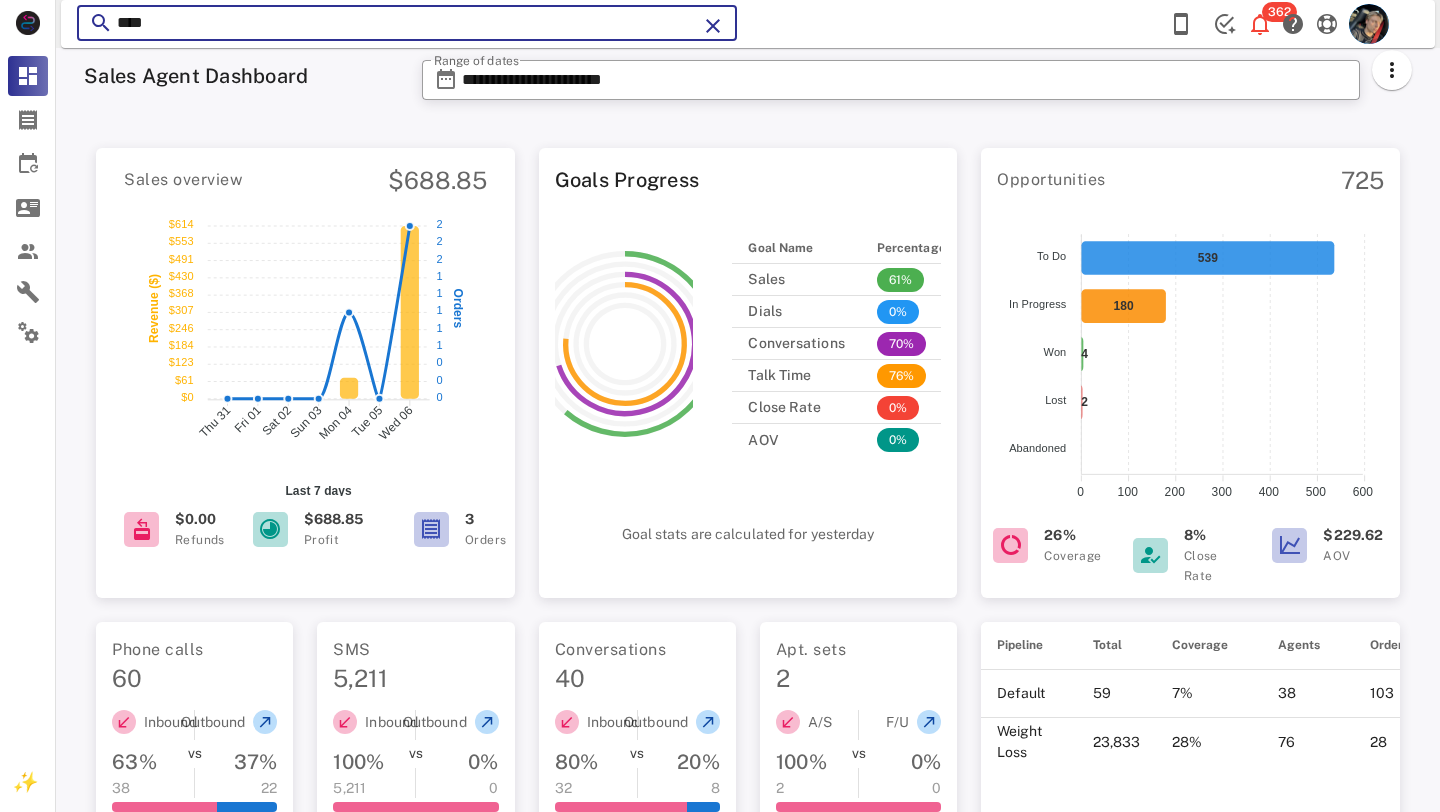 click on "****" at bounding box center (407, 23) 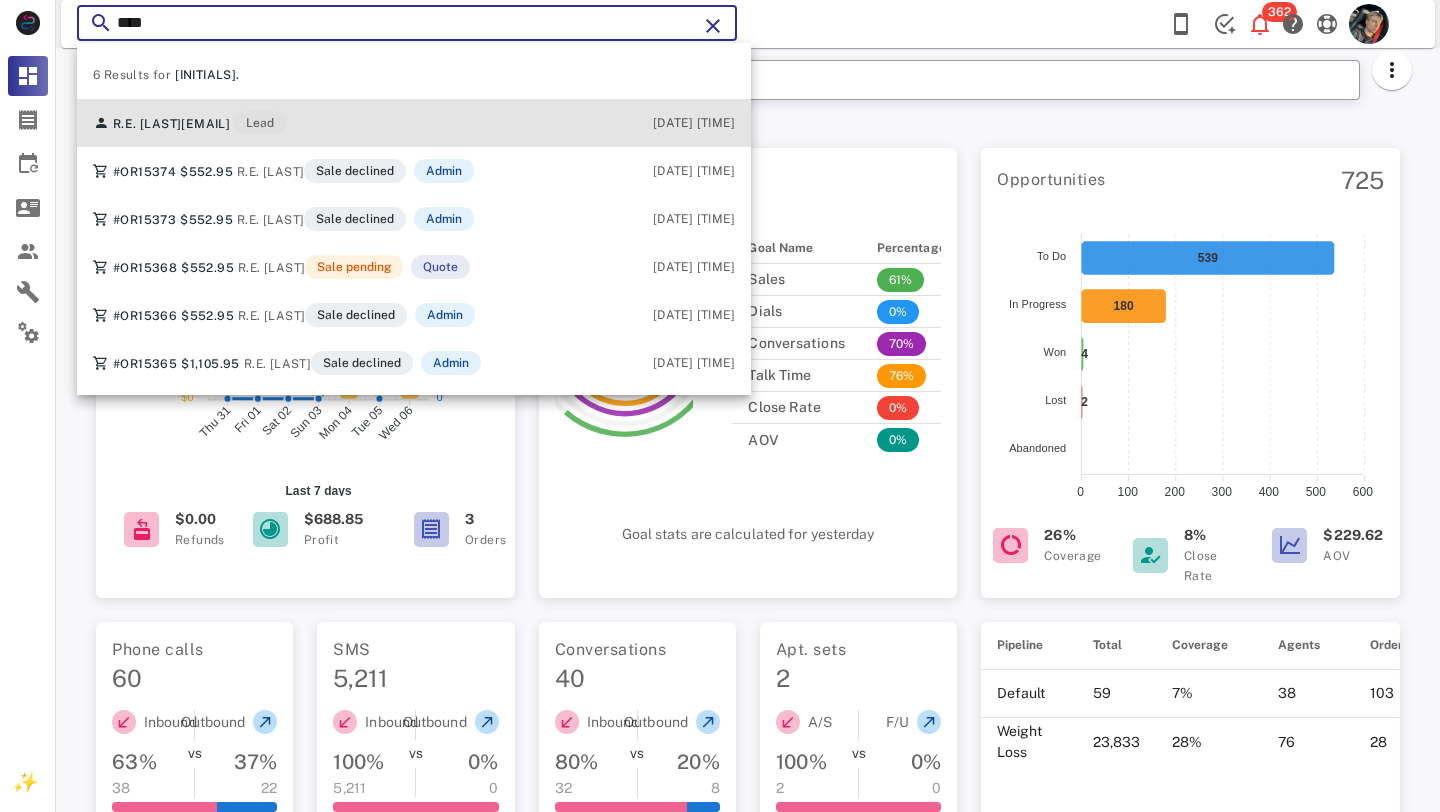 click on "[EMAIL]" at bounding box center (205, 124) 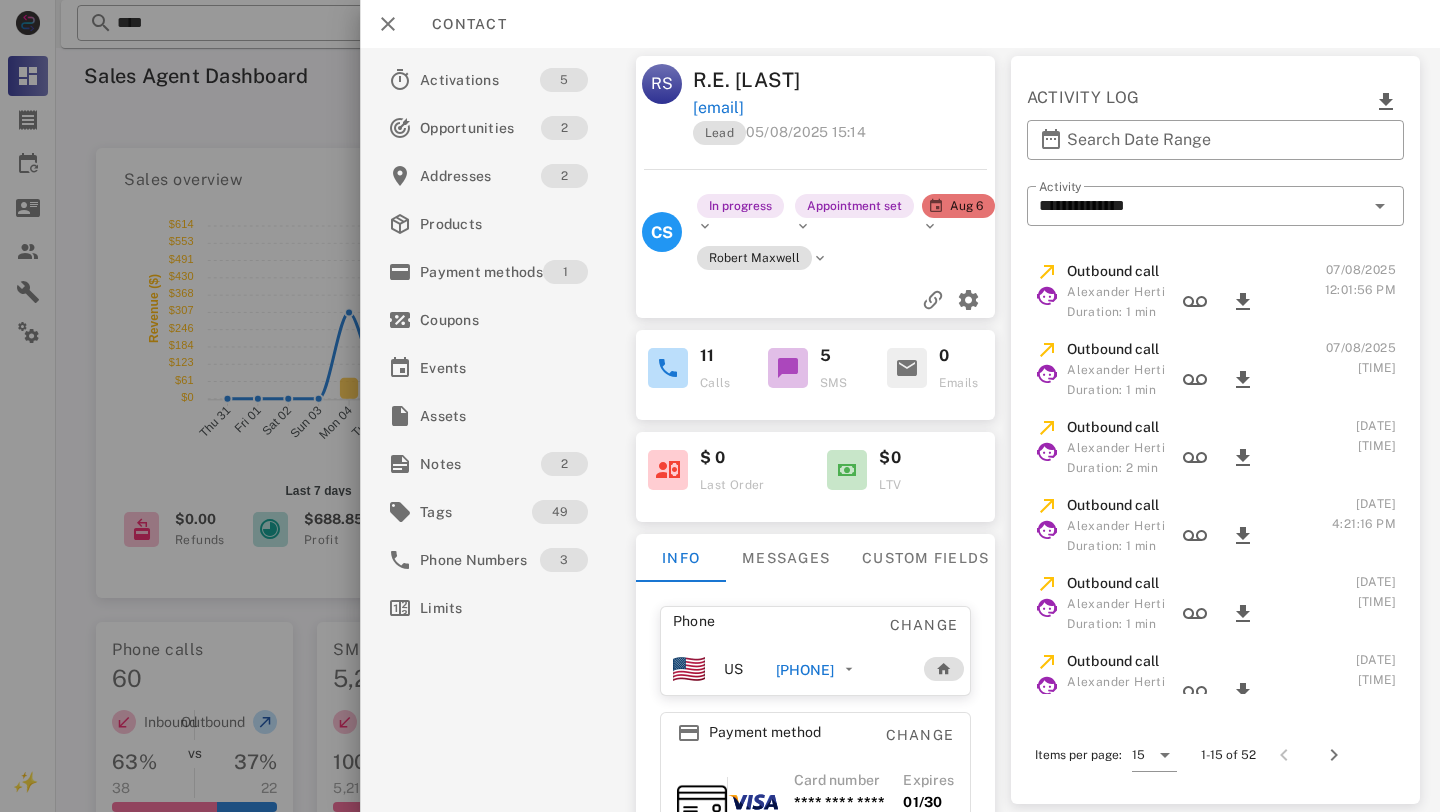 click on "[PHONE]" at bounding box center [805, 670] 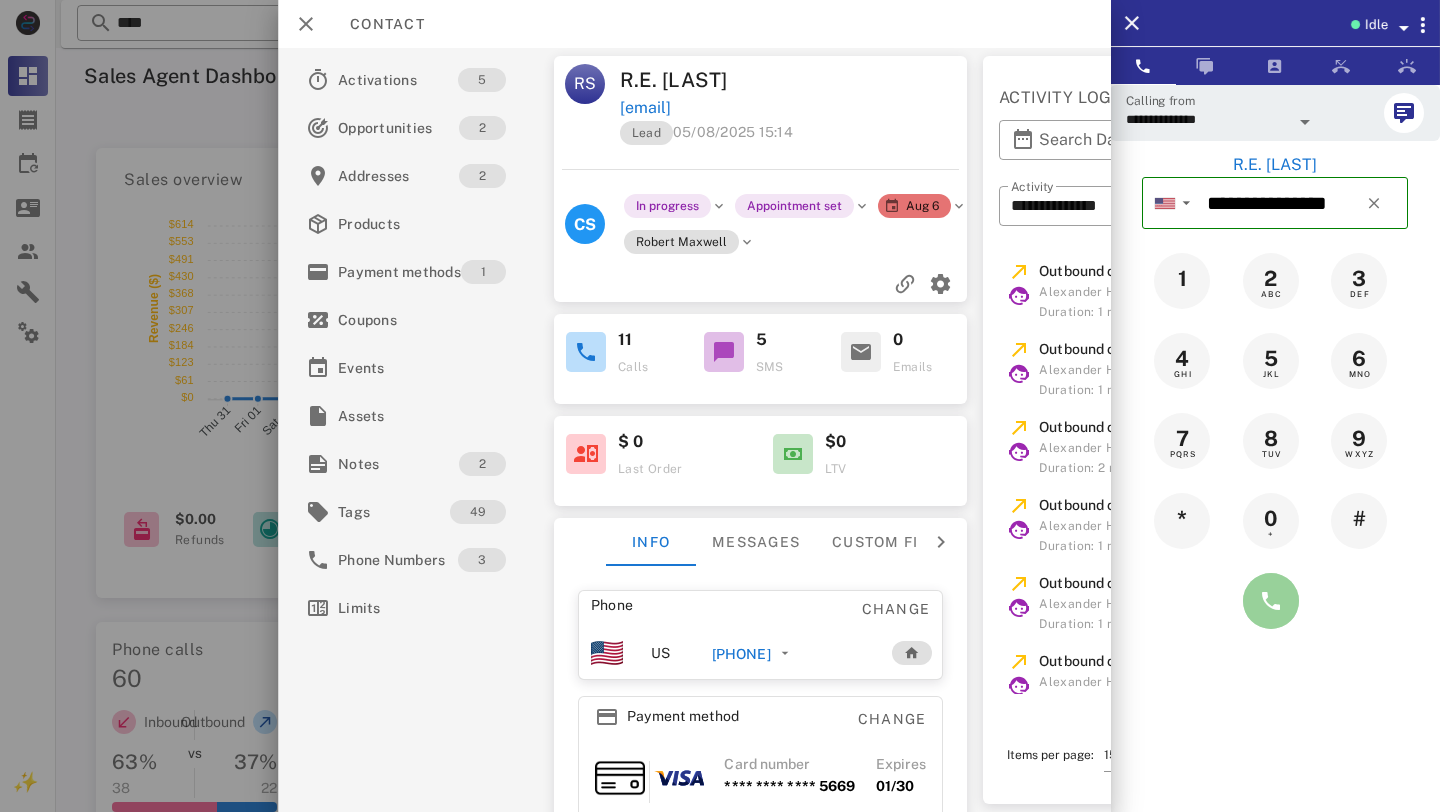 click at bounding box center [1271, 601] 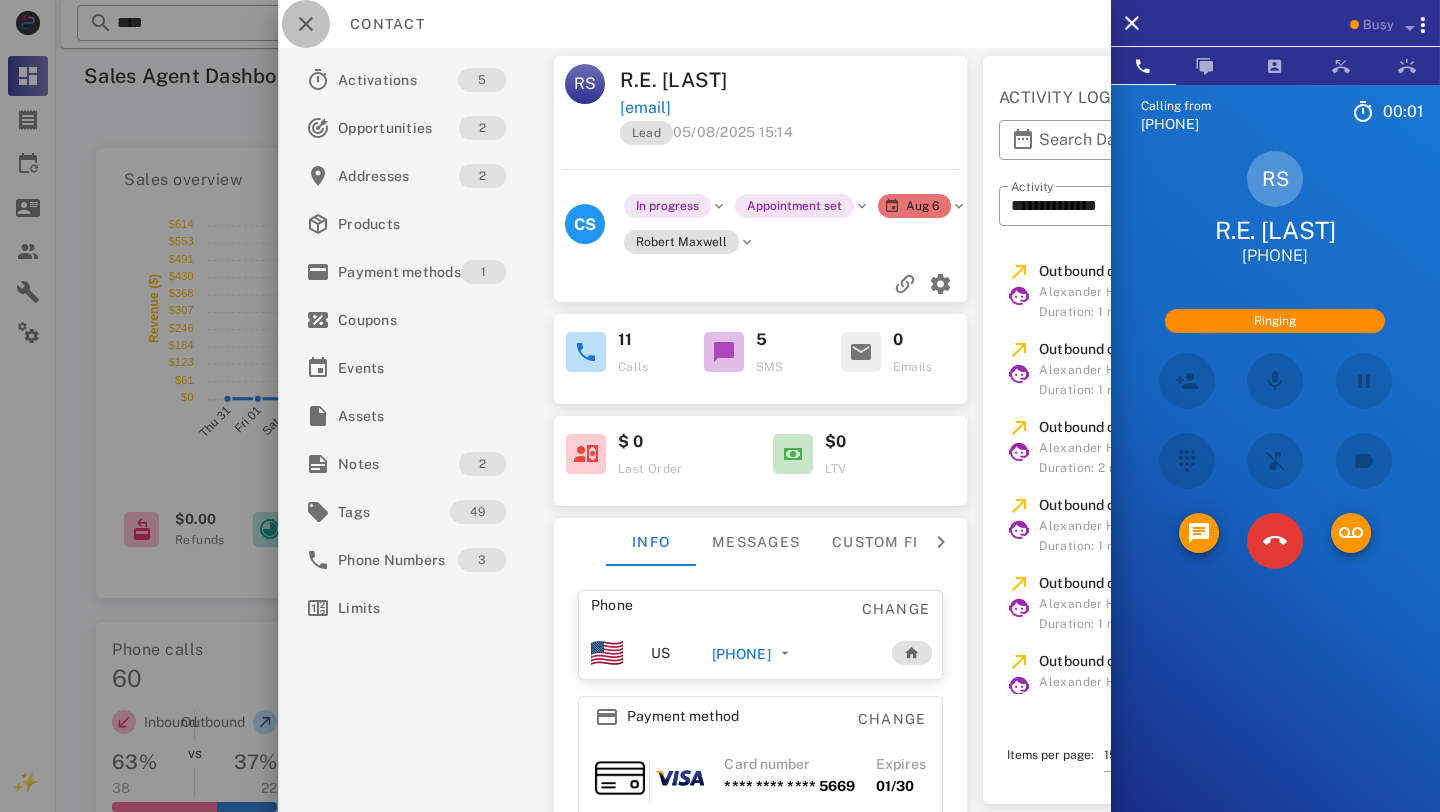 click at bounding box center (306, 24) 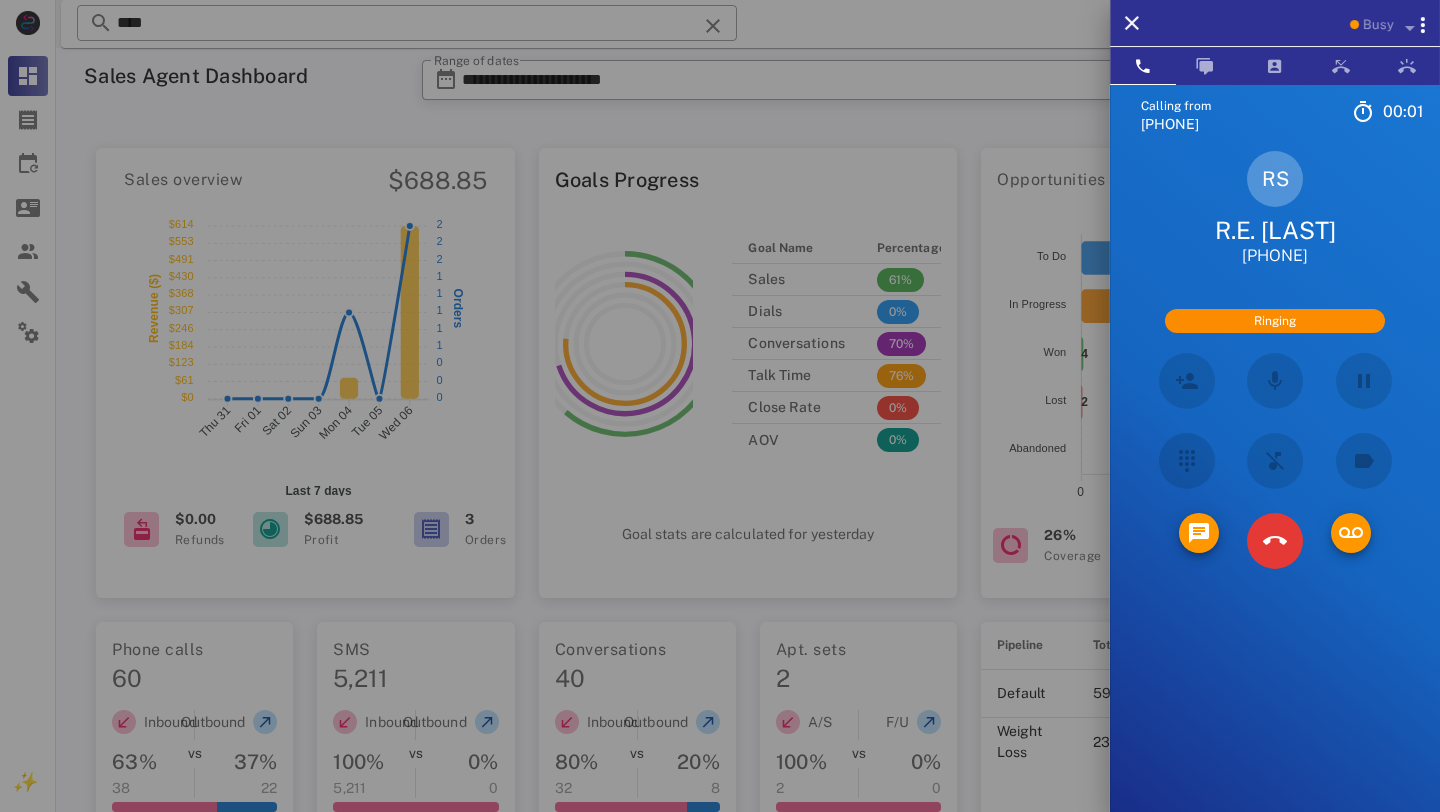 click at bounding box center (720, 406) 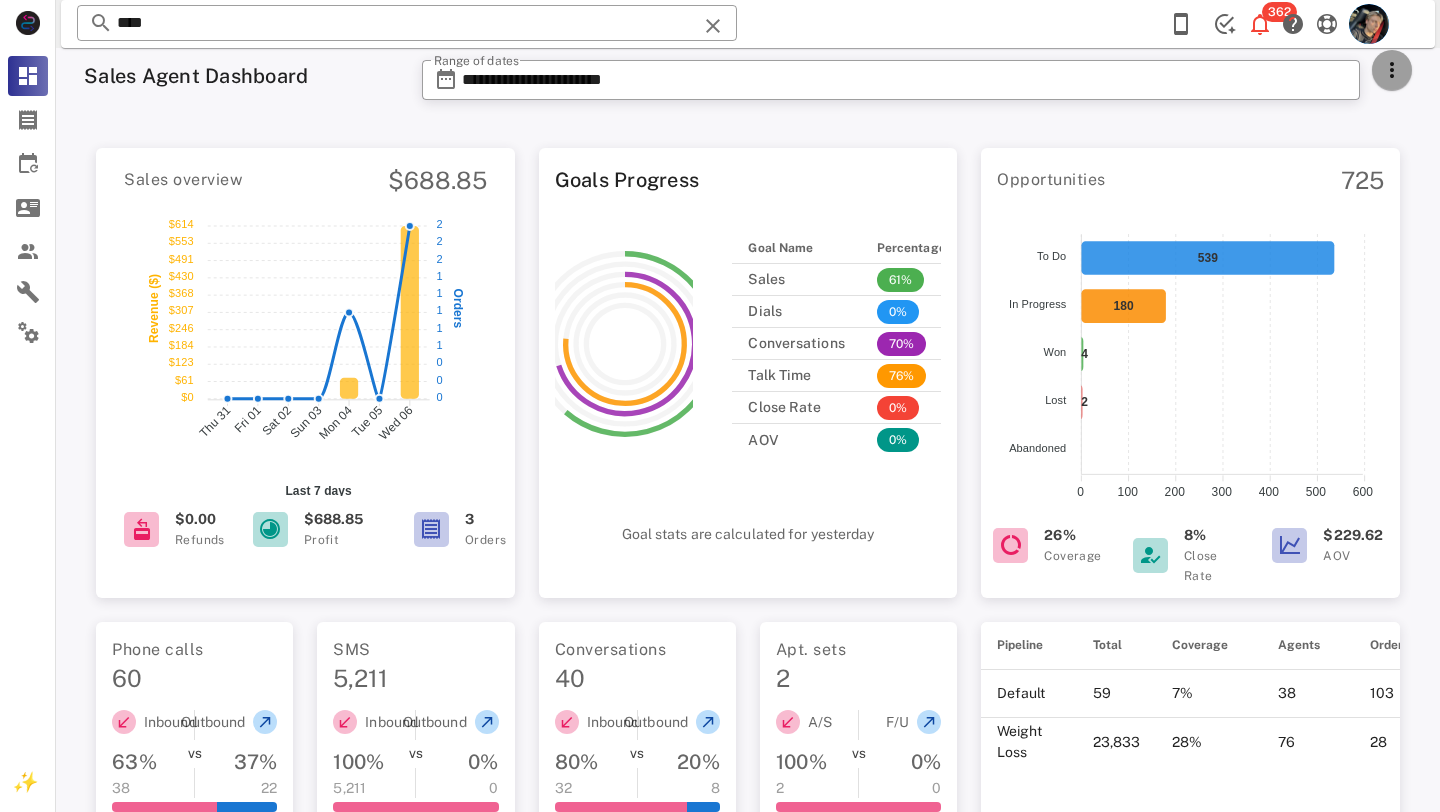 click at bounding box center (1392, 70) 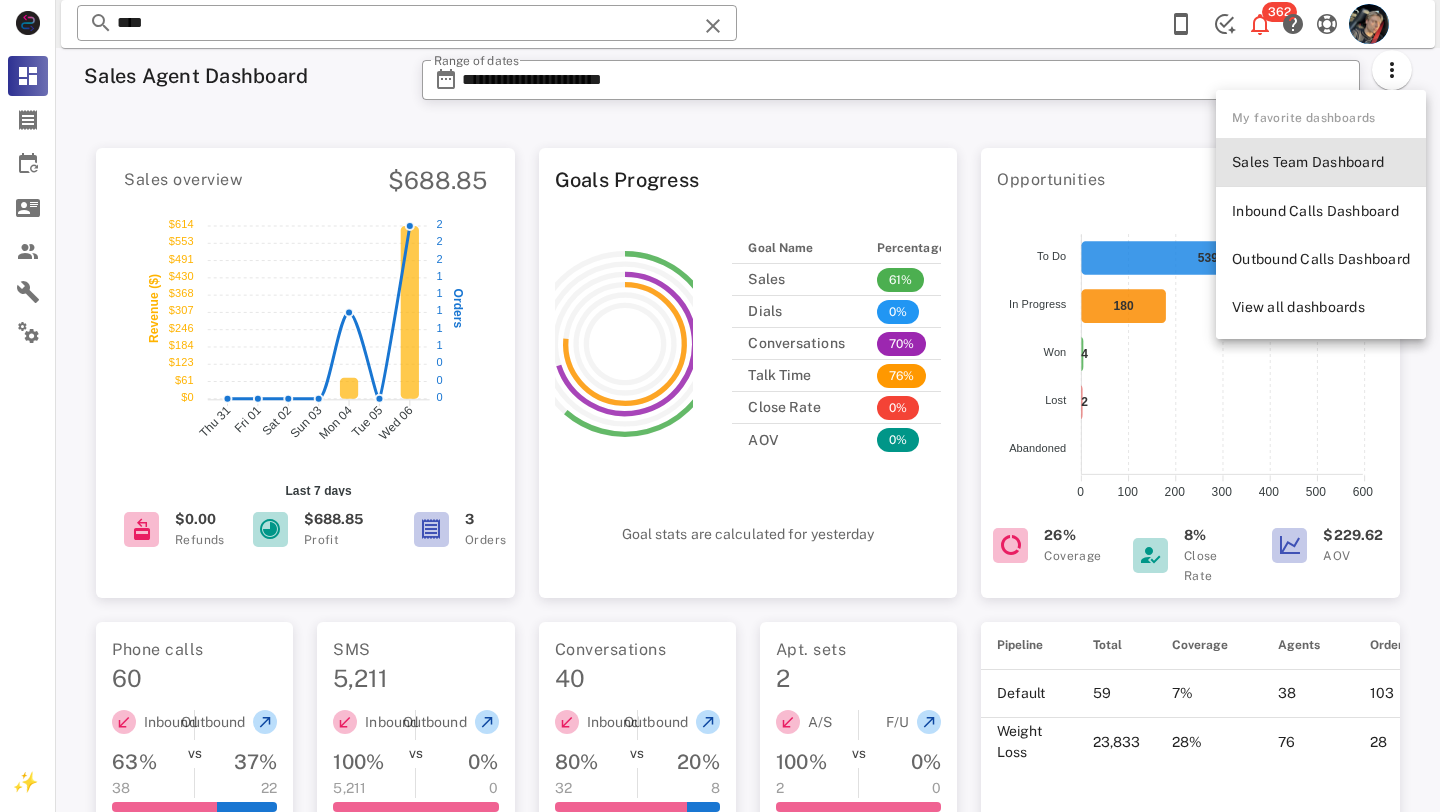 click on "Sales Team Dashboard" at bounding box center (1321, 162) 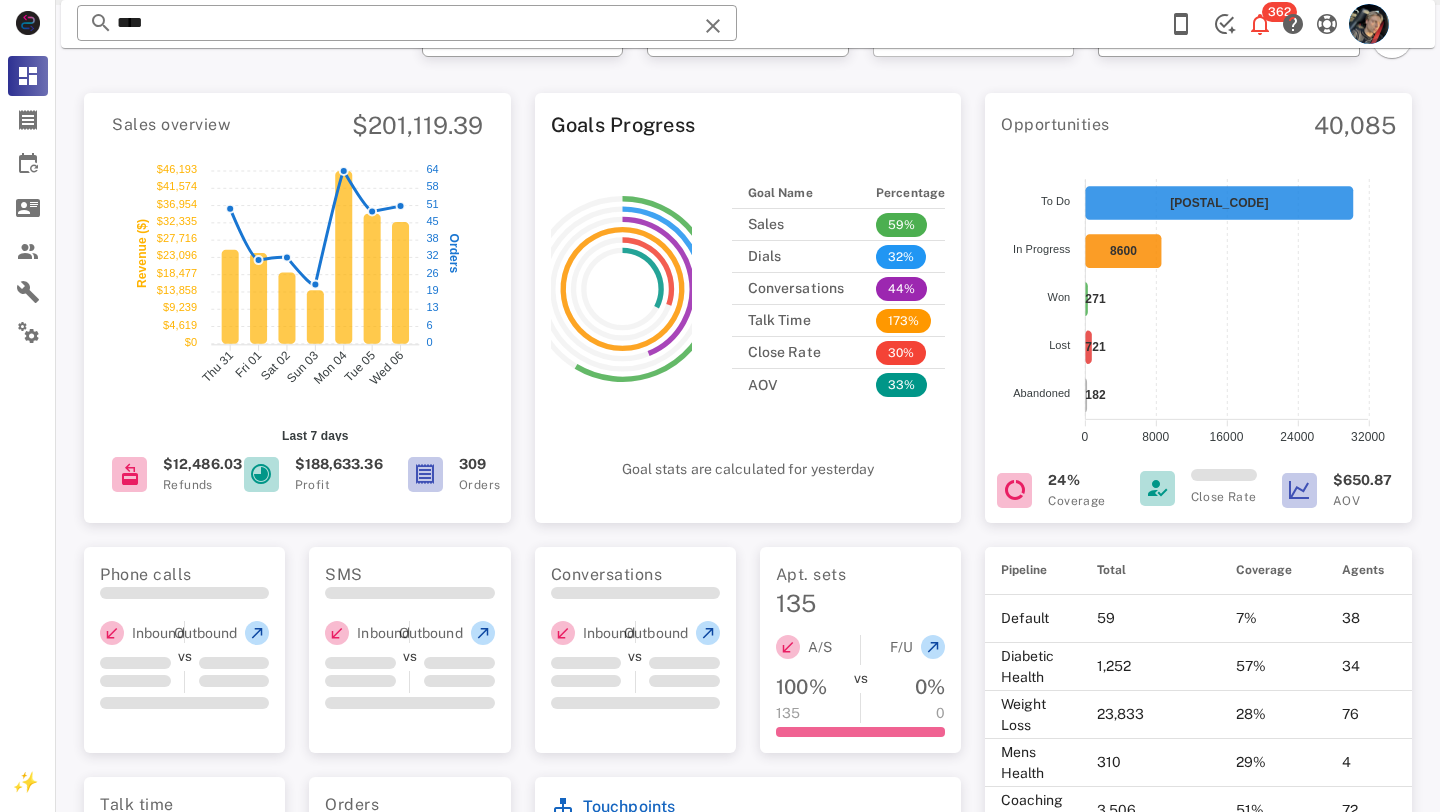 scroll, scrollTop: 0, scrollLeft: 0, axis: both 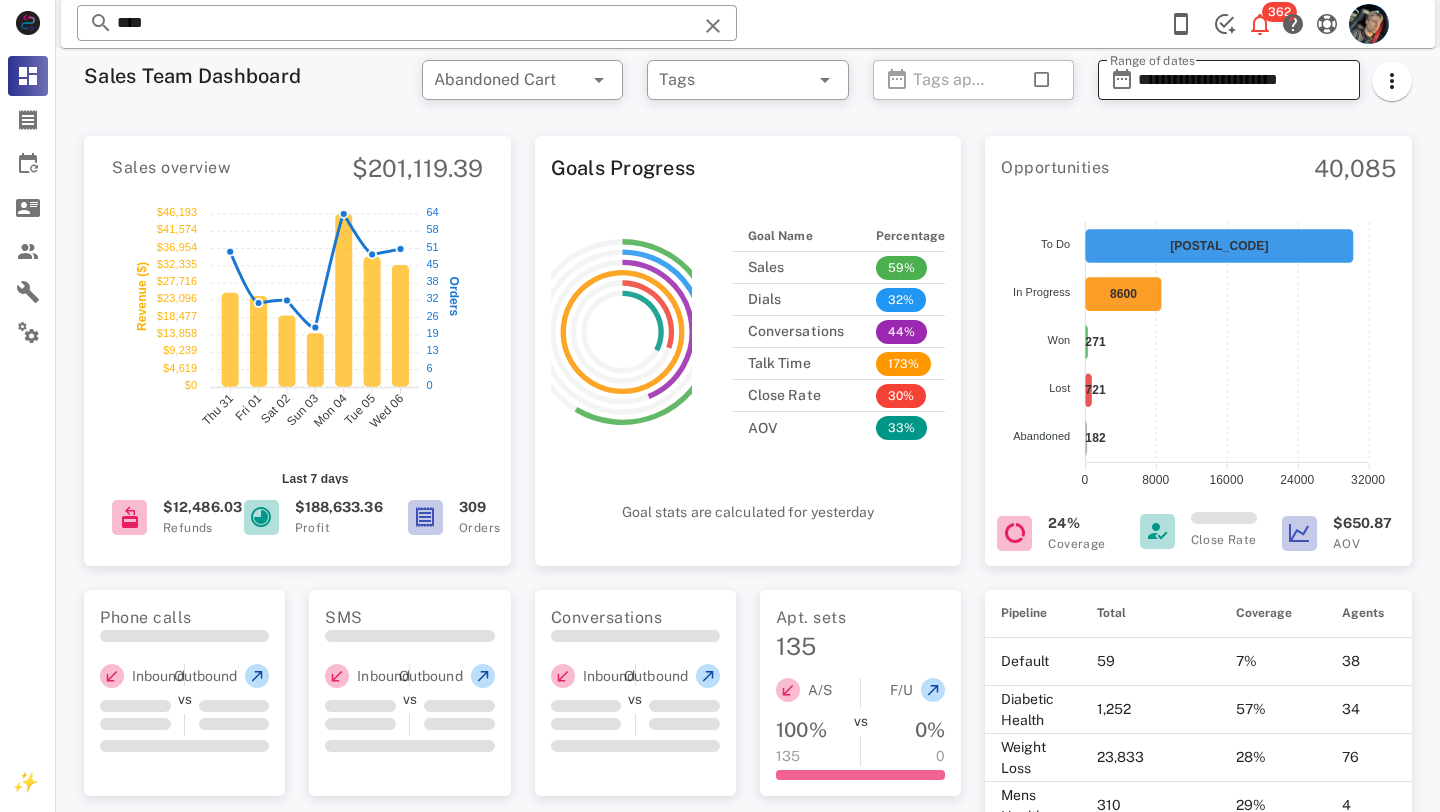 click on "**********" at bounding box center [1243, 80] 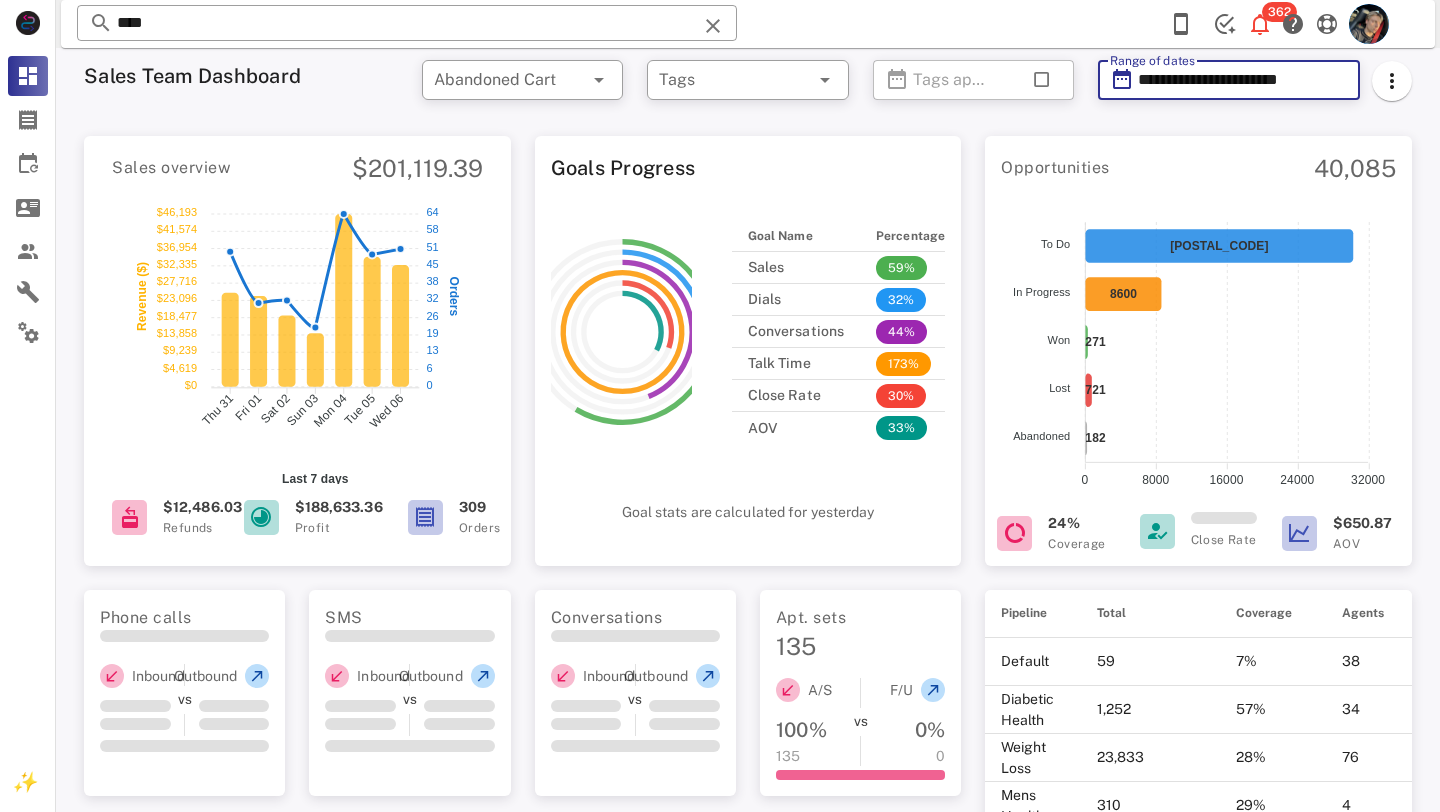 click on "**********" at bounding box center [1243, 80] 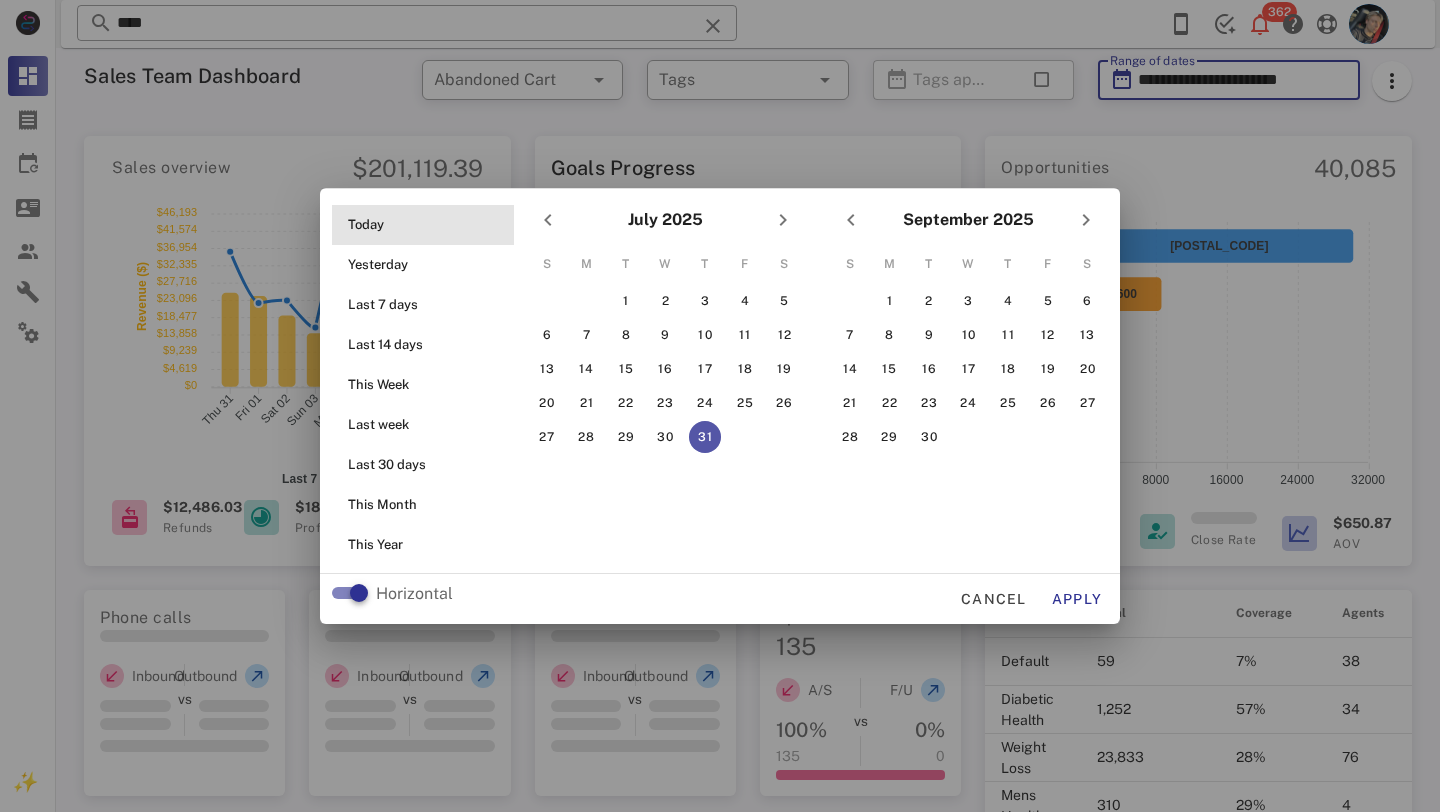 click on "Today" at bounding box center (429, 225) 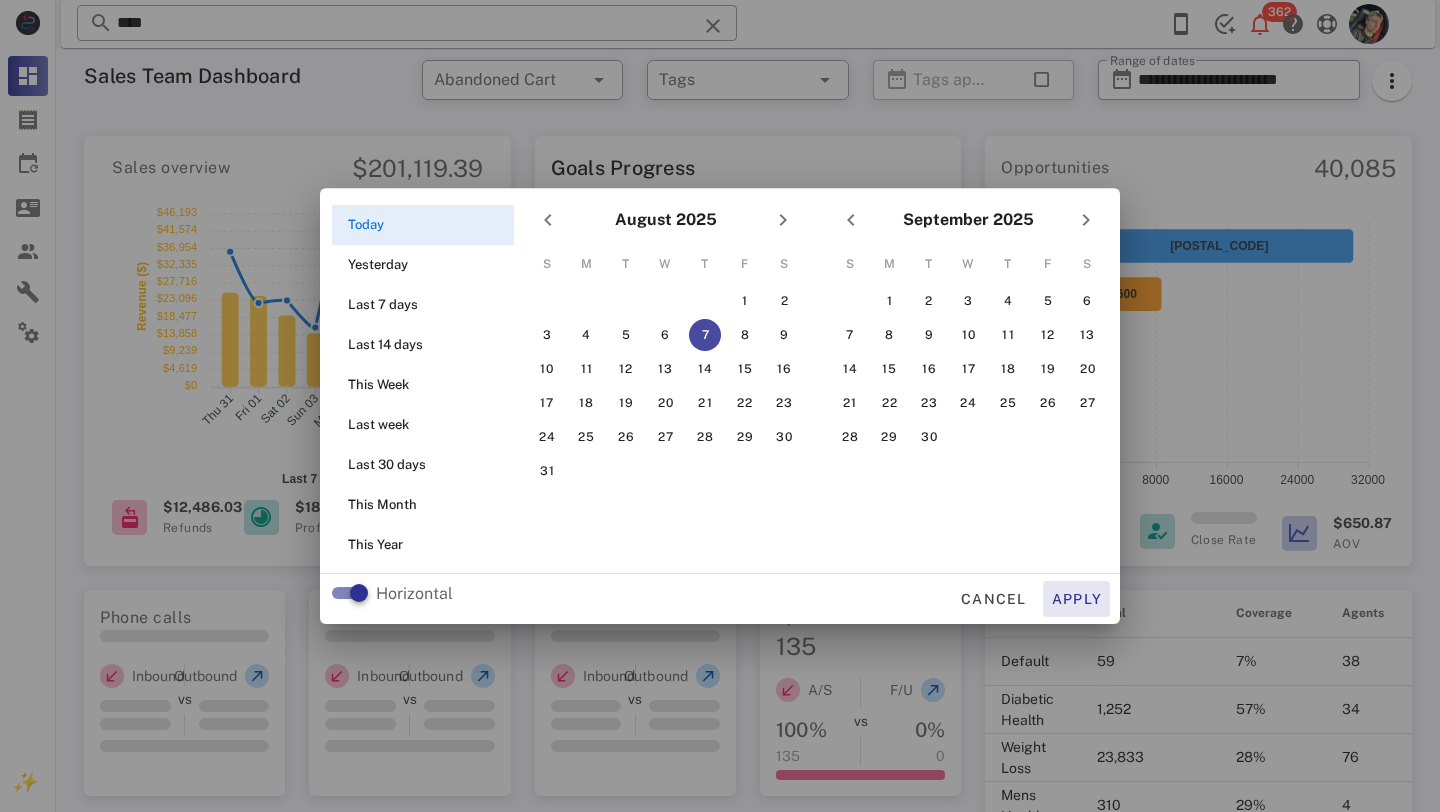 click on "Apply" at bounding box center [1077, 599] 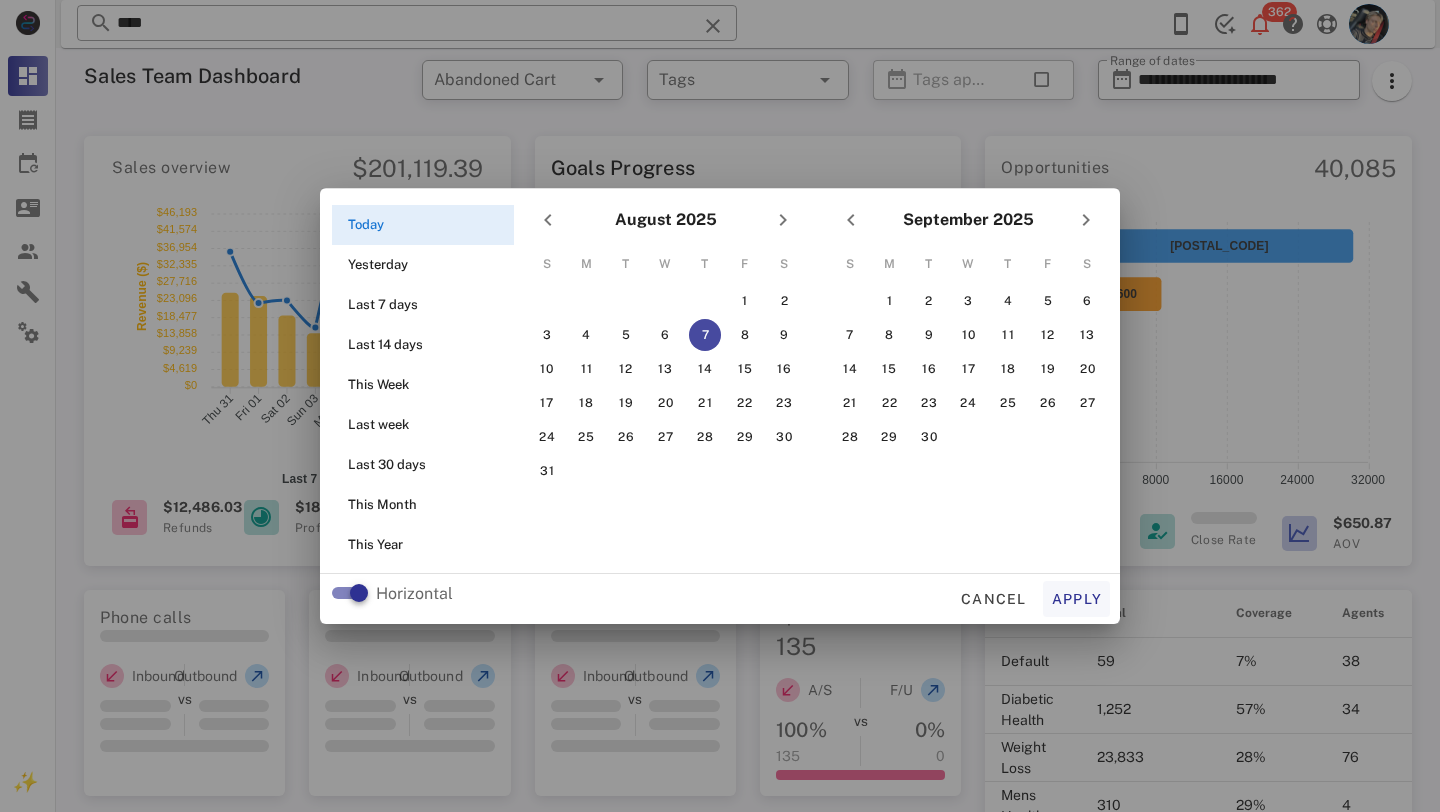 type on "**********" 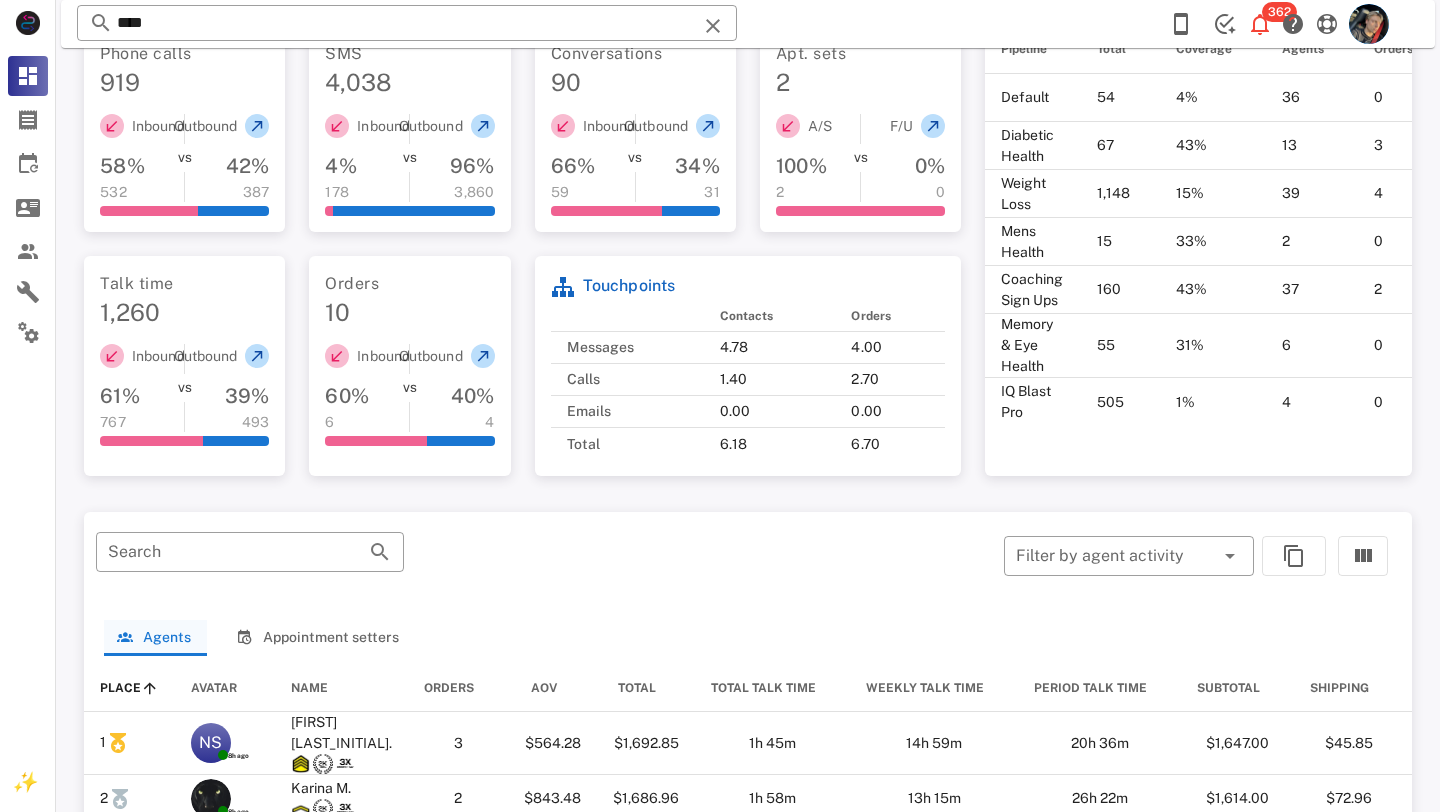 scroll, scrollTop: 768, scrollLeft: 0, axis: vertical 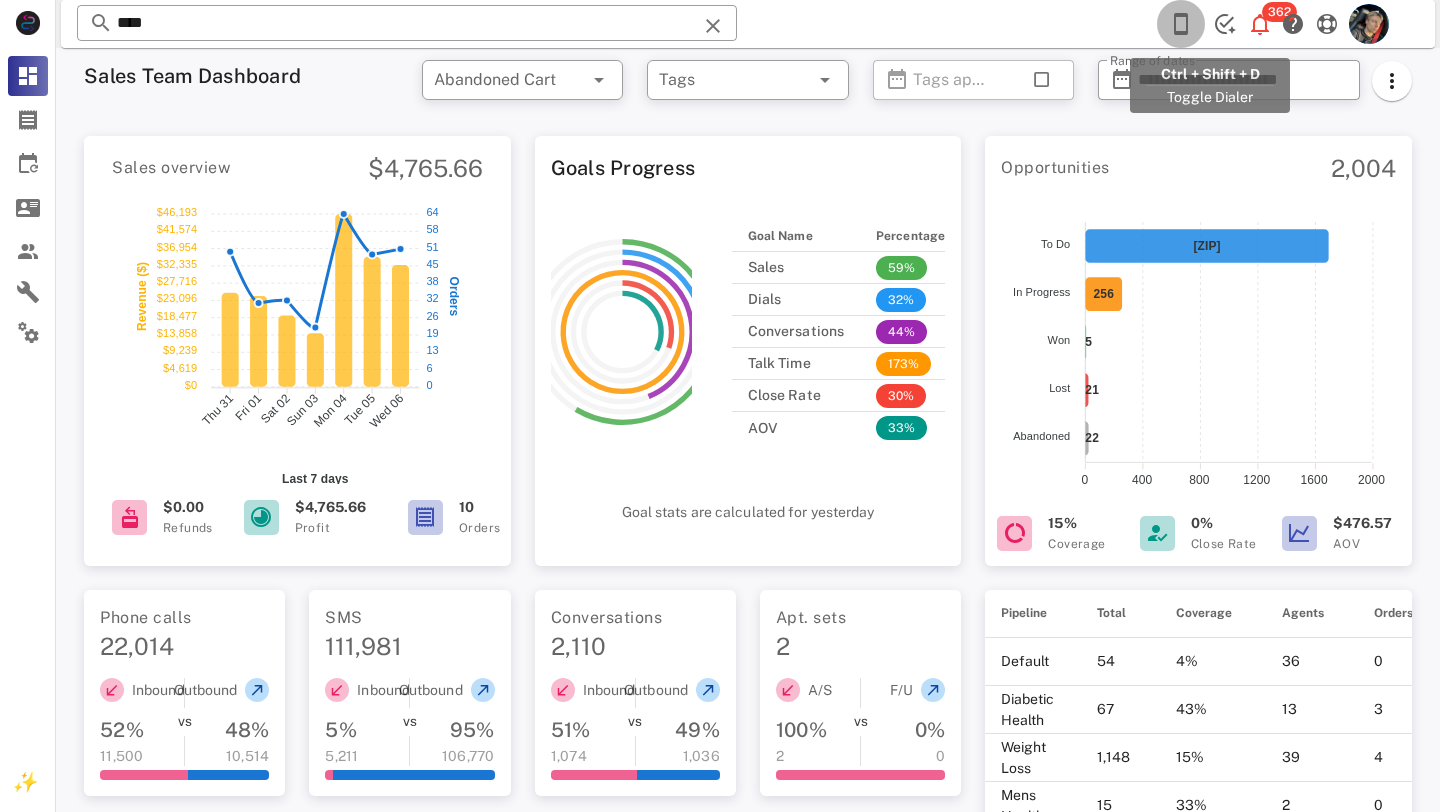 click at bounding box center [1181, 24] 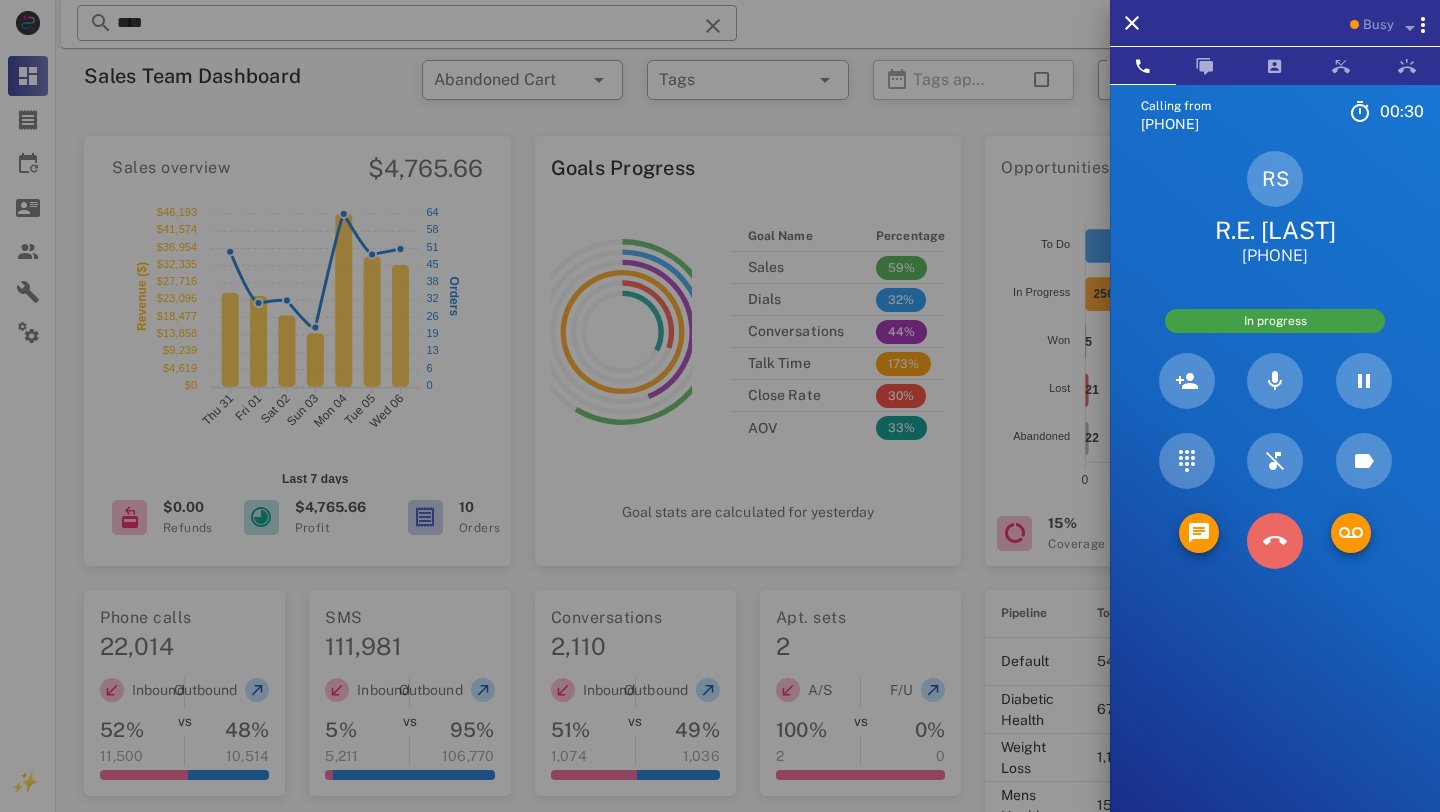 click at bounding box center [1275, 541] 